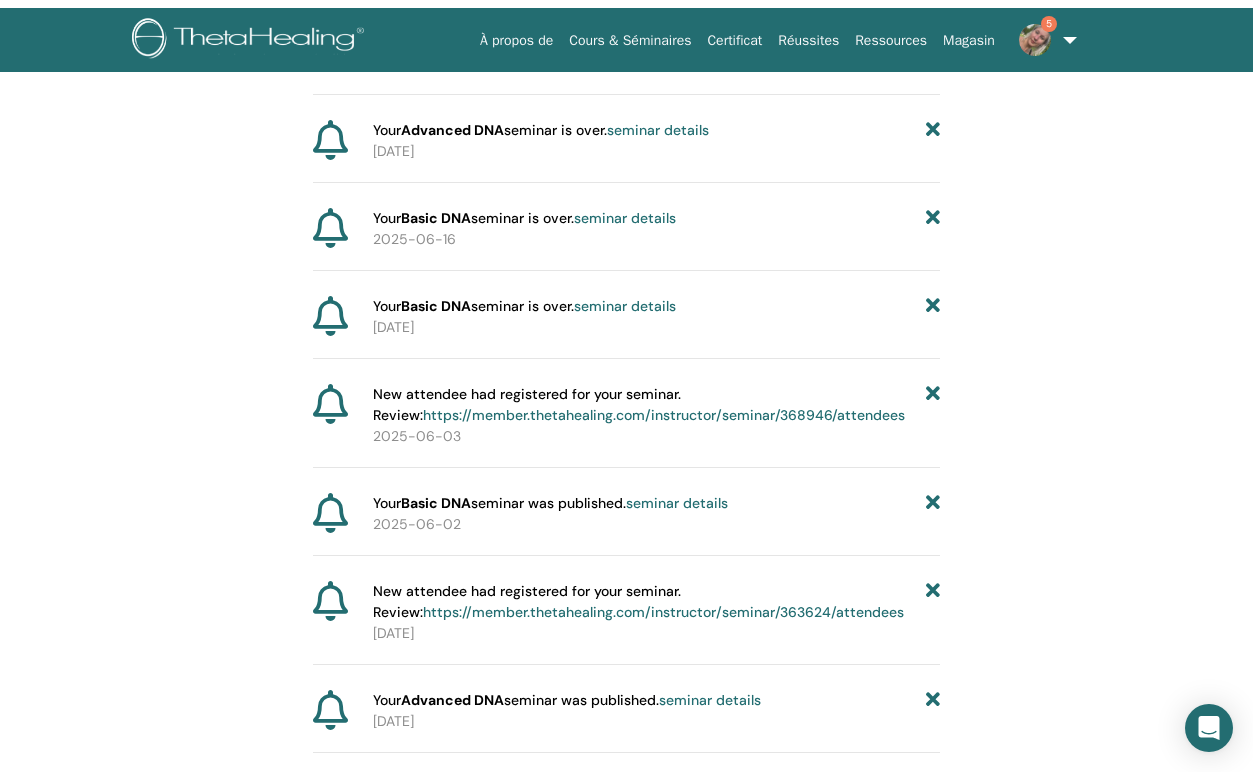 scroll, scrollTop: 0, scrollLeft: 0, axis: both 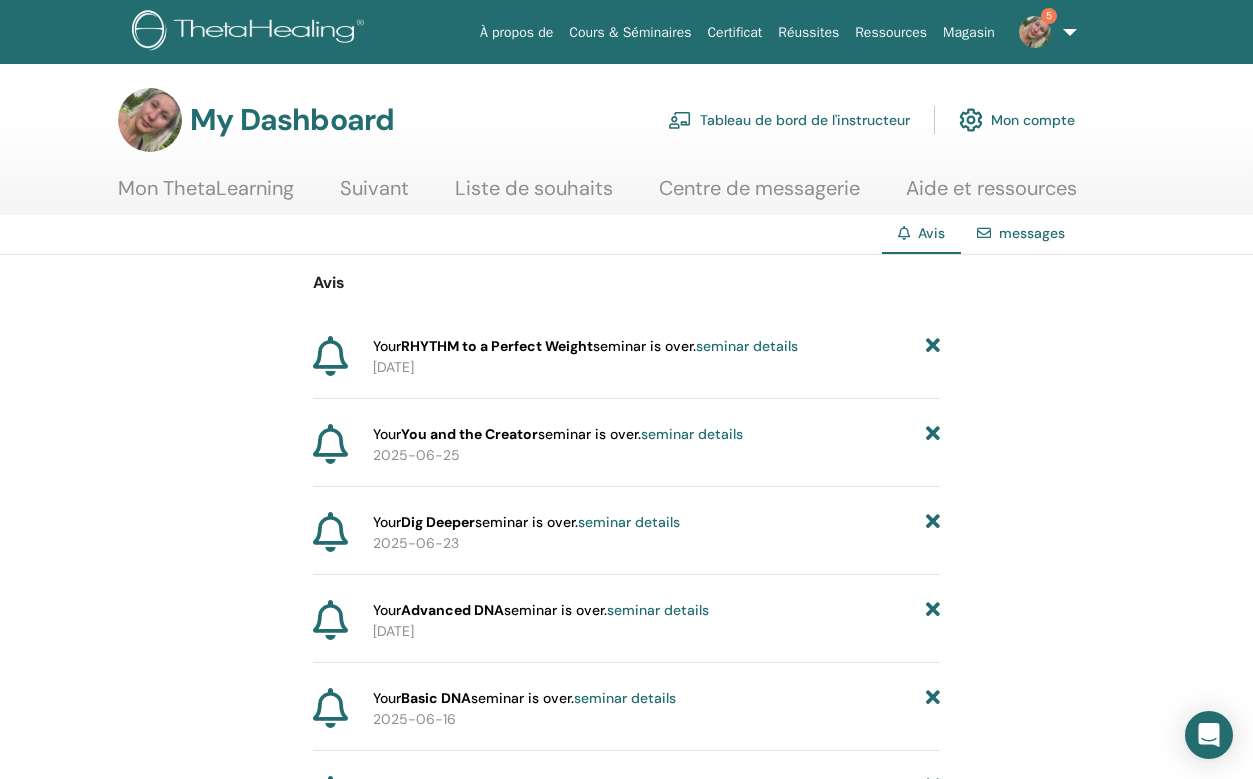 click on "Tableau de bord de l'instructeur" at bounding box center [789, 120] 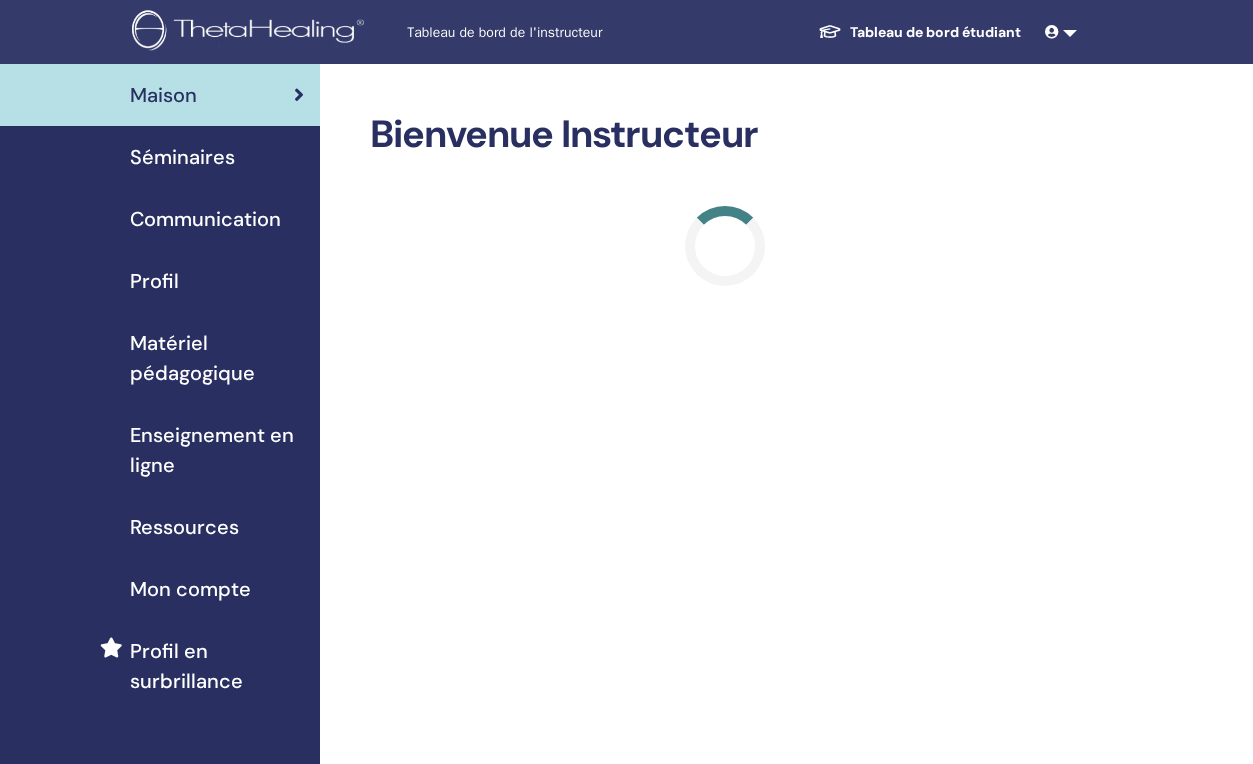scroll, scrollTop: 0, scrollLeft: 0, axis: both 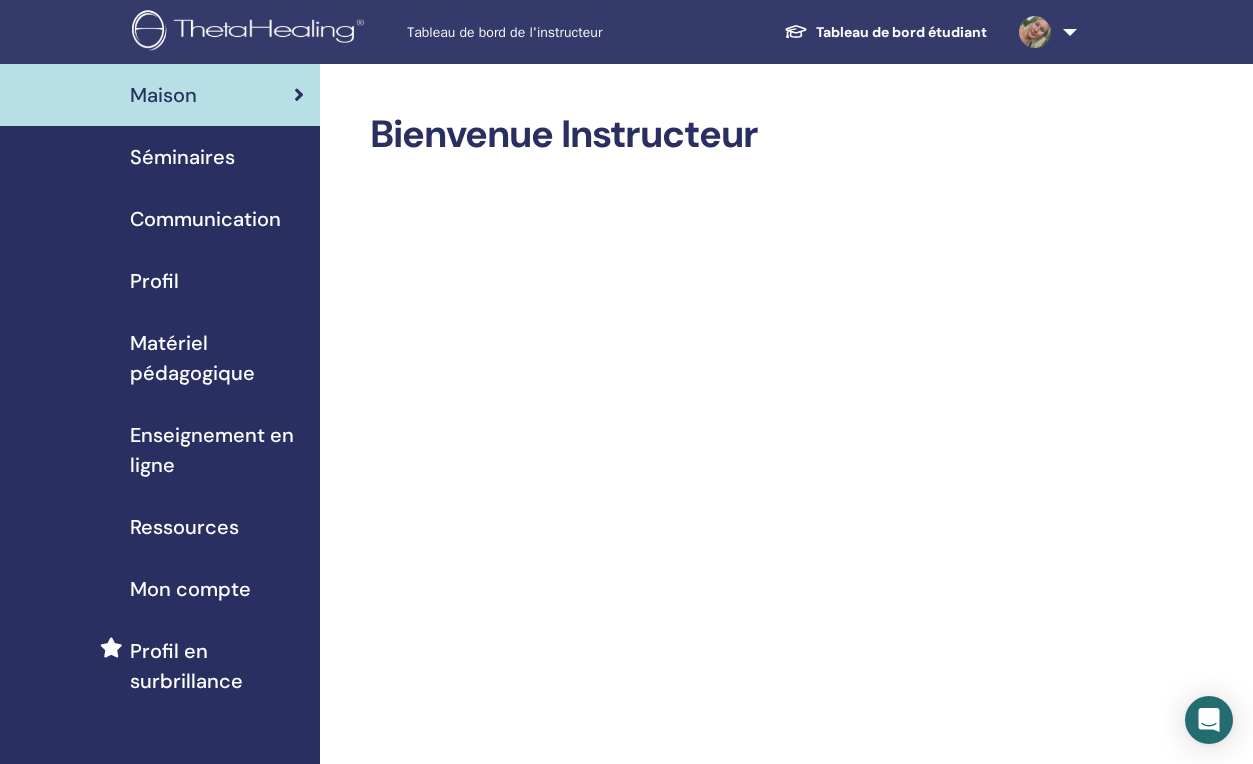 click on "Séminaires" at bounding box center [182, 157] 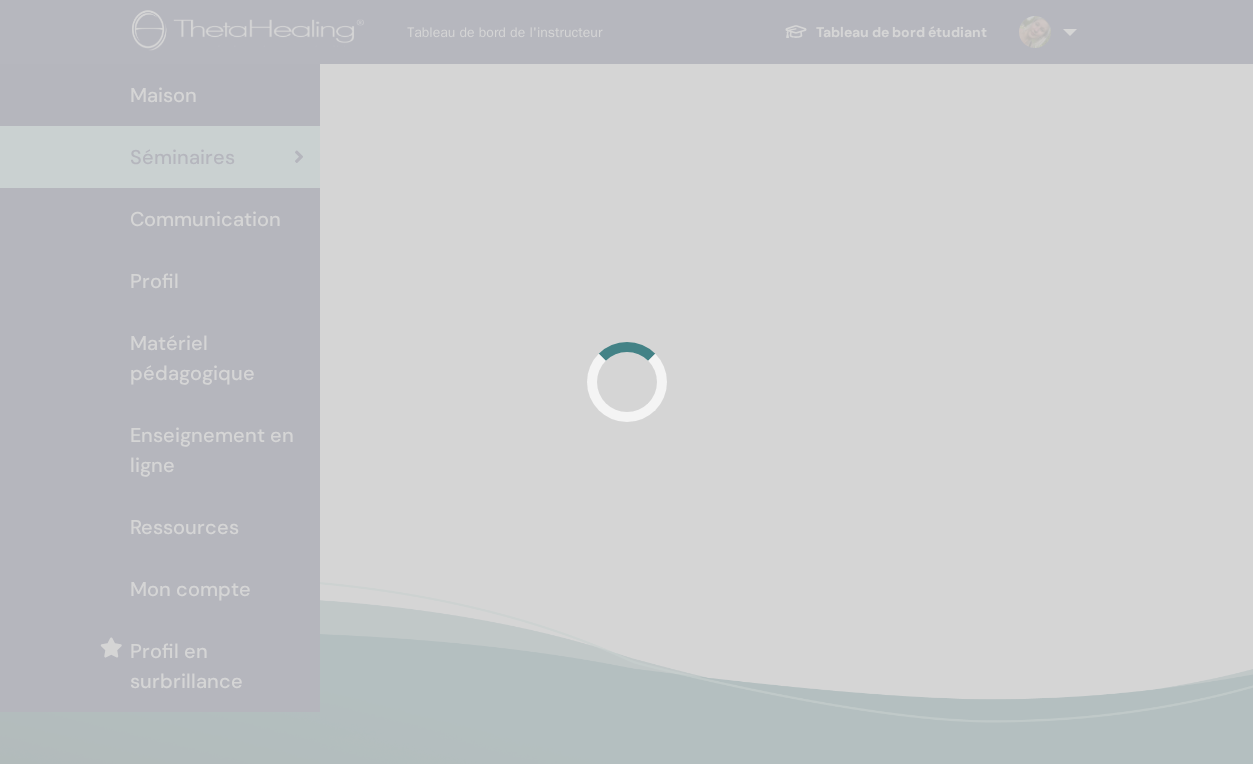 scroll, scrollTop: 0, scrollLeft: 0, axis: both 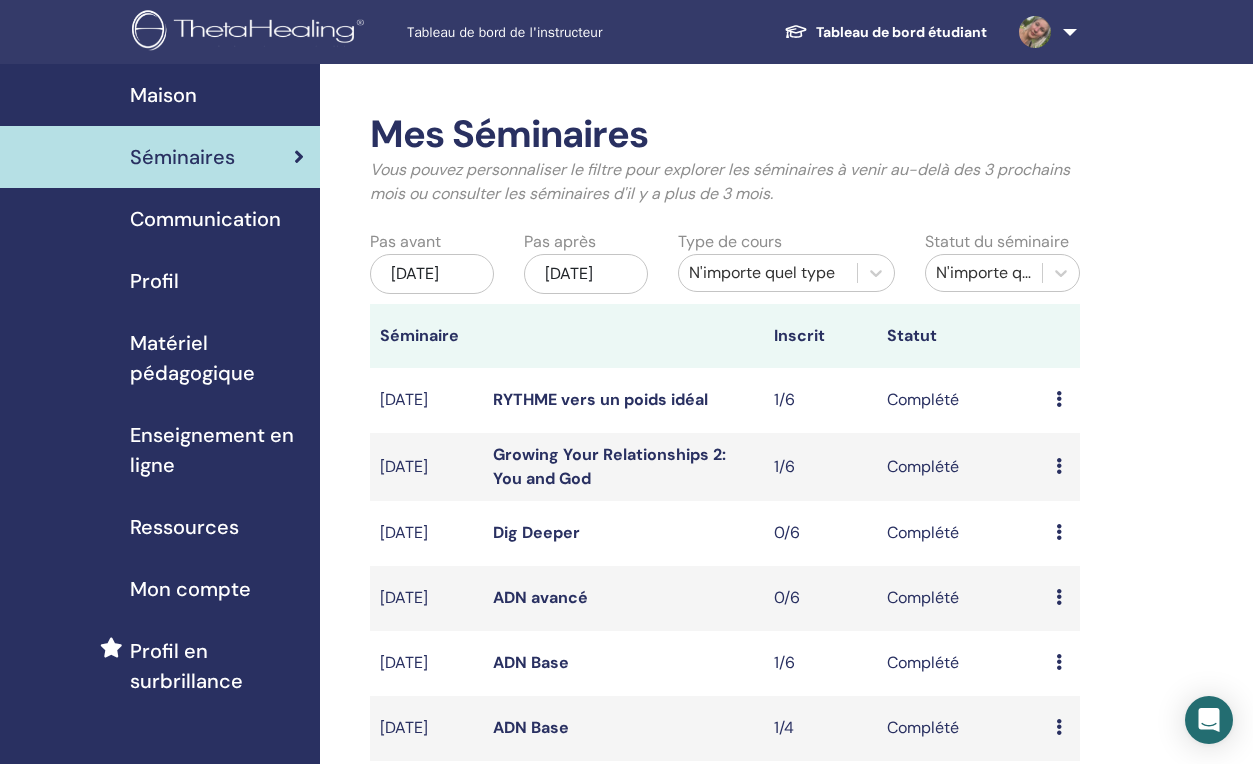 click on "[DATE]" at bounding box center (432, 274) 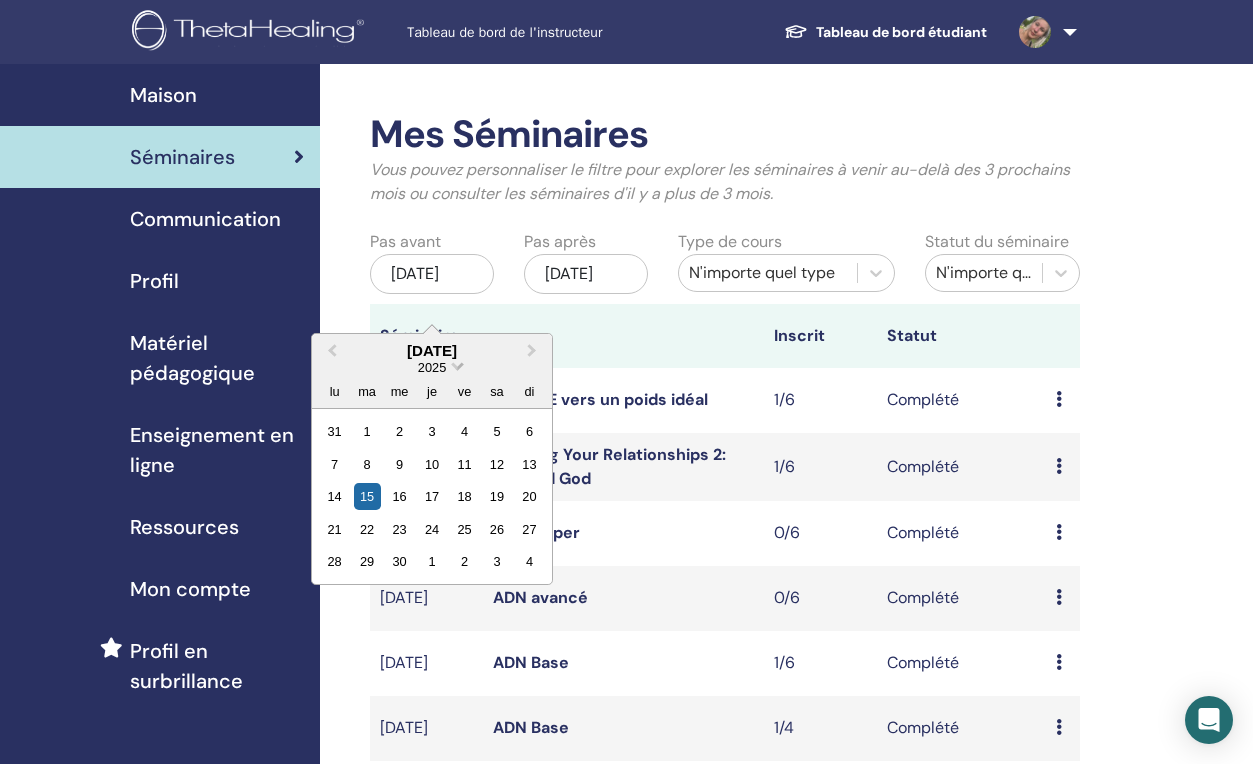 click on "2025" at bounding box center (432, 367) 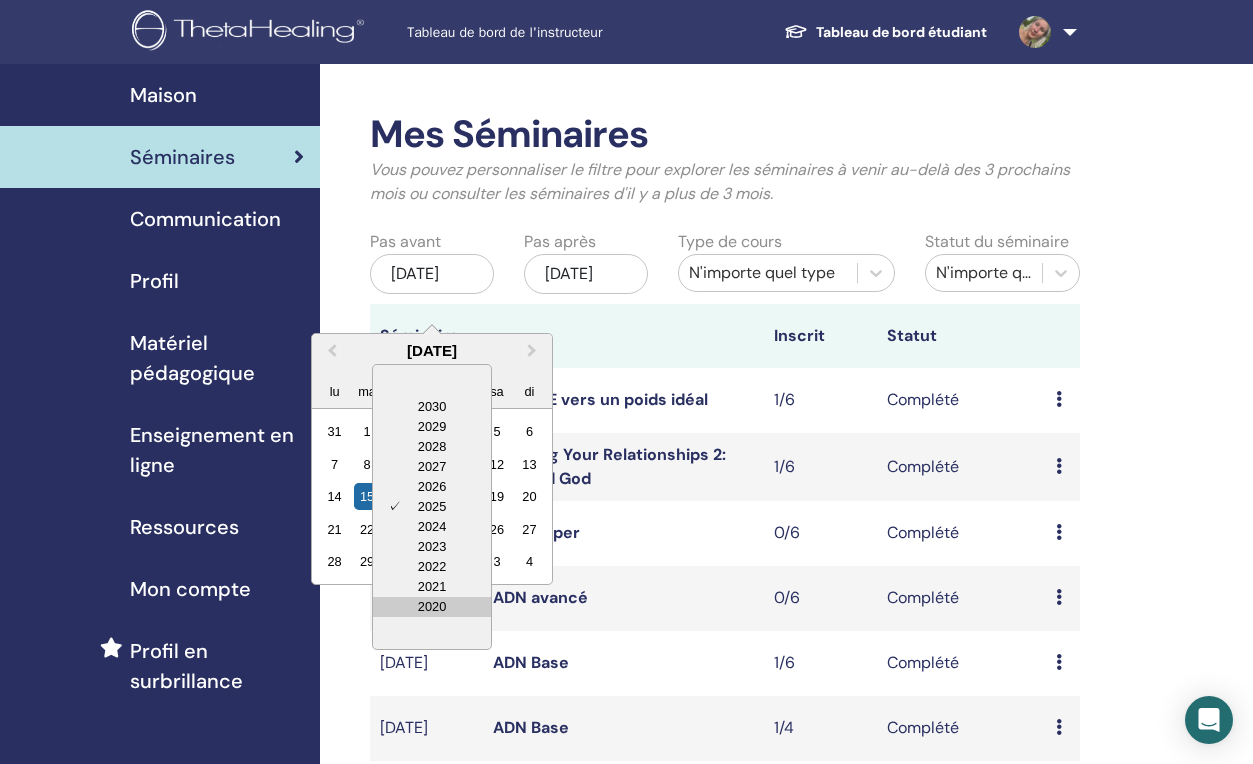 click on "2020" at bounding box center (432, 607) 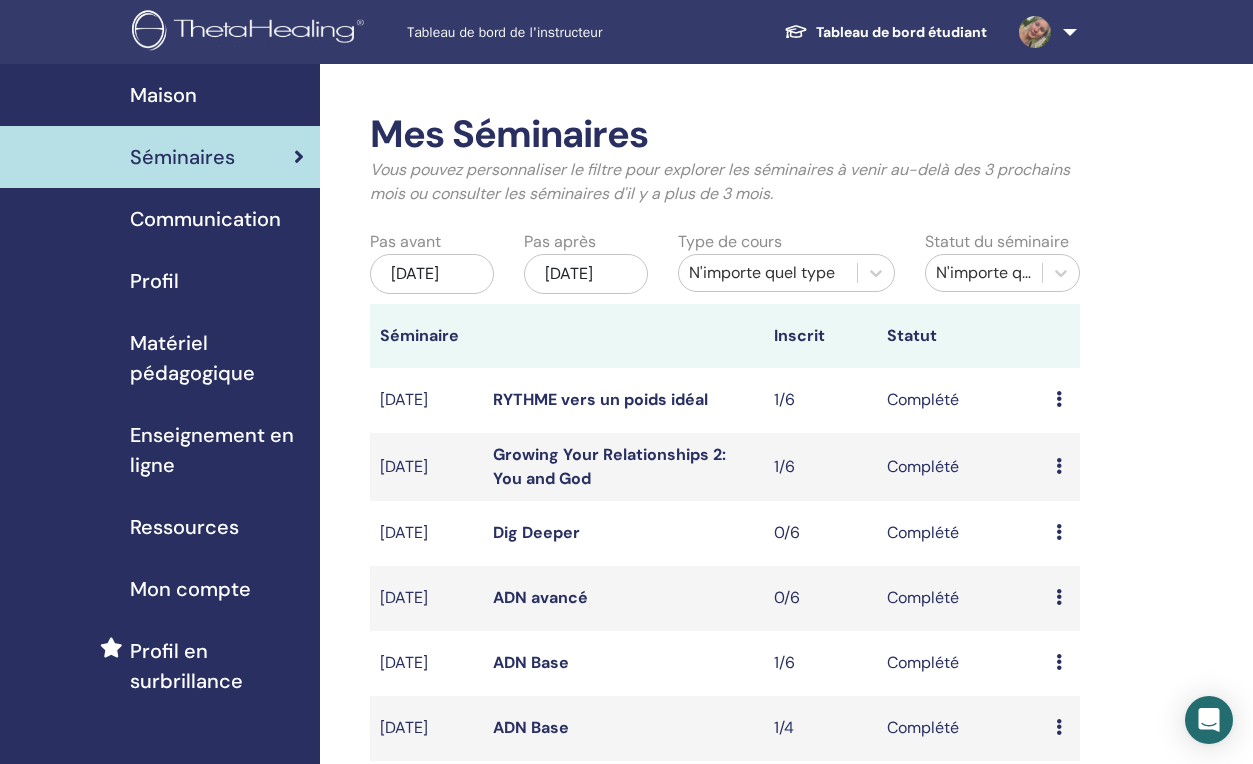 click on "Mes Séminaires Vous pouvez personnaliser le filtre pour explorer les séminaires à venir au-delà des 3 prochains mois ou consulter les séminaires d'il y a plus de 3 mois. Pas avant avr./15, 2025 Pas après oct./15, 2025 Type de cours N'importe quel type Statut du séminaire N'importe quel statut Séminaire Inscrit Statut juin/25, 2025 RYTHME vers un poids idéal  1/6 Complété Aperçu Participants juin/23, 2025 Growing Your Relationships 2: You and God 1/6 Complété Aperçu Participants juin/21, 2025 Dig Deeper 0/6 Complété Aperçu Participants juin/17, 2025 ADN avancé  0/6 Complété Aperçu Participants juin/13, 2025 ADN Base  1/6 Complété Aperçu Participants juin/04, 2025 ADN Base  1/4 Complété Aperçu Participants Créer un séminaire Inscriptions séminaires N ° de commande. Participant Événement Date" at bounding box center [790, 697] 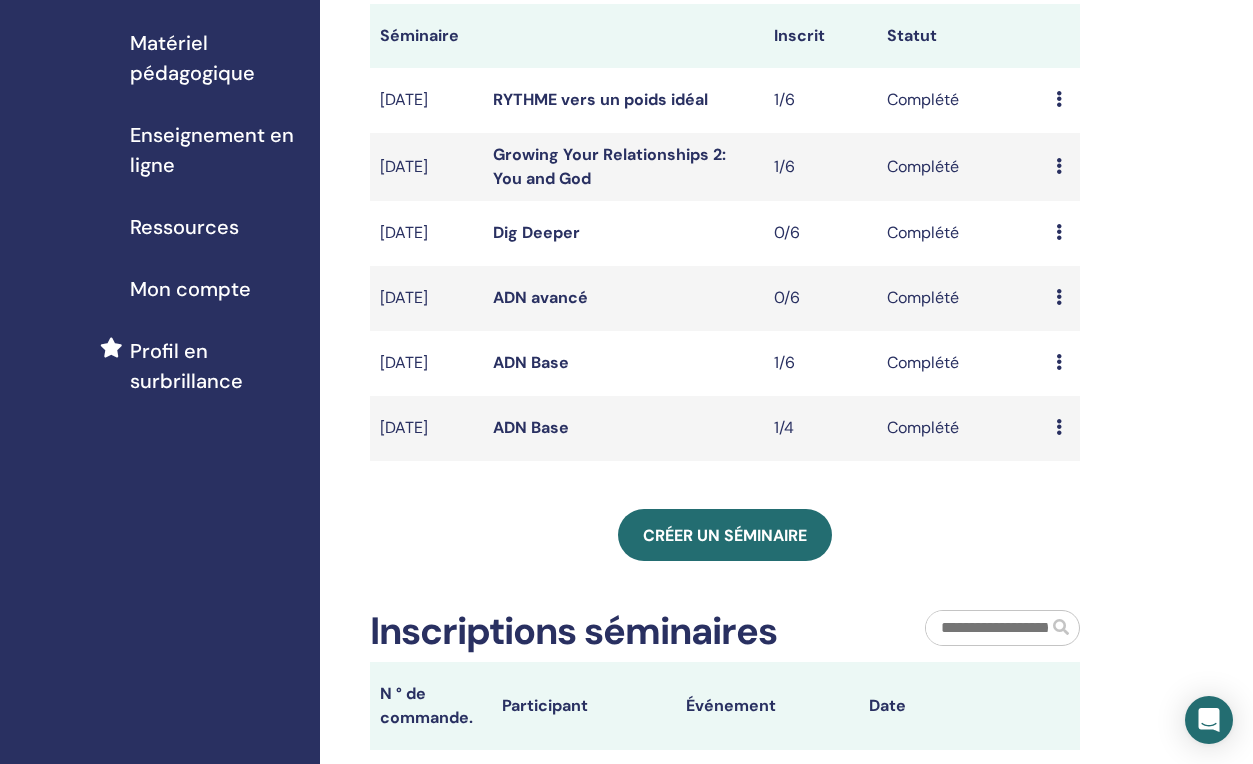 scroll, scrollTop: 0, scrollLeft: 0, axis: both 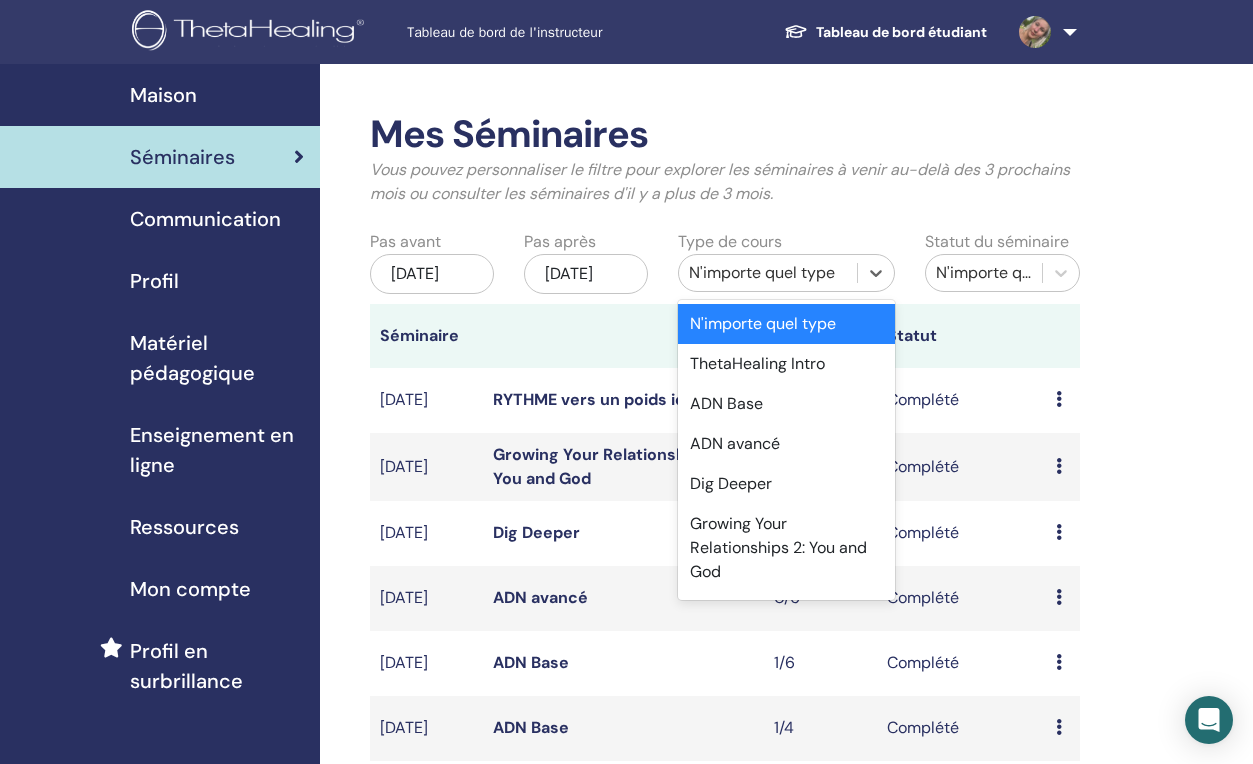 click on "N'importe quel type" at bounding box center (768, 273) 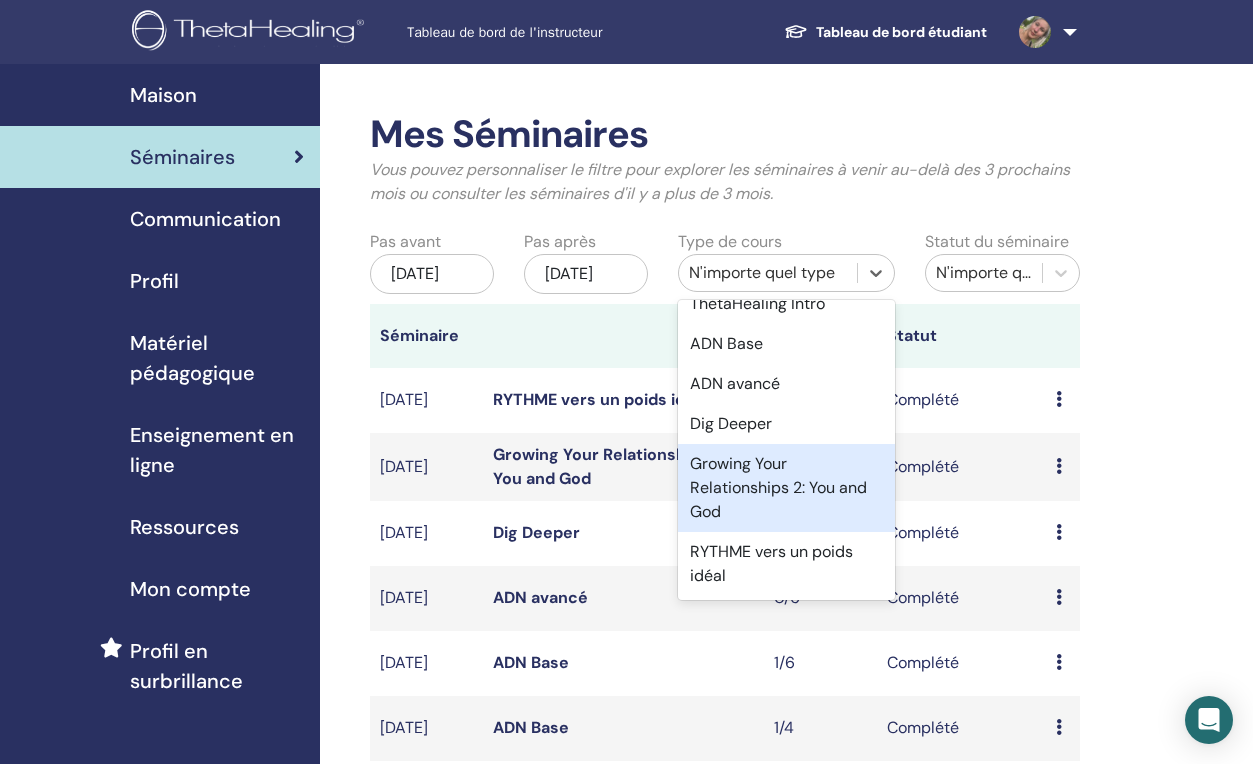 scroll, scrollTop: 0, scrollLeft: 0, axis: both 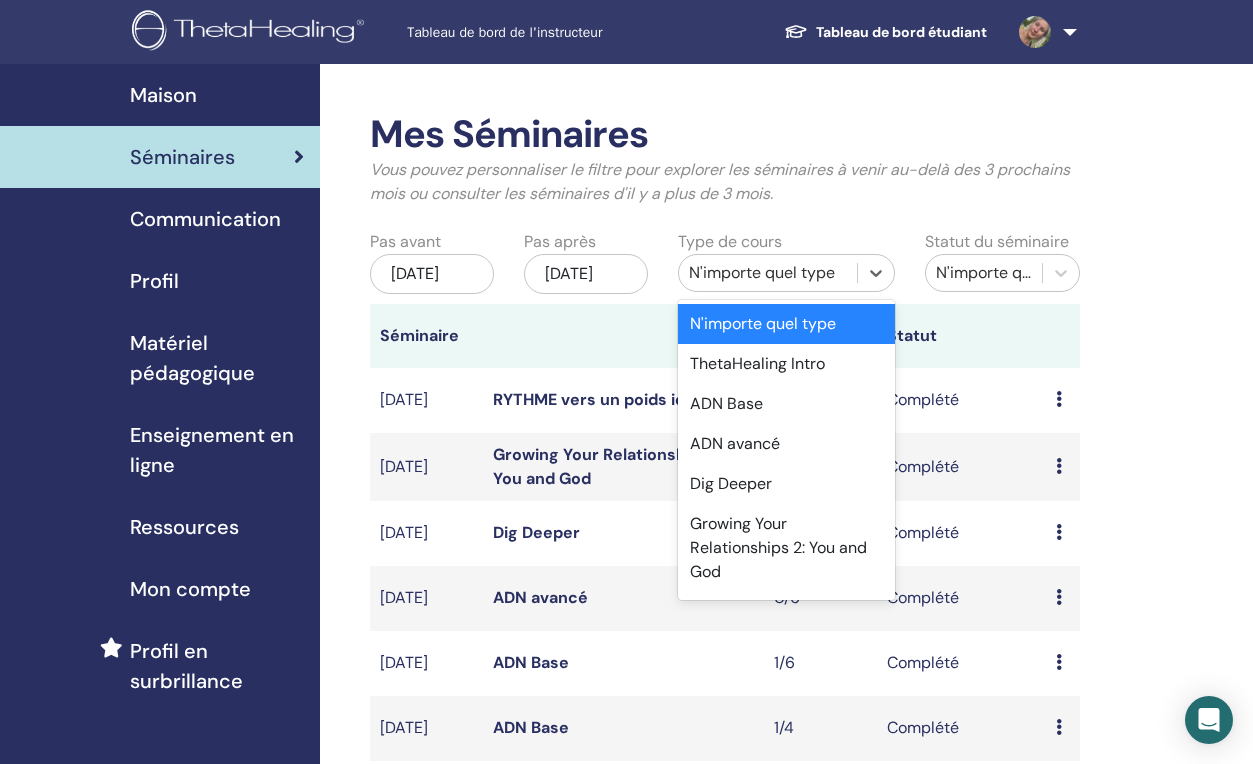 click on "N'importe quel type" at bounding box center (786, 324) 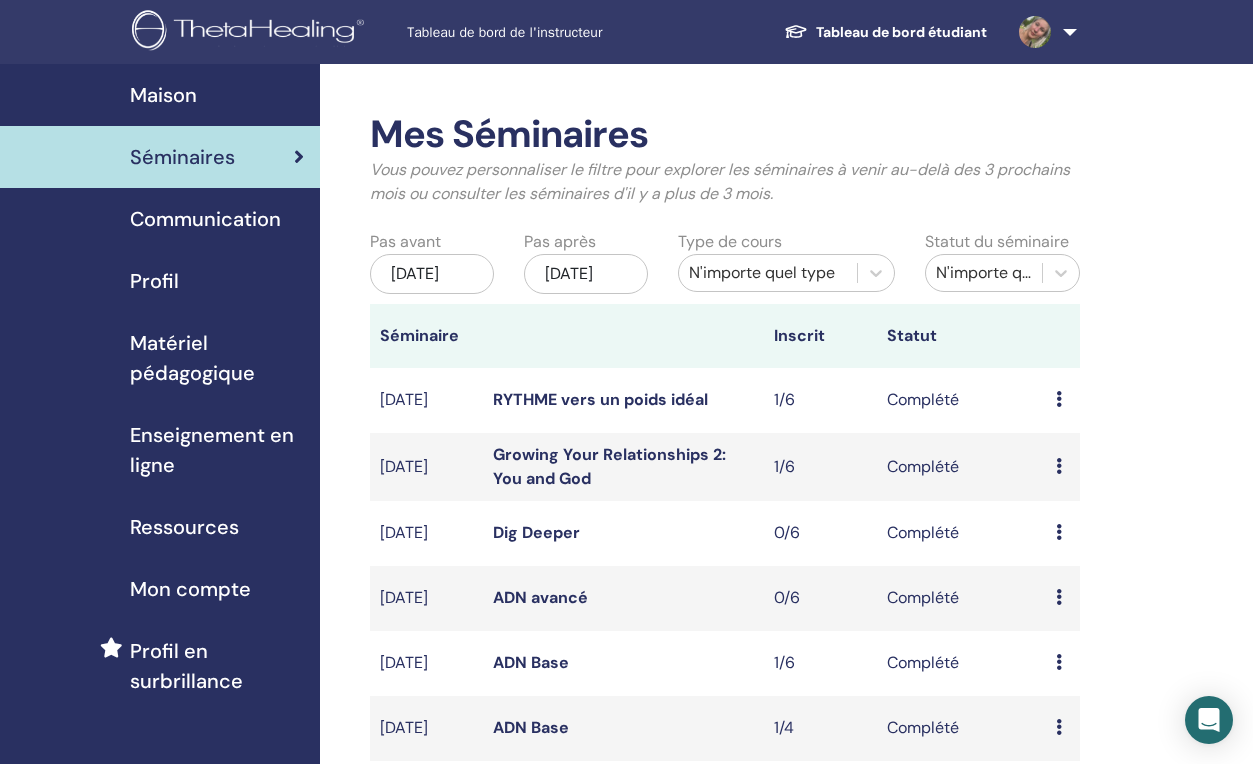 click on "Mes Séminaires Vous pouvez personnaliser le filtre pour explorer les séminaires à venir au-delà des 3 prochains mois ou consulter les séminaires d'il y a plus de 3 mois. Pas avant avr./15, 2025 Pas après oct./15, 2025 Type de cours N'importe quel type Statut du séminaire N'importe quel statut Séminaire Inscrit Statut juin/25, 2025 RYTHME vers un poids idéal  1/6 Complété Aperçu Participants juin/23, 2025 Growing Your Relationships 2: You and God 1/6 Complété Aperçu Participants juin/21, 2025 Dig Deeper 0/6 Complété Aperçu Participants juin/17, 2025 ADN avancé  0/6 Complété Aperçu Participants juin/13, 2025 ADN Base  1/6 Complété Aperçu Participants juin/04, 2025 ADN Base  1/4 Complété Aperçu Participants Créer un séminaire Inscriptions séminaires N ° de commande. Participant Événement Date" at bounding box center (790, 697) 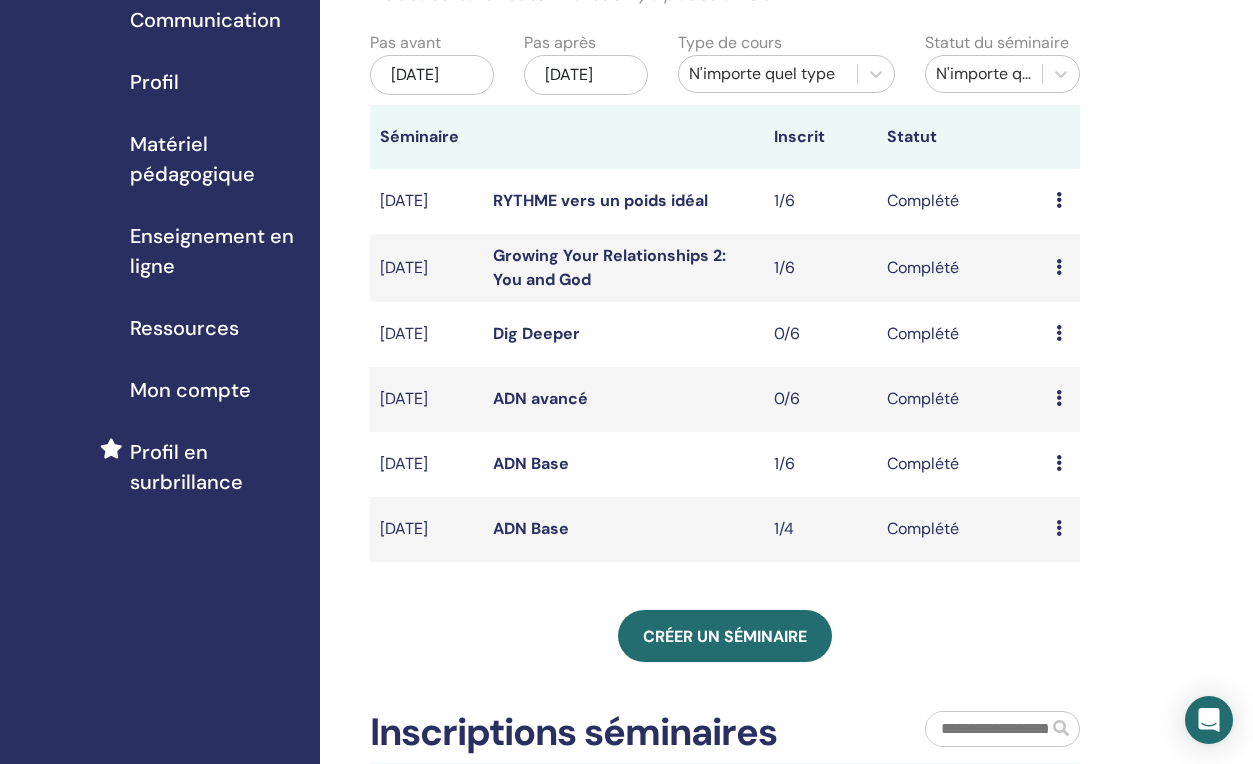 scroll, scrollTop: 200, scrollLeft: 0, axis: vertical 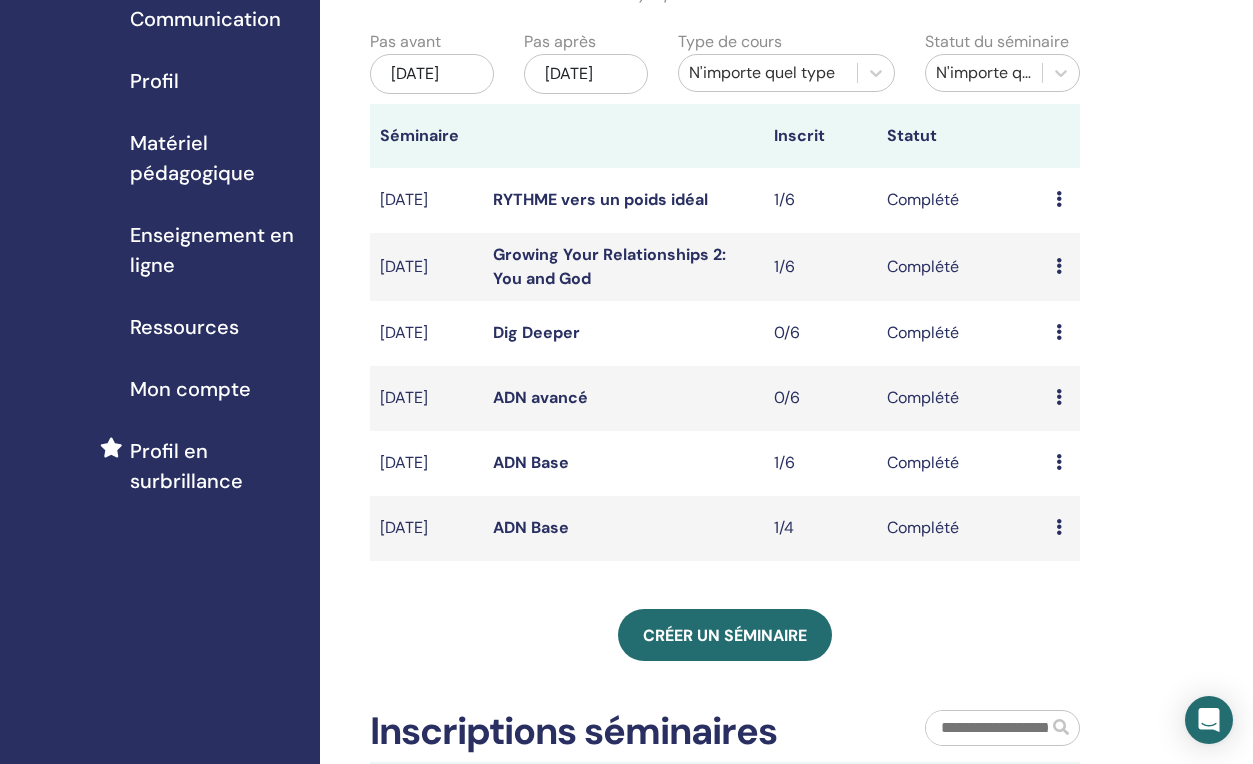 click on "avr./15, 2025" at bounding box center (432, 74) 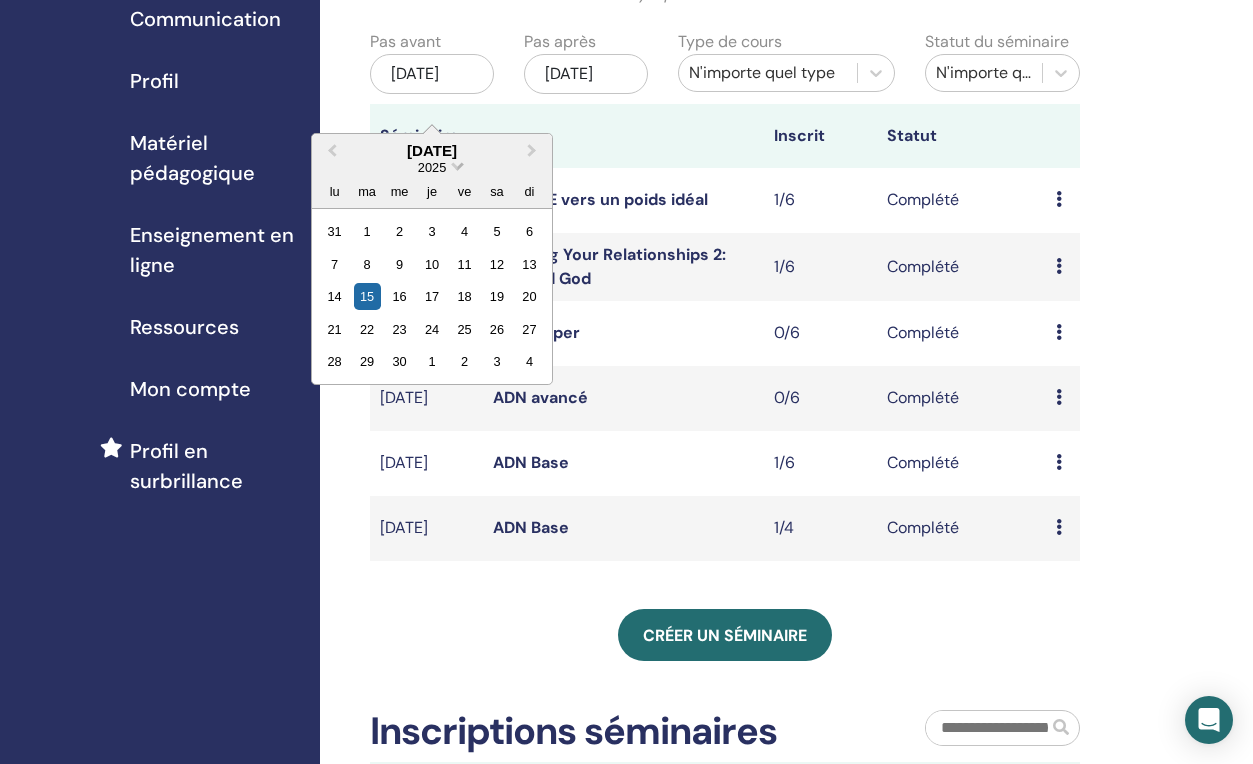 click at bounding box center [457, 164] 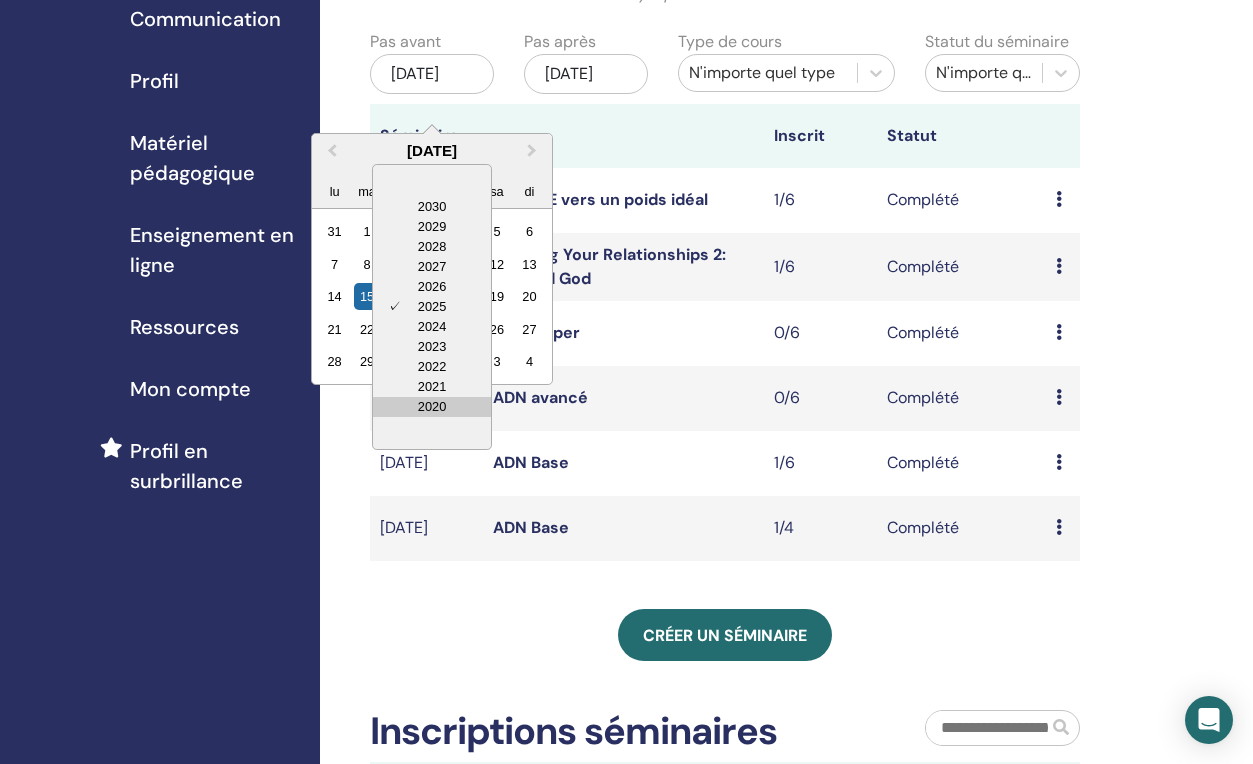 click on "2020" at bounding box center [432, 407] 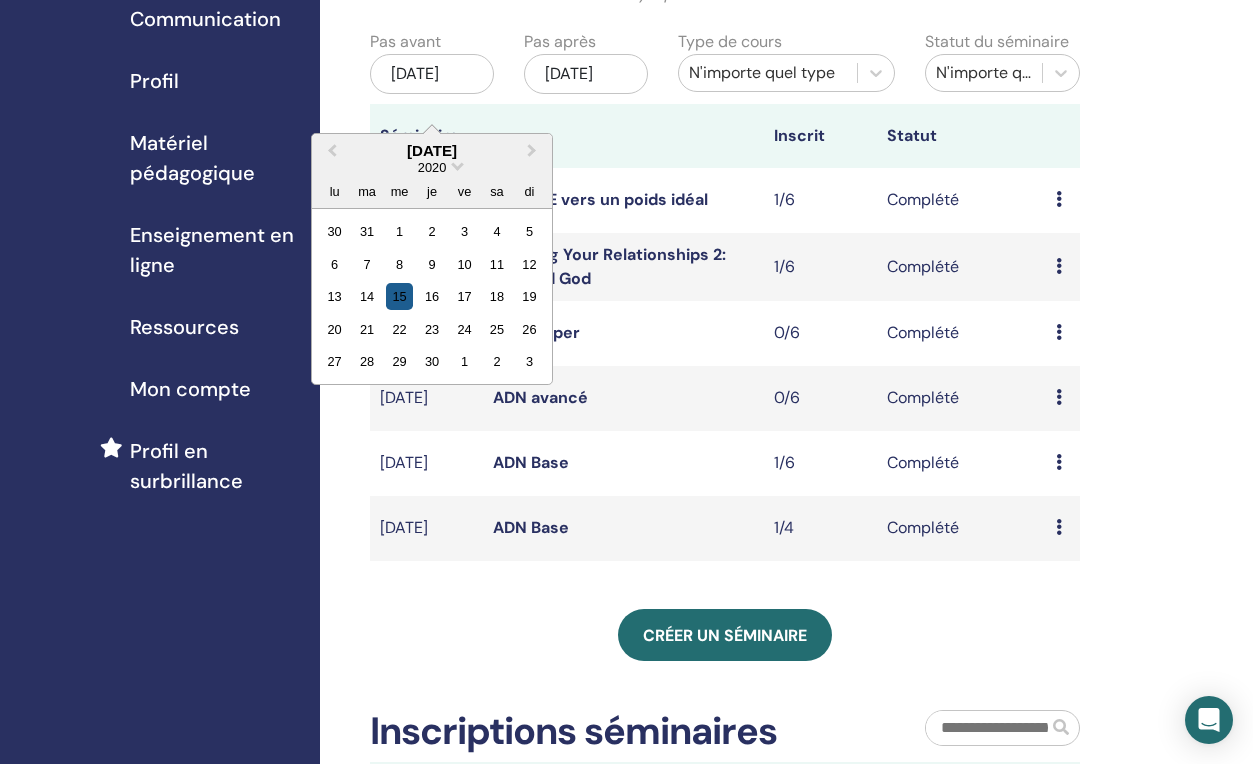 click on "15" at bounding box center [399, 296] 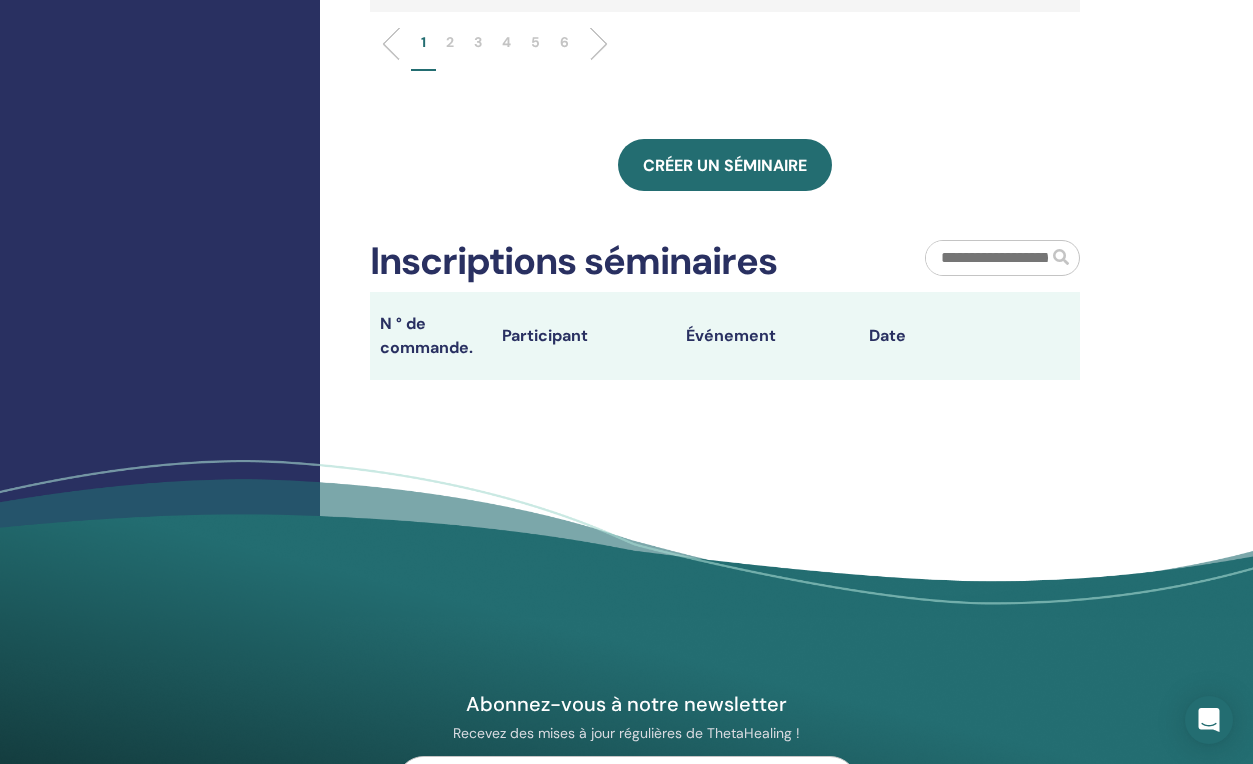 scroll, scrollTop: 800, scrollLeft: 0, axis: vertical 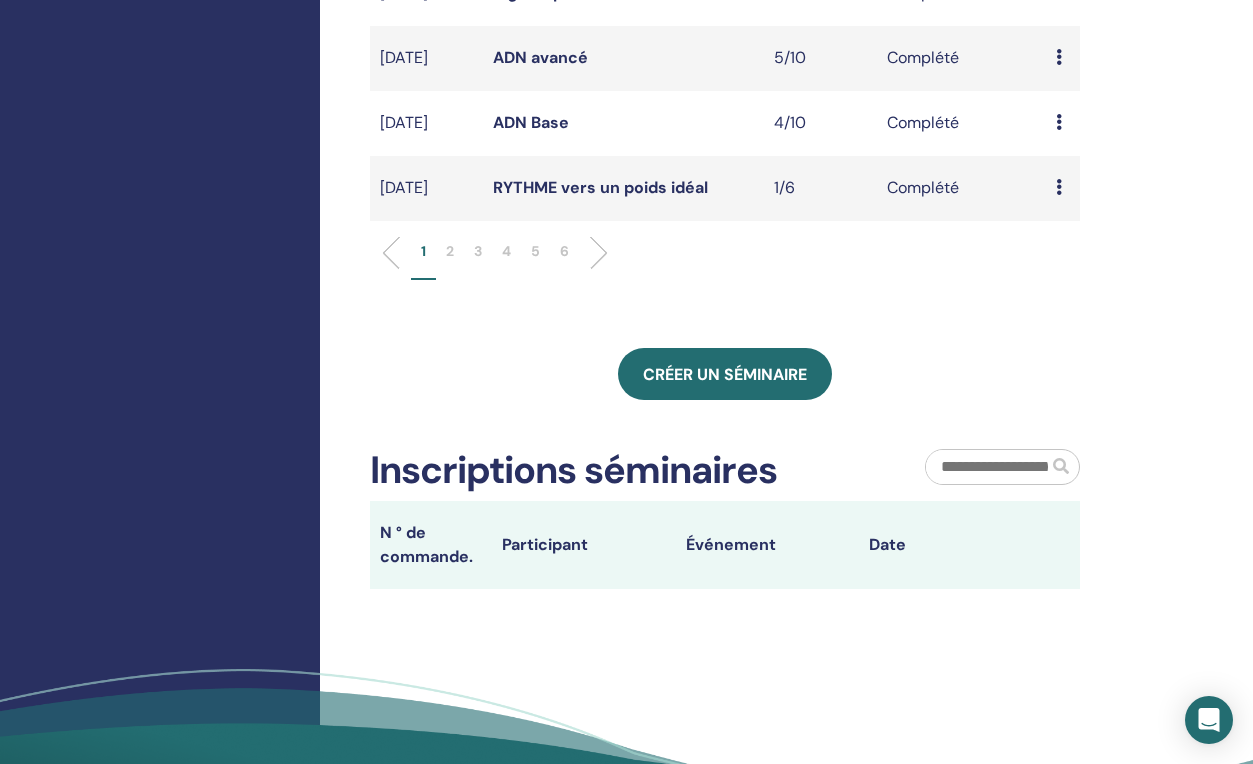click on "6" at bounding box center [564, 251] 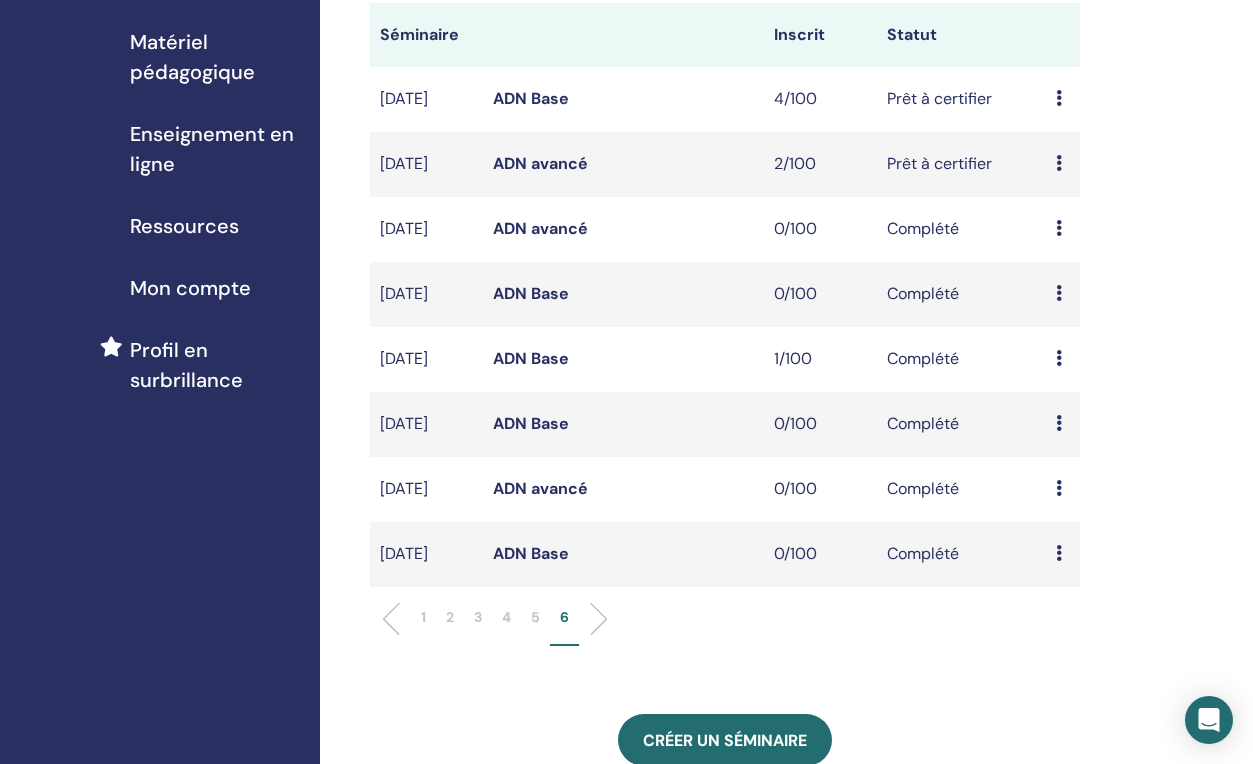 scroll, scrollTop: 300, scrollLeft: 0, axis: vertical 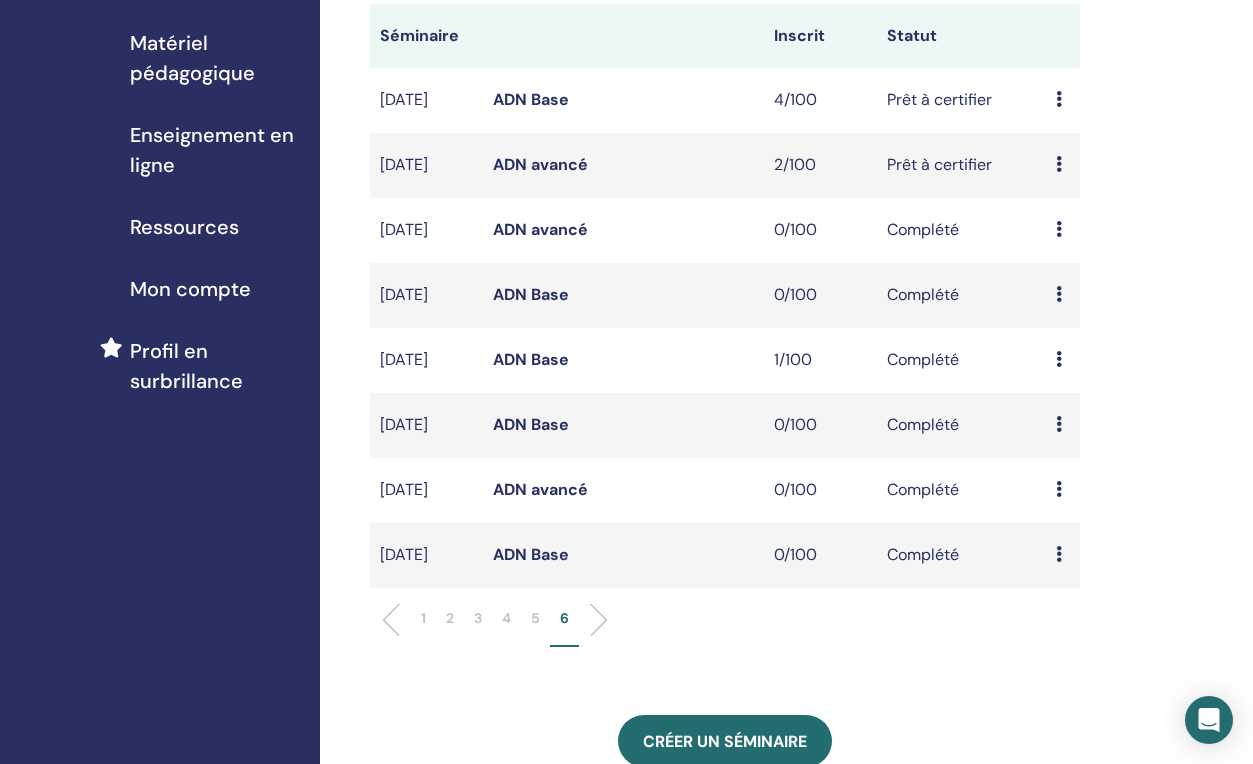 click on "ADN Base" at bounding box center (531, 359) 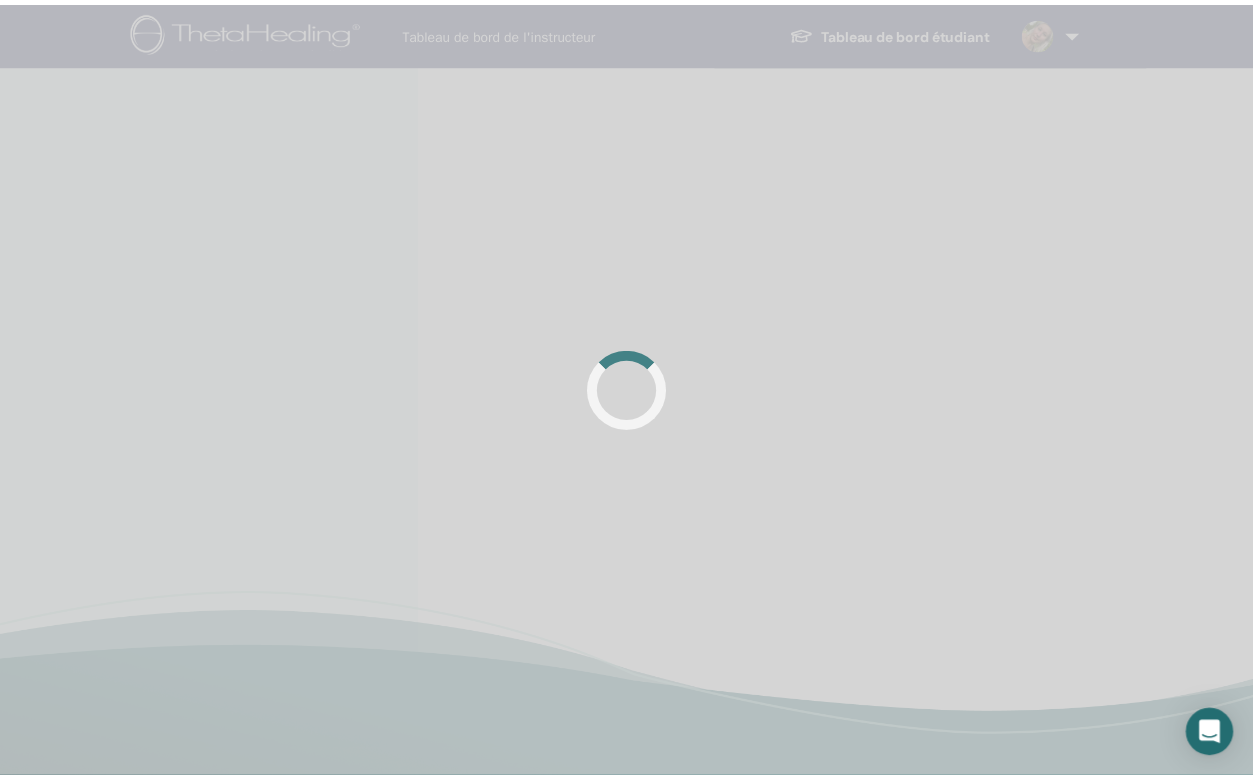 scroll, scrollTop: 0, scrollLeft: 0, axis: both 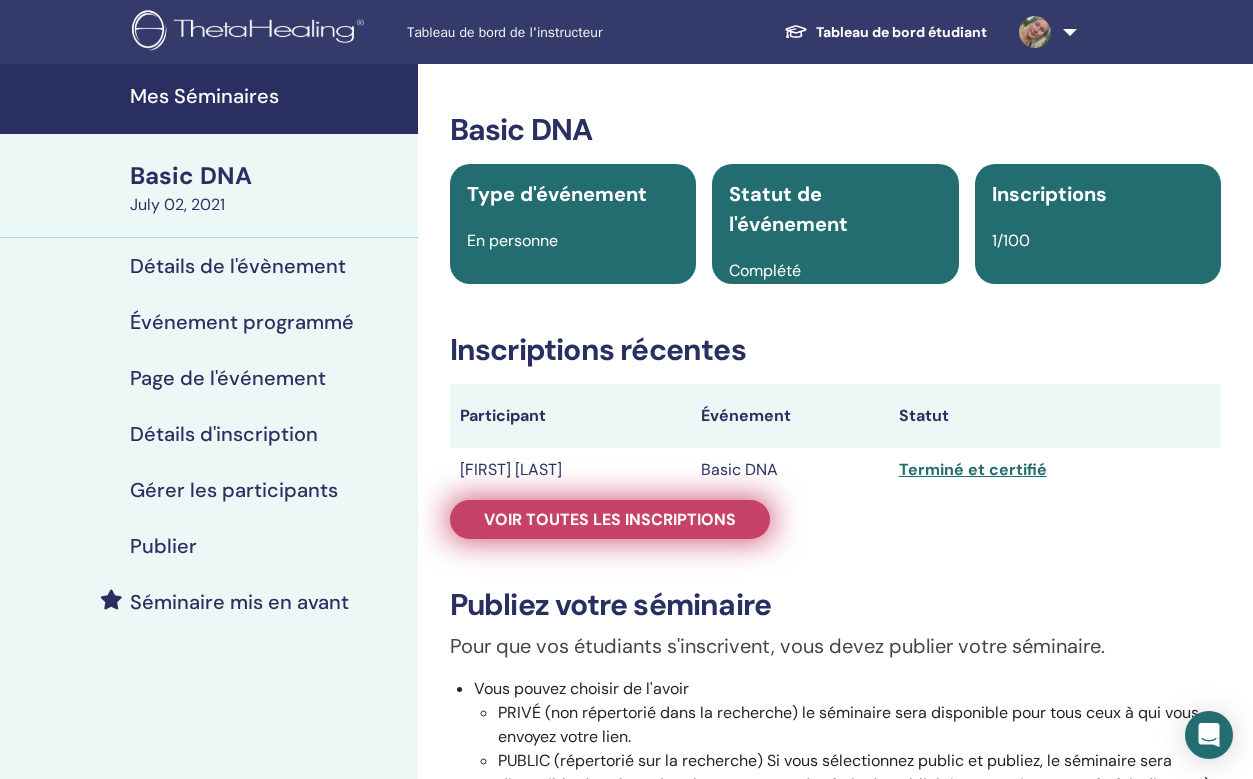 click on "Voir toutes les inscriptions" at bounding box center [610, 519] 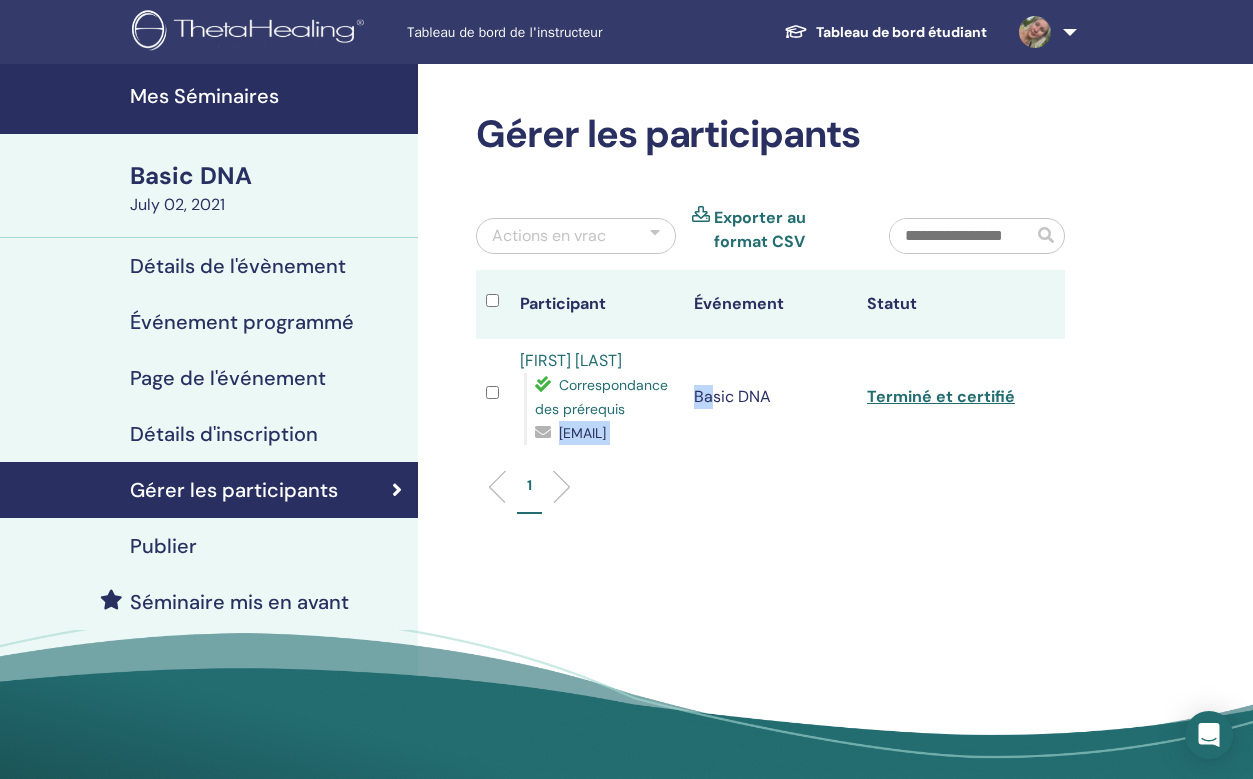 drag, startPoint x: 712, startPoint y: 458, endPoint x: 537, endPoint y: 461, distance: 175.02571 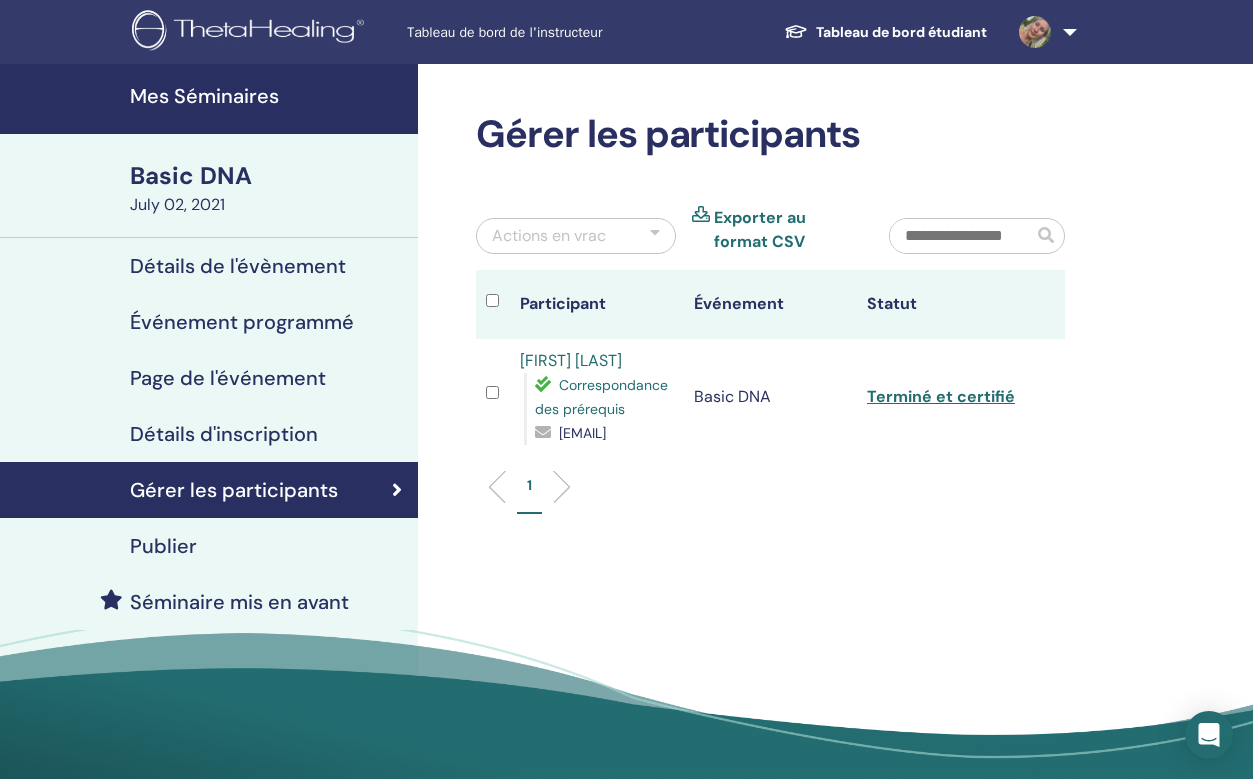 click on "1" at bounding box center [770, 494] 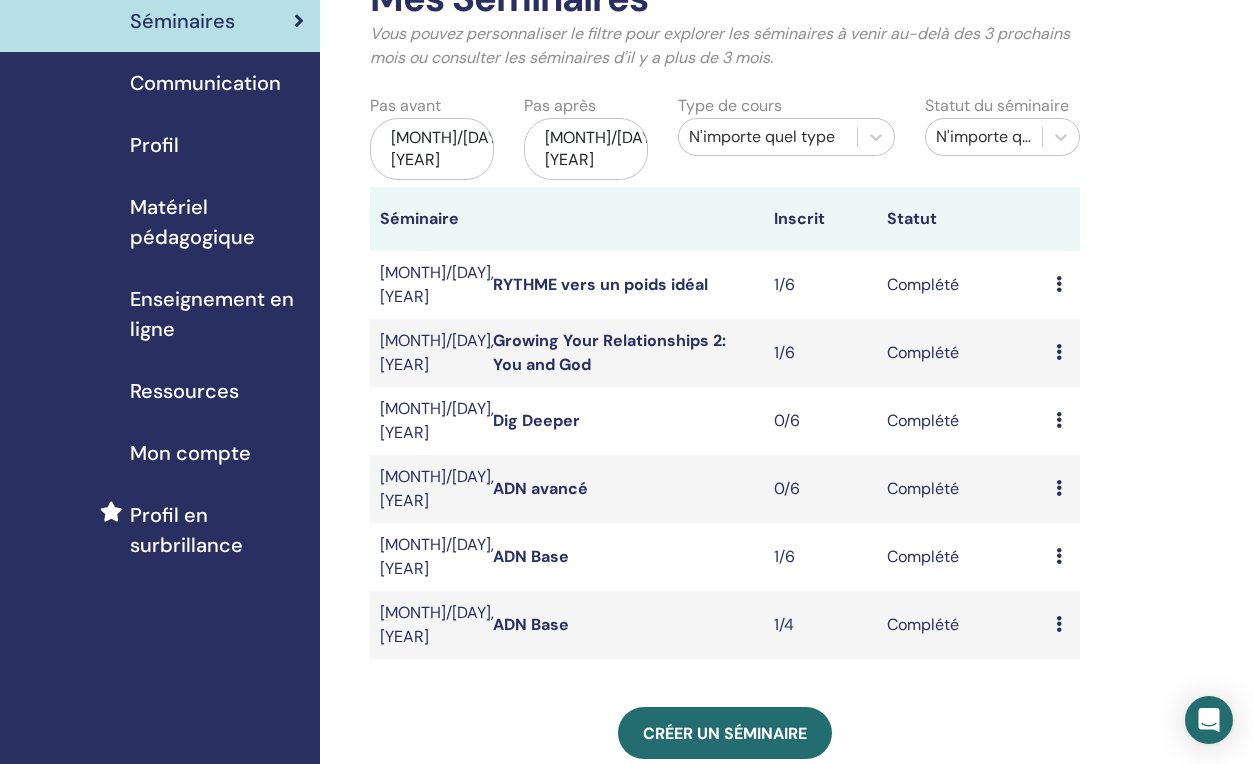 scroll, scrollTop: 100, scrollLeft: 0, axis: vertical 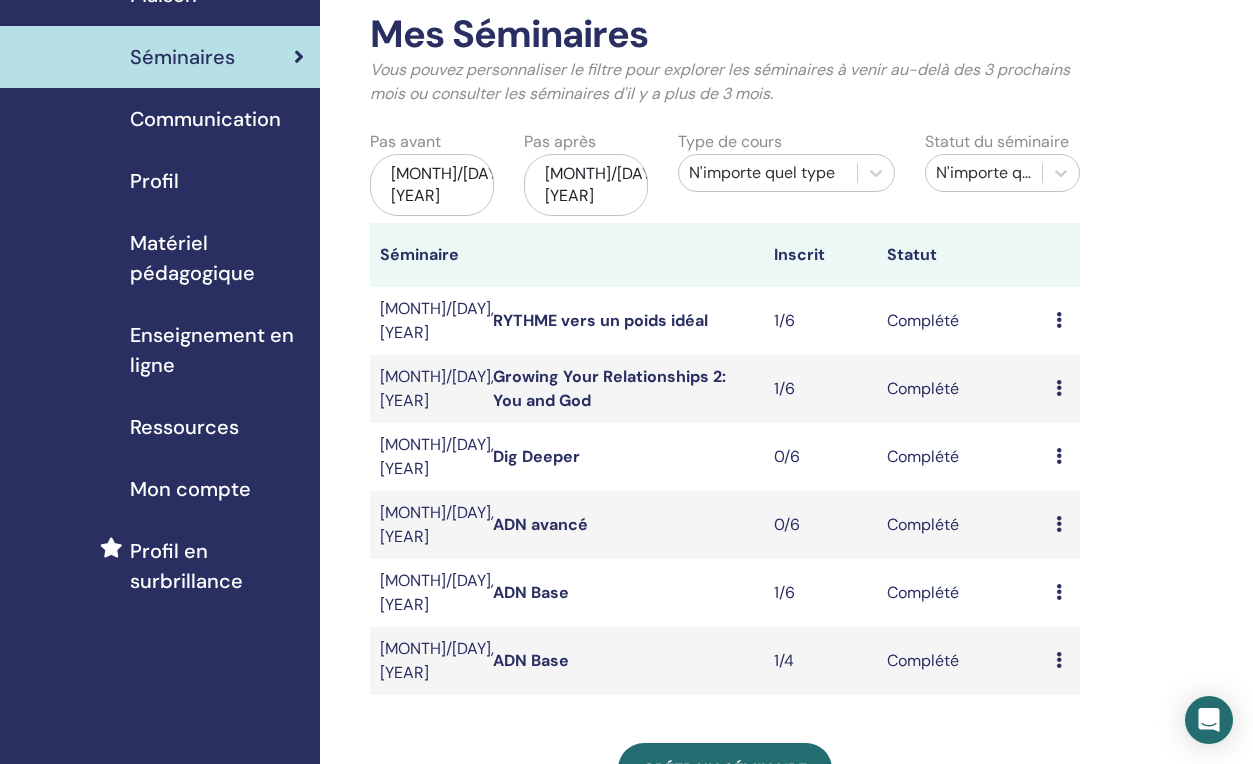 click on "[MONTH]/[DAY], [YEAR]" at bounding box center (432, 185) 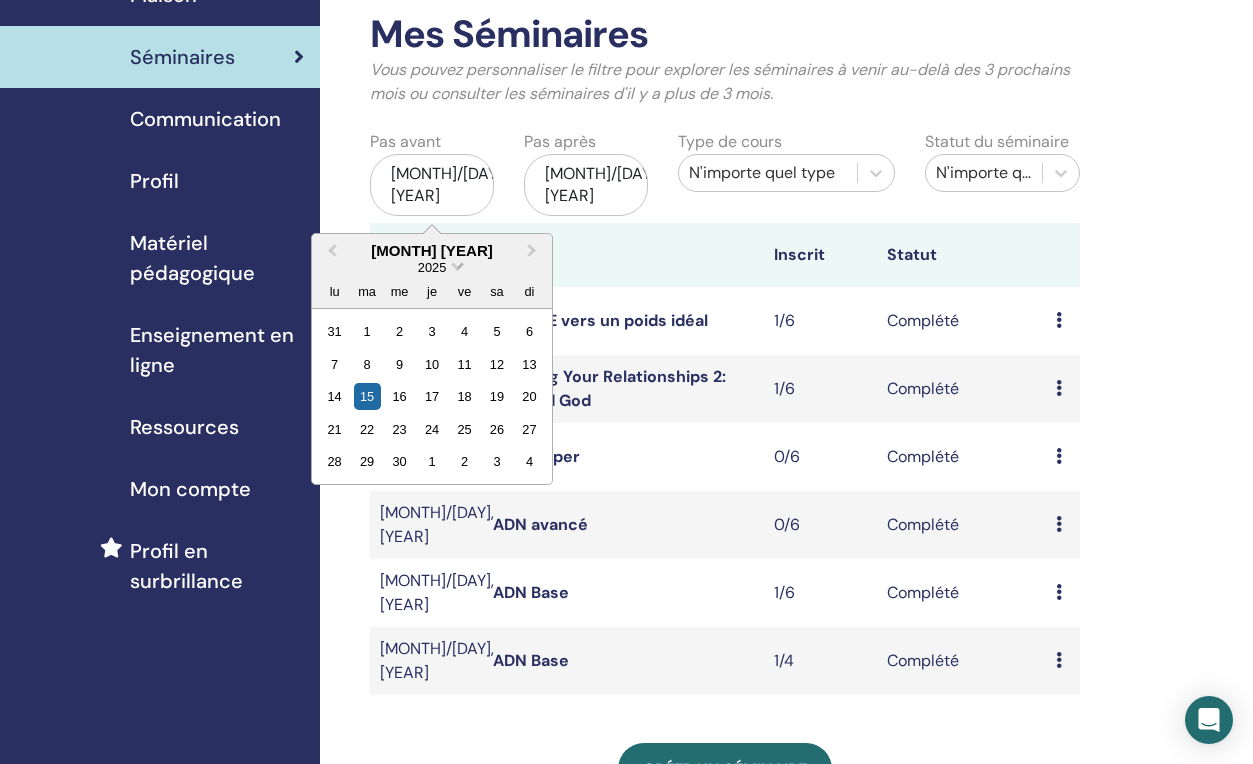 click at bounding box center (457, 264) 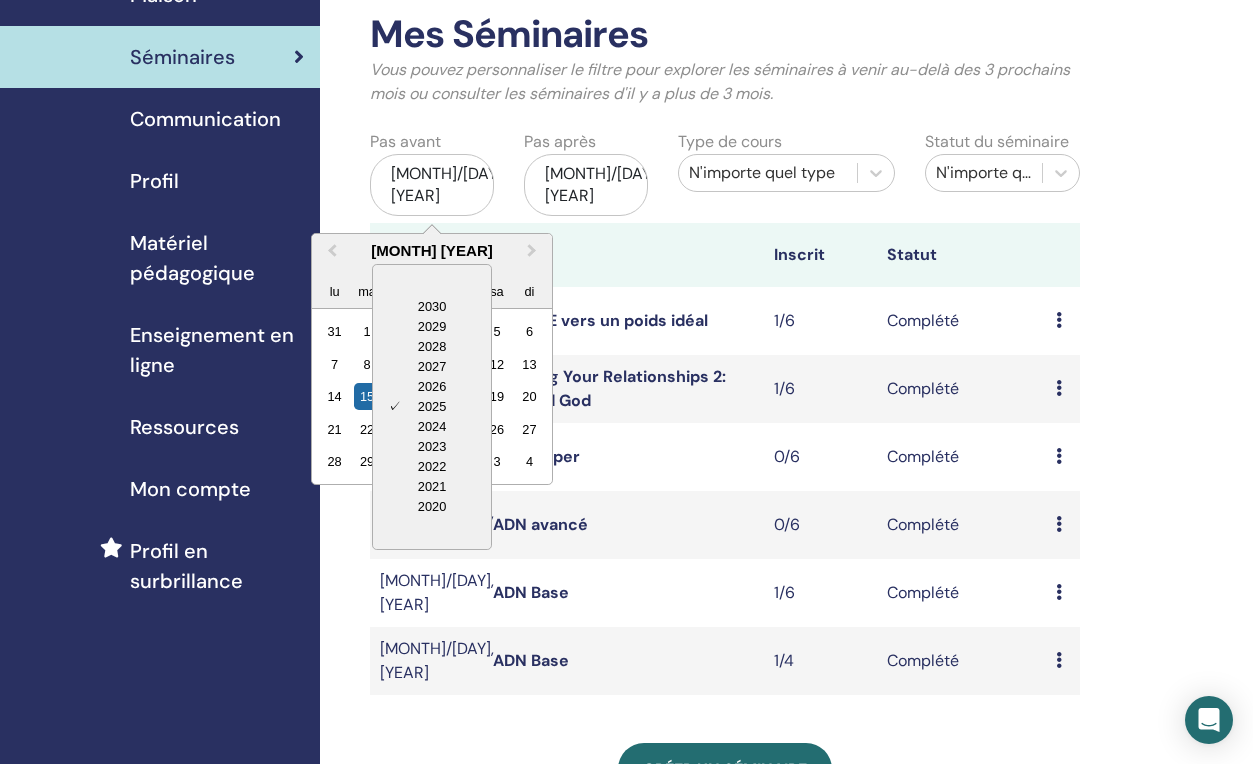 click at bounding box center [432, 281] 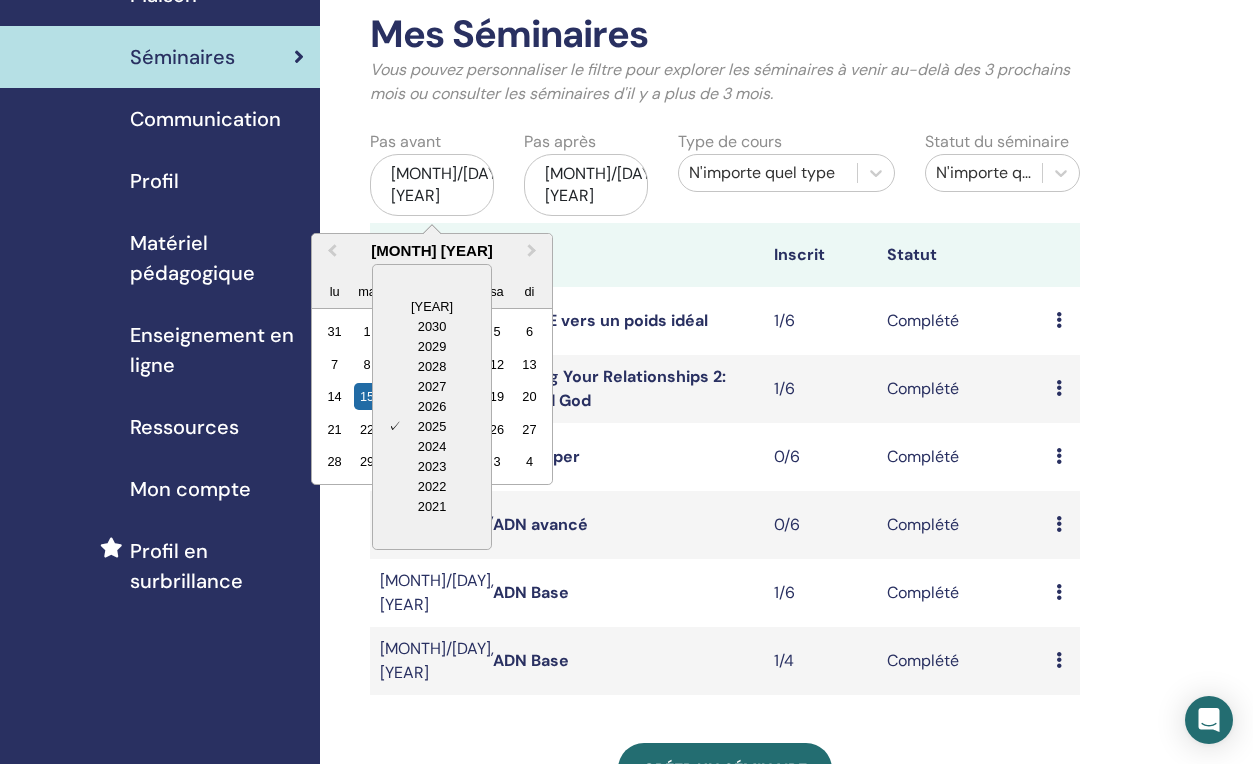 click at bounding box center (432, 281) 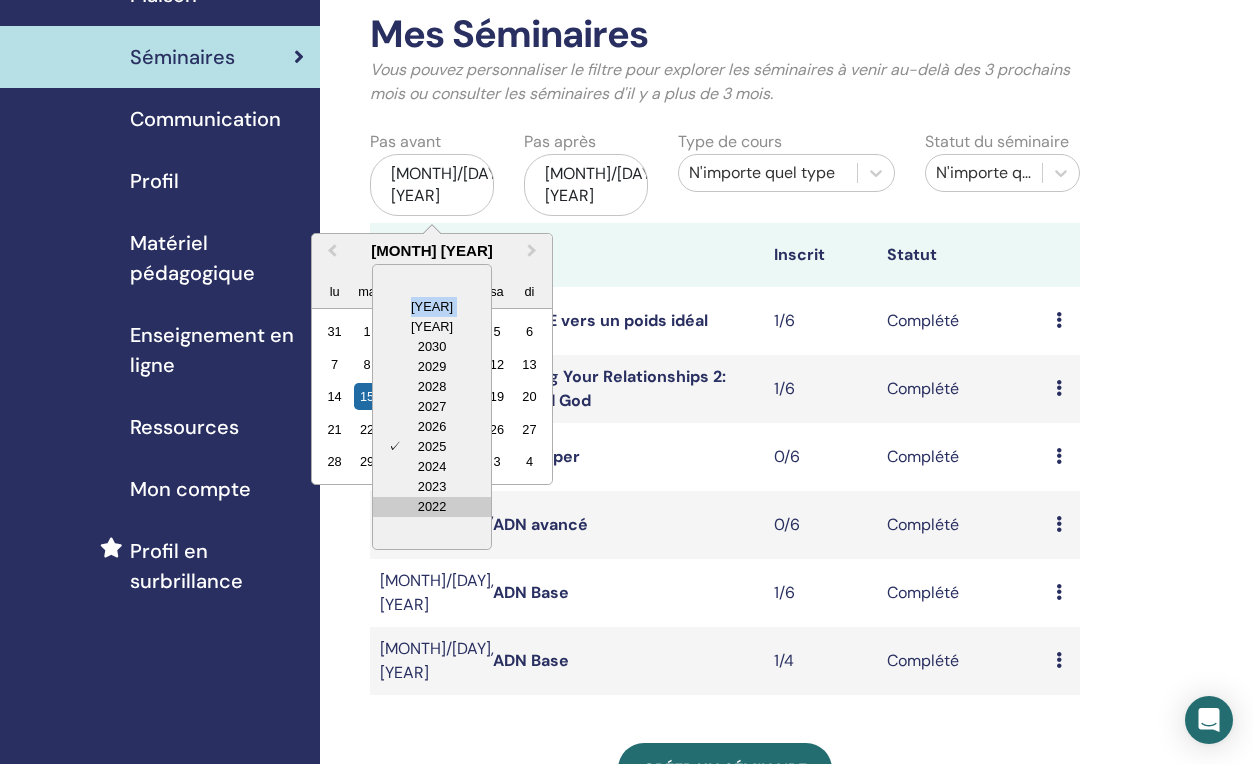 scroll, scrollTop: 300, scrollLeft: 0, axis: vertical 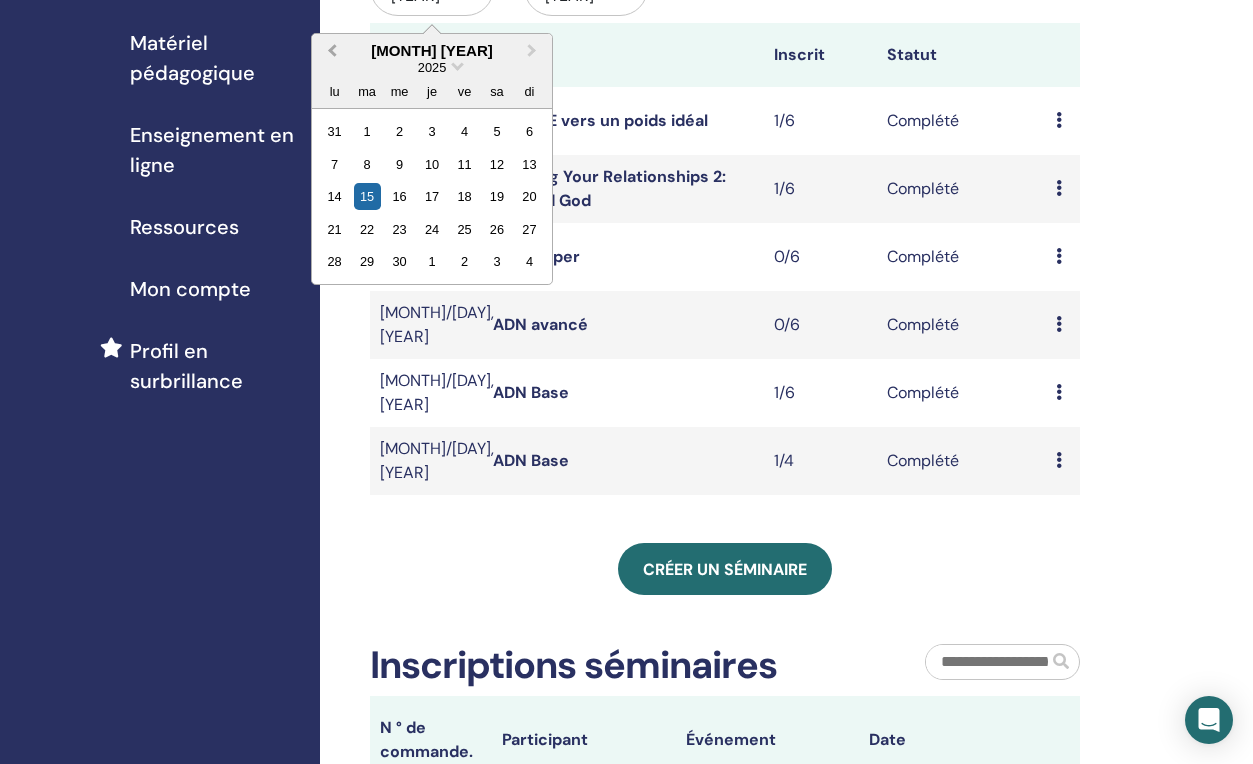 click on "Previous Month" at bounding box center (332, 50) 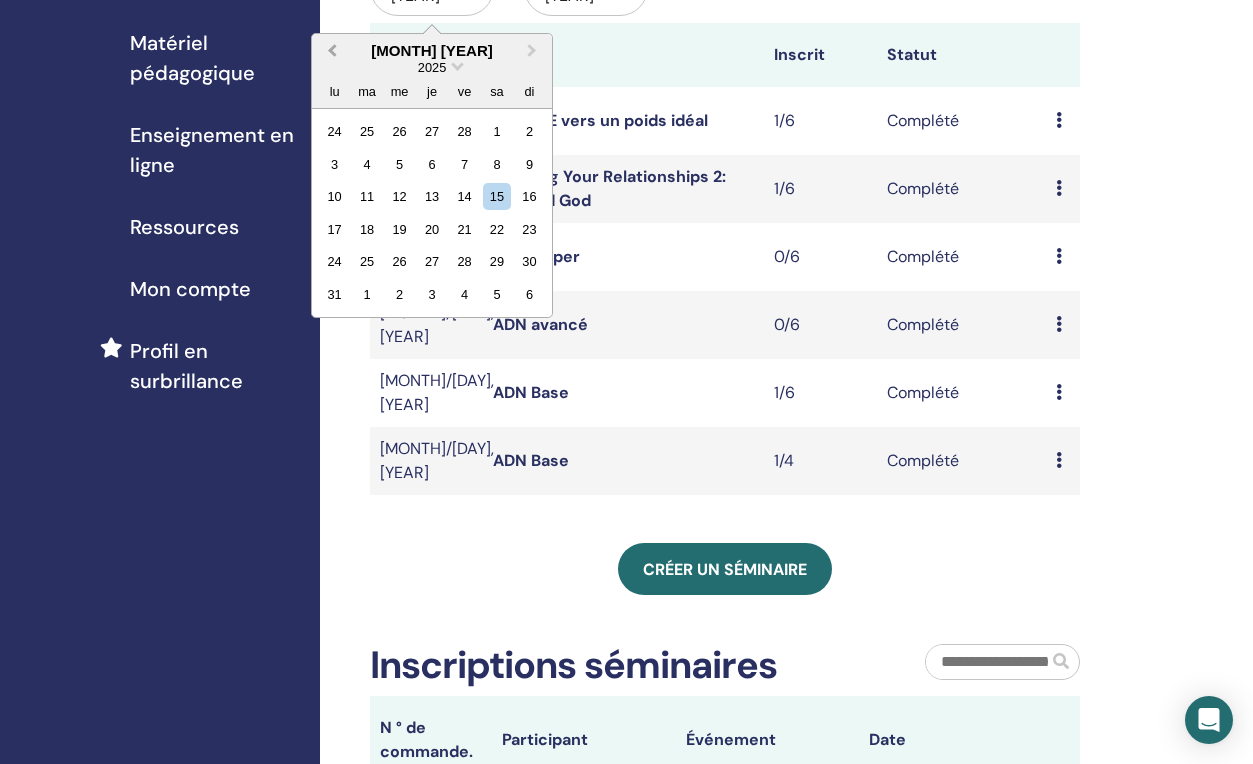 click on "Previous Month" at bounding box center (332, 50) 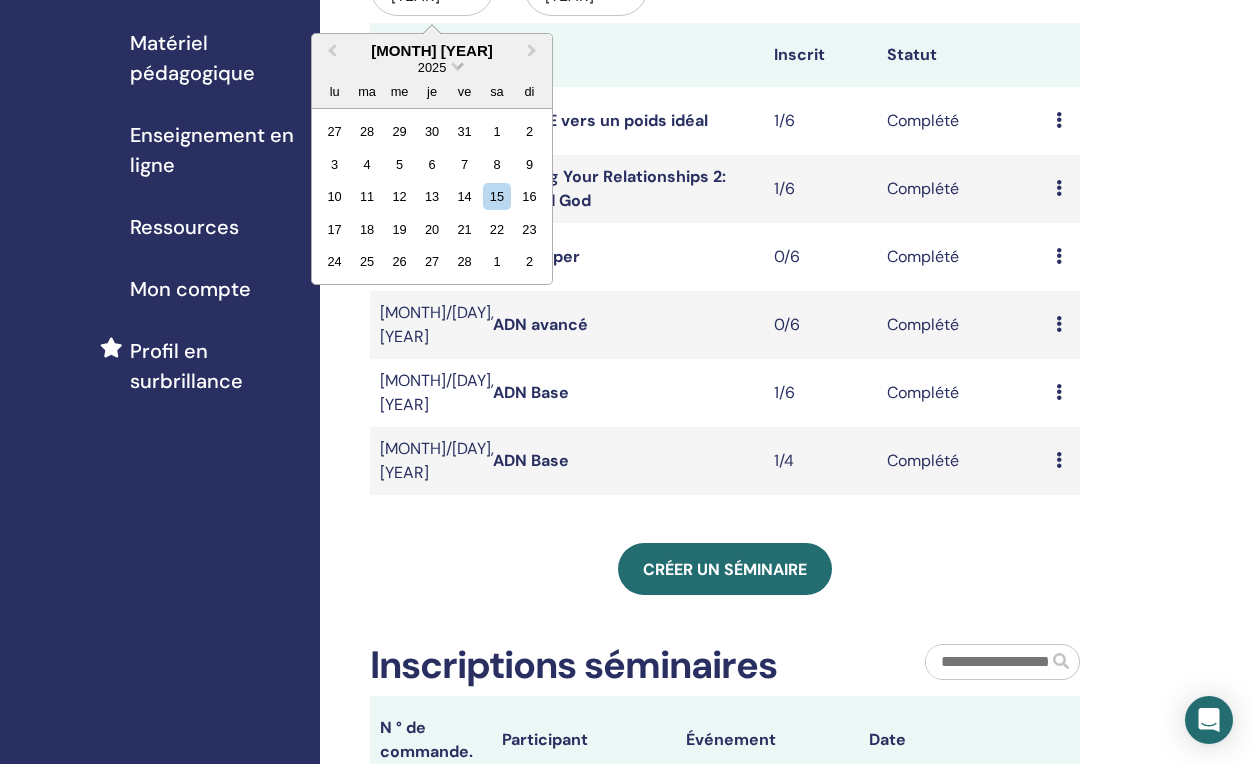 click at bounding box center [457, 64] 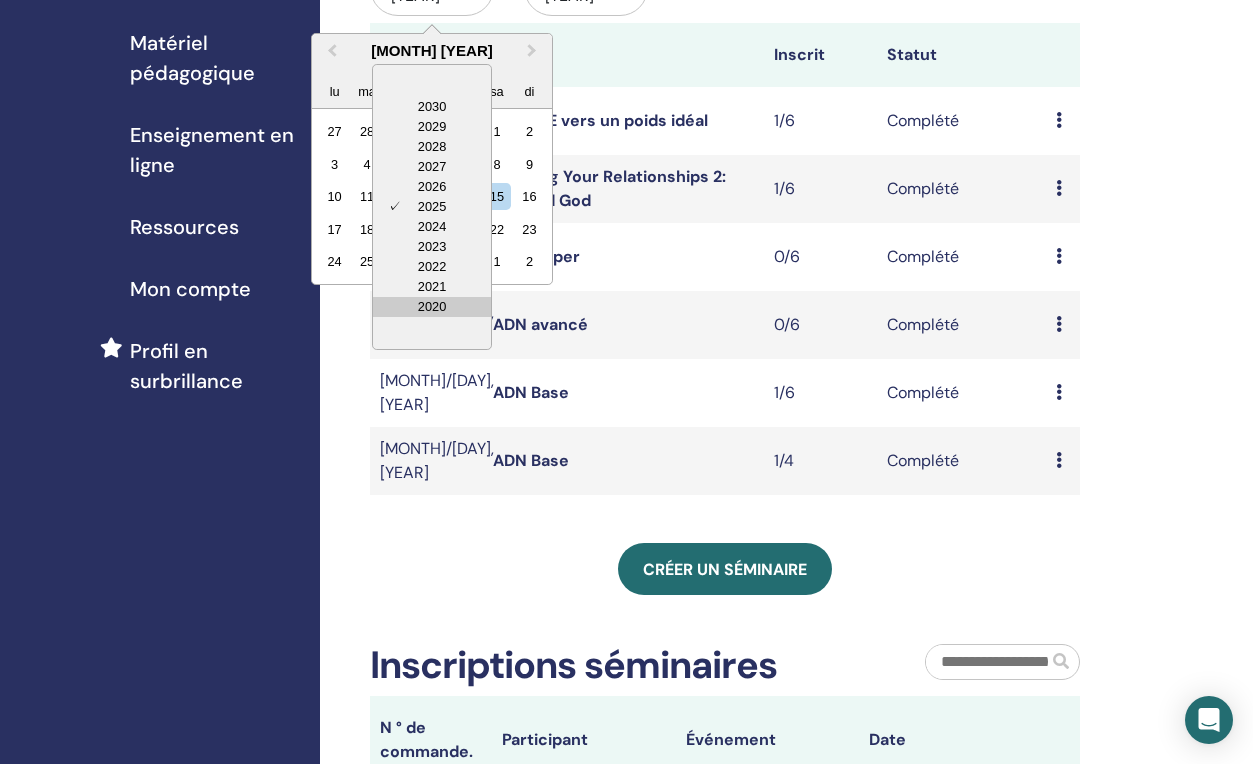 click on "2020" at bounding box center [432, 307] 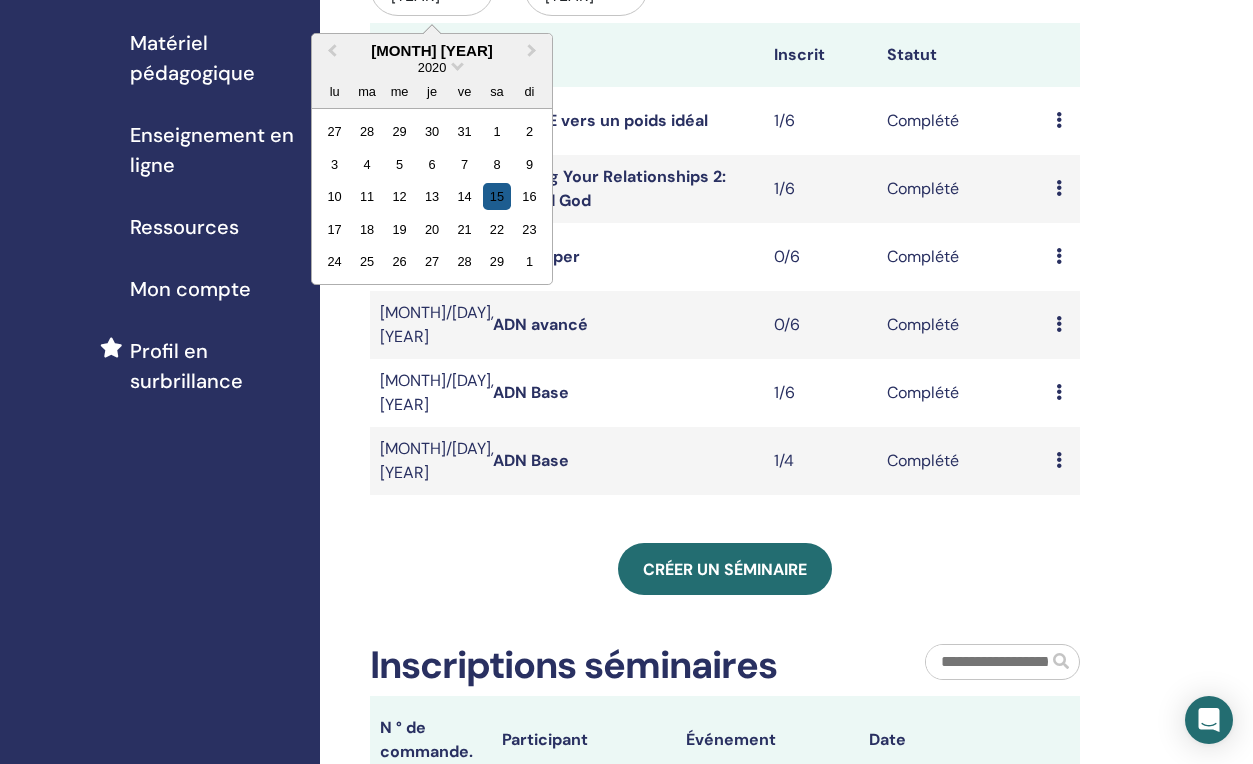 click on "15" at bounding box center [496, 196] 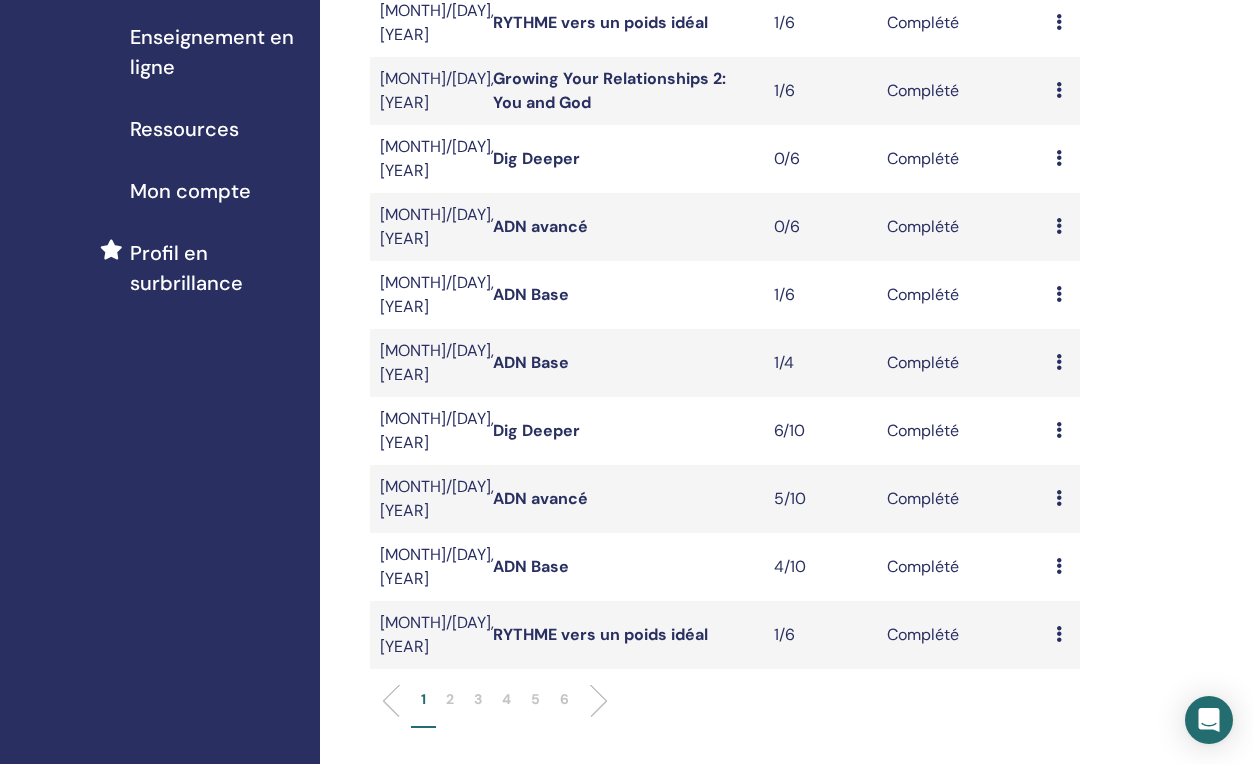 scroll, scrollTop: 600, scrollLeft: 0, axis: vertical 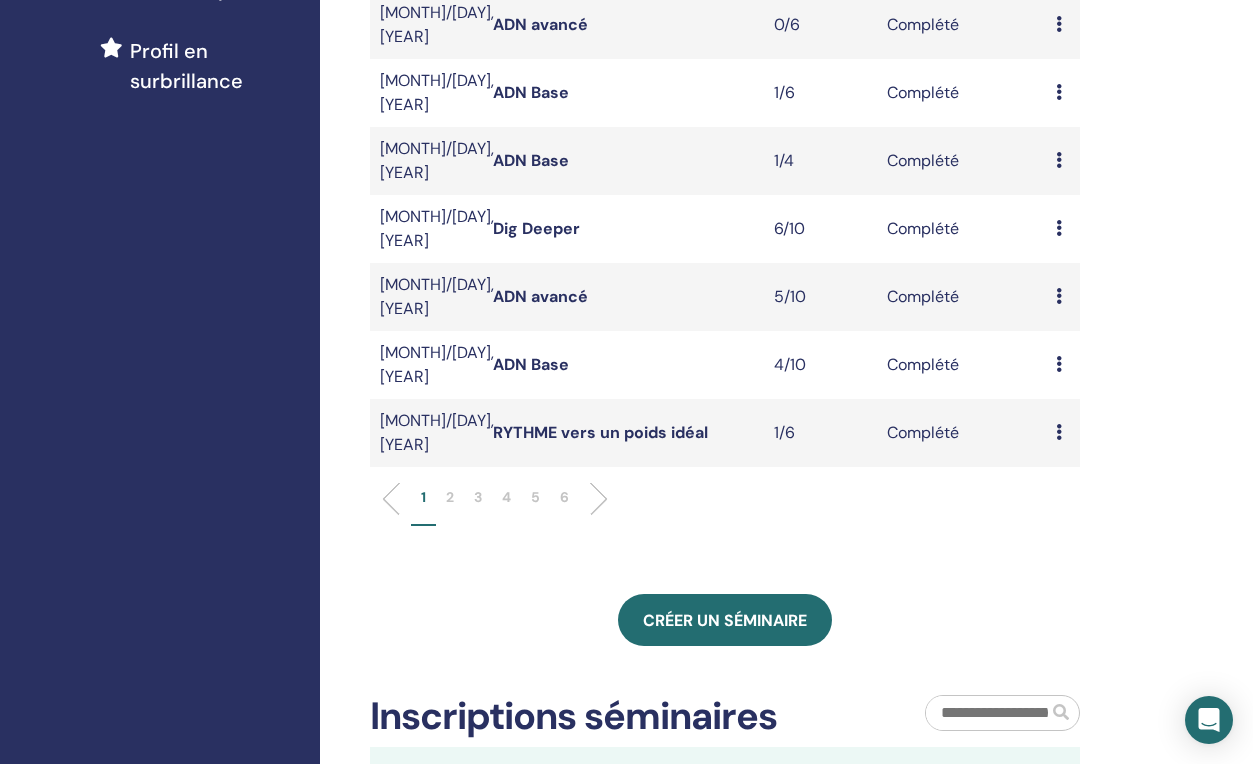 click on "6" at bounding box center [564, 497] 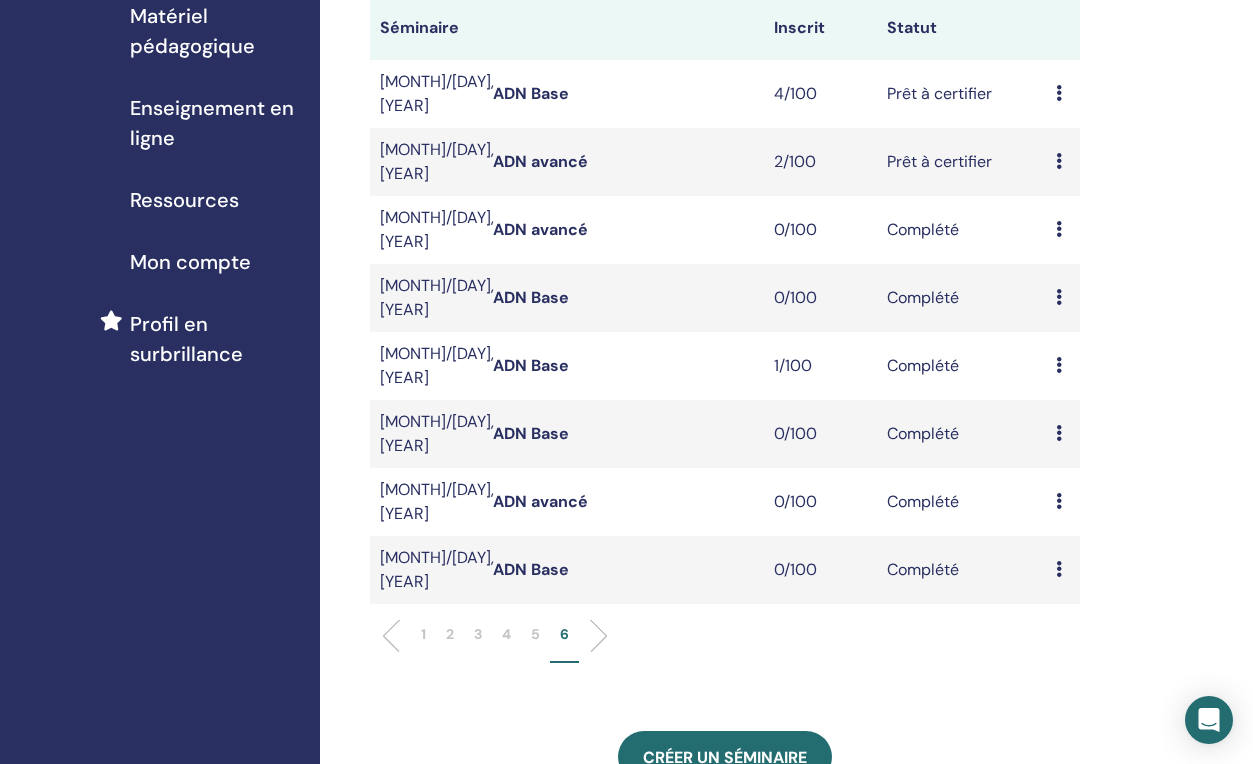 scroll, scrollTop: 300, scrollLeft: 0, axis: vertical 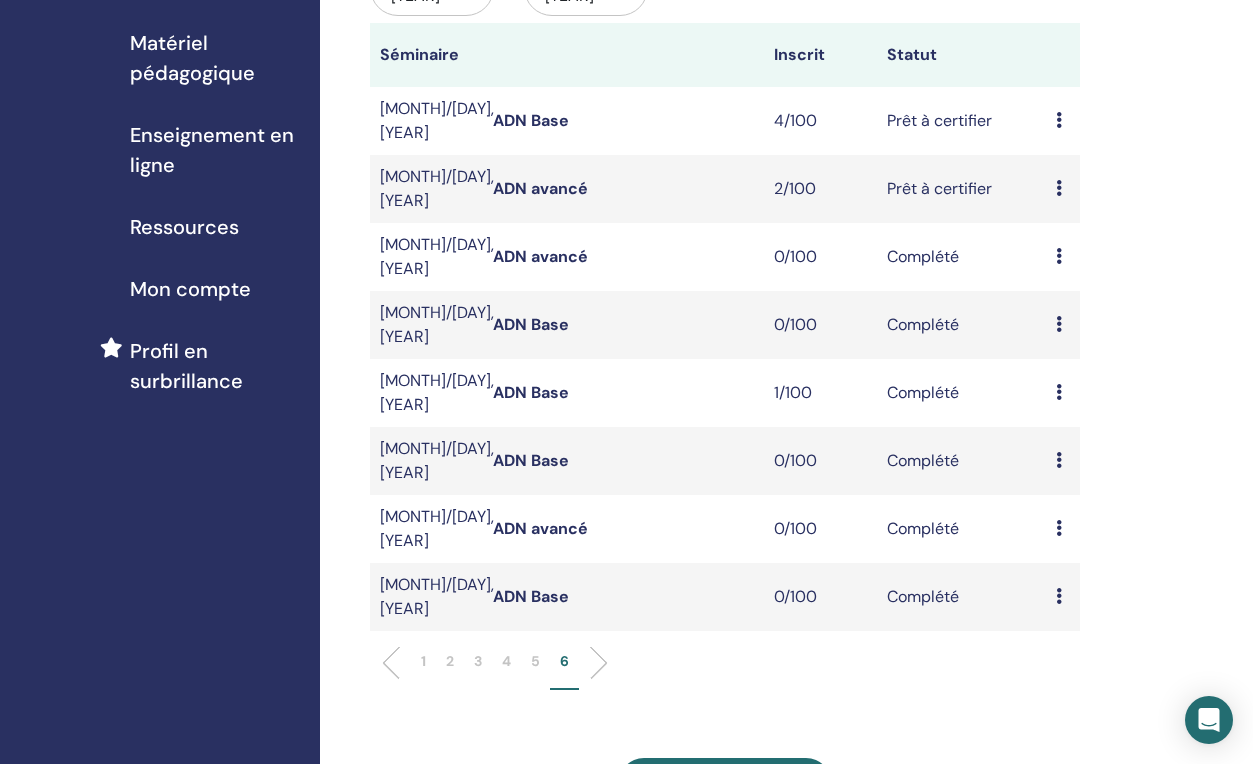 click on "ADN avancé" at bounding box center [540, 188] 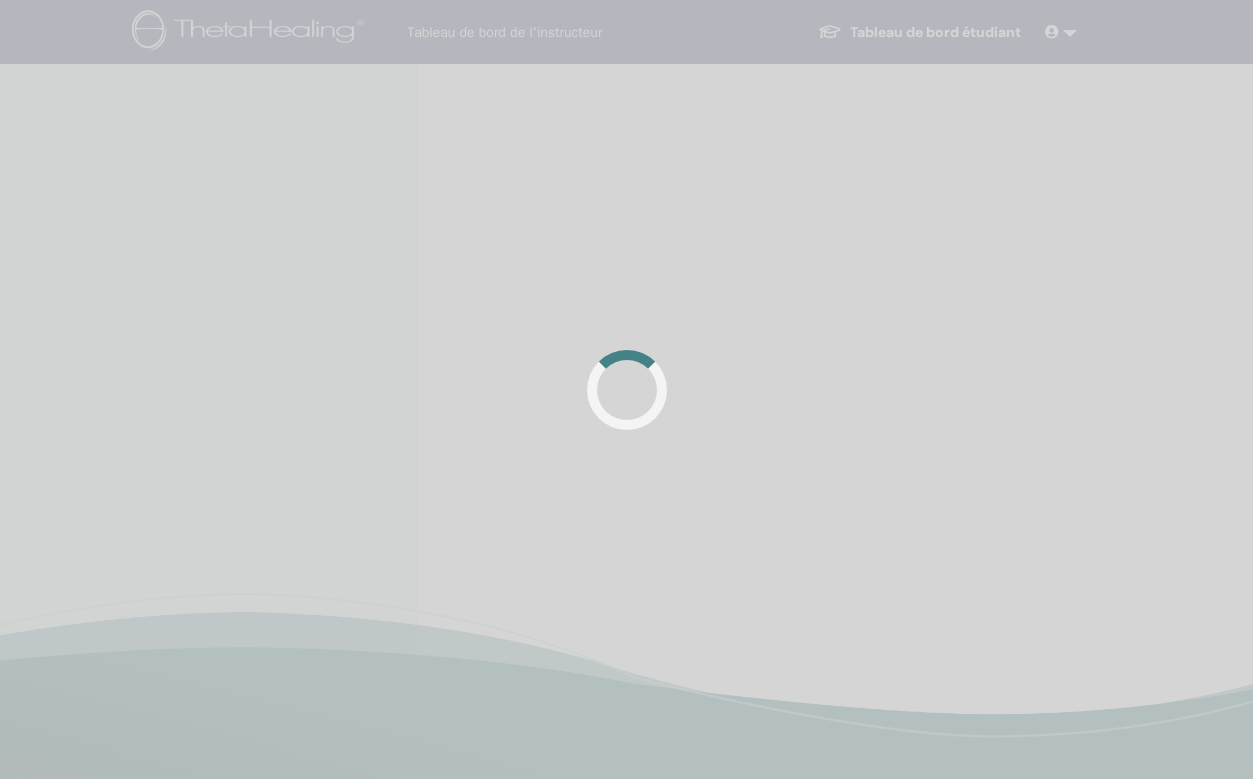 scroll, scrollTop: 0, scrollLeft: 0, axis: both 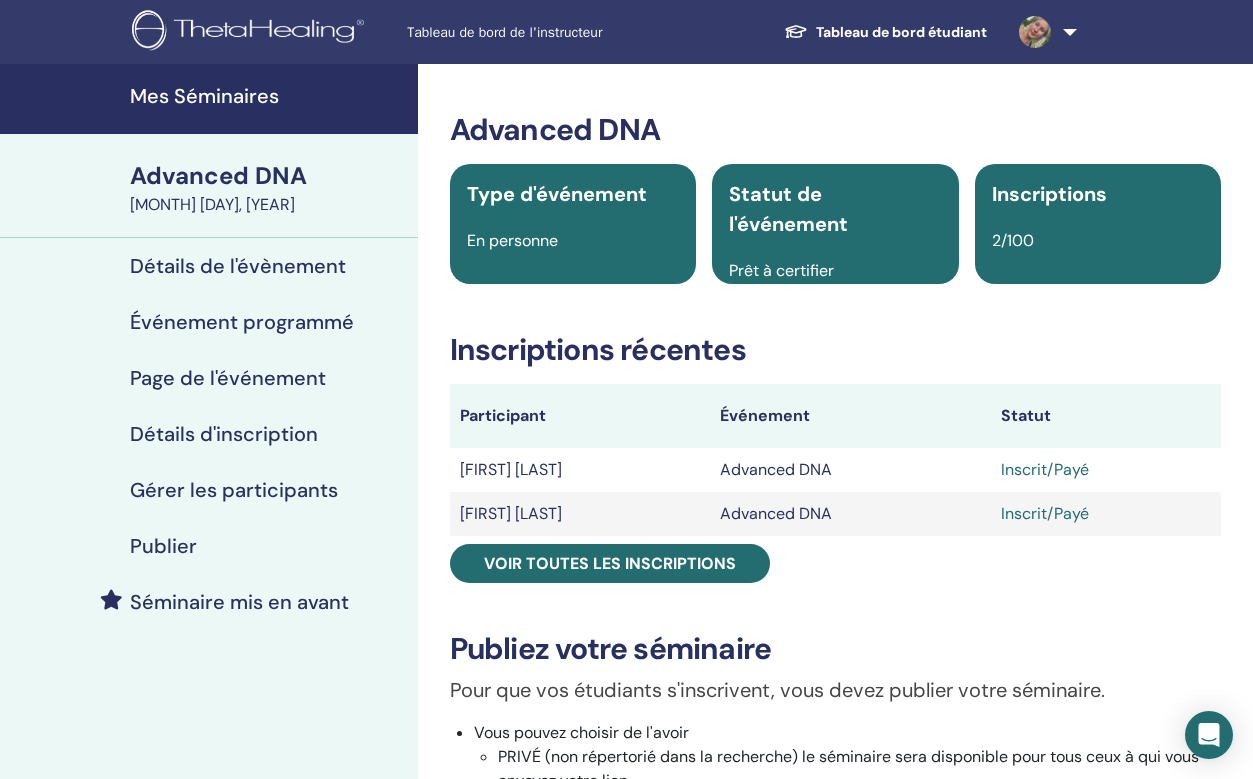 click on "Inscrit/Payé" at bounding box center (1106, 514) 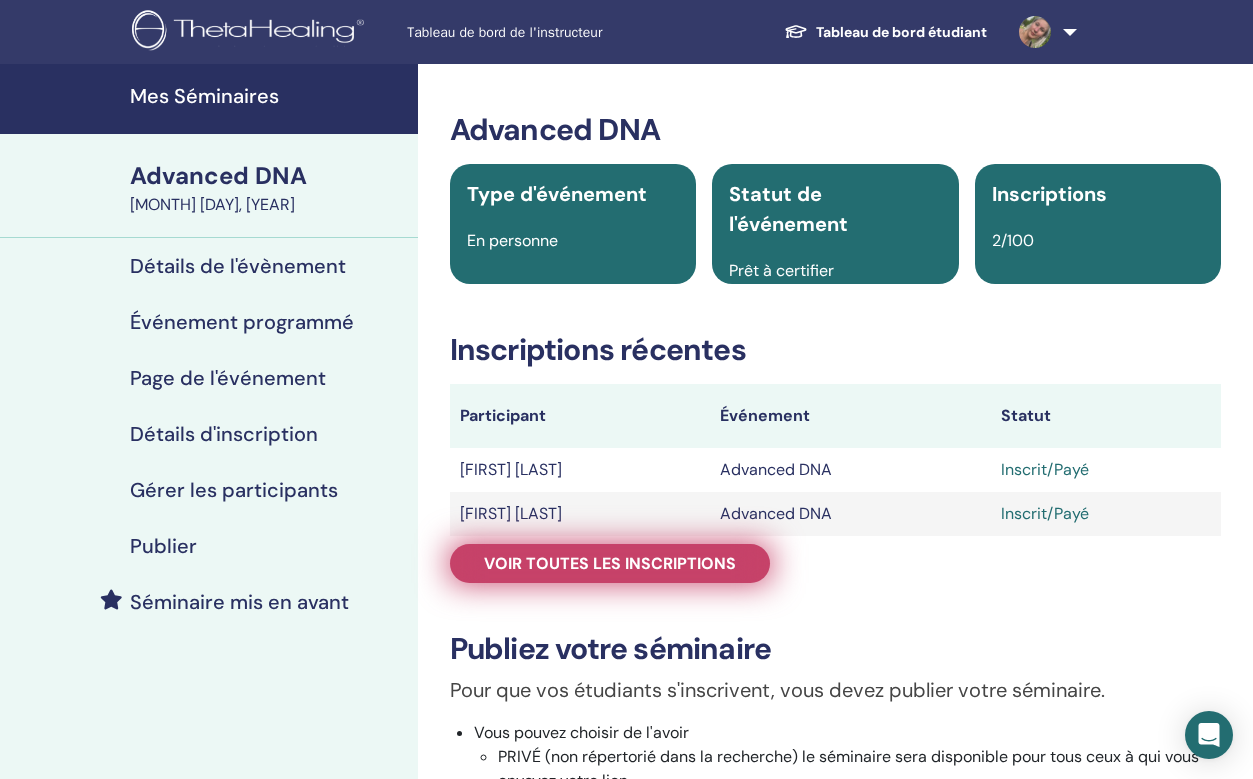 click on "Voir toutes les inscriptions" at bounding box center [610, 563] 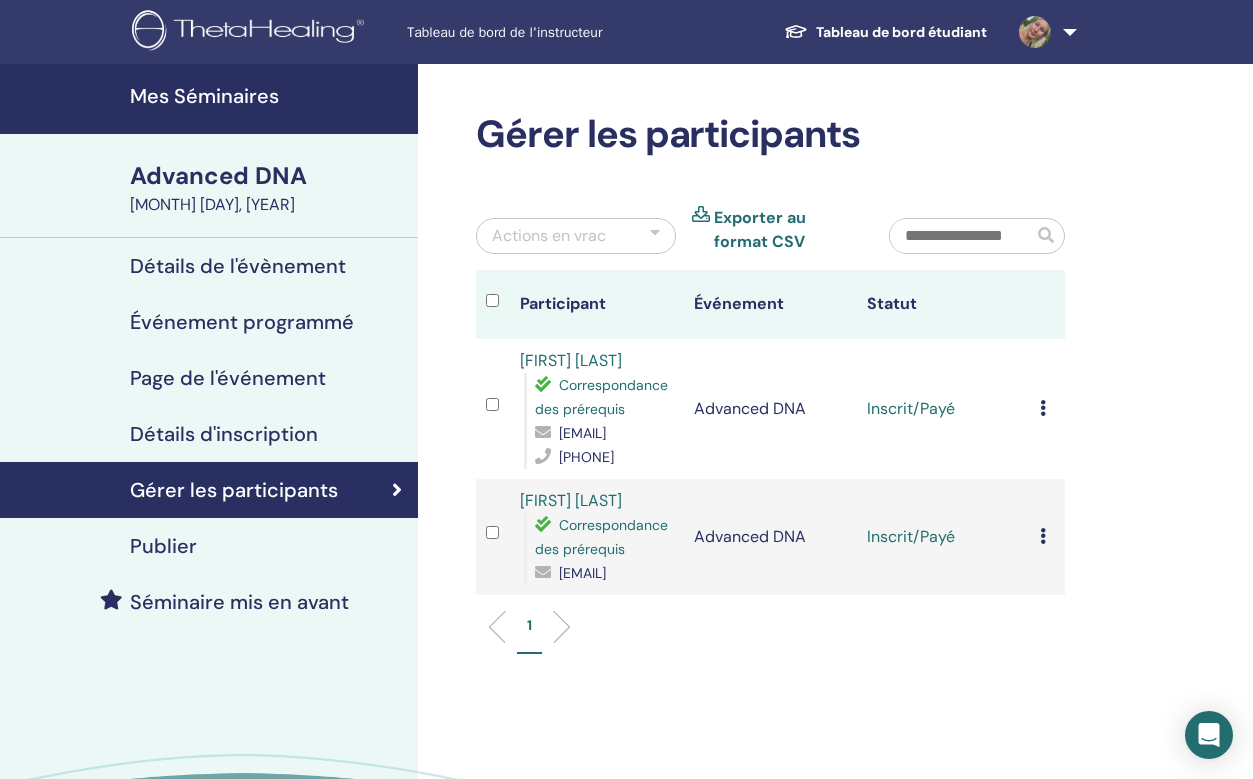 scroll, scrollTop: 200, scrollLeft: 0, axis: vertical 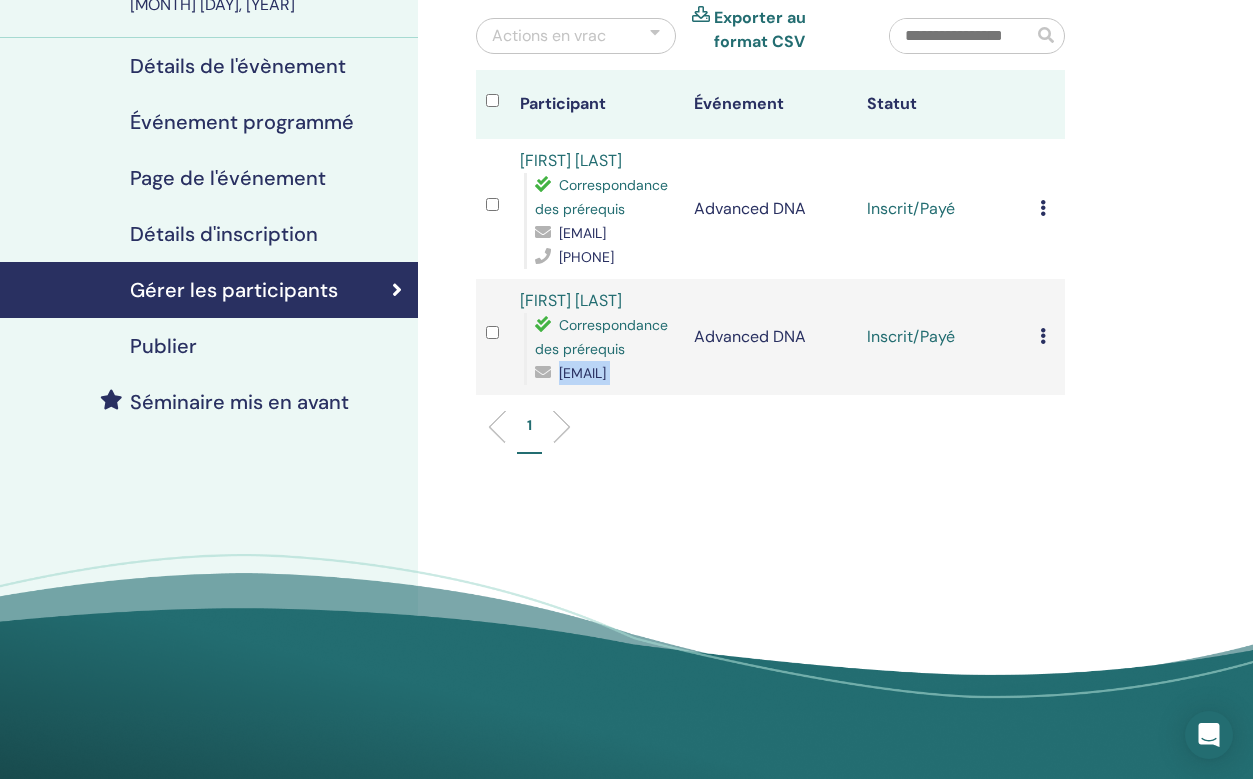 drag, startPoint x: 689, startPoint y: 443, endPoint x: 527, endPoint y: 455, distance: 162.44383 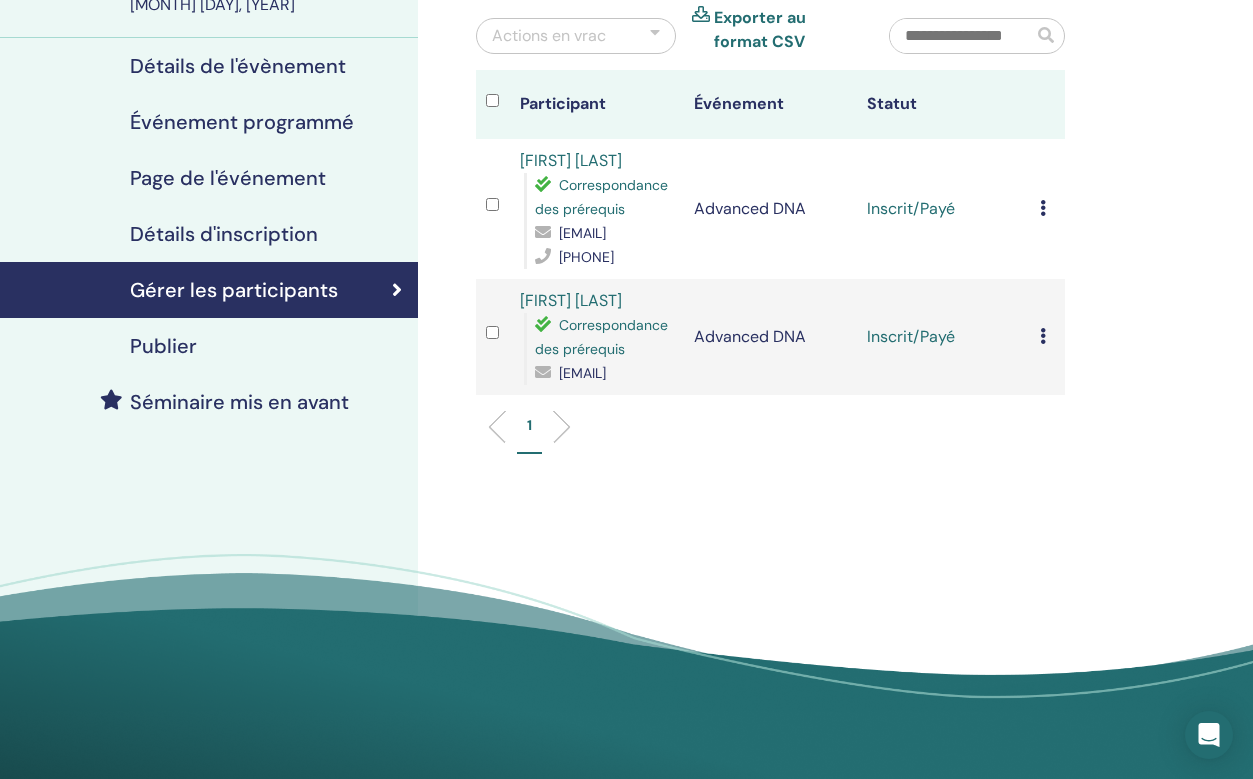 click on "Annuler l'inscription Ne pas certifier automatiquement Marquer comme payé Marquer comme non payé Marquer comme absent Compléter et certifier Télécharger le certificat" at bounding box center [1047, 337] 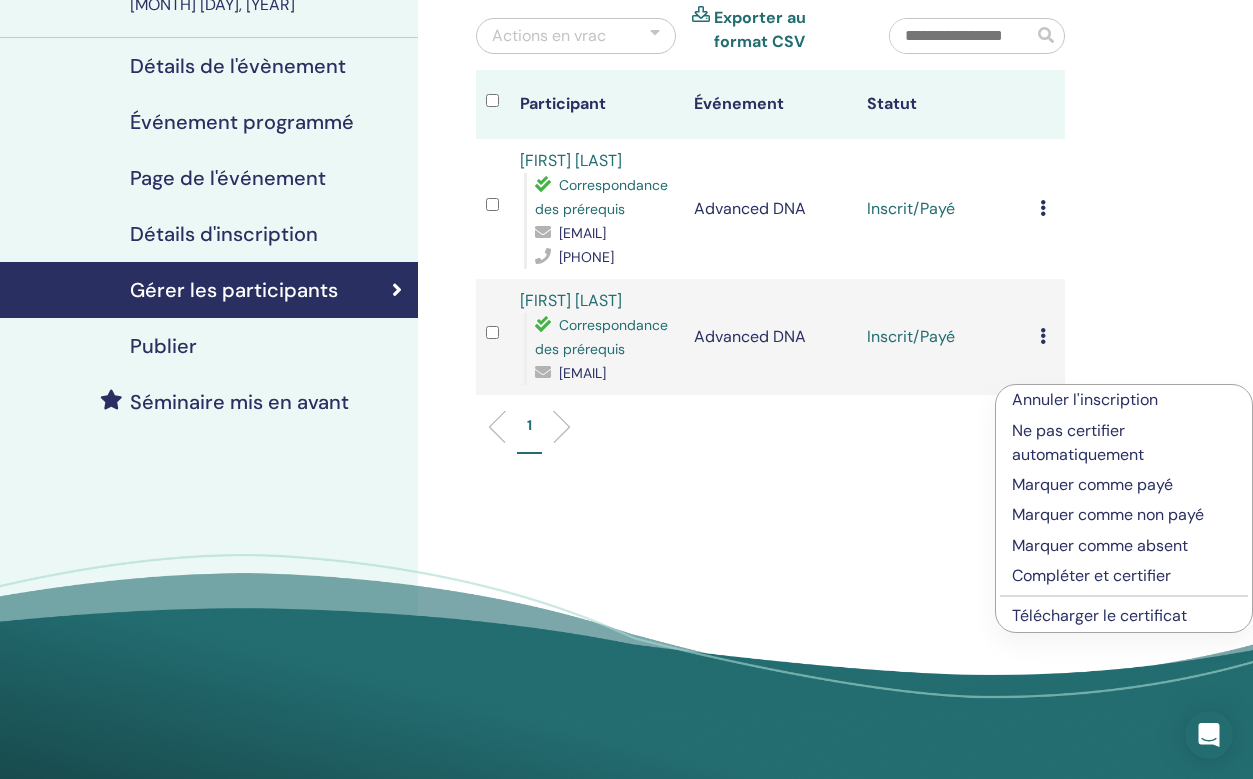 click on "Compléter et certifier" at bounding box center (1124, 576) 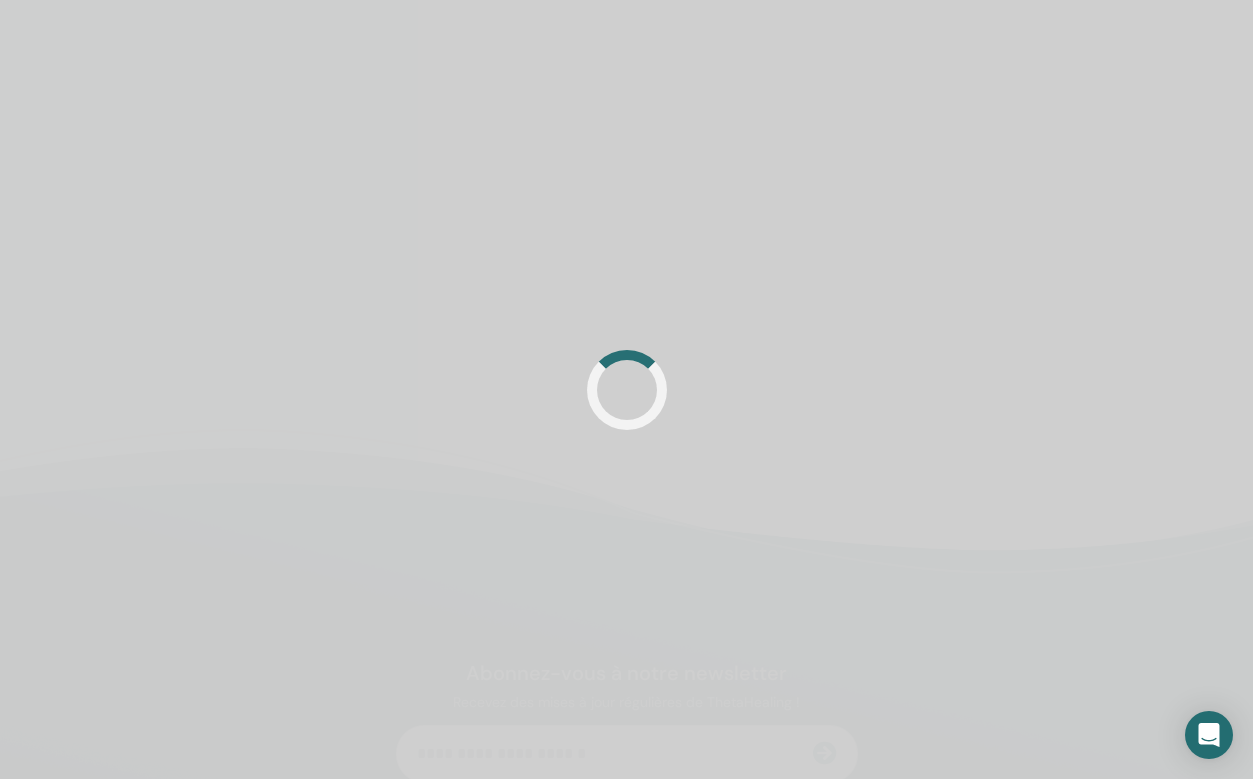 scroll, scrollTop: 200, scrollLeft: 0, axis: vertical 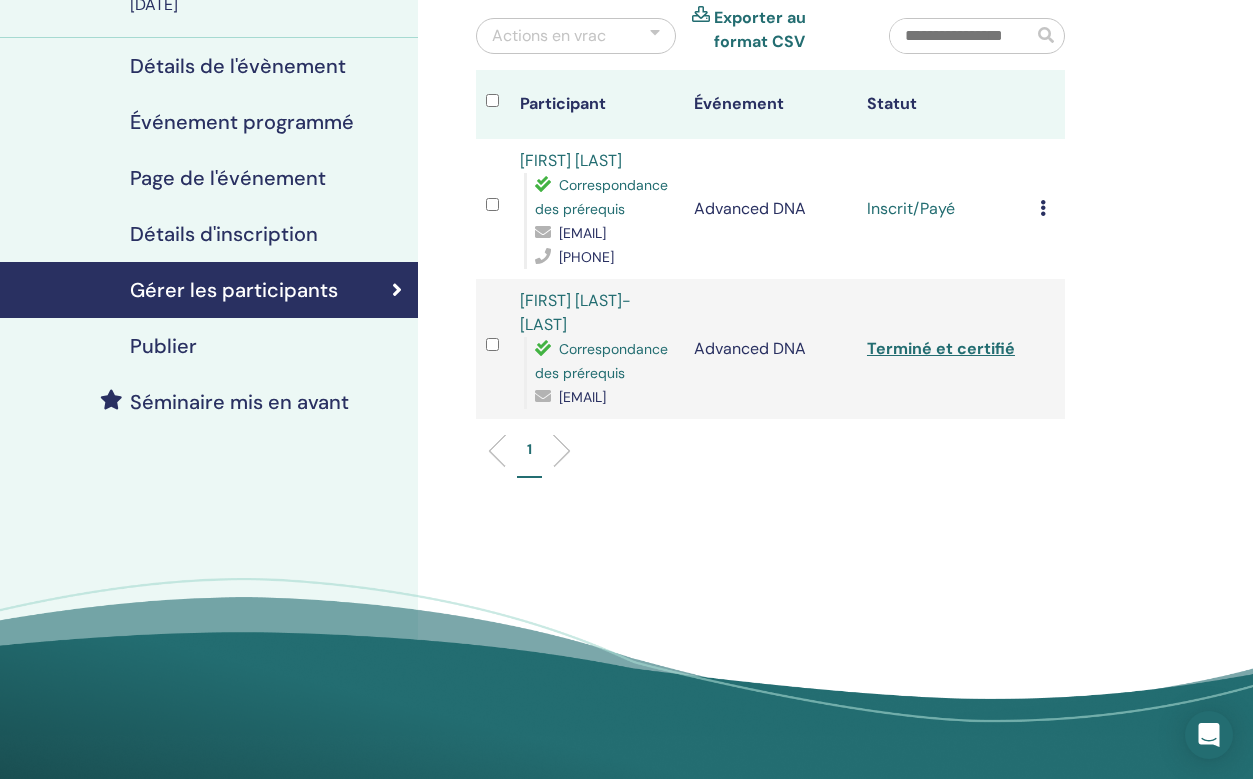 click on "Annuler l'inscription Ne pas certifier automatiquement Marquer comme payé Marquer comme non payé Marquer comme absent Compléter et certifier Télécharger le certificat" at bounding box center (1047, 209) 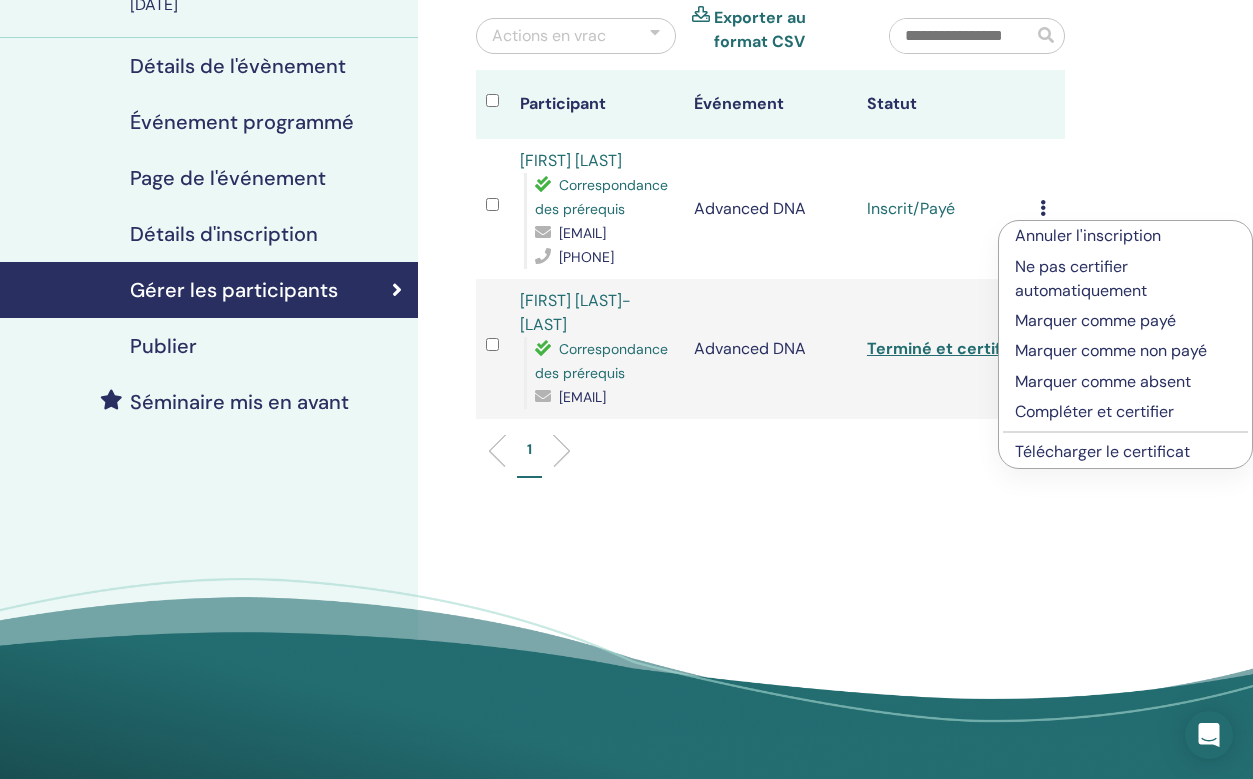 click on "Compléter et certifier" at bounding box center [1125, 412] 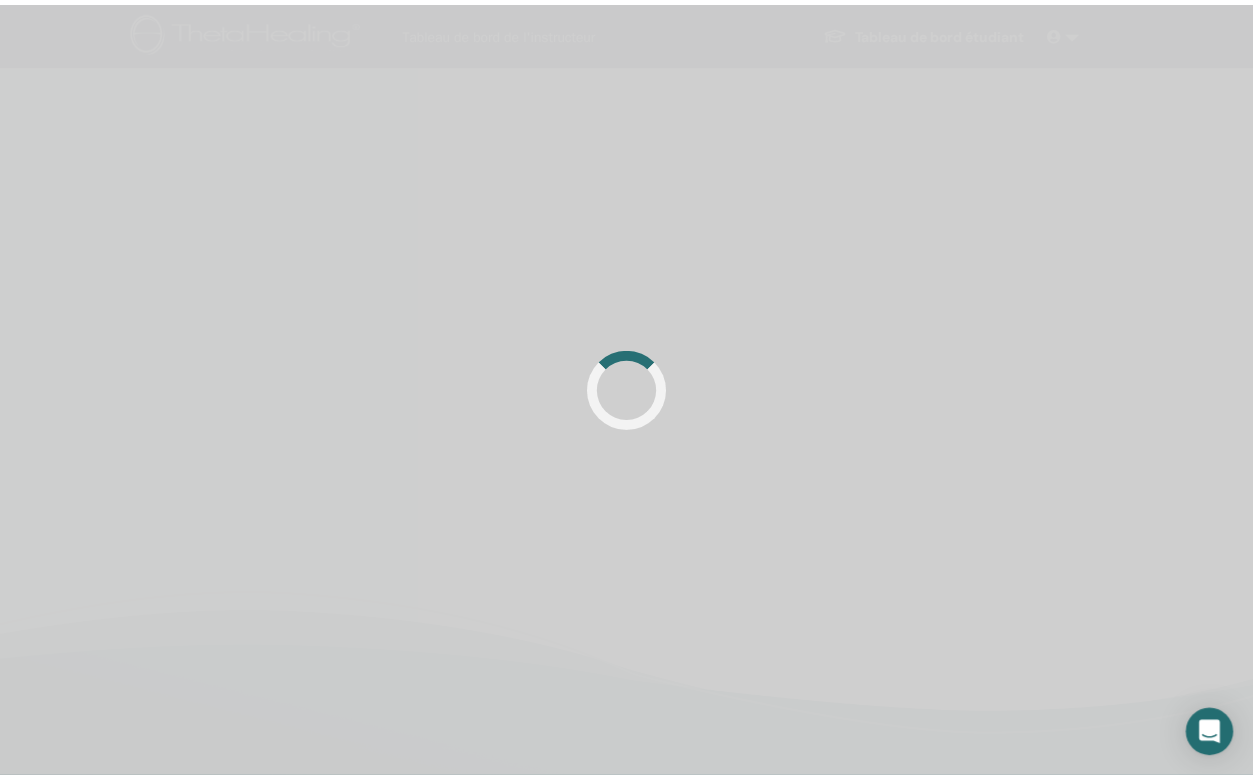 scroll, scrollTop: 0, scrollLeft: 0, axis: both 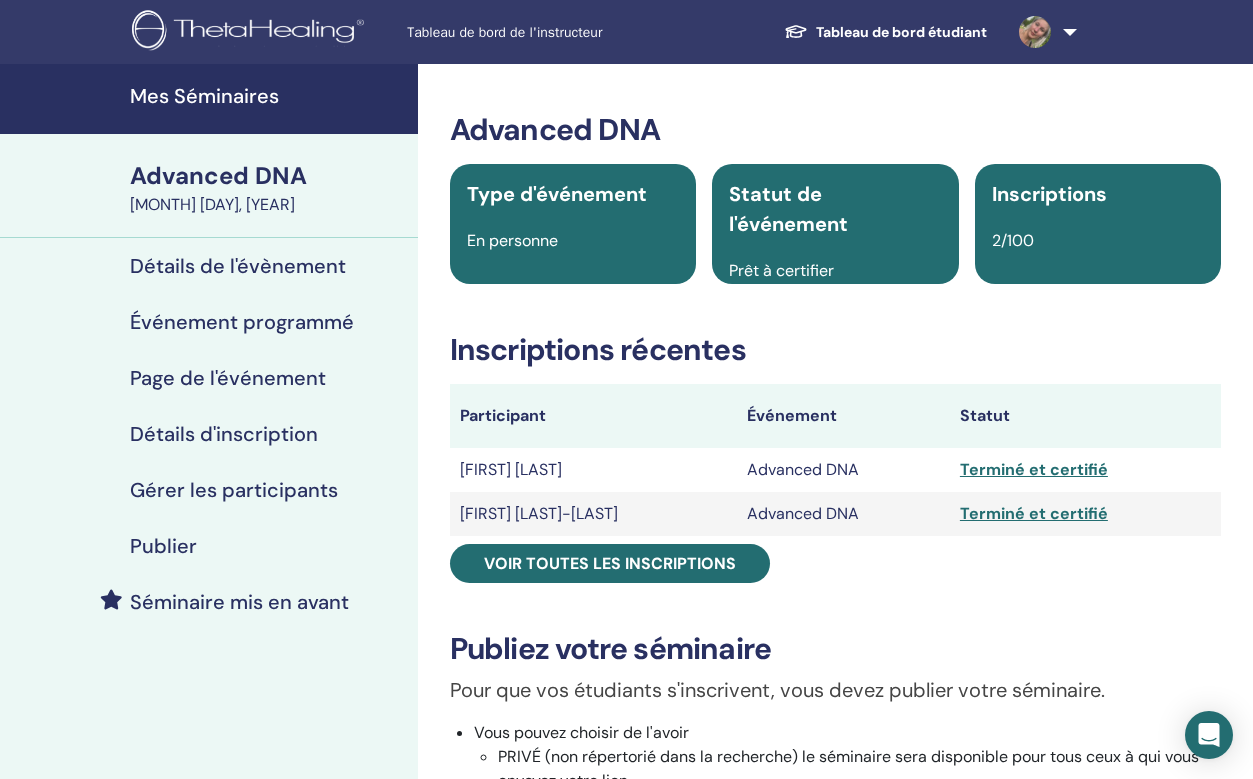 click on "Mes Séminaires" at bounding box center [268, 96] 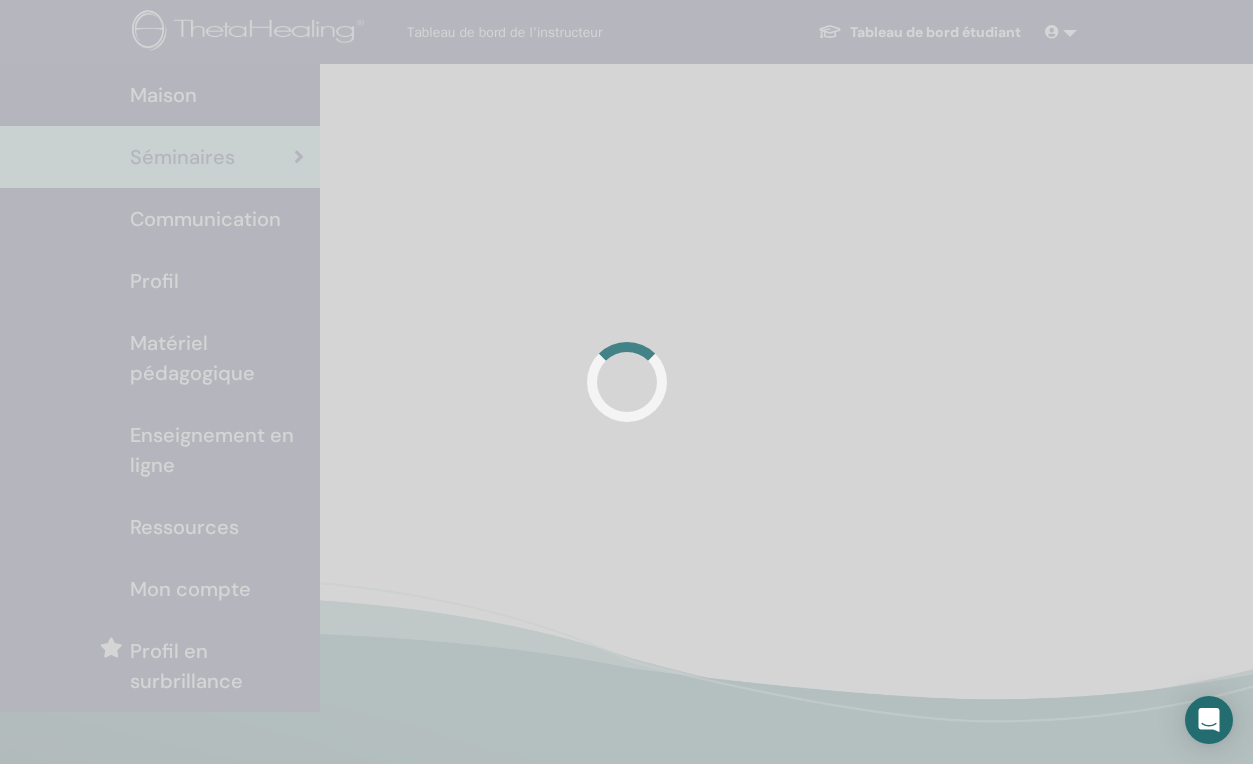 scroll, scrollTop: 0, scrollLeft: 0, axis: both 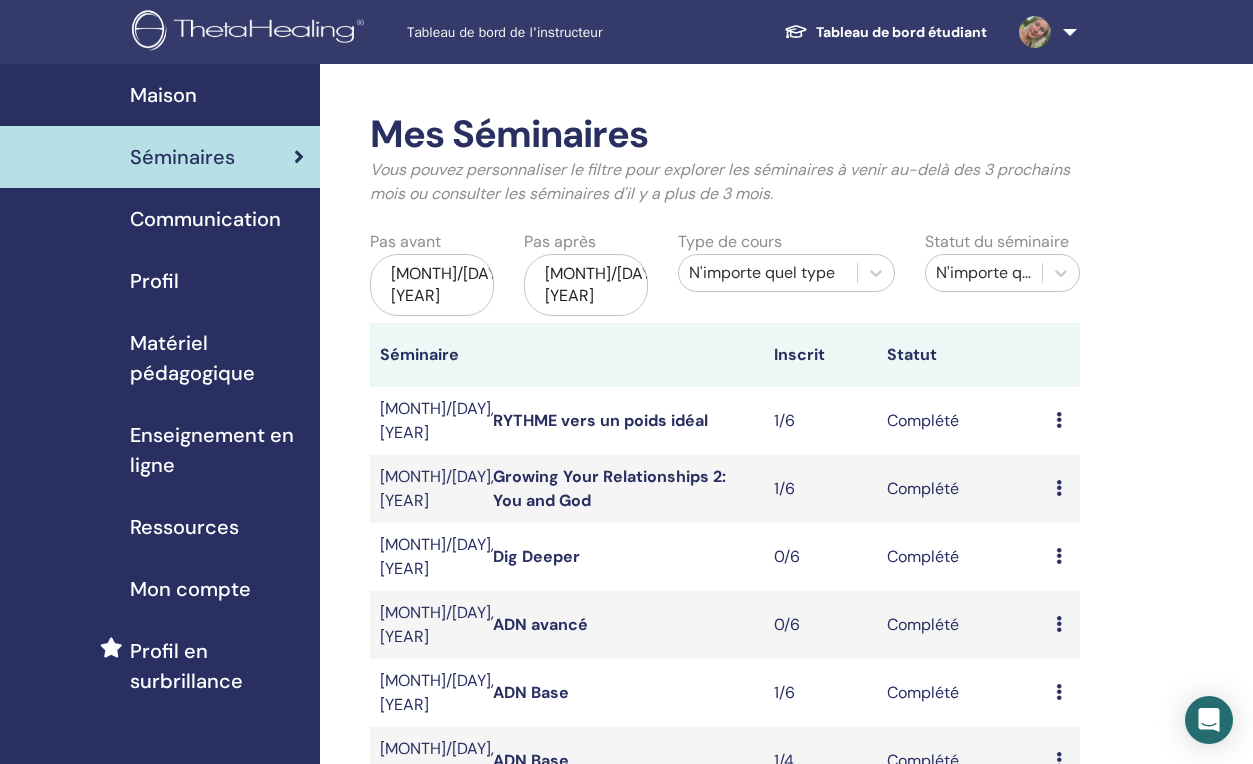 click on "avr./15, 2025" at bounding box center [432, 285] 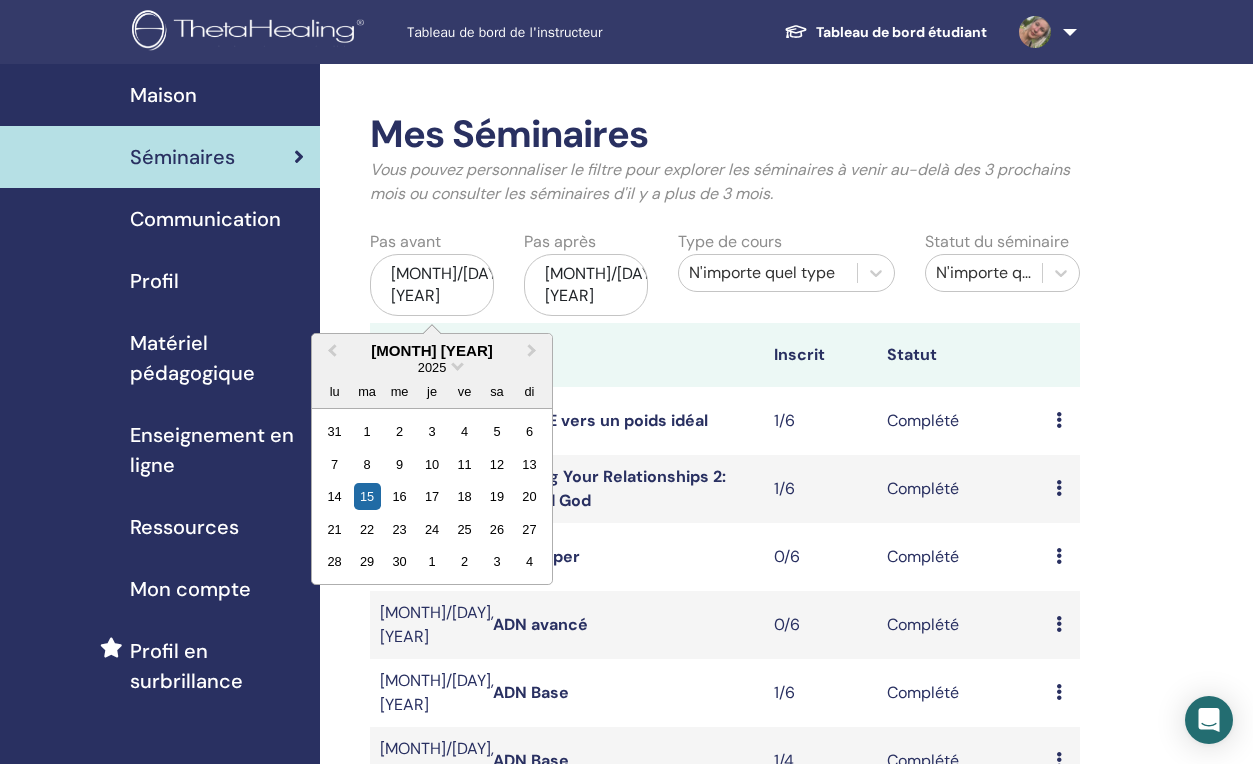 click on "2025" at bounding box center [432, 367] 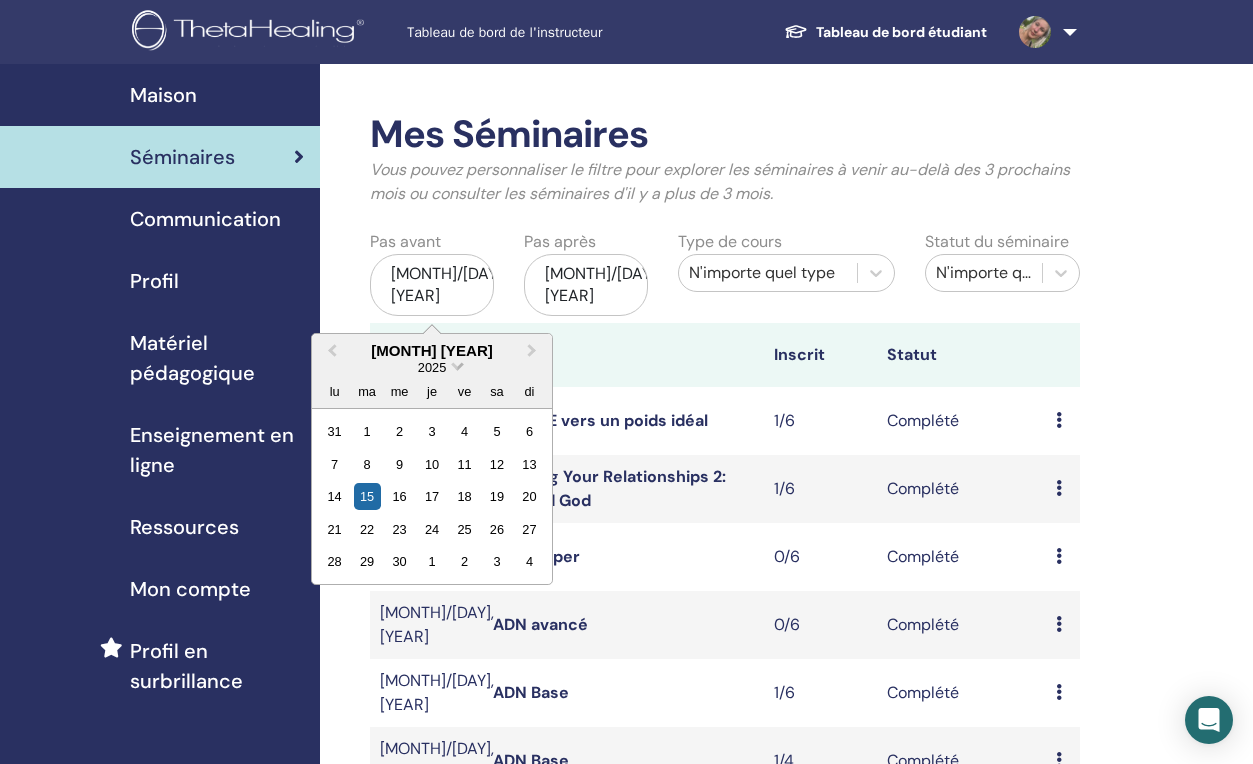 click at bounding box center (457, 364) 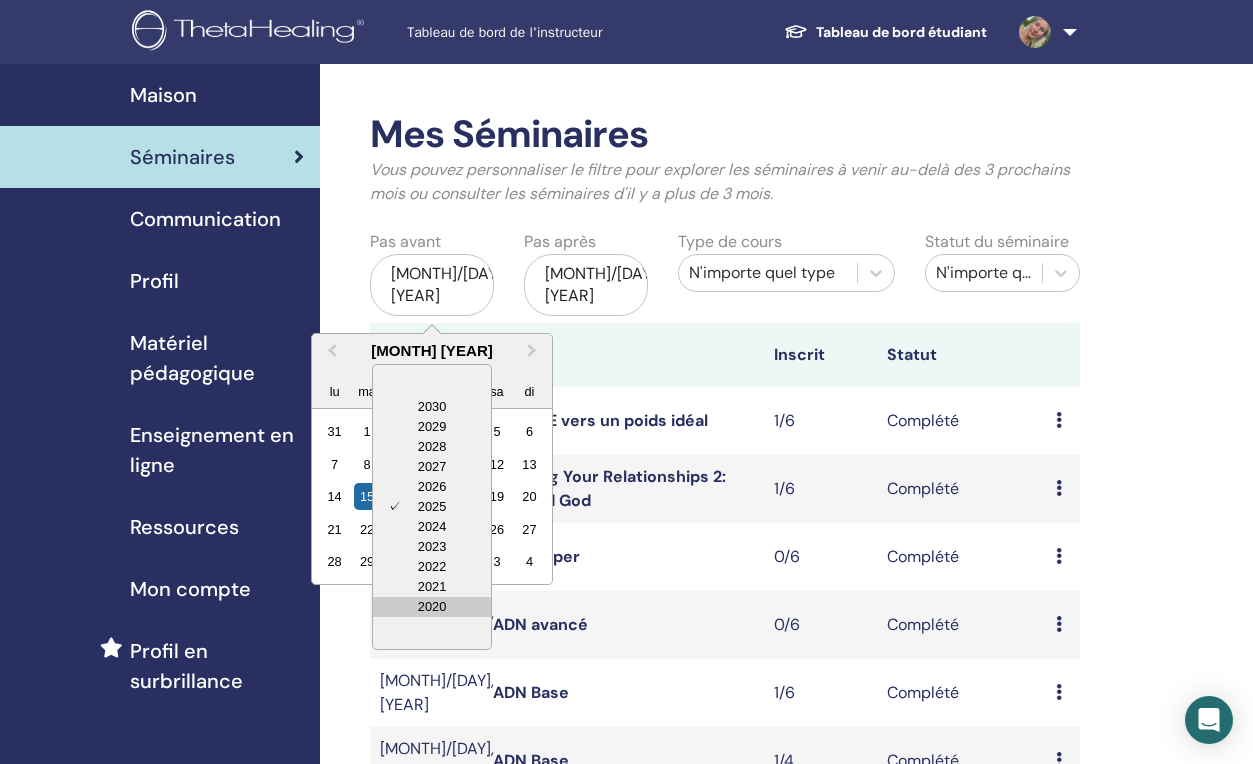 click on "2020" at bounding box center (432, 607) 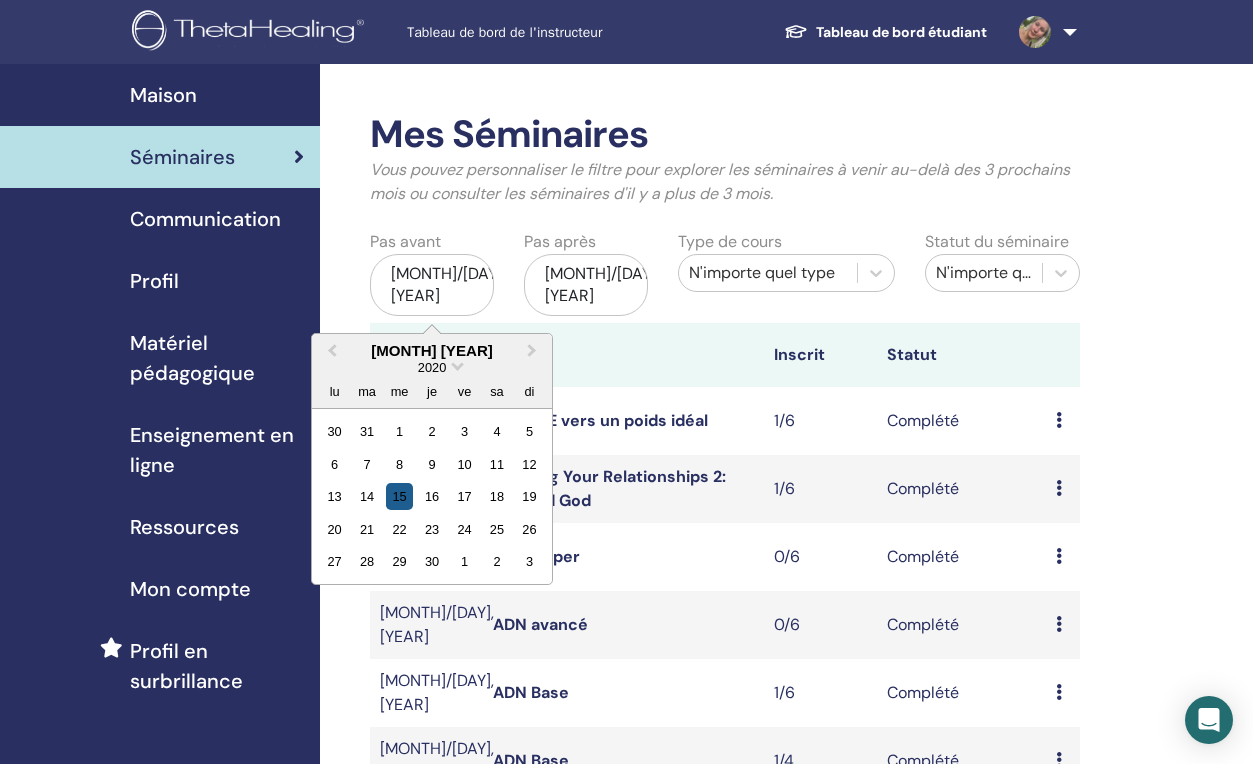 click on "15" at bounding box center (399, 496) 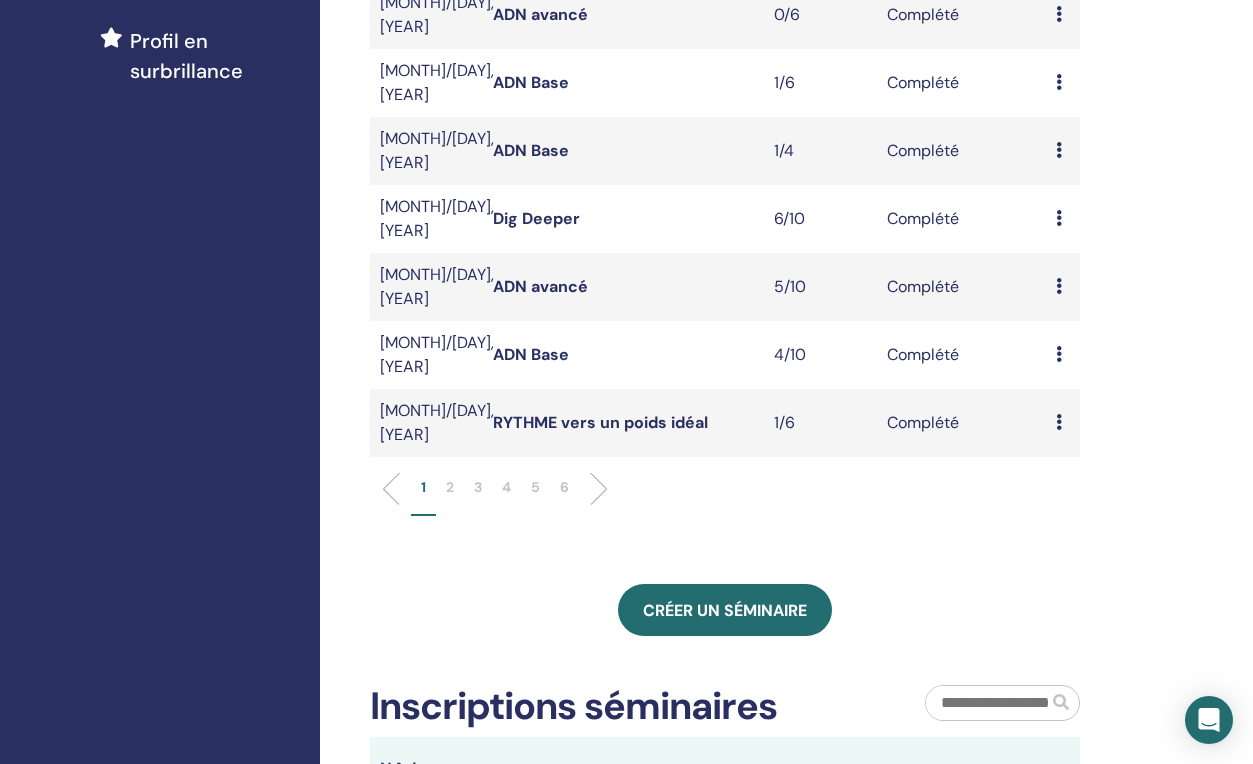 scroll, scrollTop: 800, scrollLeft: 0, axis: vertical 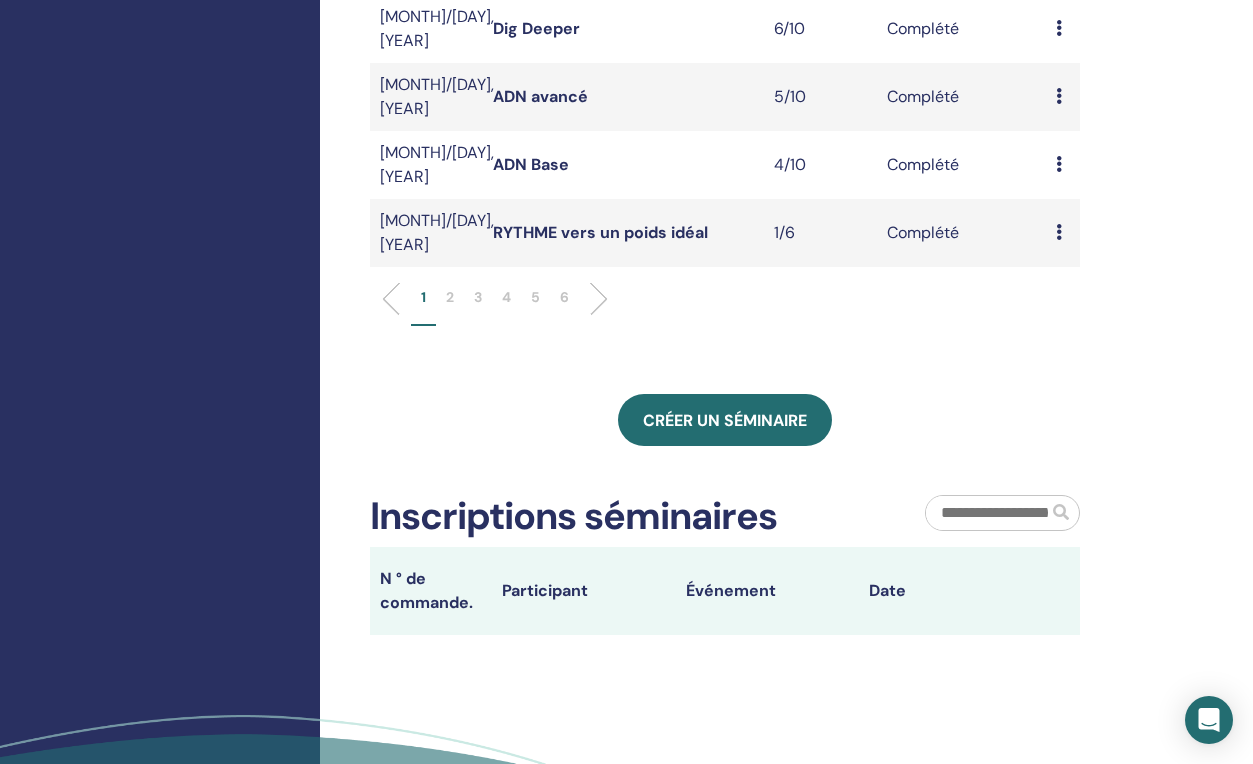 click on "6" at bounding box center (564, 297) 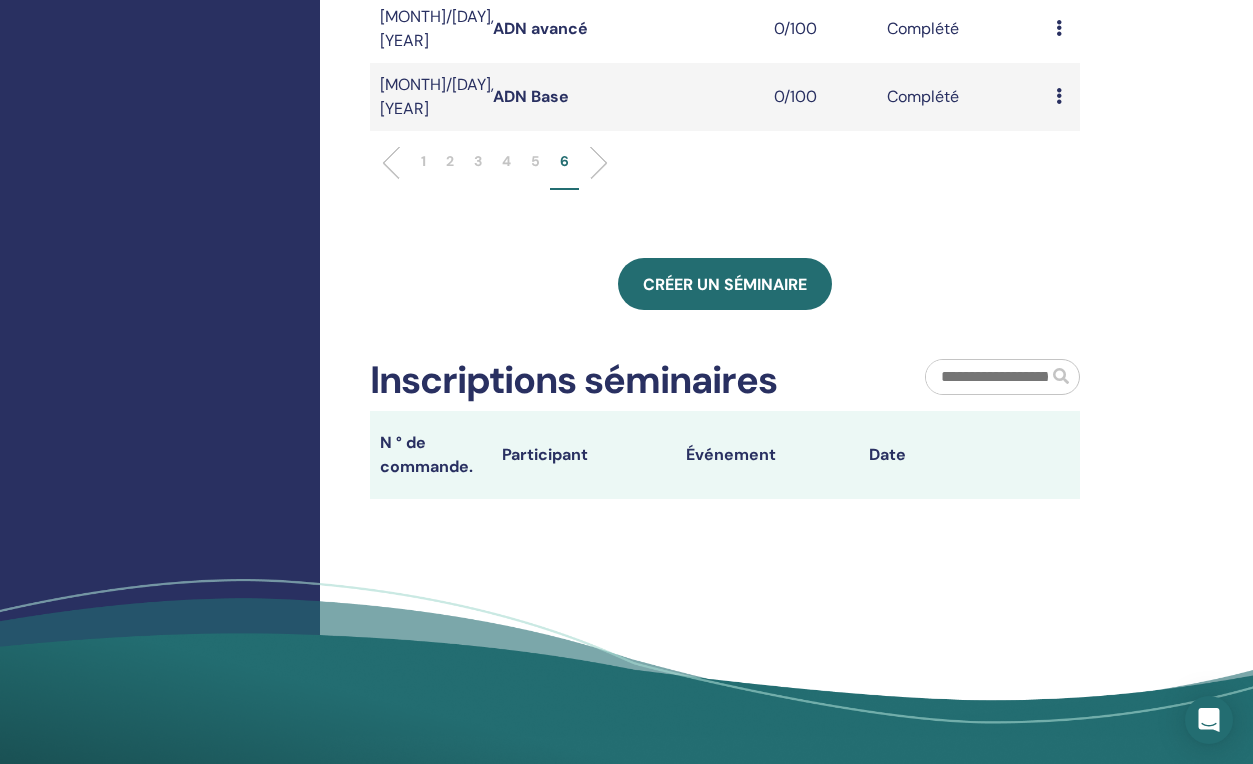 click on "Créer un séminaire" at bounding box center (725, 284) 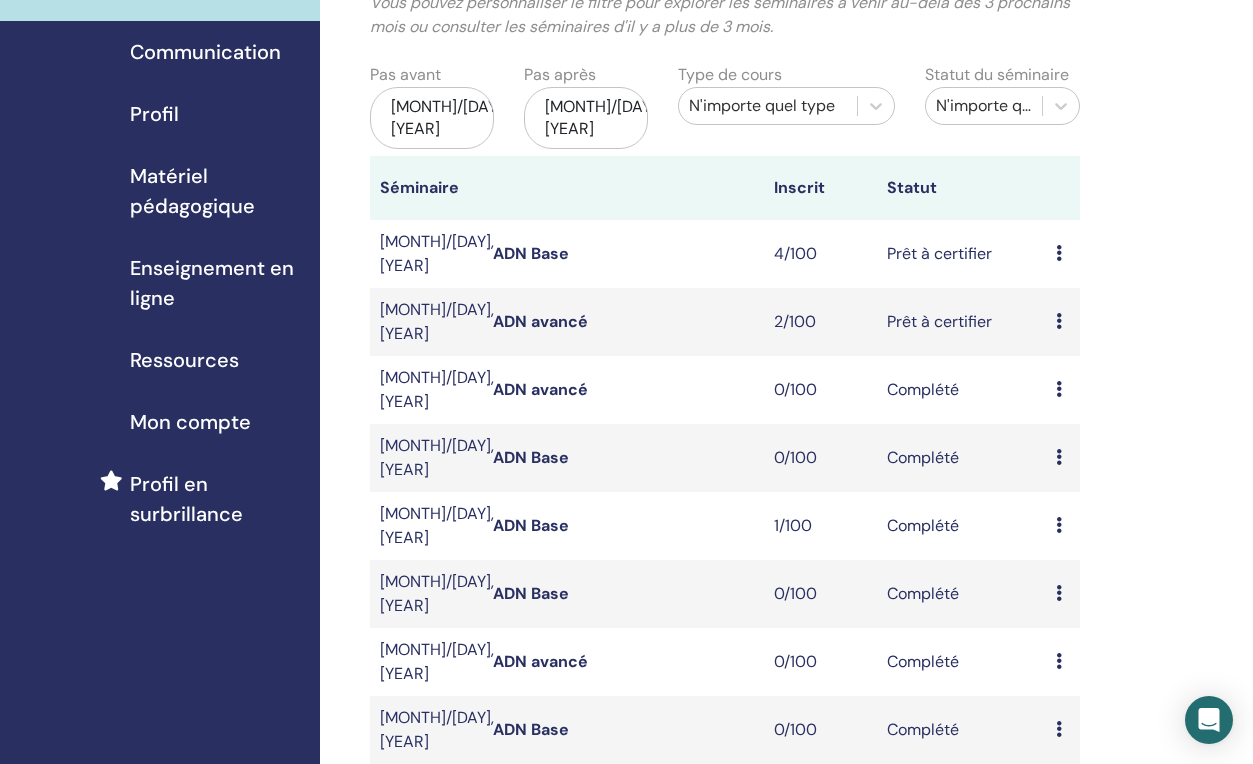 scroll, scrollTop: 100, scrollLeft: 0, axis: vertical 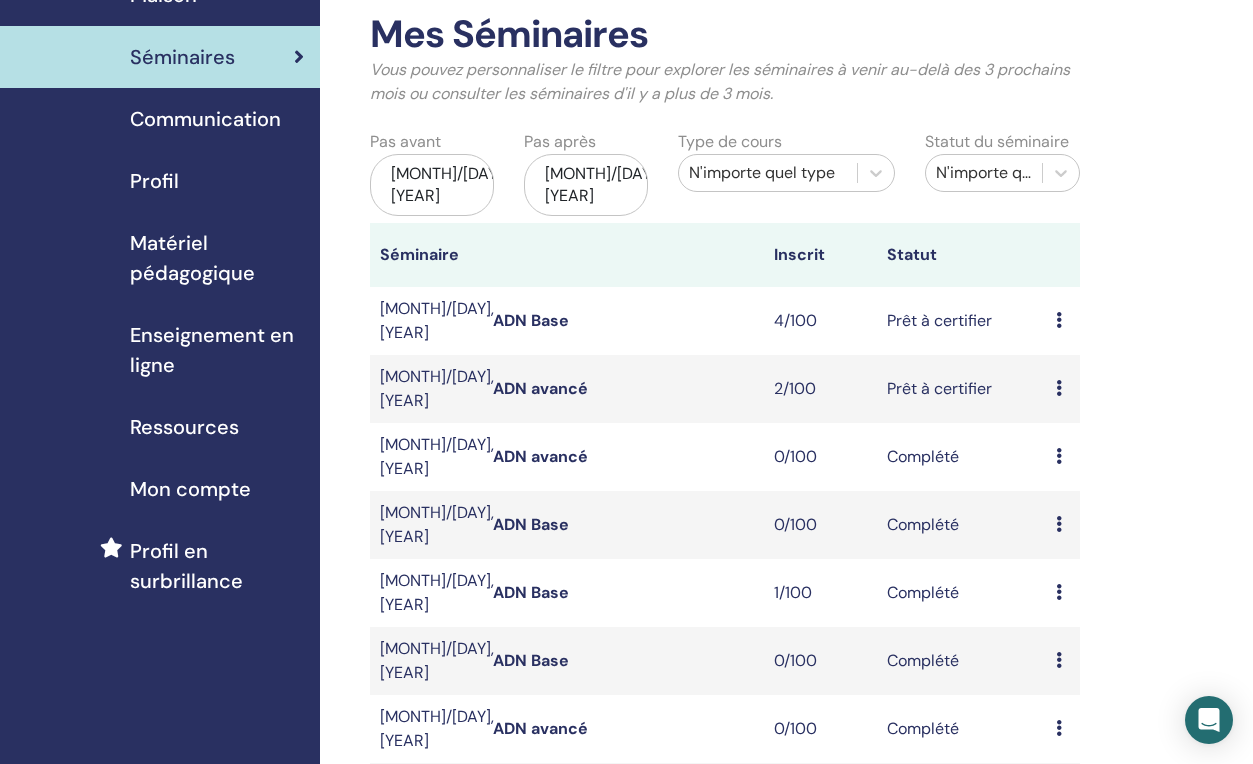 click on "ADN Base" at bounding box center [531, 320] 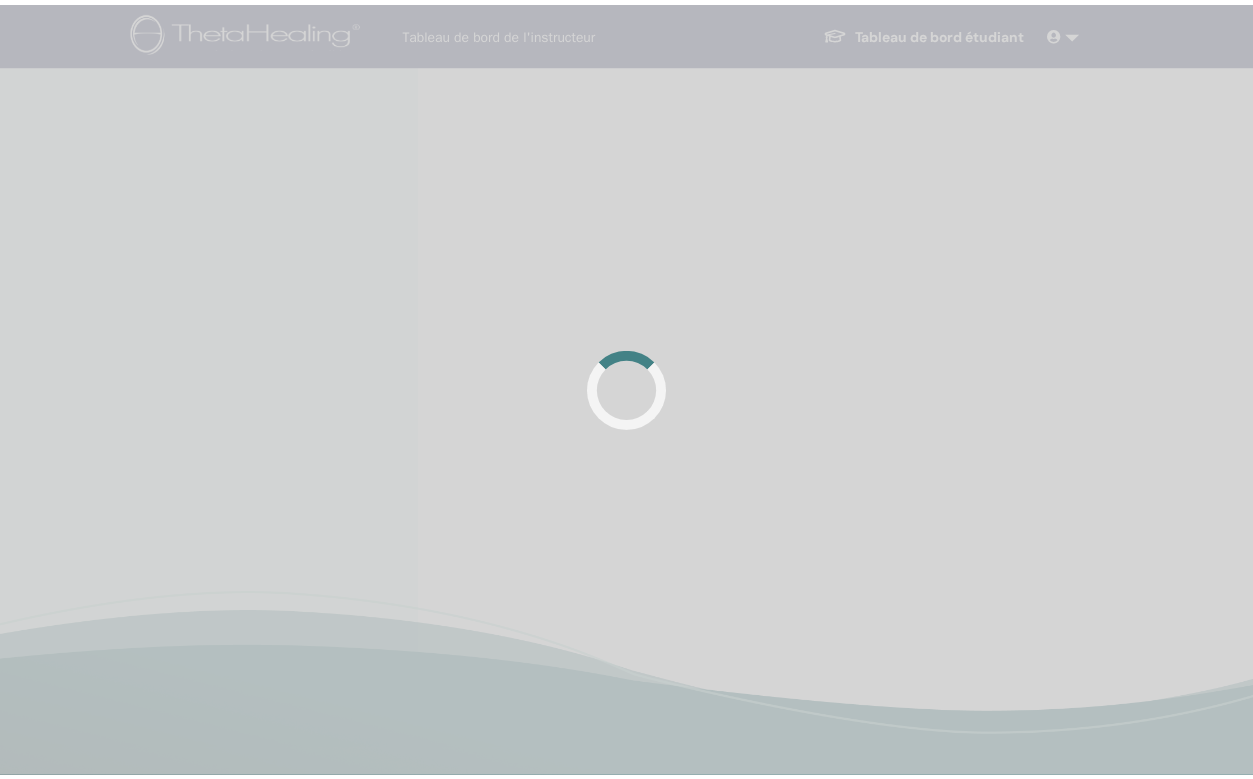 scroll, scrollTop: 0, scrollLeft: 0, axis: both 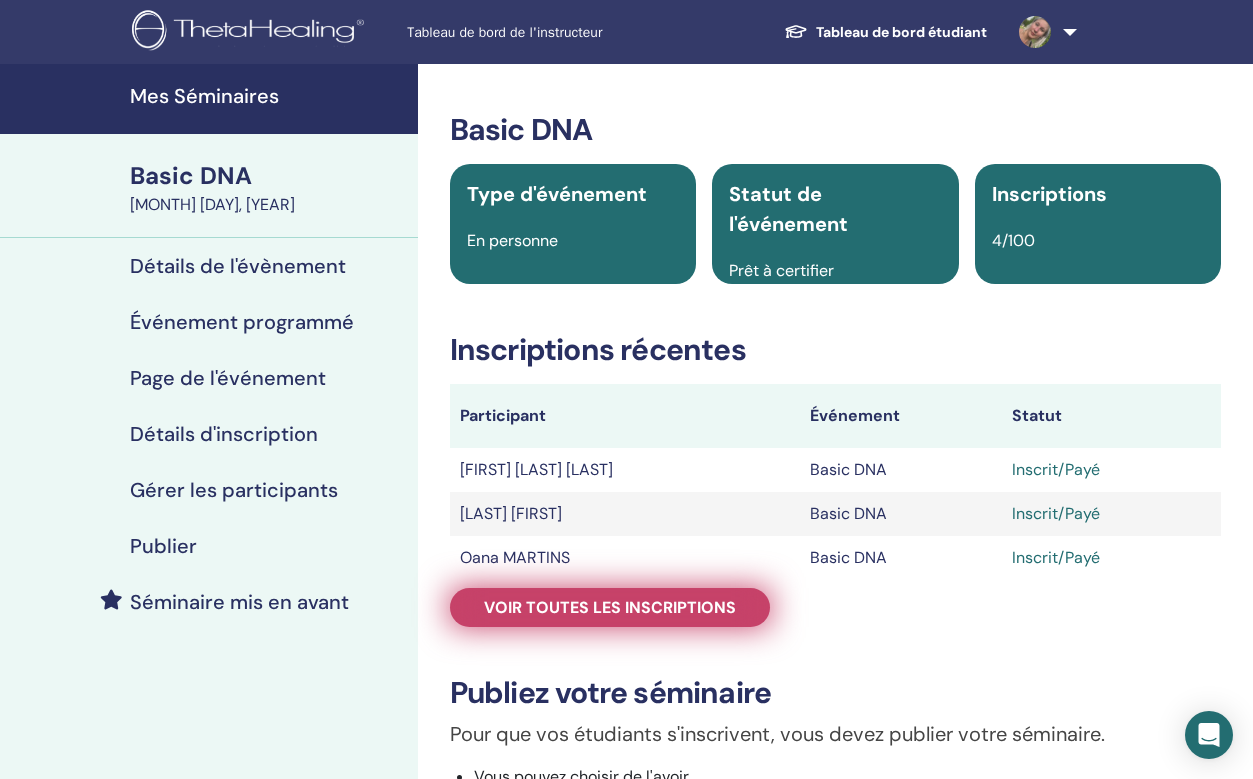 click on "Voir toutes les inscriptions" at bounding box center (610, 607) 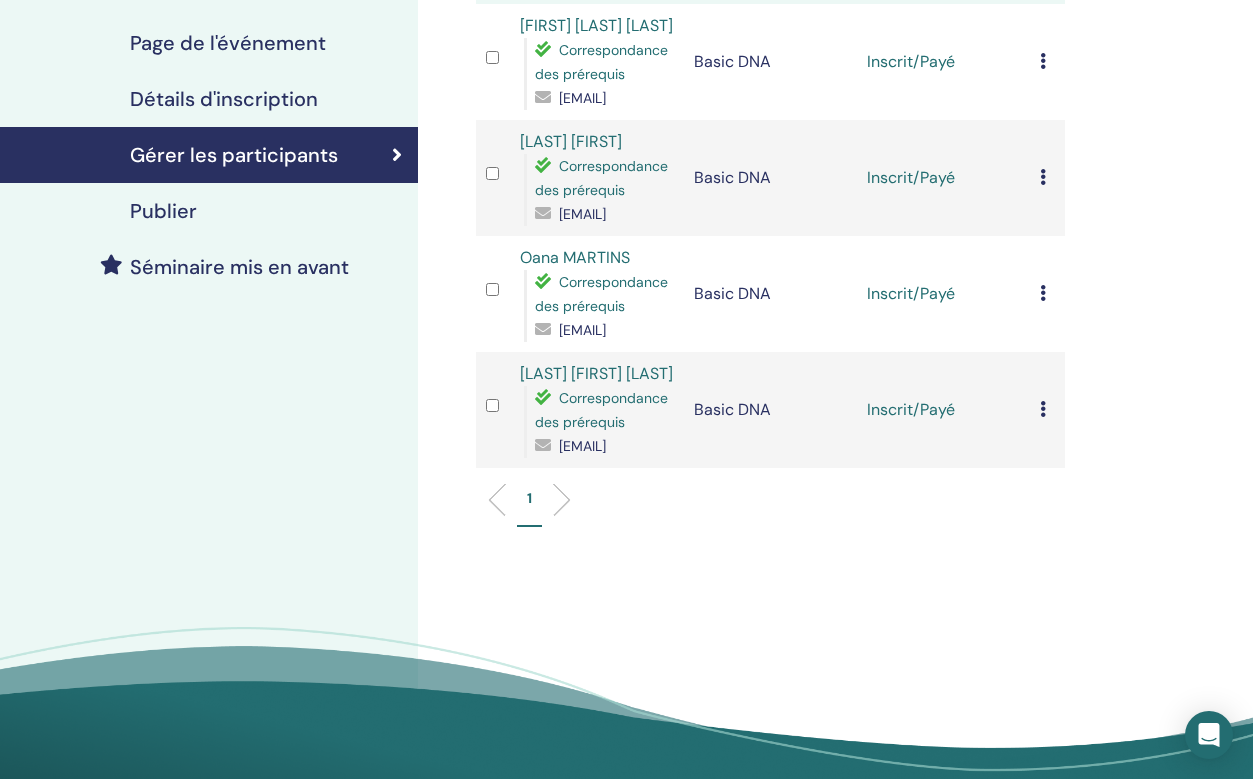 scroll, scrollTop: 300, scrollLeft: 0, axis: vertical 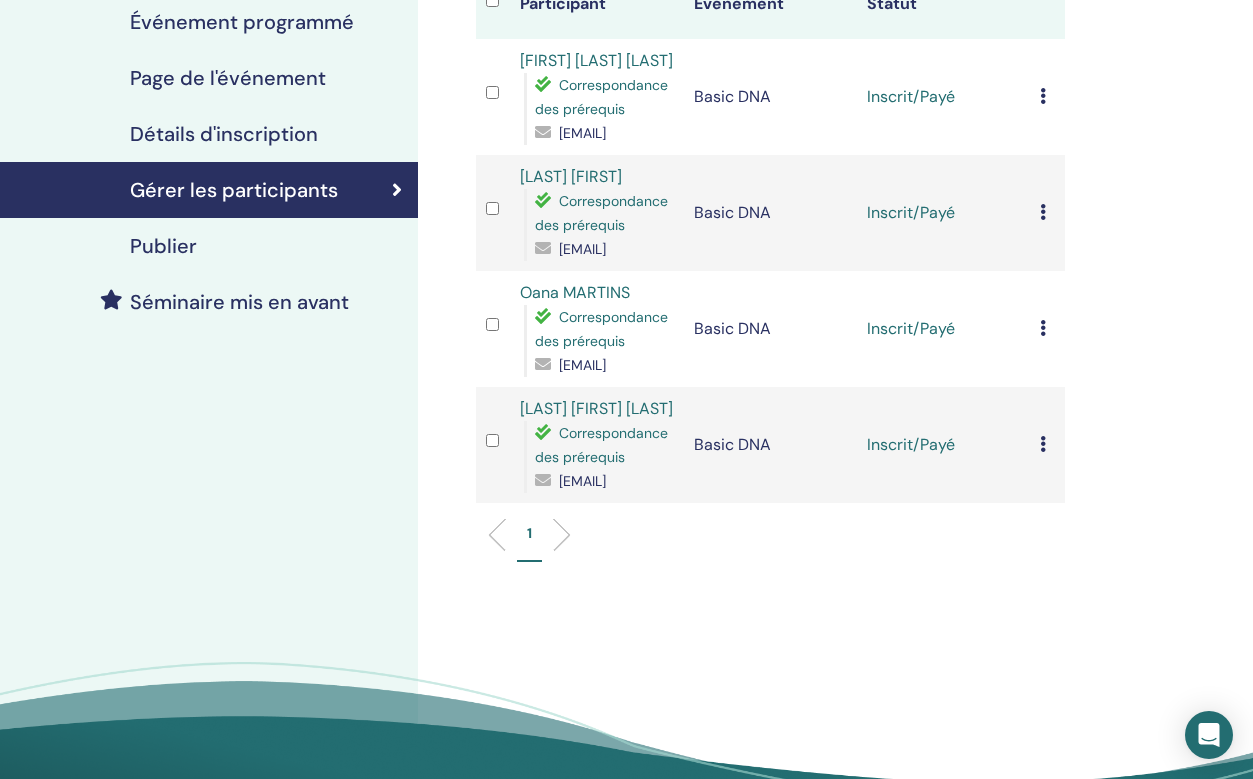 click on "Inscrit/Payé" at bounding box center [943, 445] 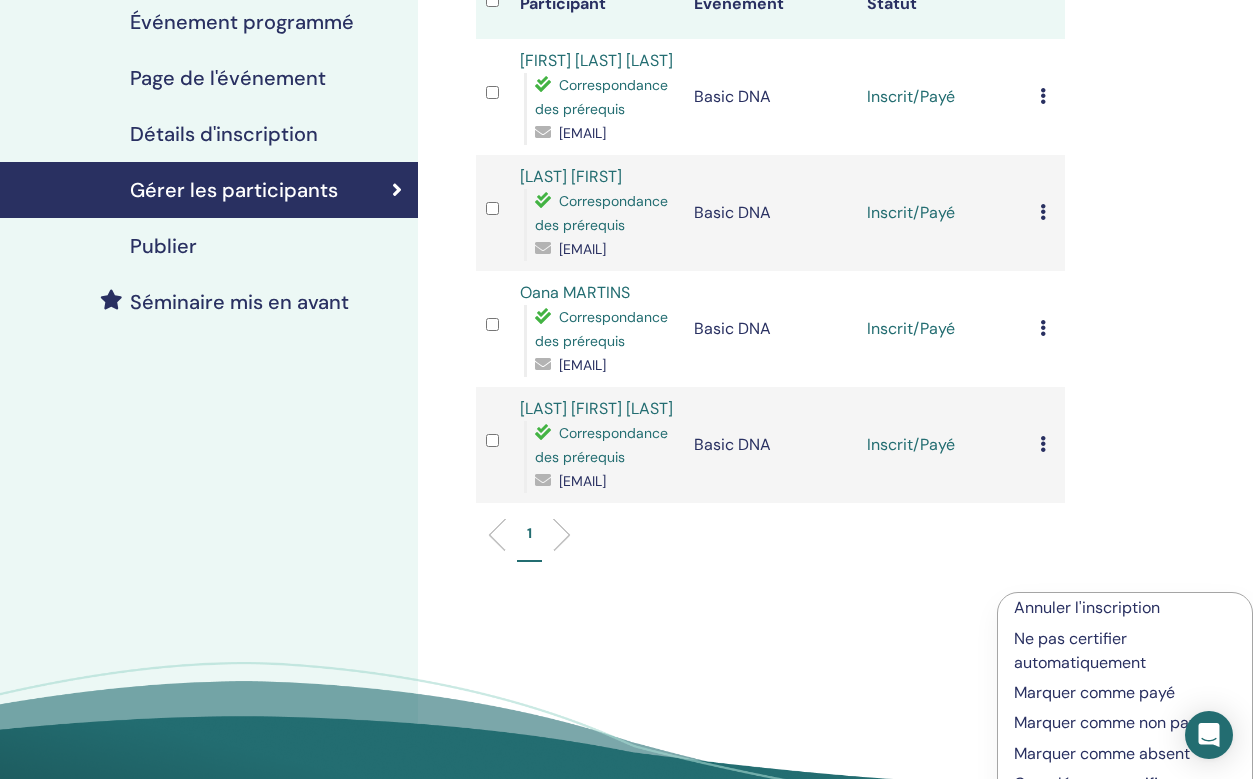 scroll, scrollTop: 400, scrollLeft: 0, axis: vertical 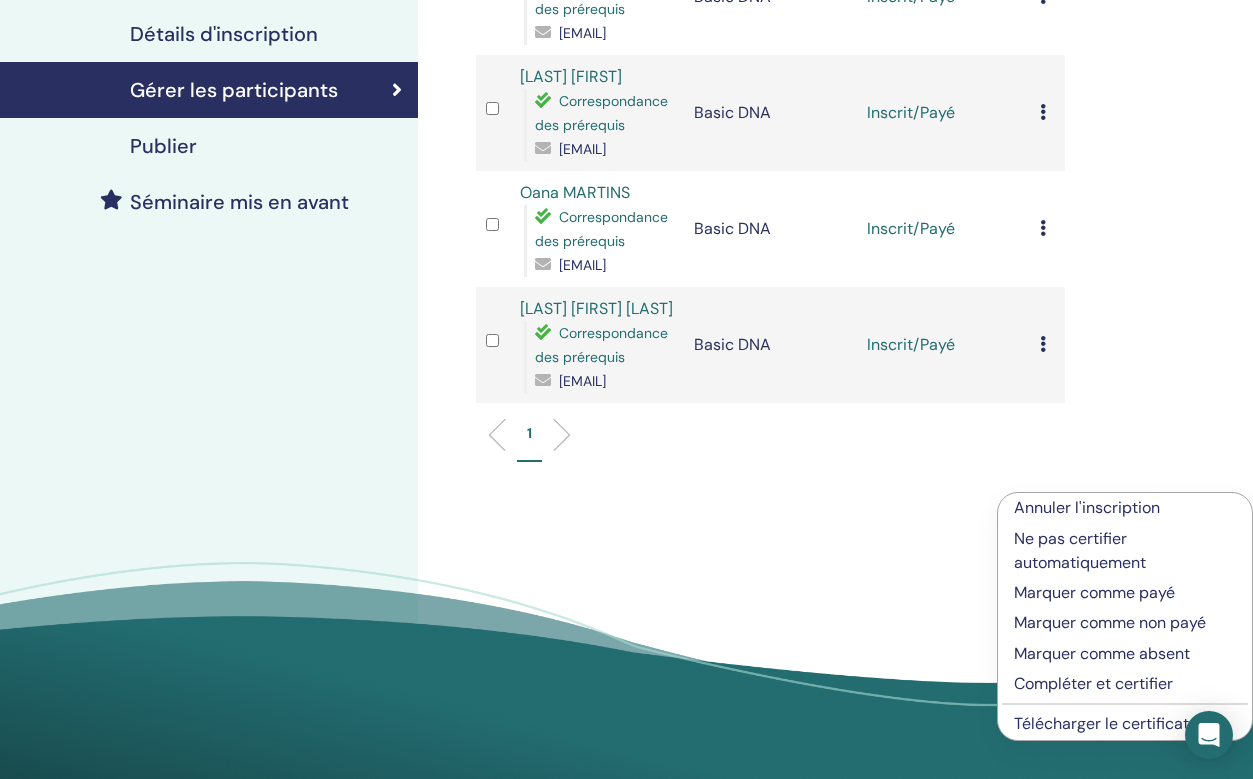 click on "Compléter et certifier" at bounding box center [1125, 684] 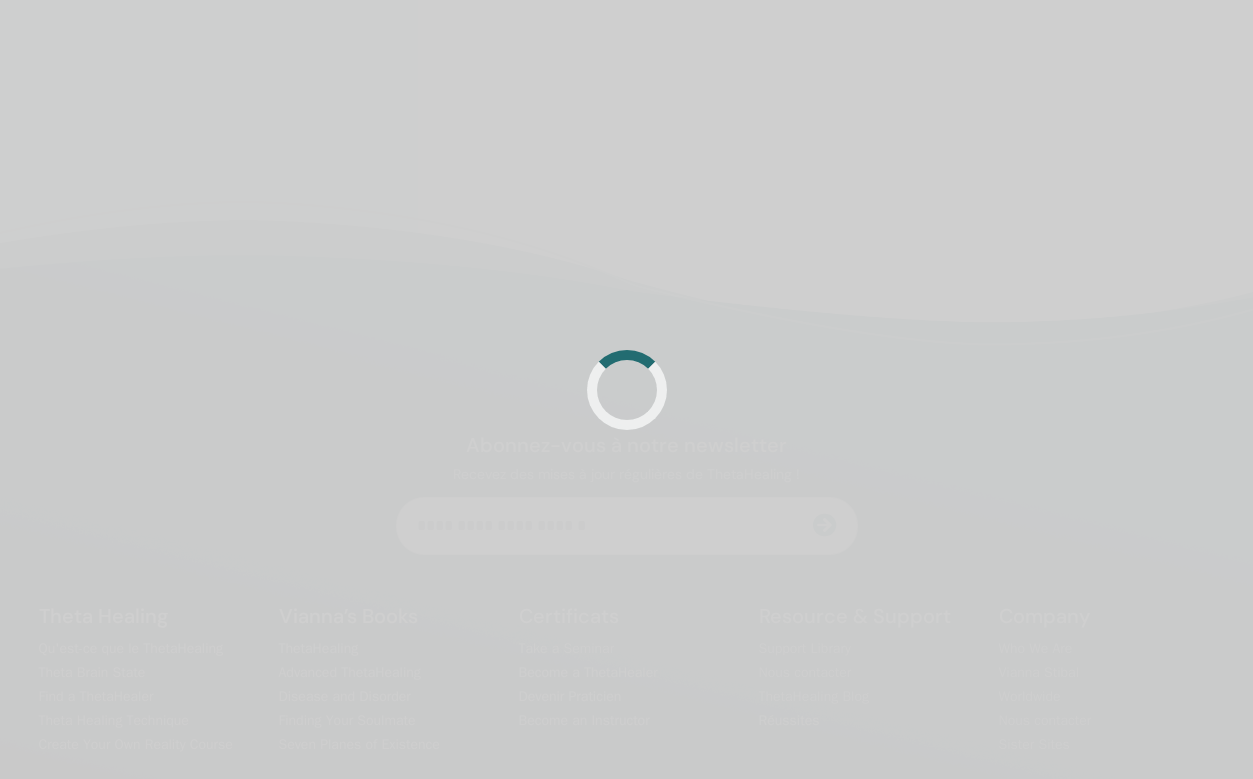 scroll, scrollTop: 400, scrollLeft: 0, axis: vertical 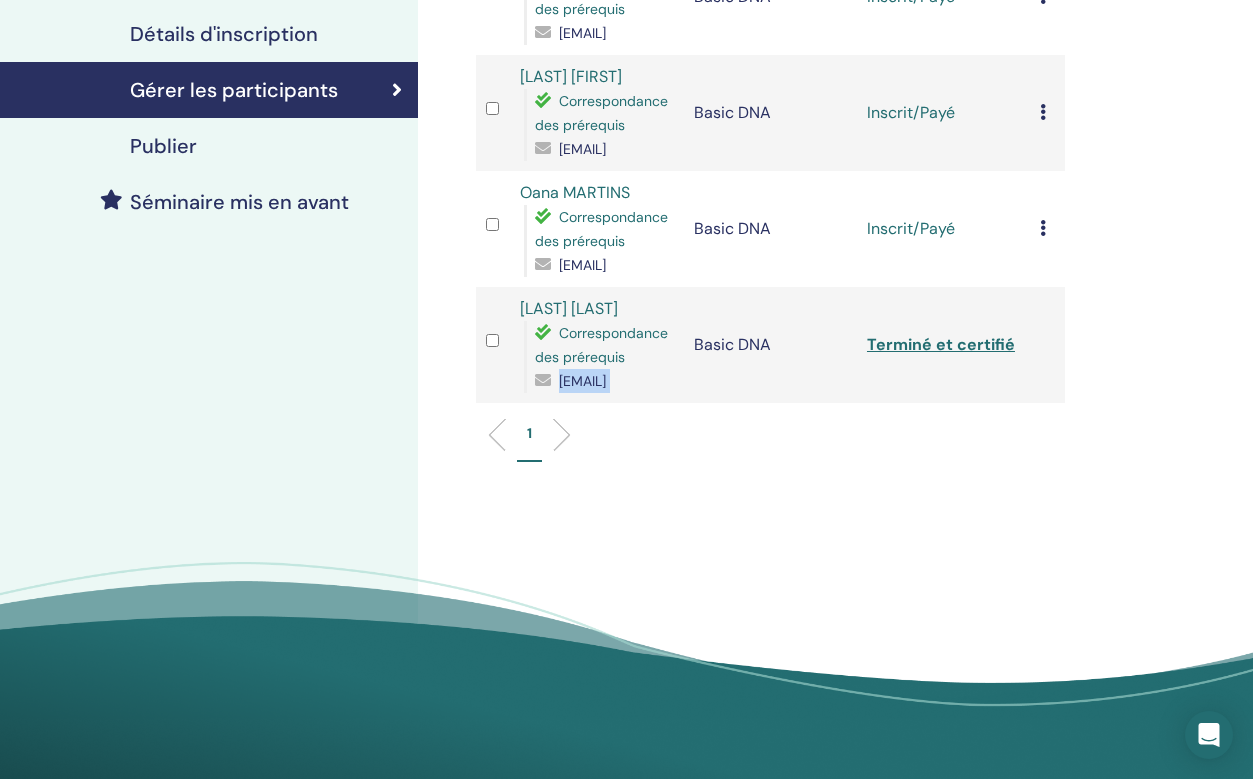 drag, startPoint x: 689, startPoint y: 546, endPoint x: 538, endPoint y: 549, distance: 151.0298 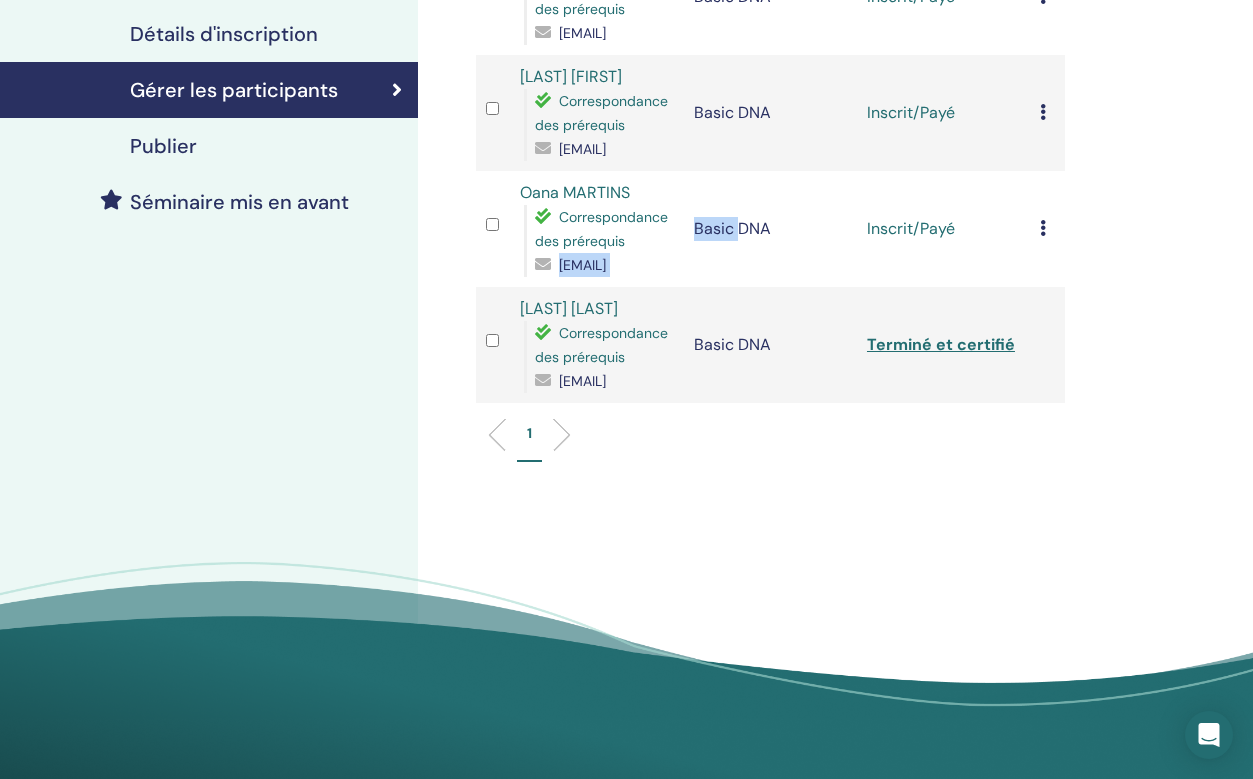 drag, startPoint x: 736, startPoint y: 382, endPoint x: 528, endPoint y: 380, distance: 208.00961 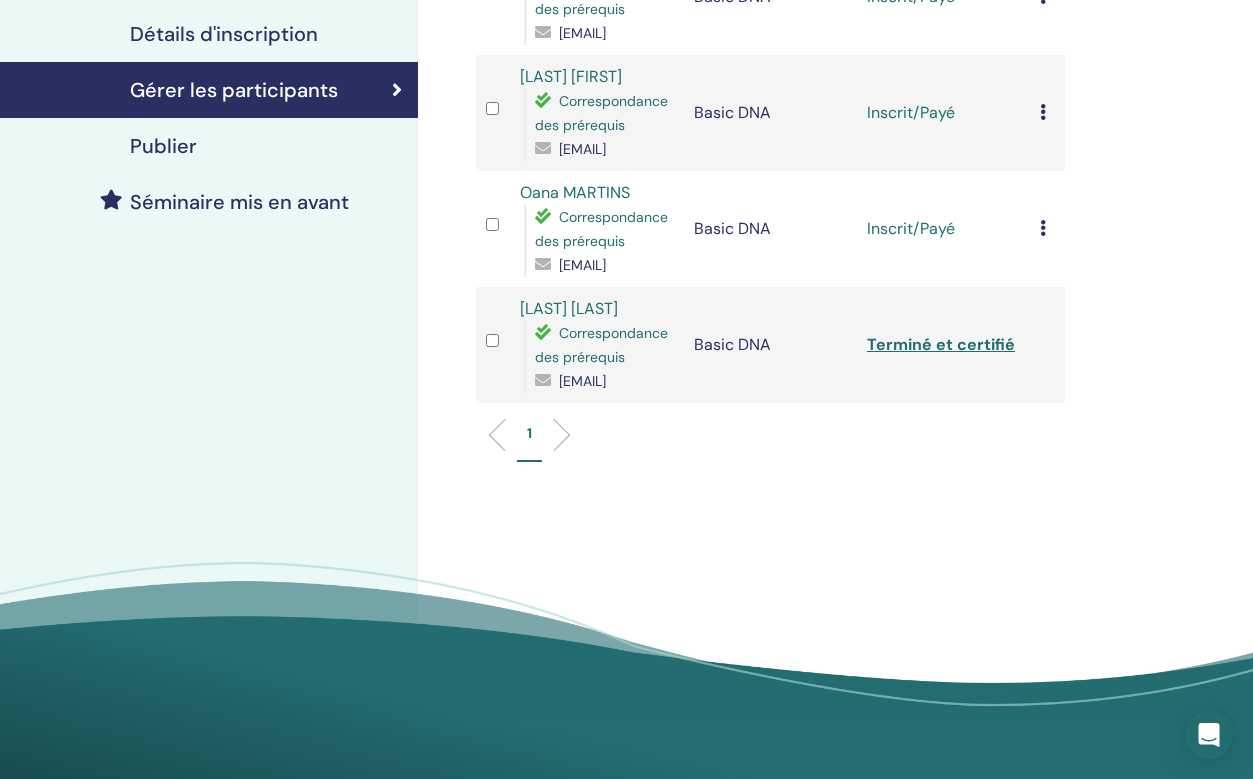 drag, startPoint x: 535, startPoint y: 386, endPoint x: 725, endPoint y: 388, distance: 190.01053 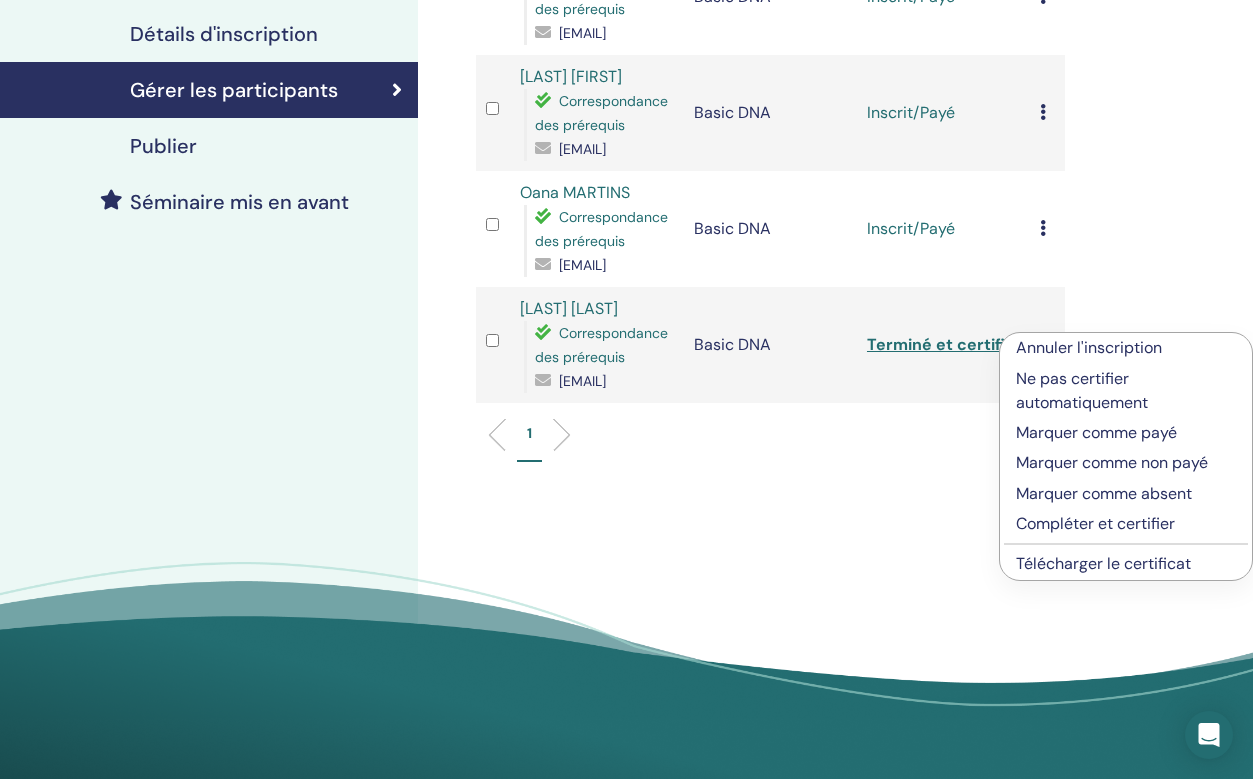 click on "Compléter et certifier" at bounding box center (1126, 524) 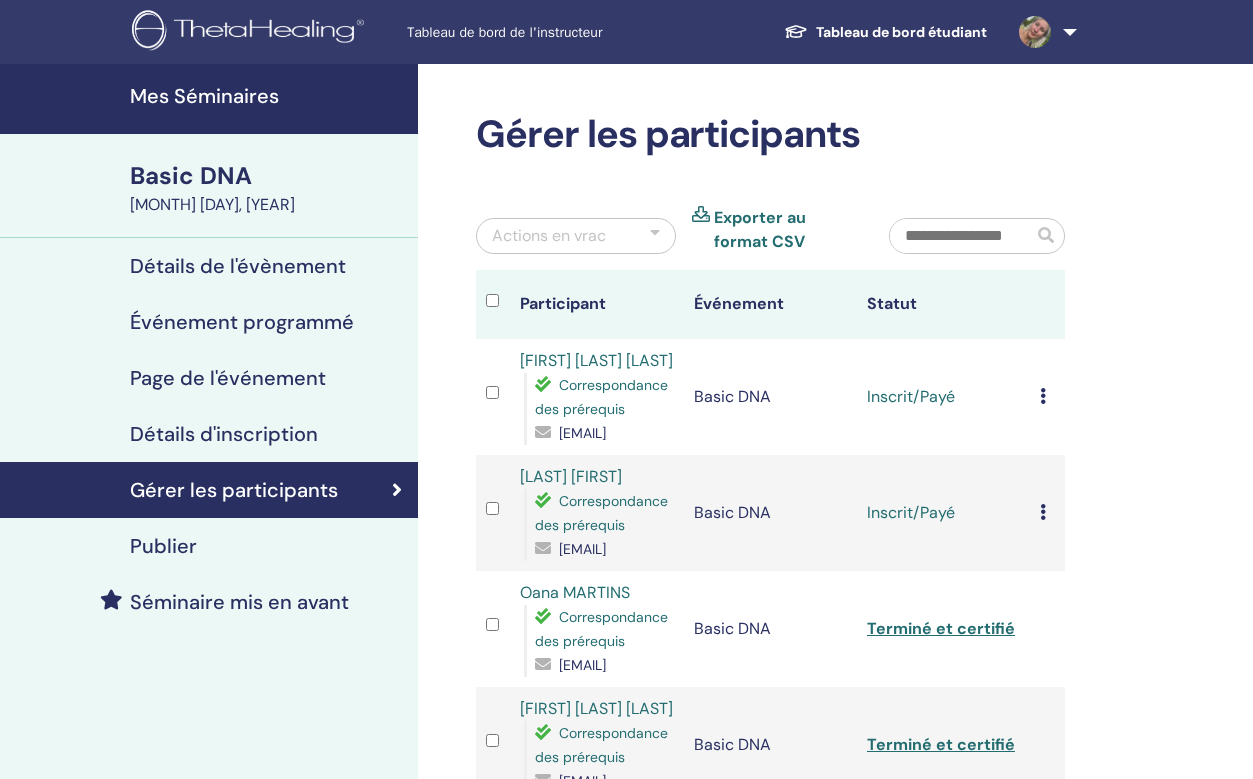 scroll, scrollTop: 400, scrollLeft: 0, axis: vertical 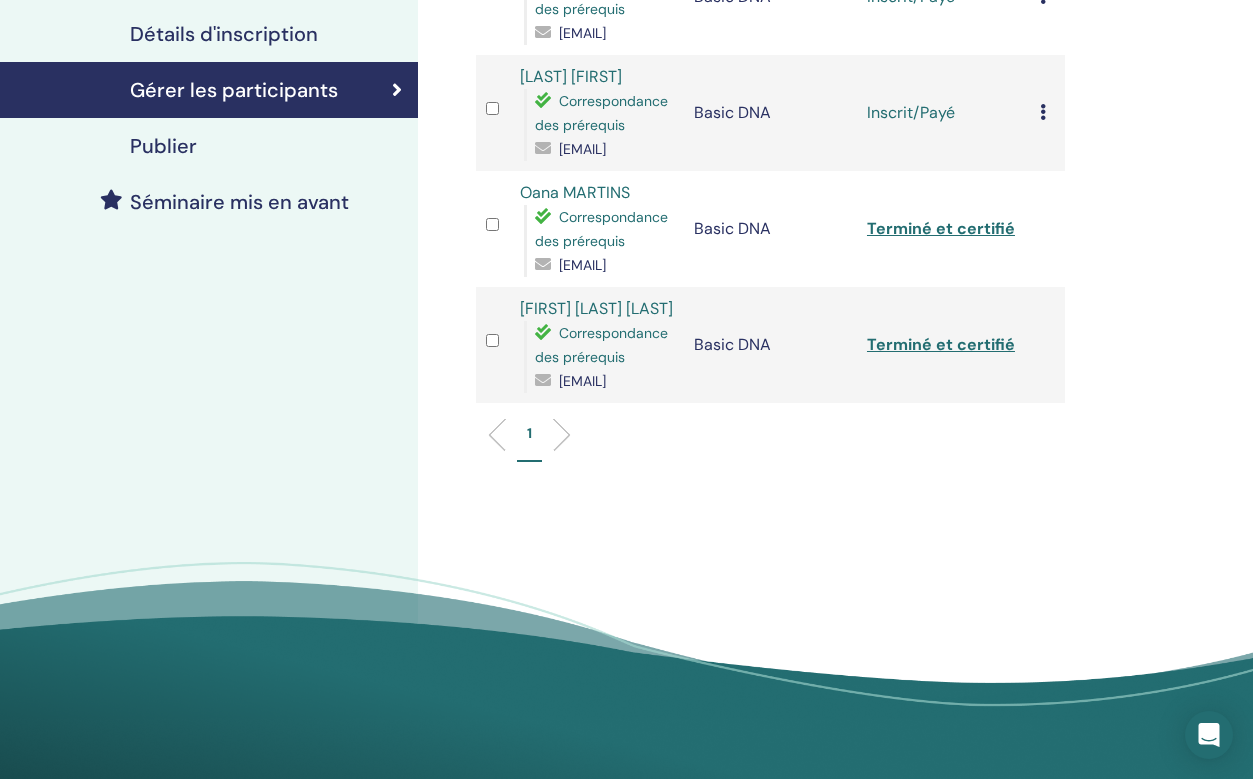 click at bounding box center (1043, 112) 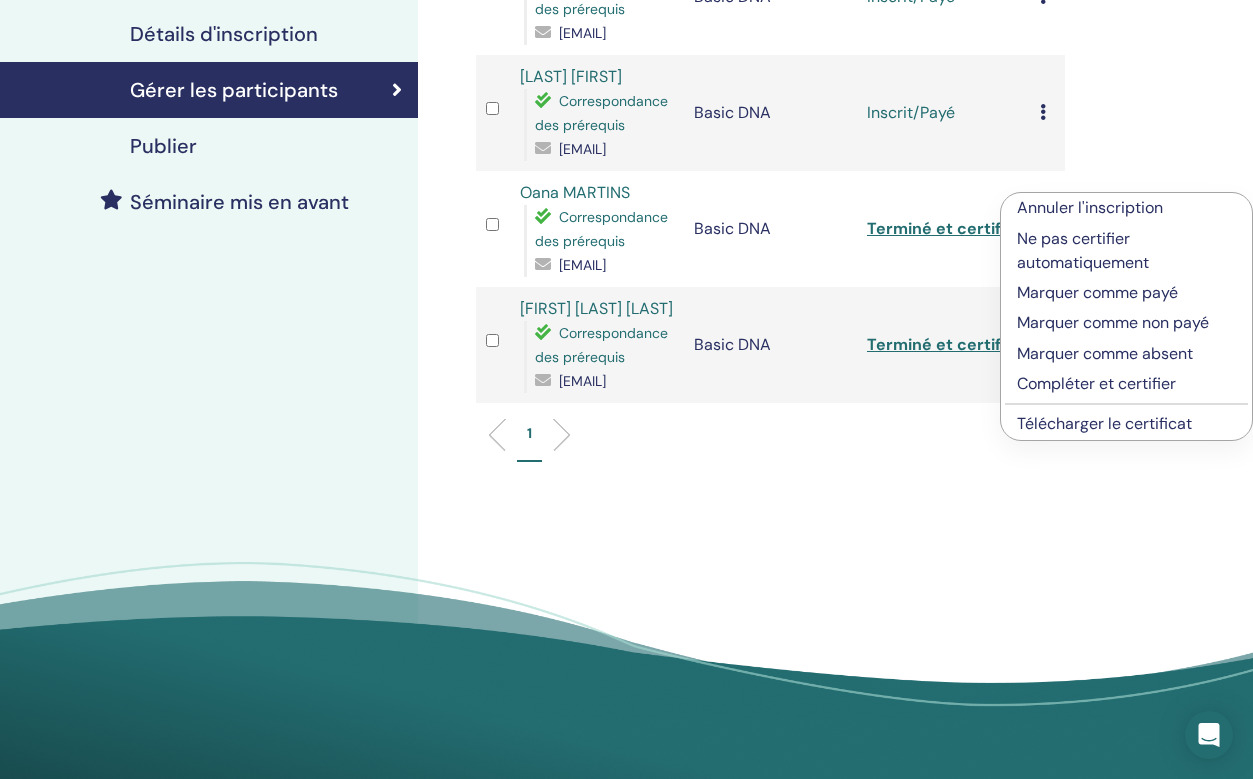 click on "Compléter et certifier" at bounding box center (1126, 384) 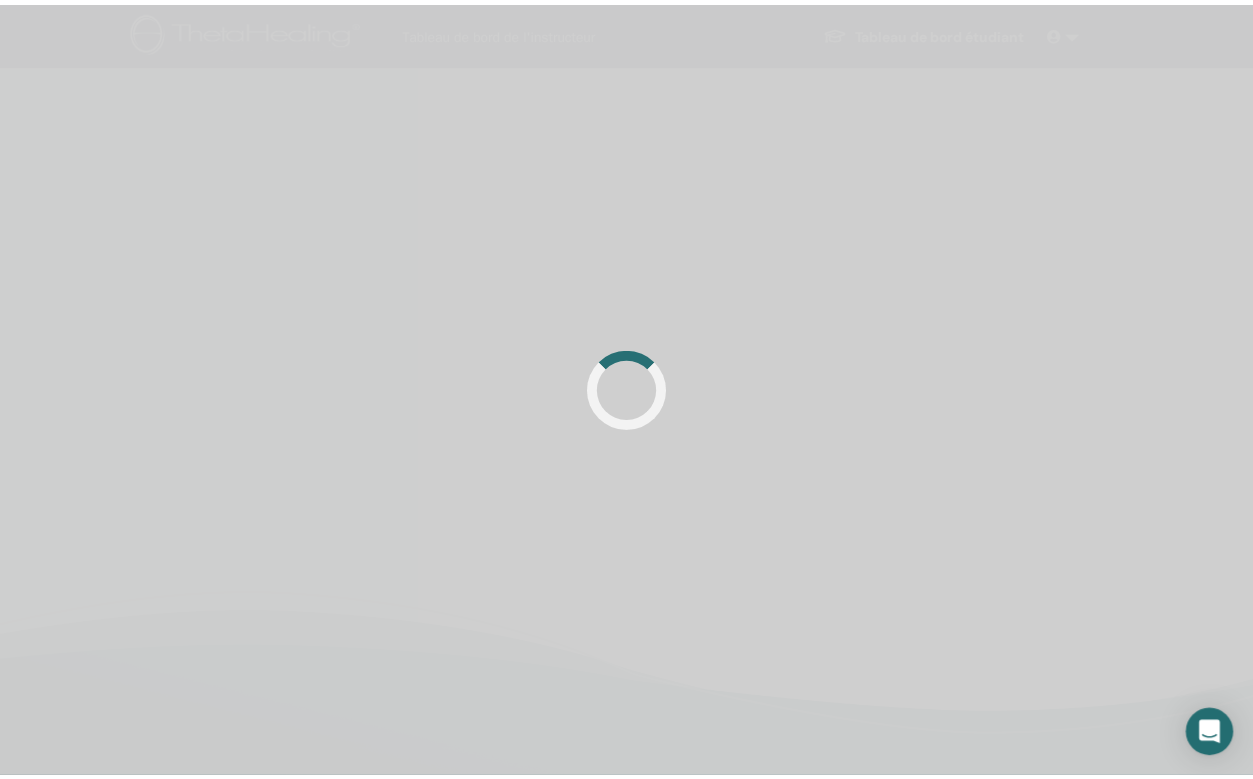 scroll, scrollTop: 0, scrollLeft: 0, axis: both 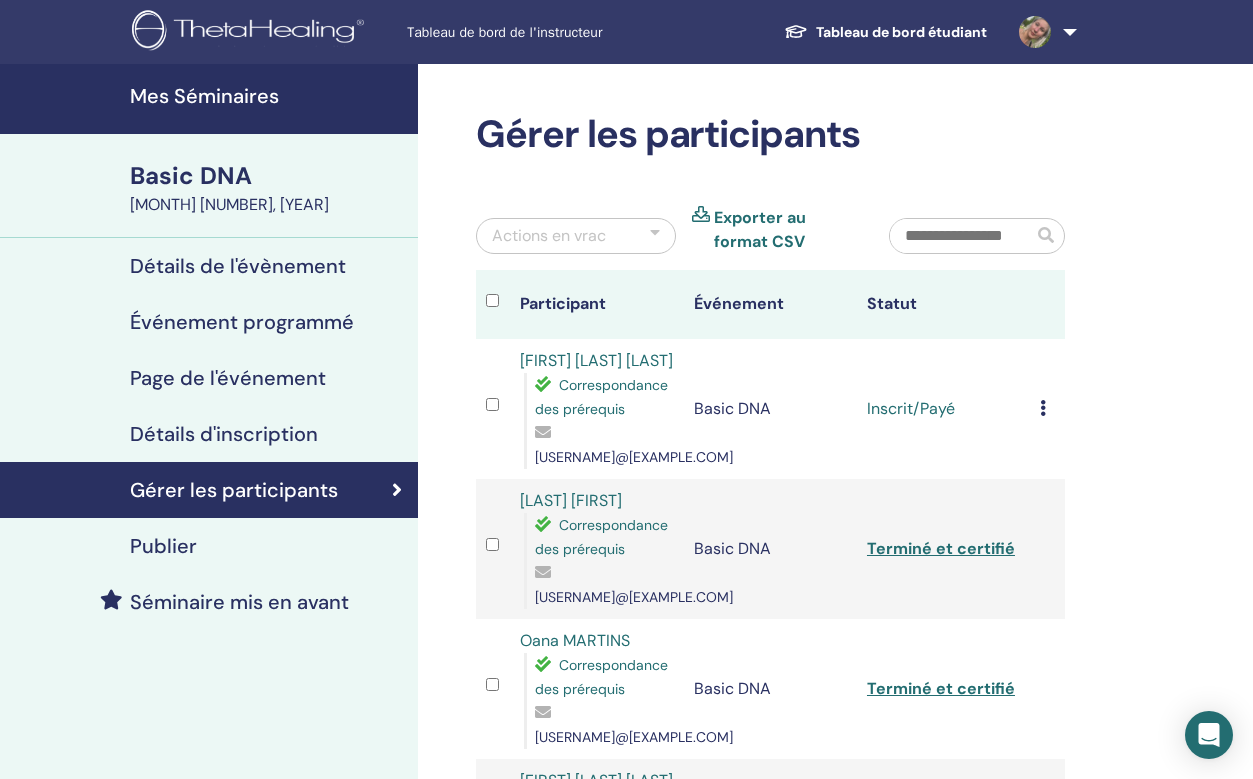 click on "Annuler l'inscription Ne pas certifier automatiquement Marquer comme payé Marquer comme non payé Marquer comme absent Compléter et certifier Télécharger le certificat" at bounding box center (1047, 409) 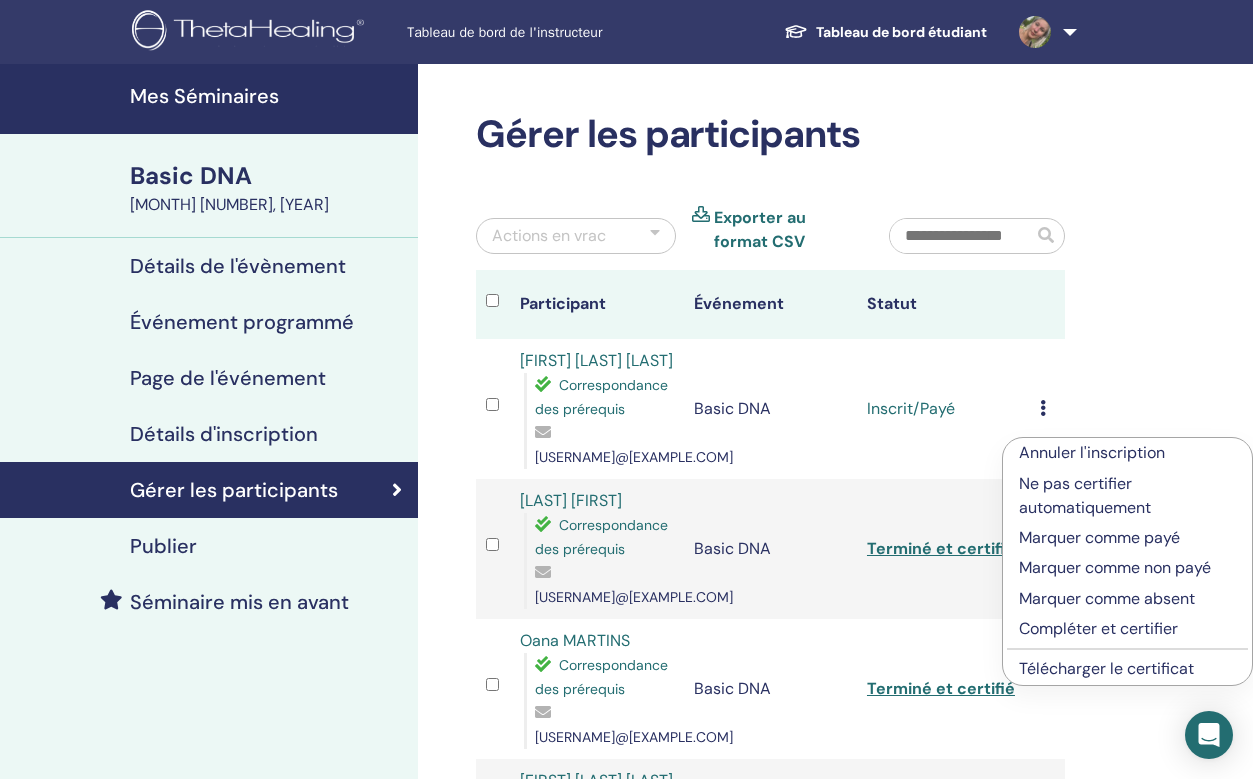 click on "Compléter et certifier" at bounding box center (1127, 629) 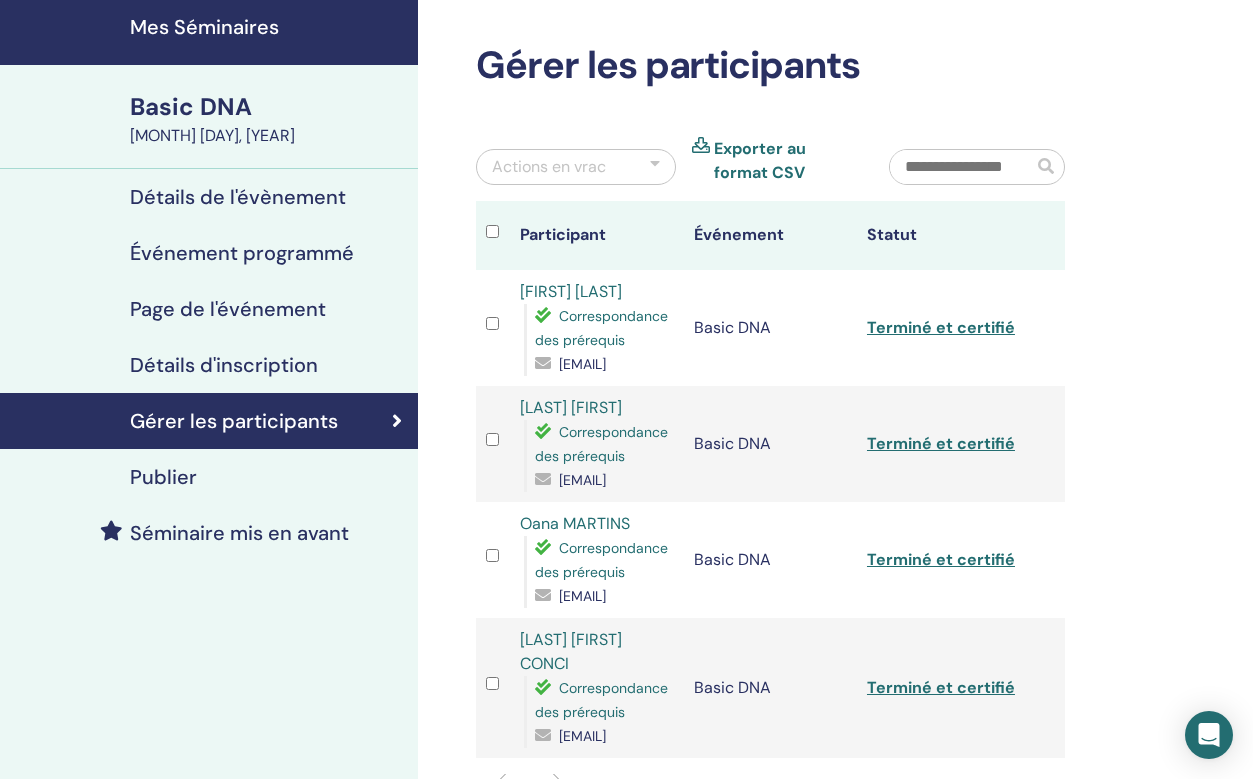 scroll, scrollTop: 100, scrollLeft: 0, axis: vertical 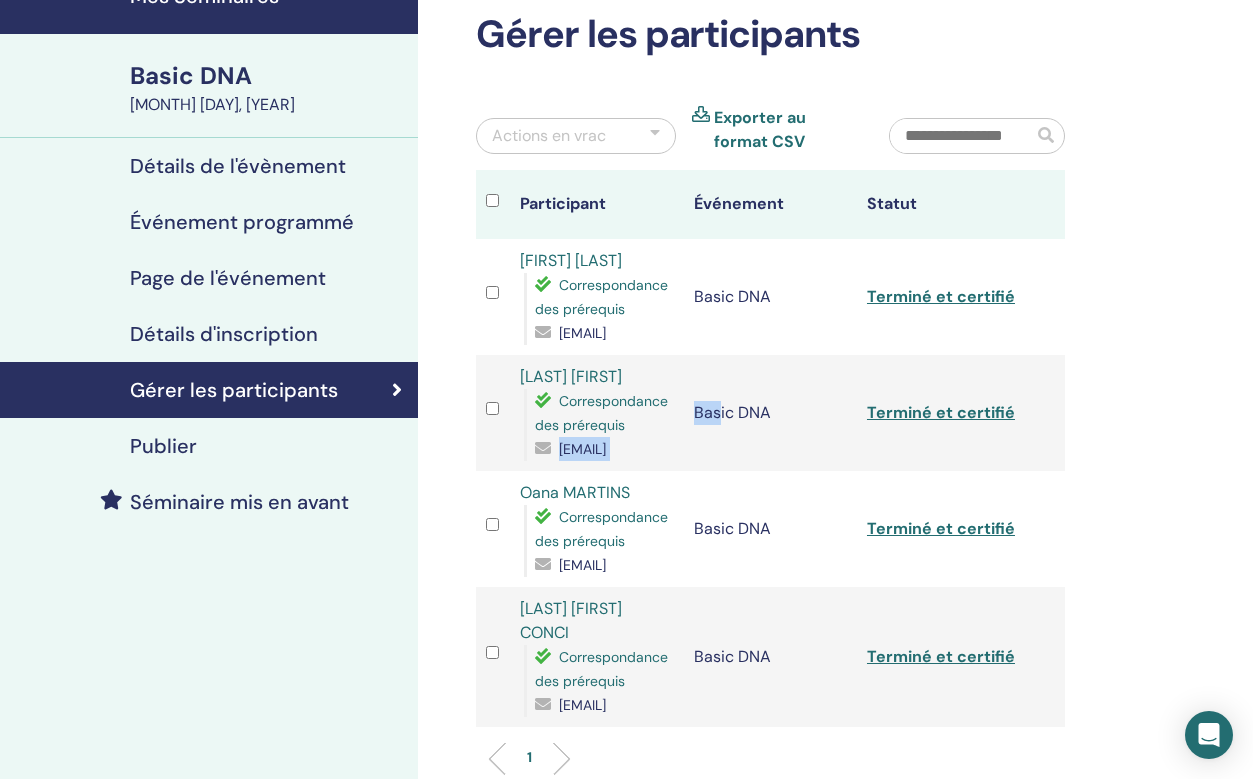 drag, startPoint x: 718, startPoint y: 545, endPoint x: 528, endPoint y: 546, distance: 190.00262 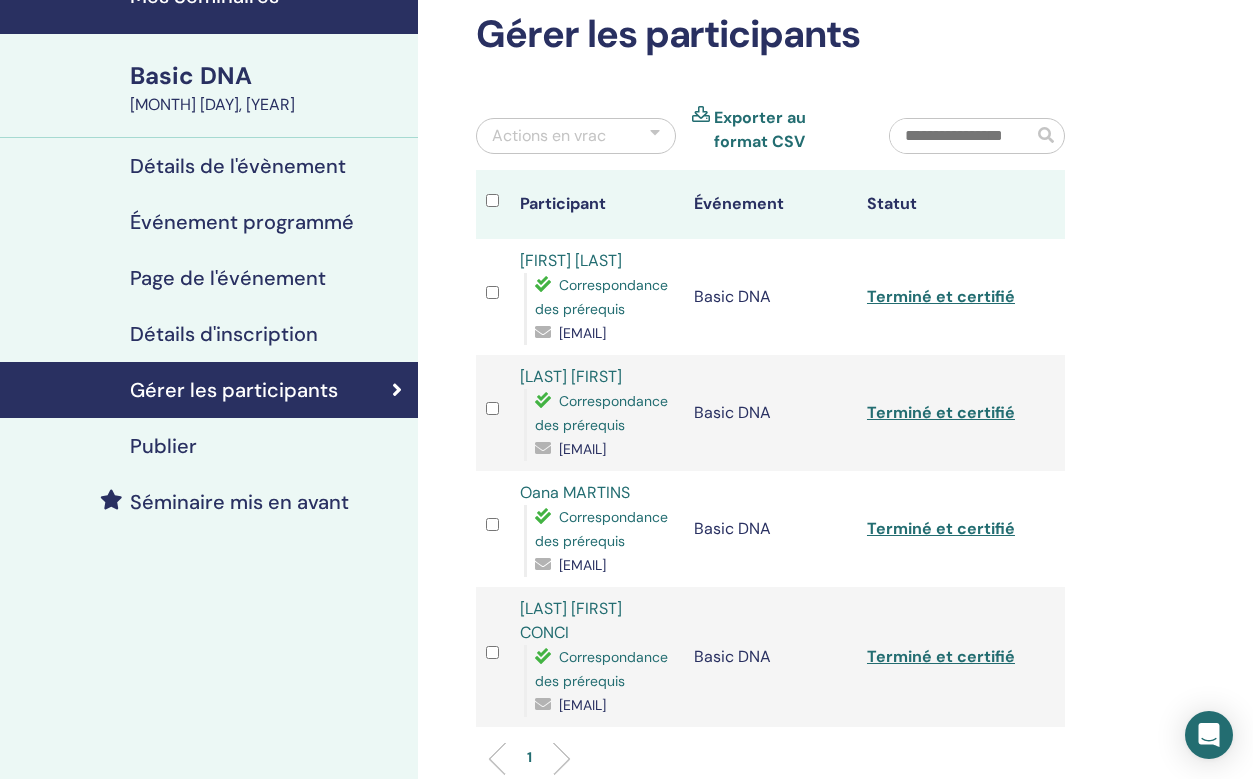click on "[LAST] [NAME]" at bounding box center (571, 376) 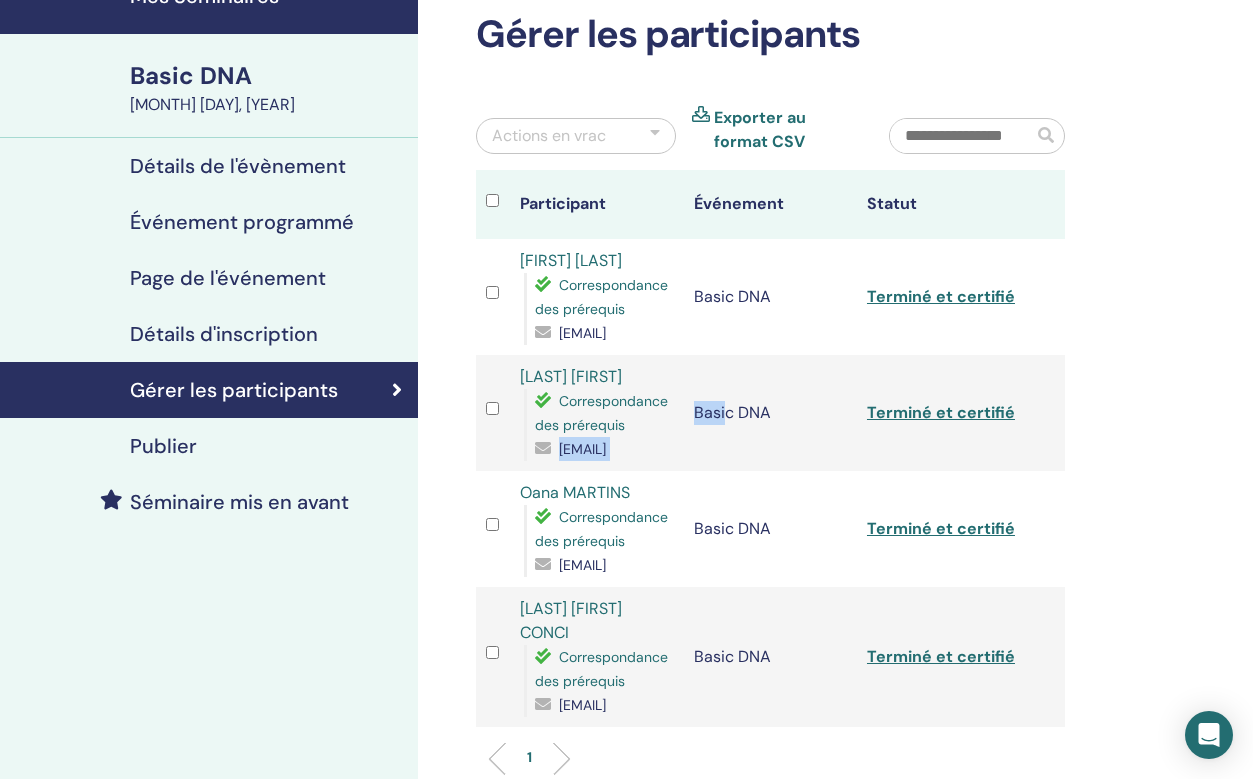 drag, startPoint x: 723, startPoint y: 543, endPoint x: 538, endPoint y: 548, distance: 185.06755 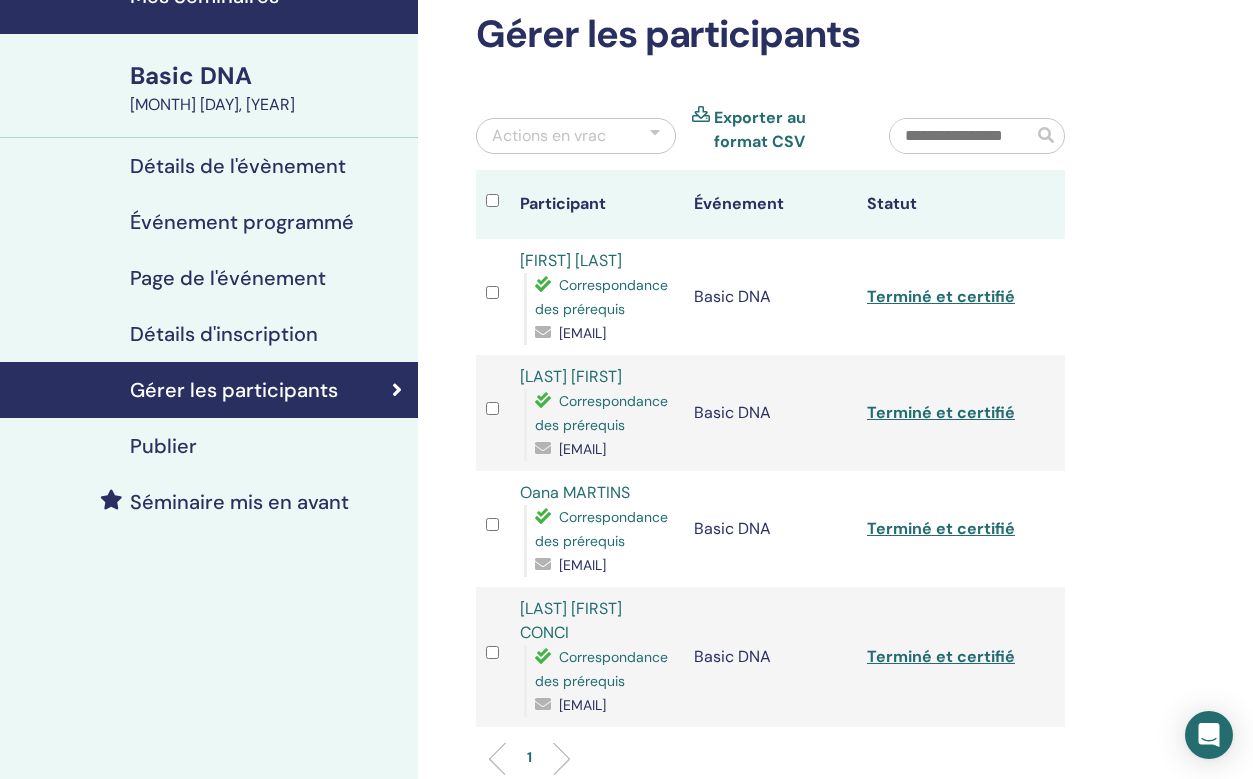 drag, startPoint x: 533, startPoint y: 544, endPoint x: 711, endPoint y: 549, distance: 178.0702 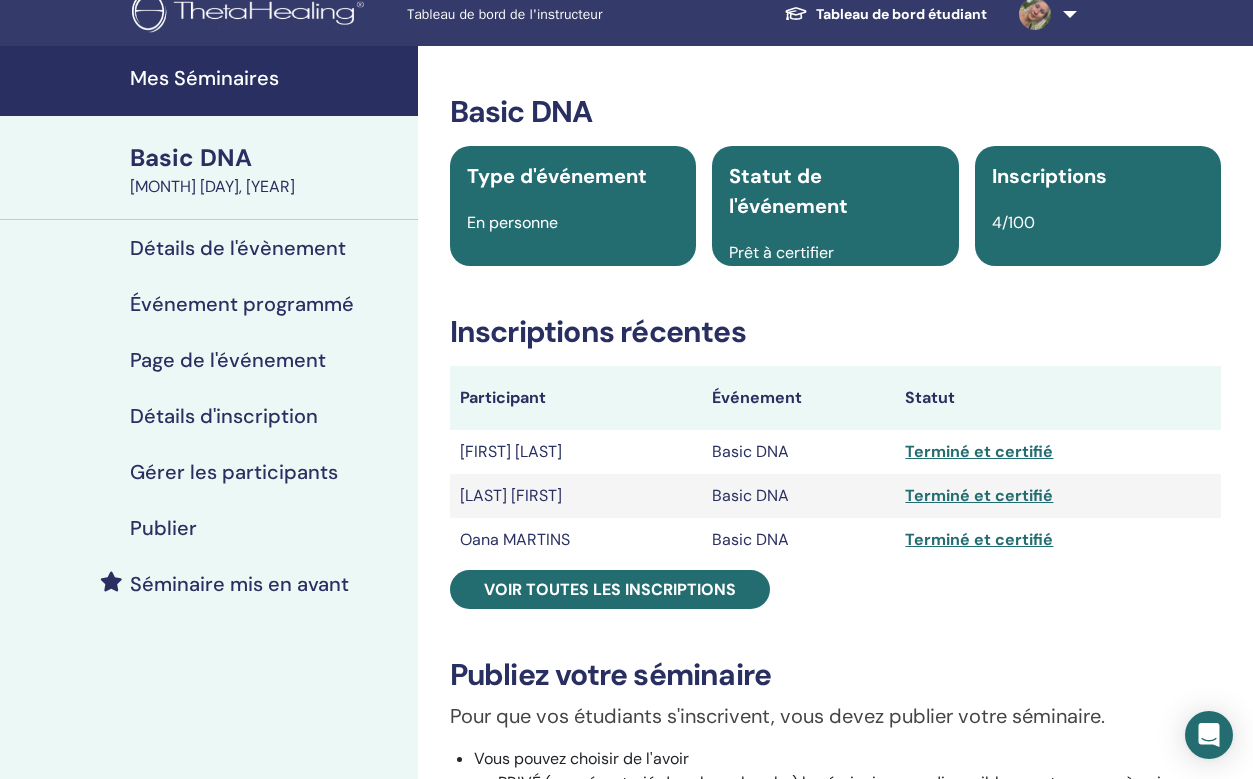 scroll, scrollTop: 0, scrollLeft: 0, axis: both 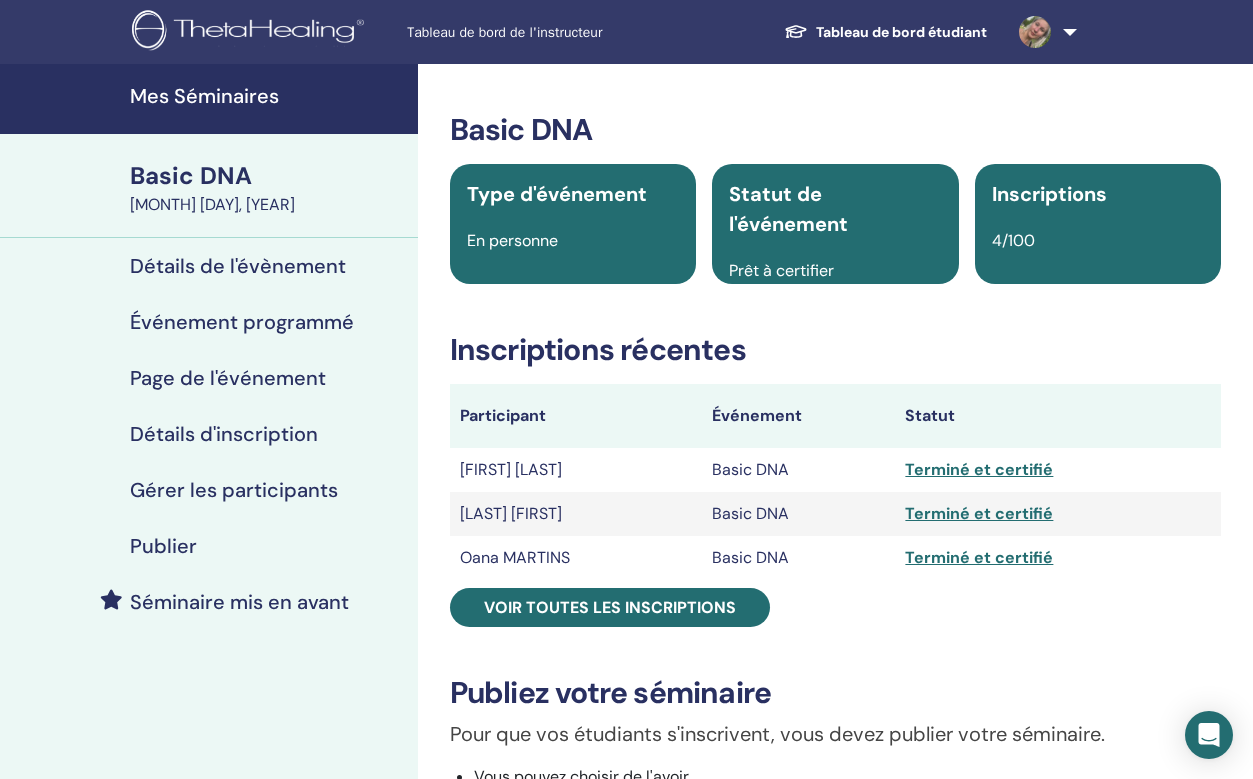 click on "Mes Séminaires" at bounding box center (268, 96) 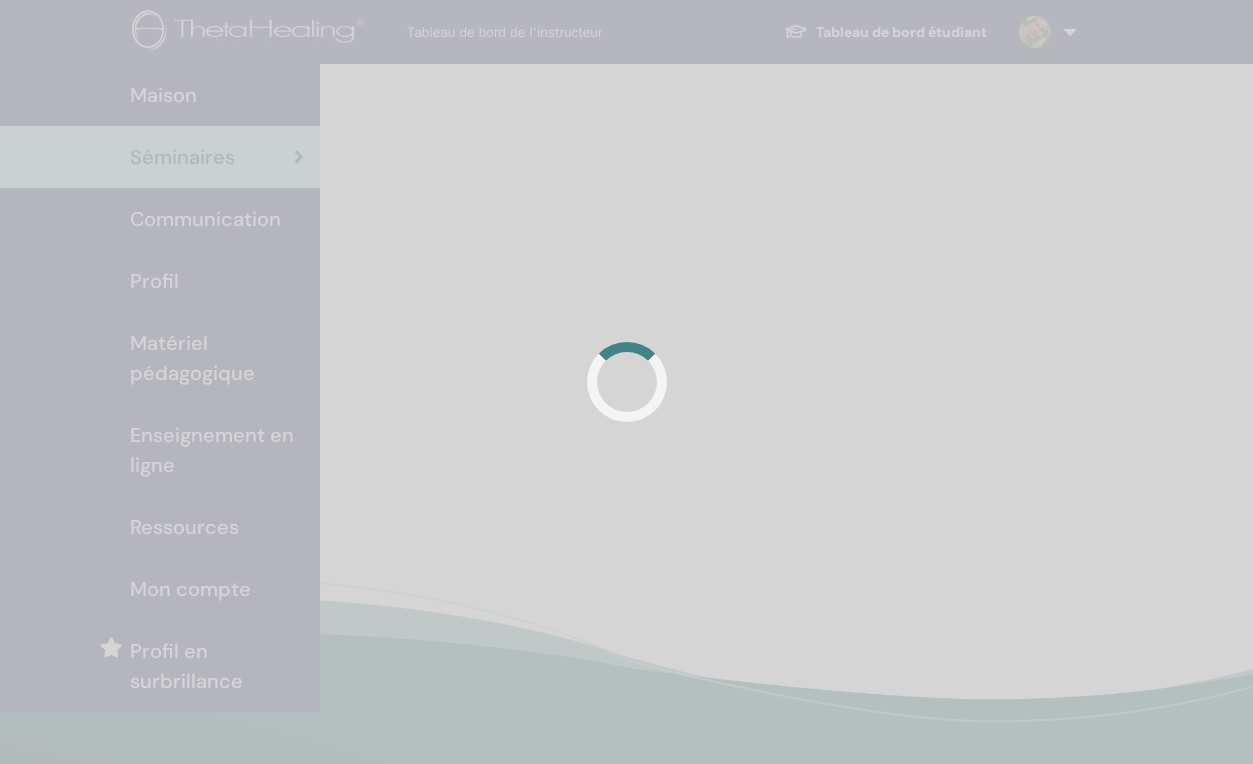 scroll, scrollTop: 0, scrollLeft: 0, axis: both 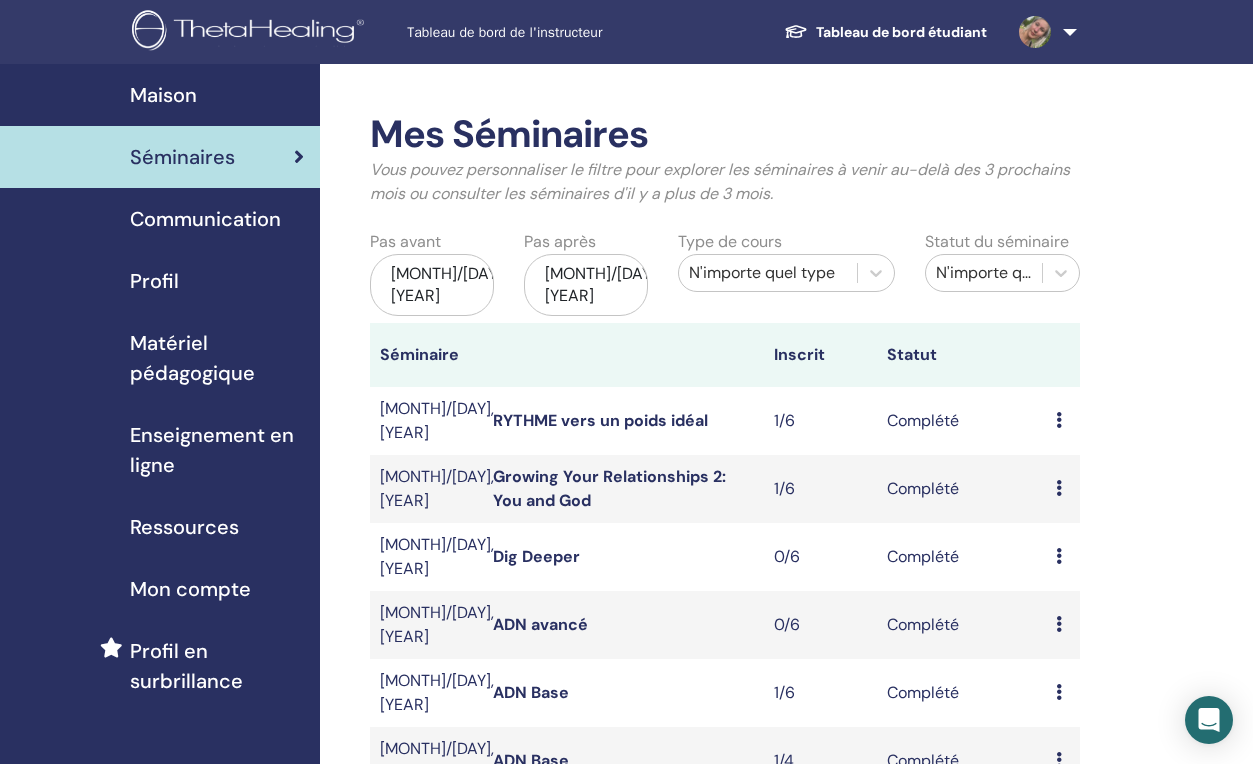 click on "[MONTH]/[DAY], [YEAR]" at bounding box center [432, 285] 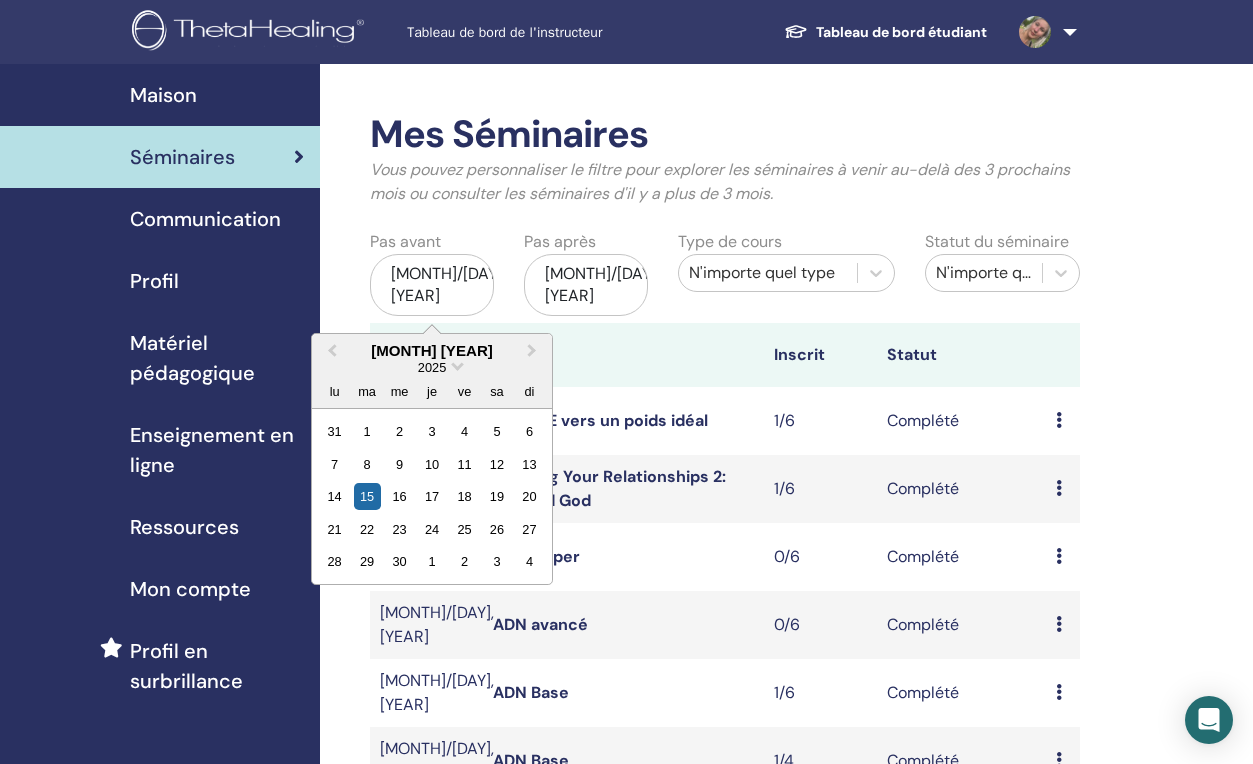 click on "2025" at bounding box center [432, 367] 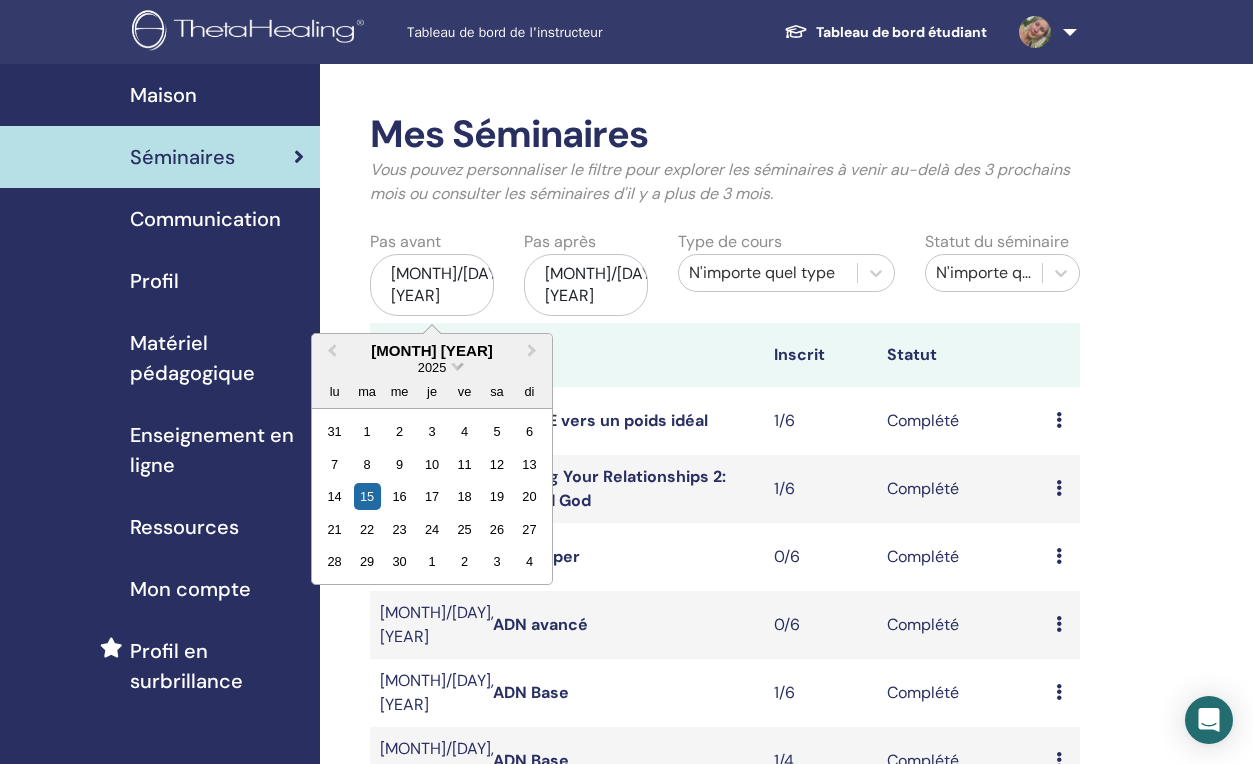 click at bounding box center (457, 364) 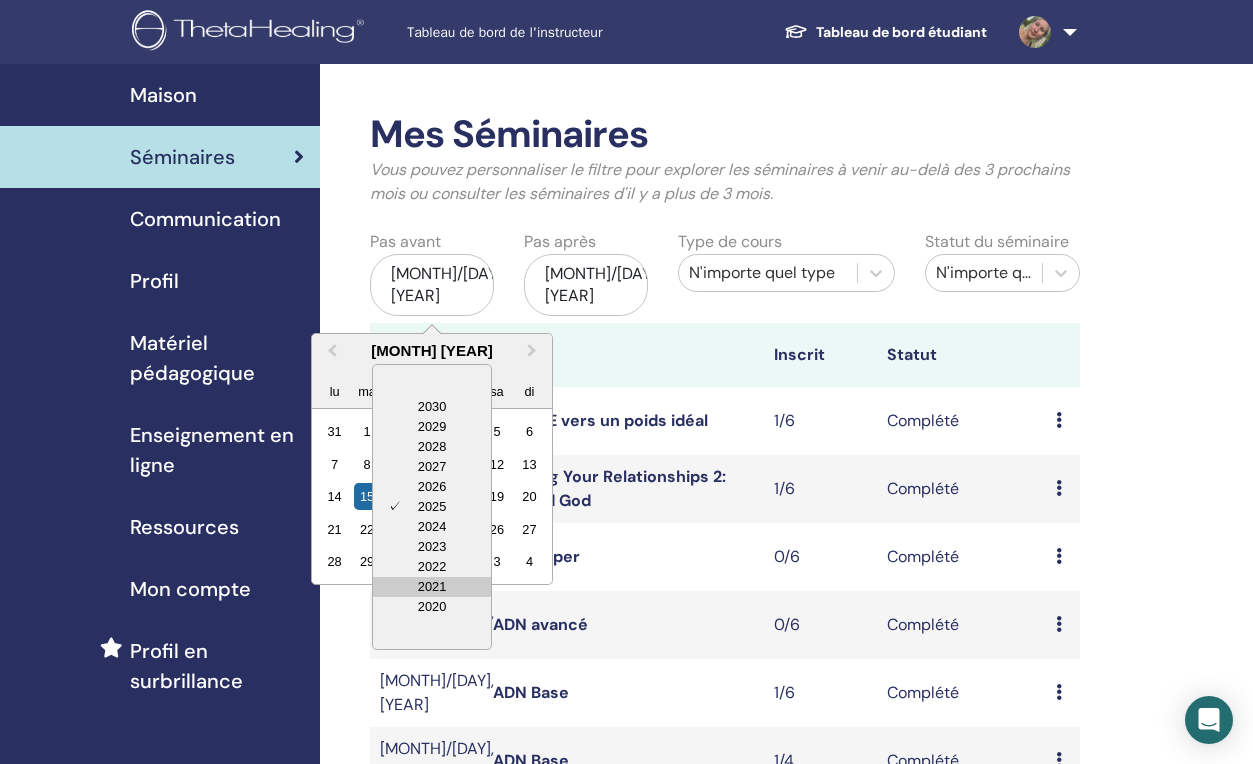 click on "2021" at bounding box center [432, 587] 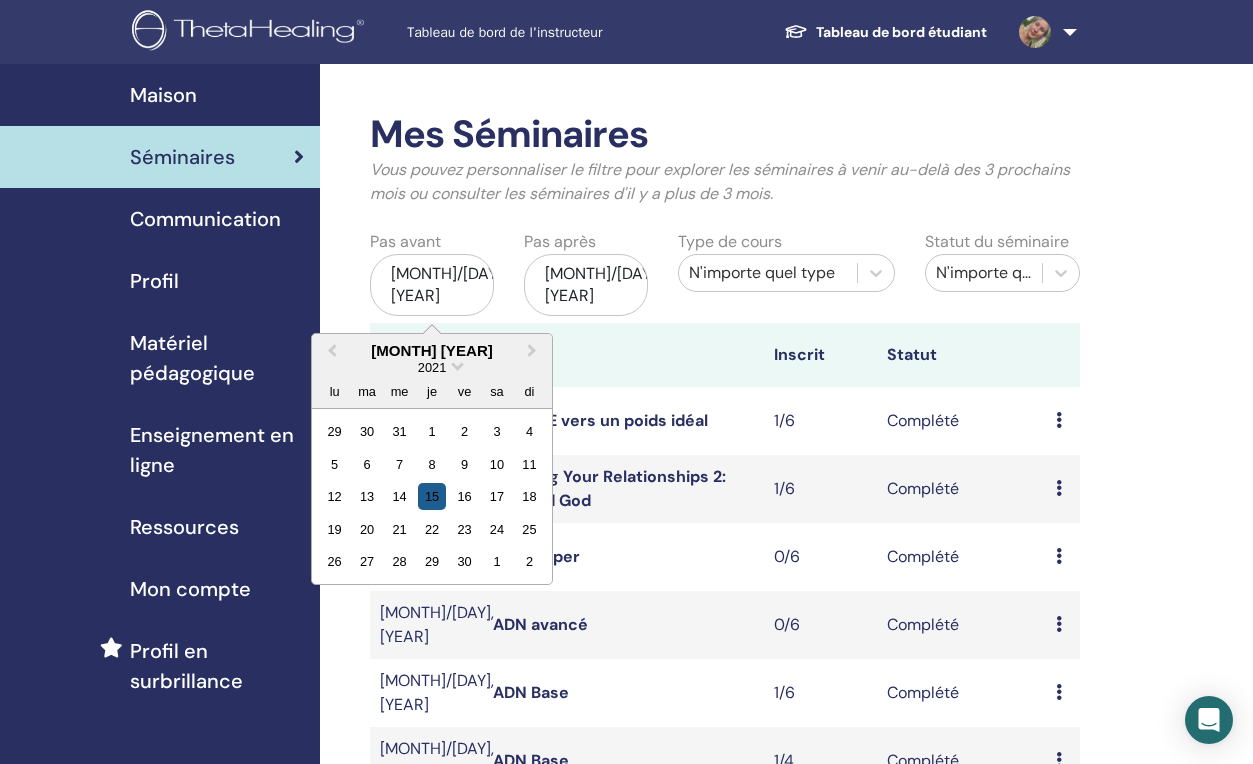 click on "15" at bounding box center (431, 496) 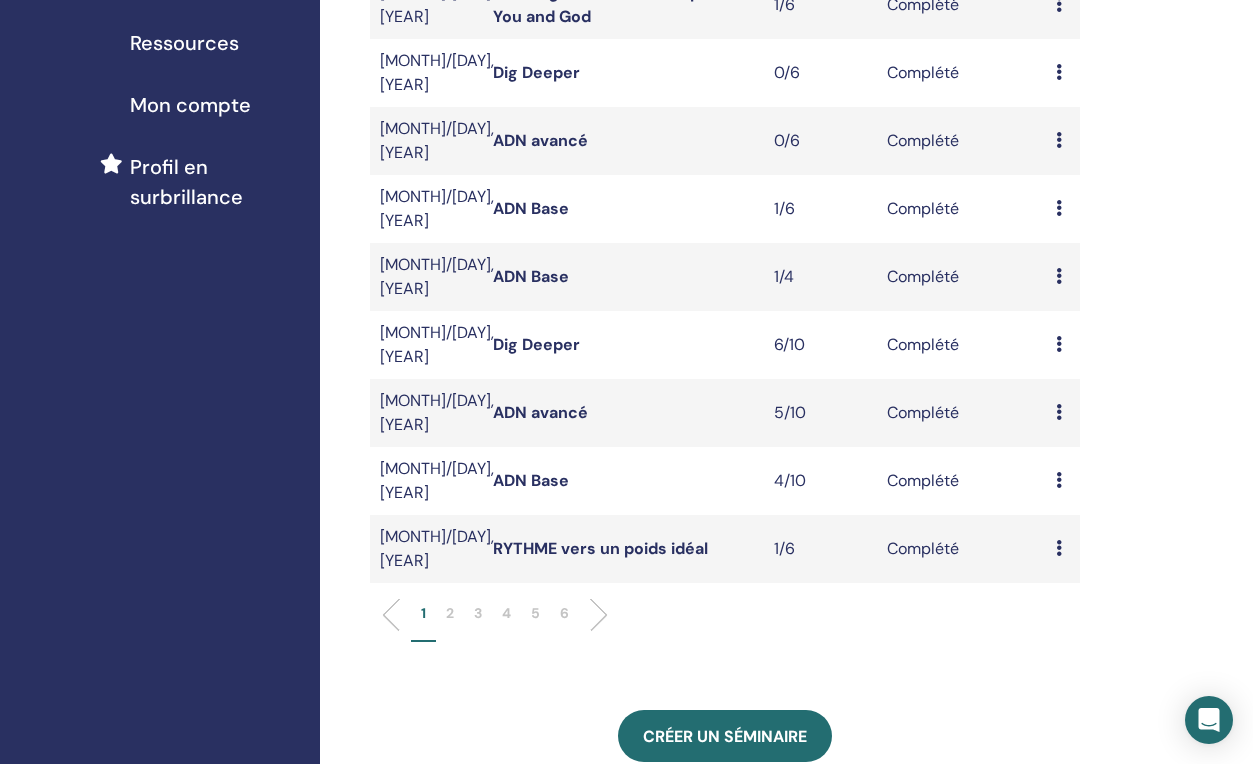 scroll, scrollTop: 500, scrollLeft: 0, axis: vertical 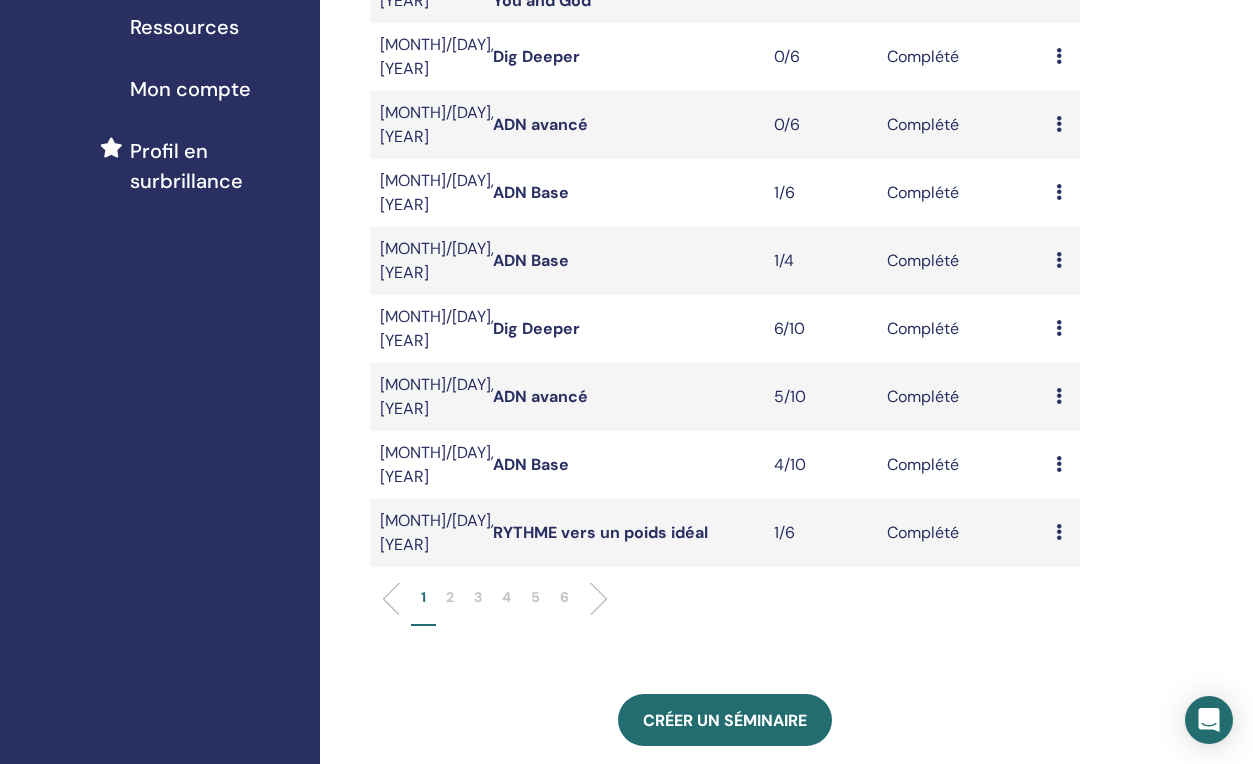 click on "6" at bounding box center [564, 597] 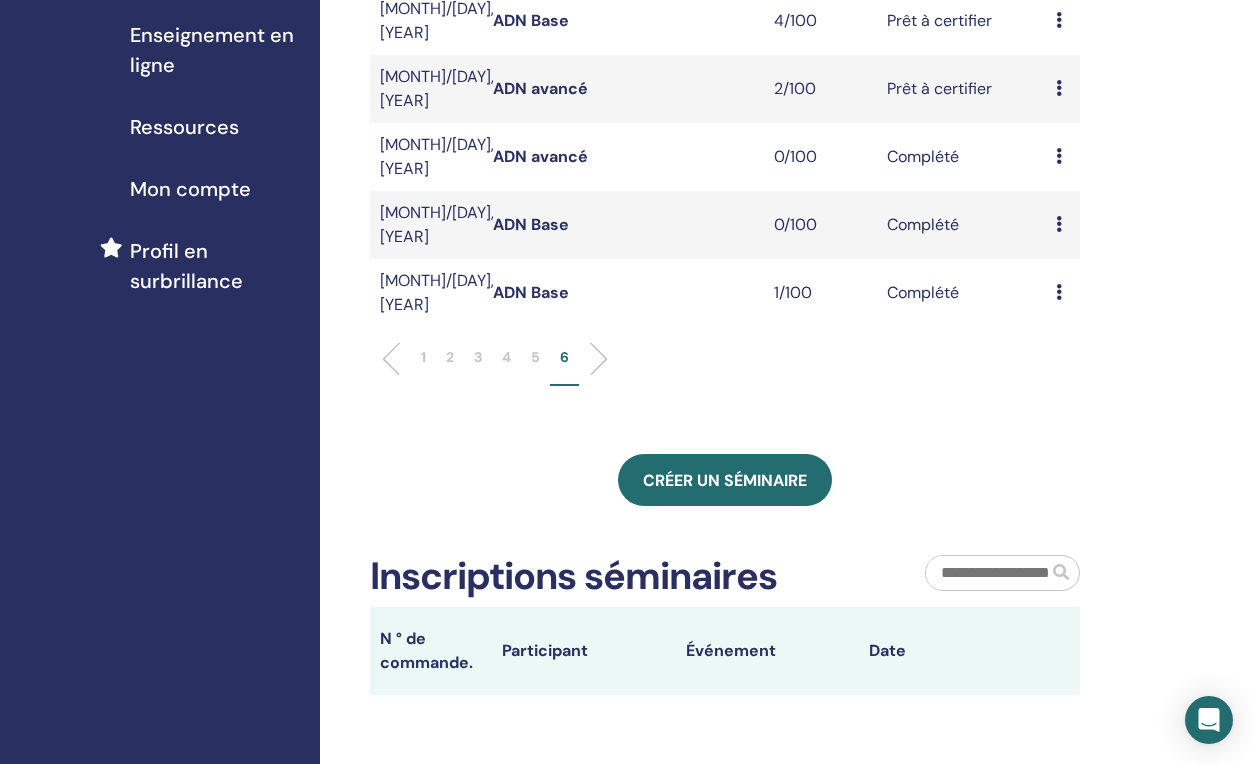 scroll, scrollTop: 200, scrollLeft: 0, axis: vertical 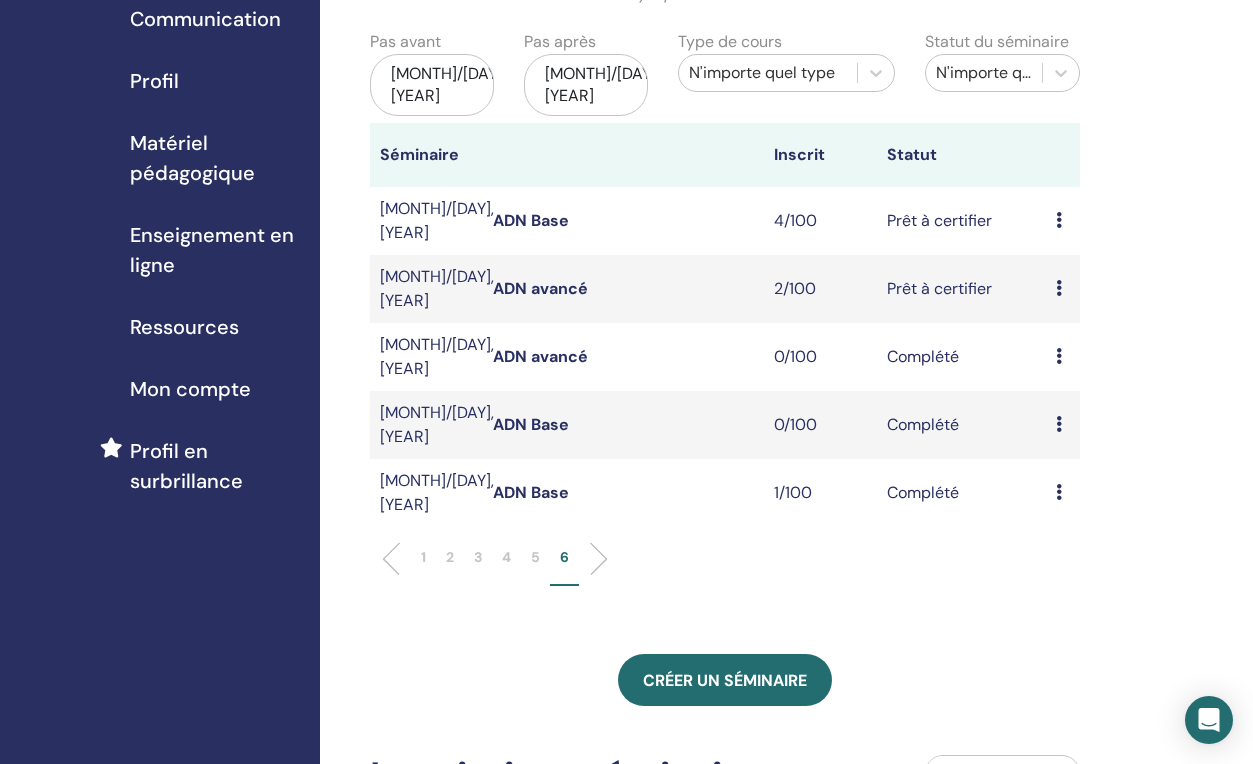 click on "5" at bounding box center (535, 557) 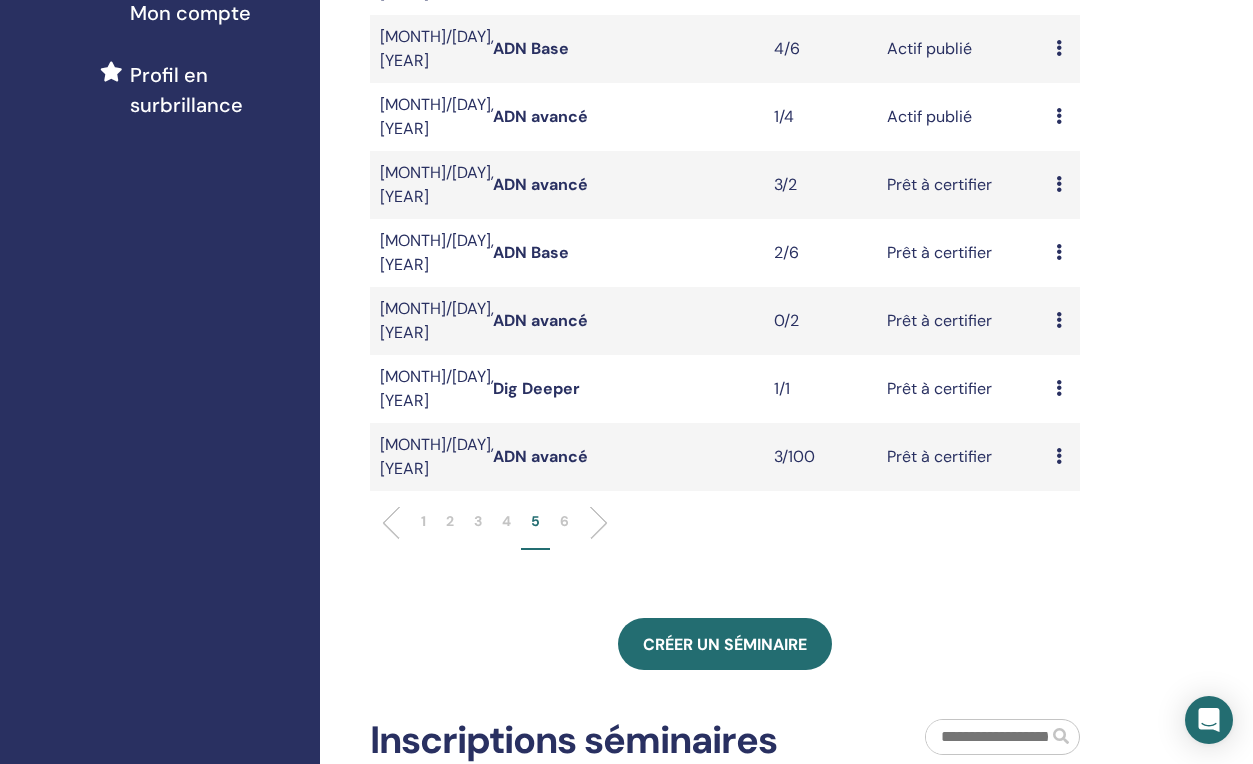 scroll, scrollTop: 600, scrollLeft: 0, axis: vertical 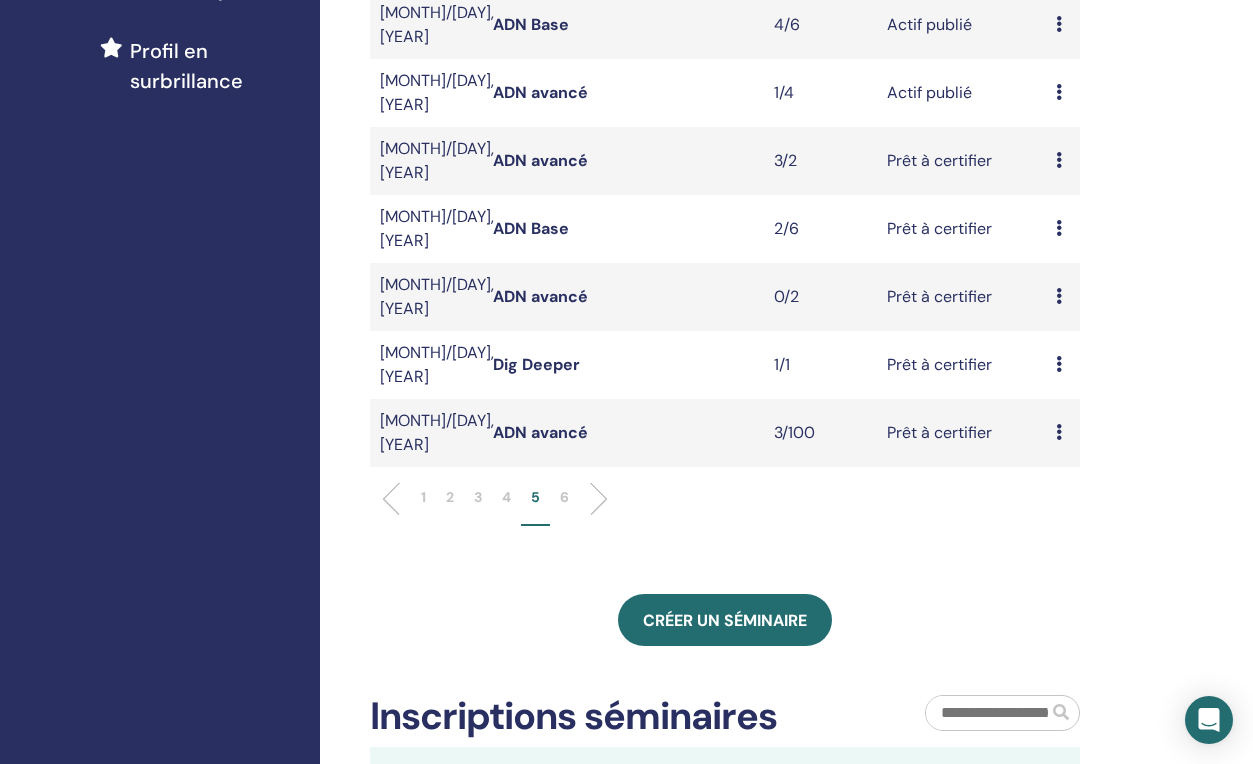 click on "ADN avancé" at bounding box center (540, 432) 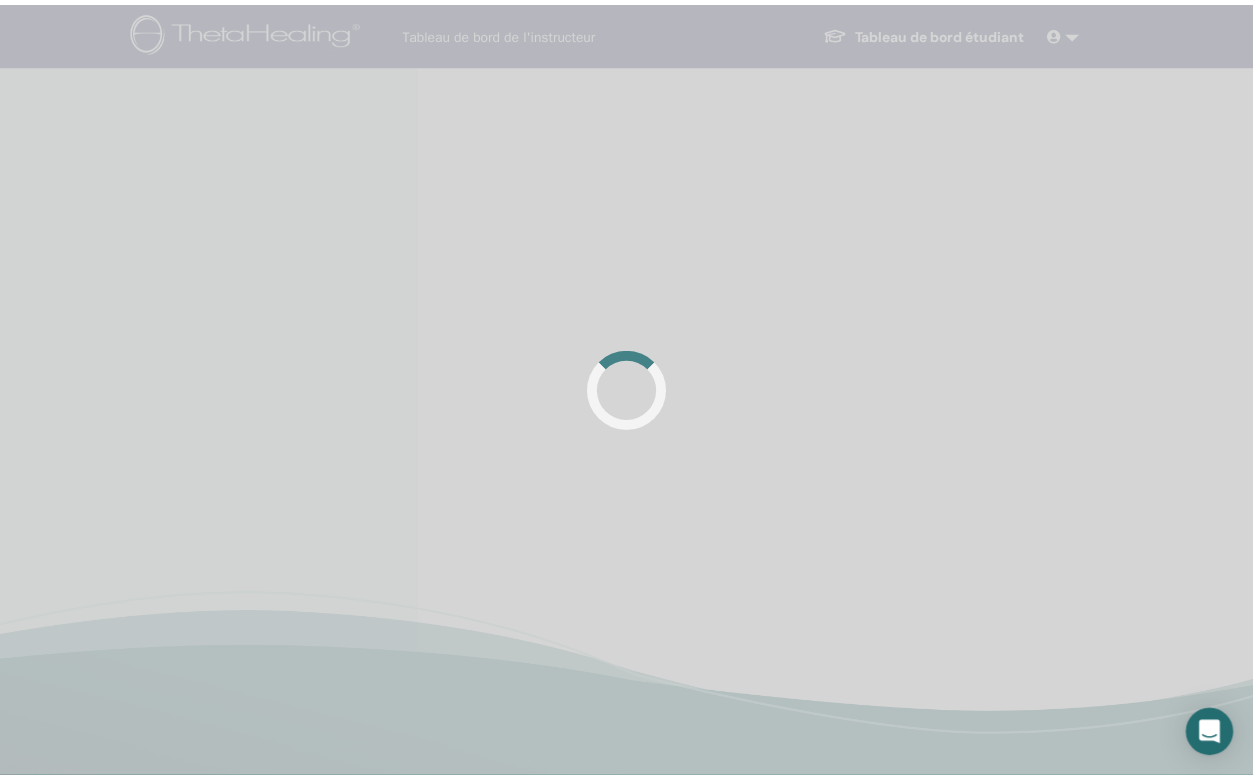 scroll, scrollTop: 0, scrollLeft: 0, axis: both 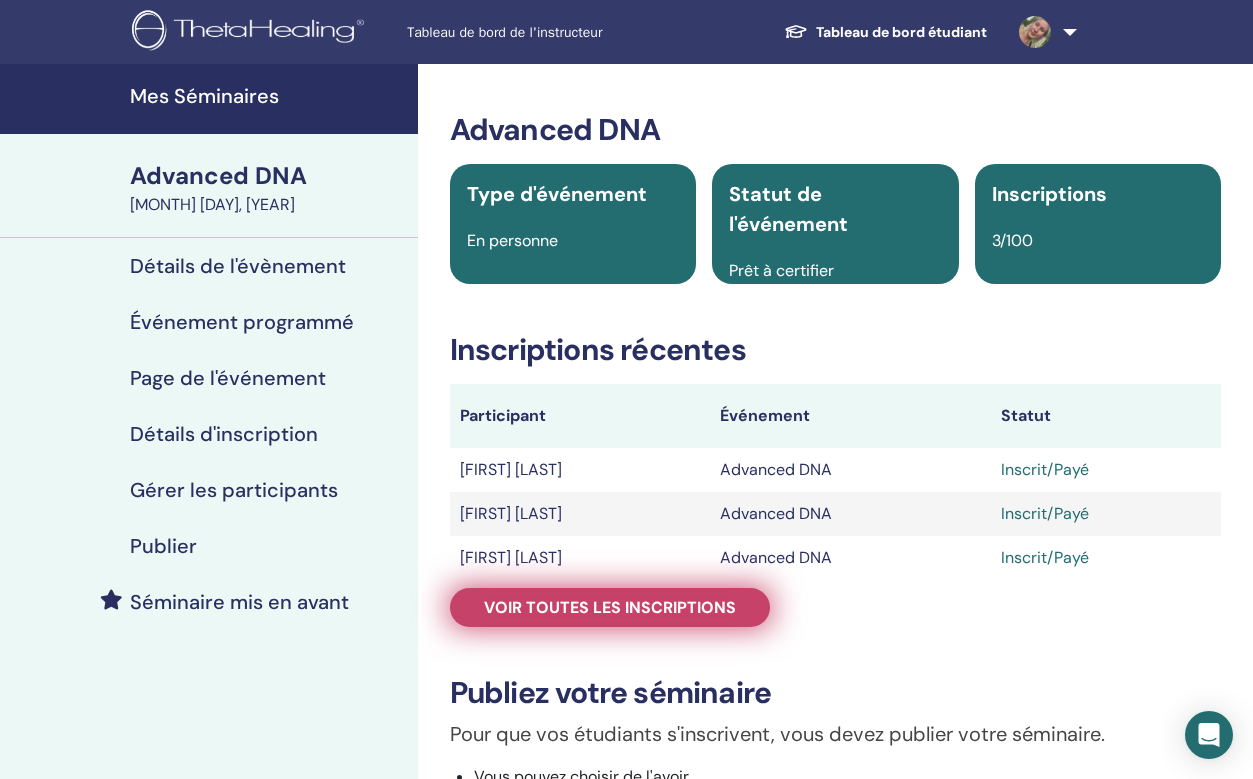 click on "Voir toutes les inscriptions" at bounding box center (610, 607) 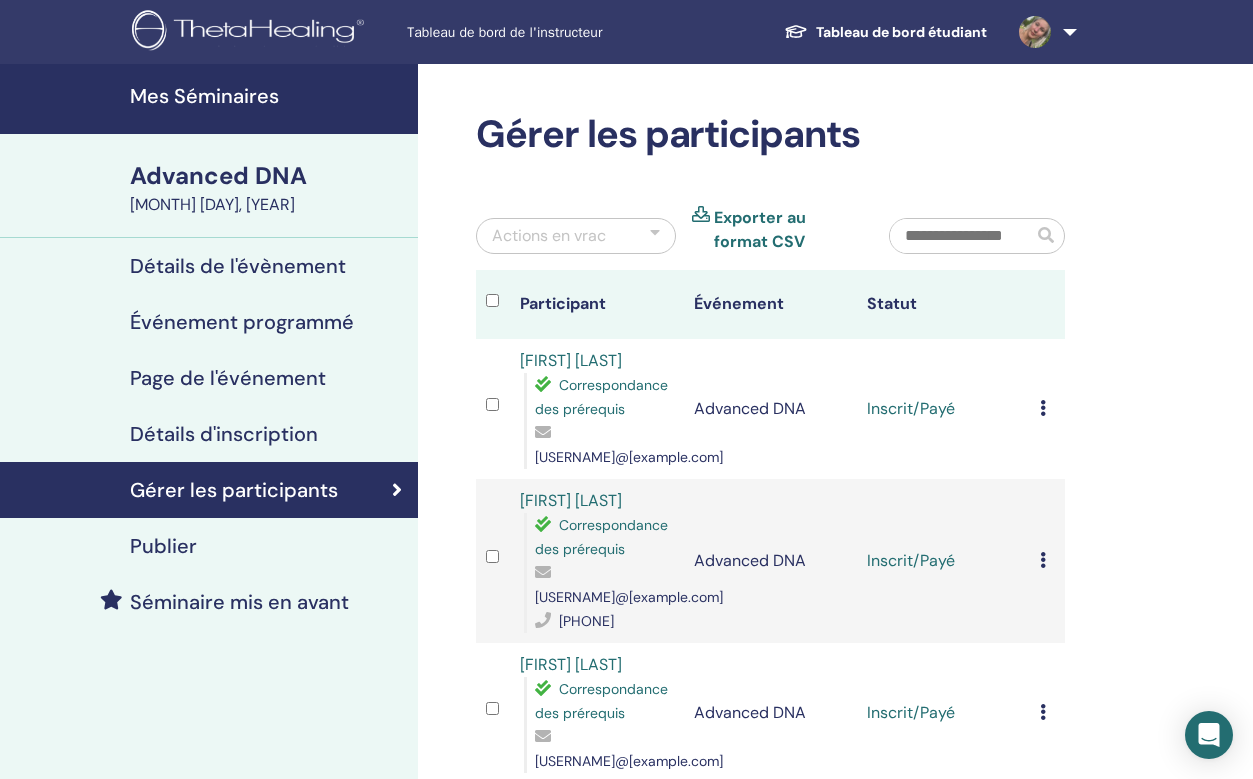 click at bounding box center [1043, 408] 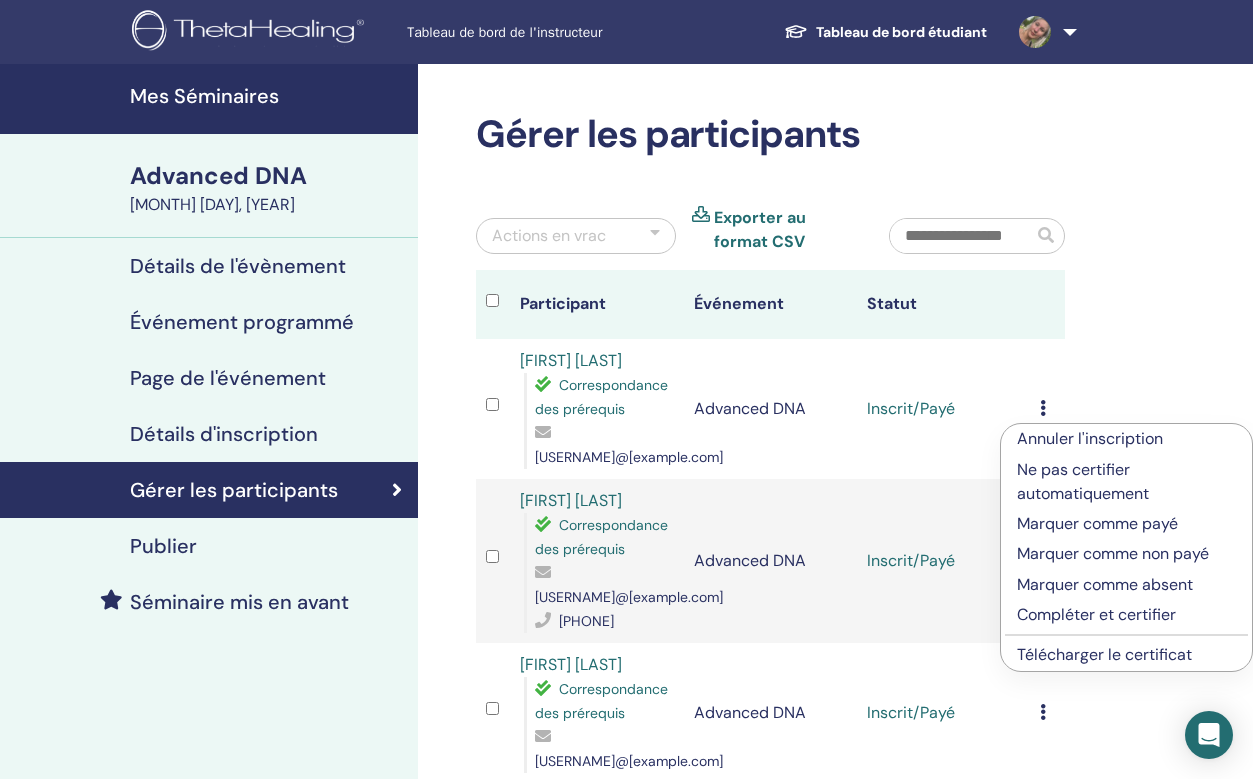 click on "Compléter et certifier" at bounding box center [1126, 615] 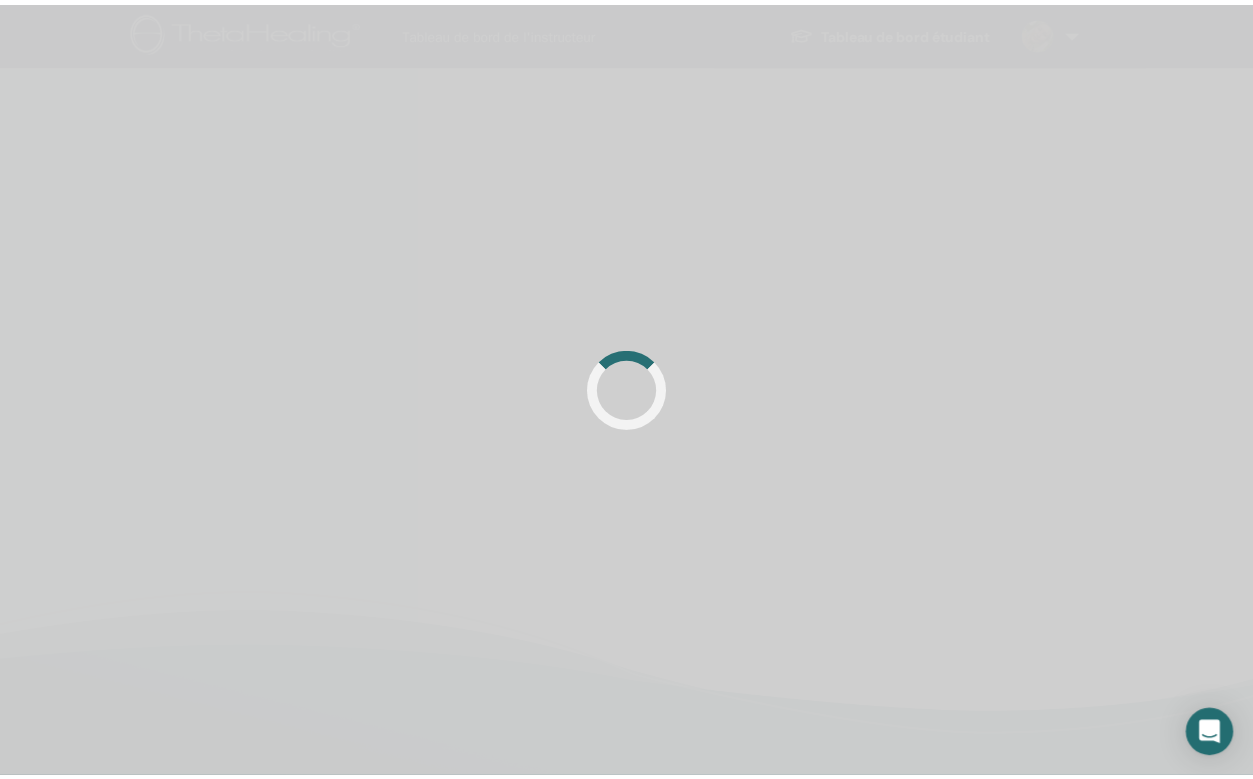scroll, scrollTop: 0, scrollLeft: 0, axis: both 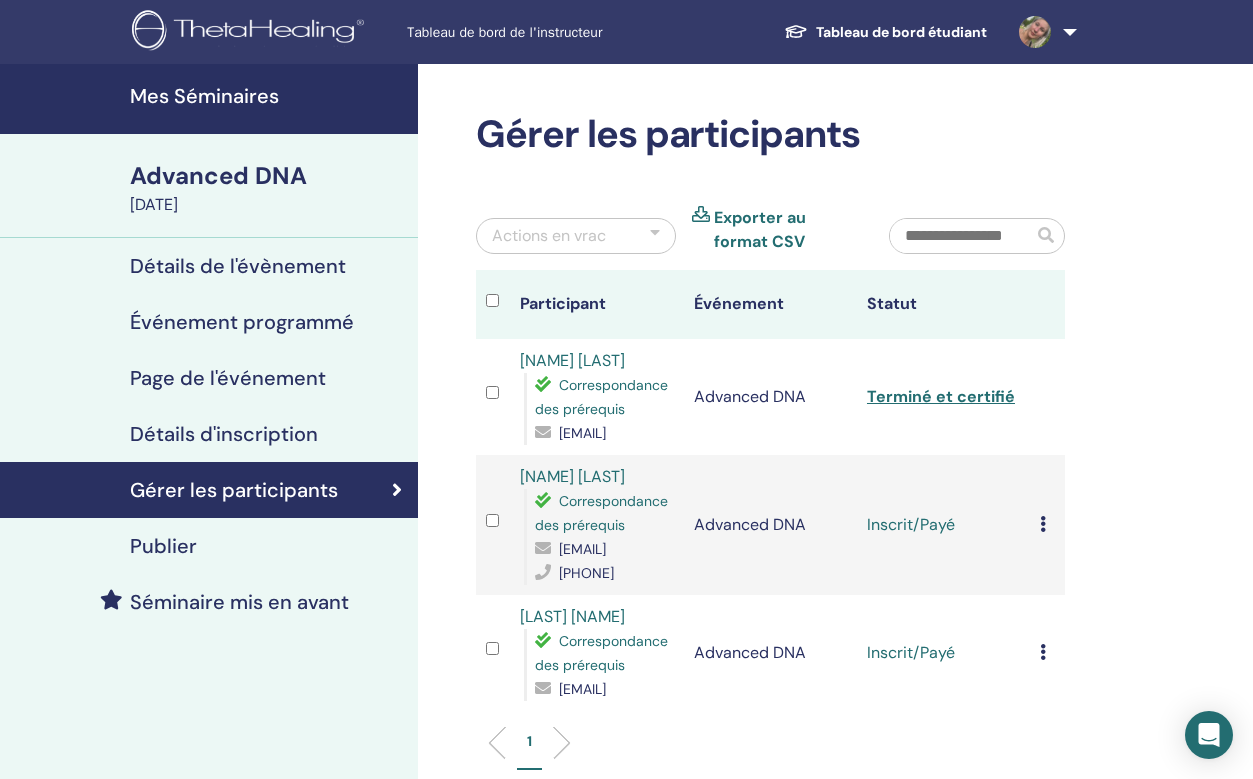 click at bounding box center (1043, 524) 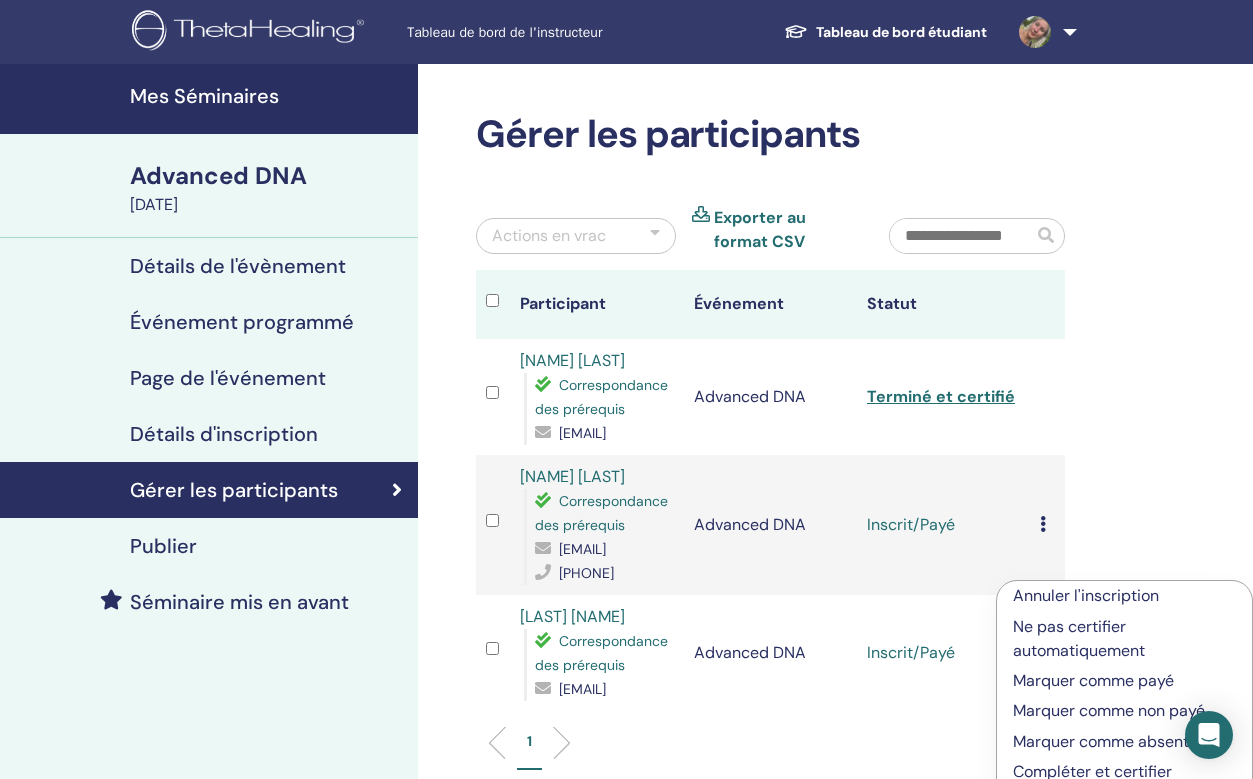 click on "Compléter et certifier" at bounding box center [1124, 772] 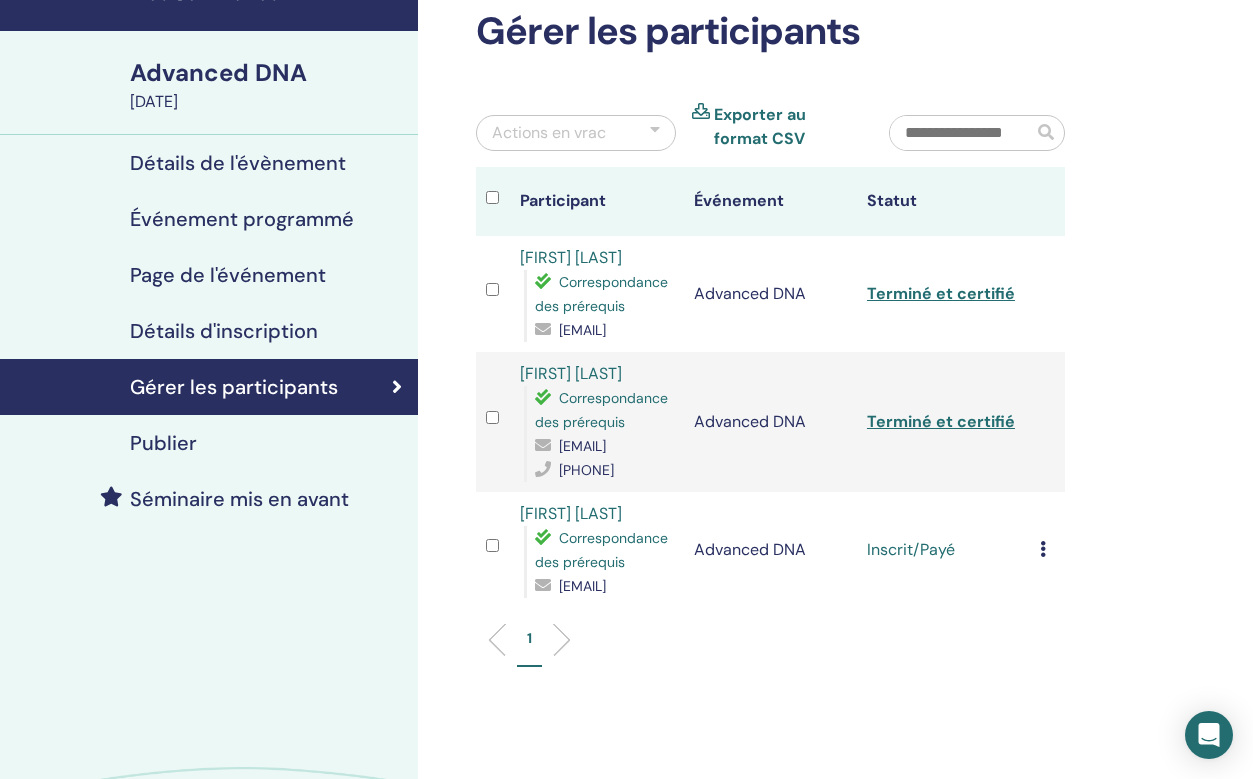 scroll, scrollTop: 300, scrollLeft: 0, axis: vertical 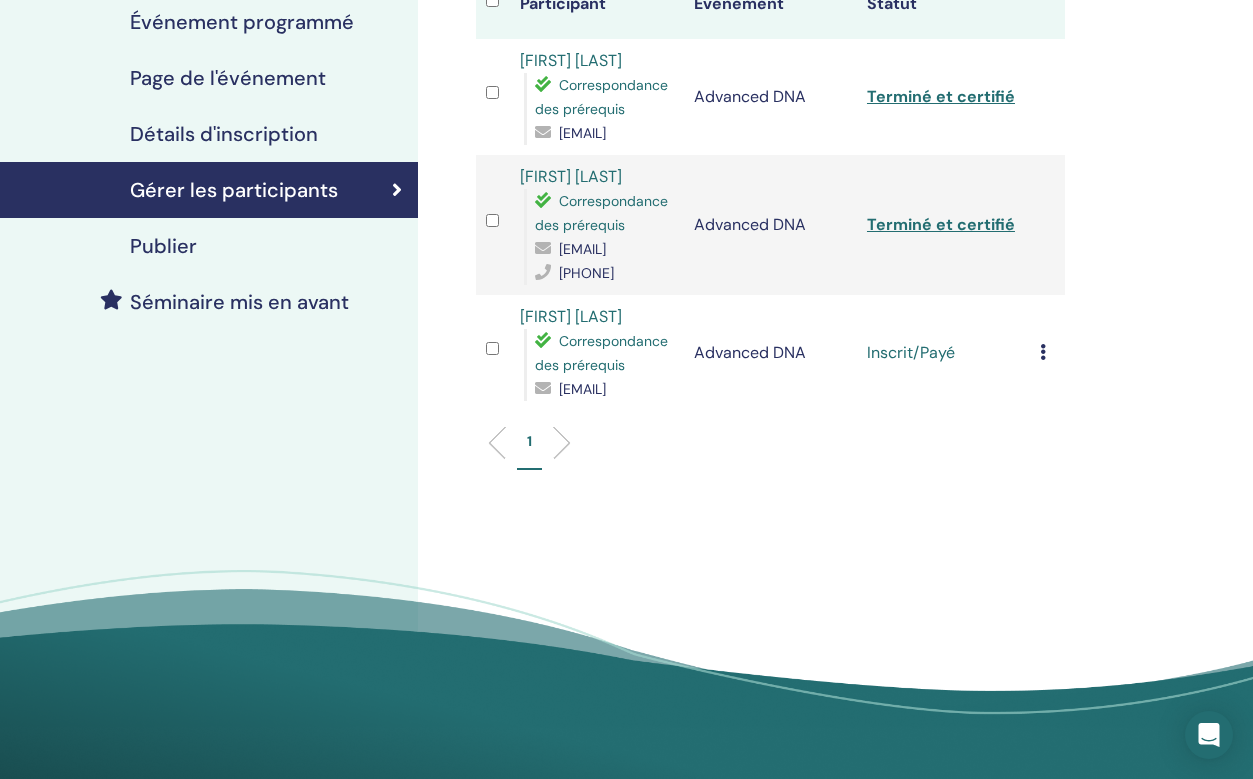 click on "Annuler l'inscription Ne pas certifier automatiquement Marquer comme payé Marquer comme non payé Marquer comme absent Compléter et certifier Télécharger le certificat" at bounding box center (1047, 353) 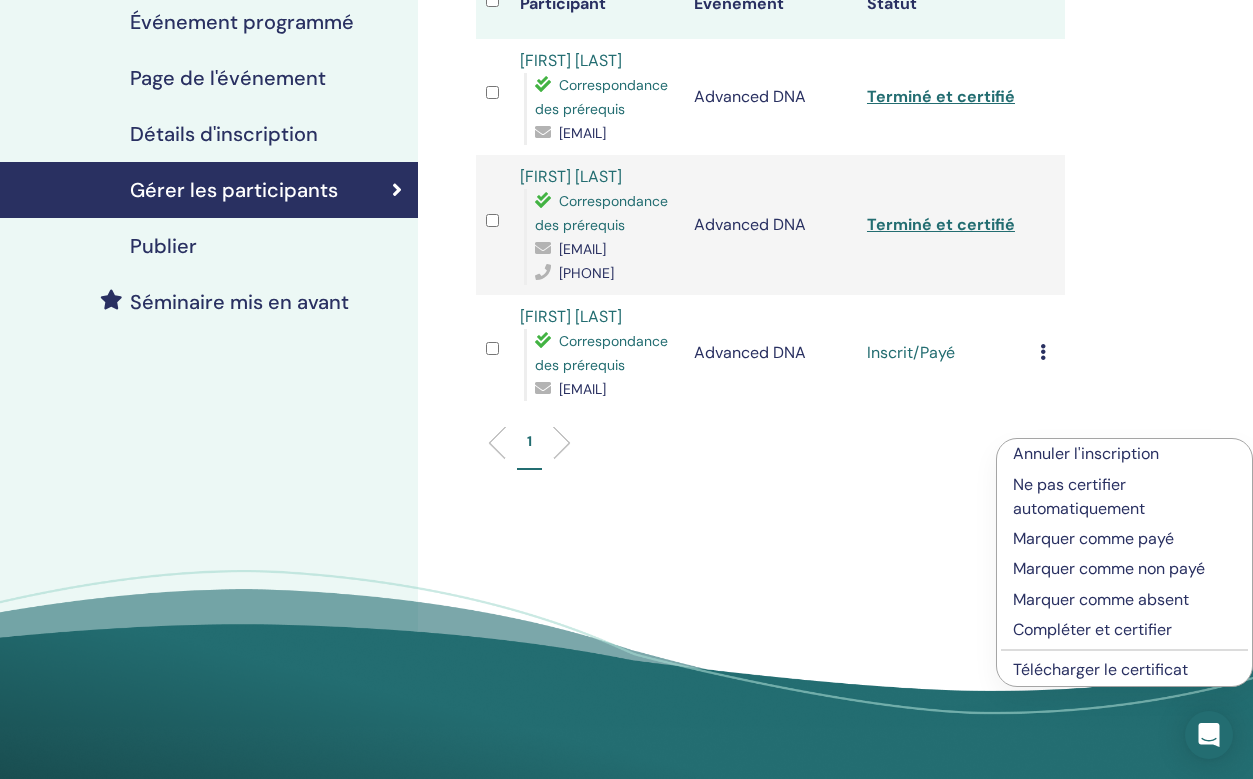 click on "Compléter et certifier" at bounding box center [1124, 630] 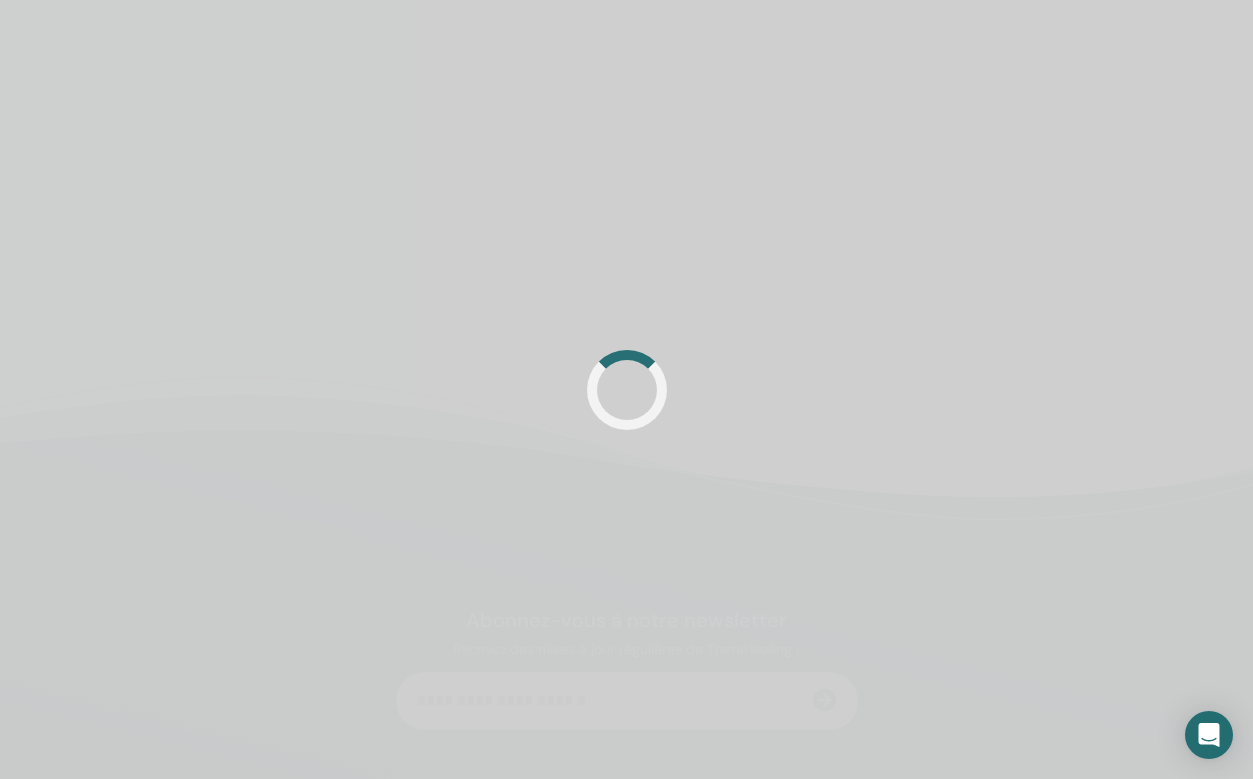 scroll, scrollTop: 300, scrollLeft: 0, axis: vertical 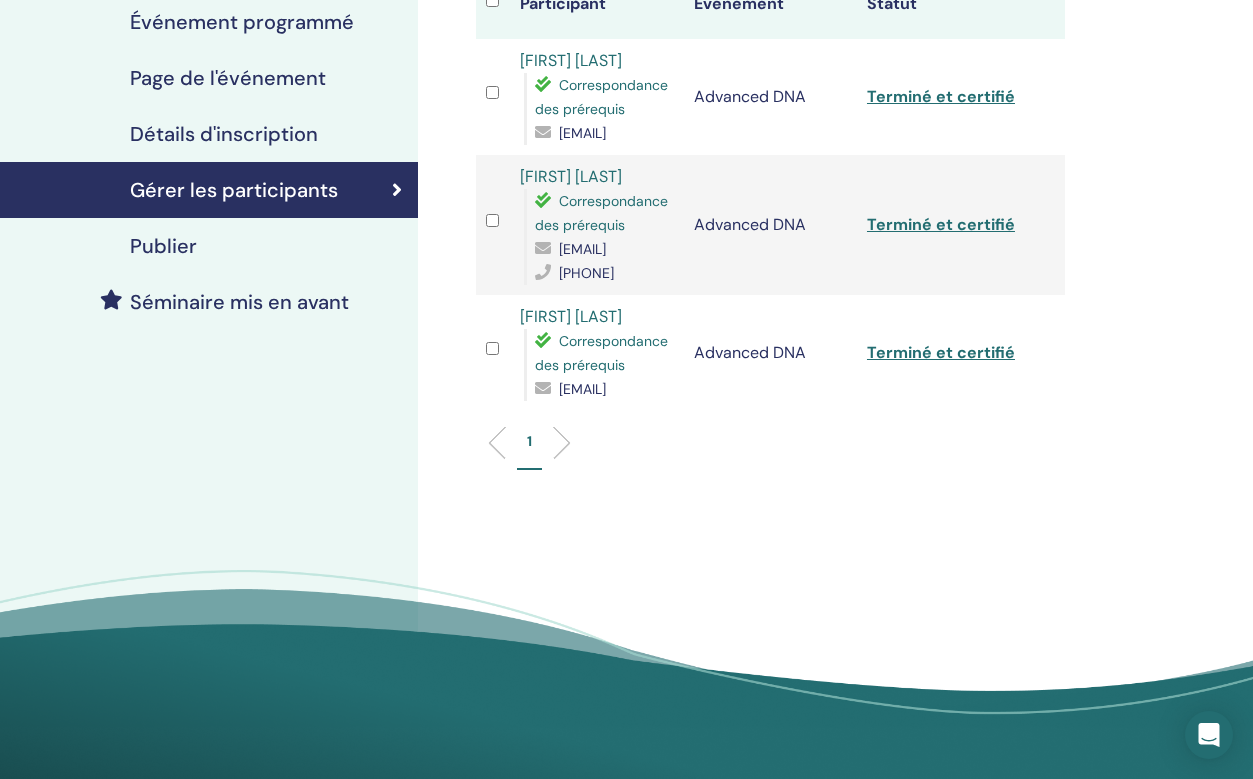 drag, startPoint x: 712, startPoint y: 325, endPoint x: 521, endPoint y: 311, distance: 191.5124 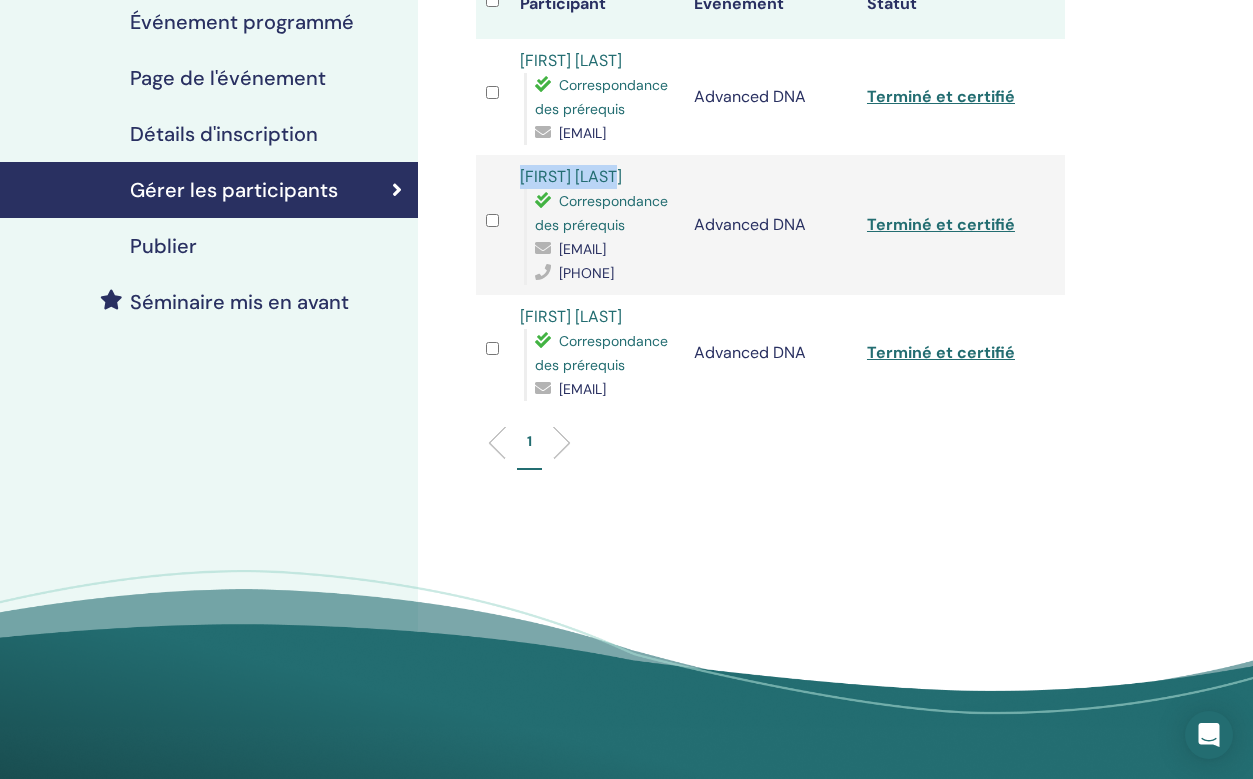 drag, startPoint x: 634, startPoint y: 222, endPoint x: 521, endPoint y: 232, distance: 113.44161 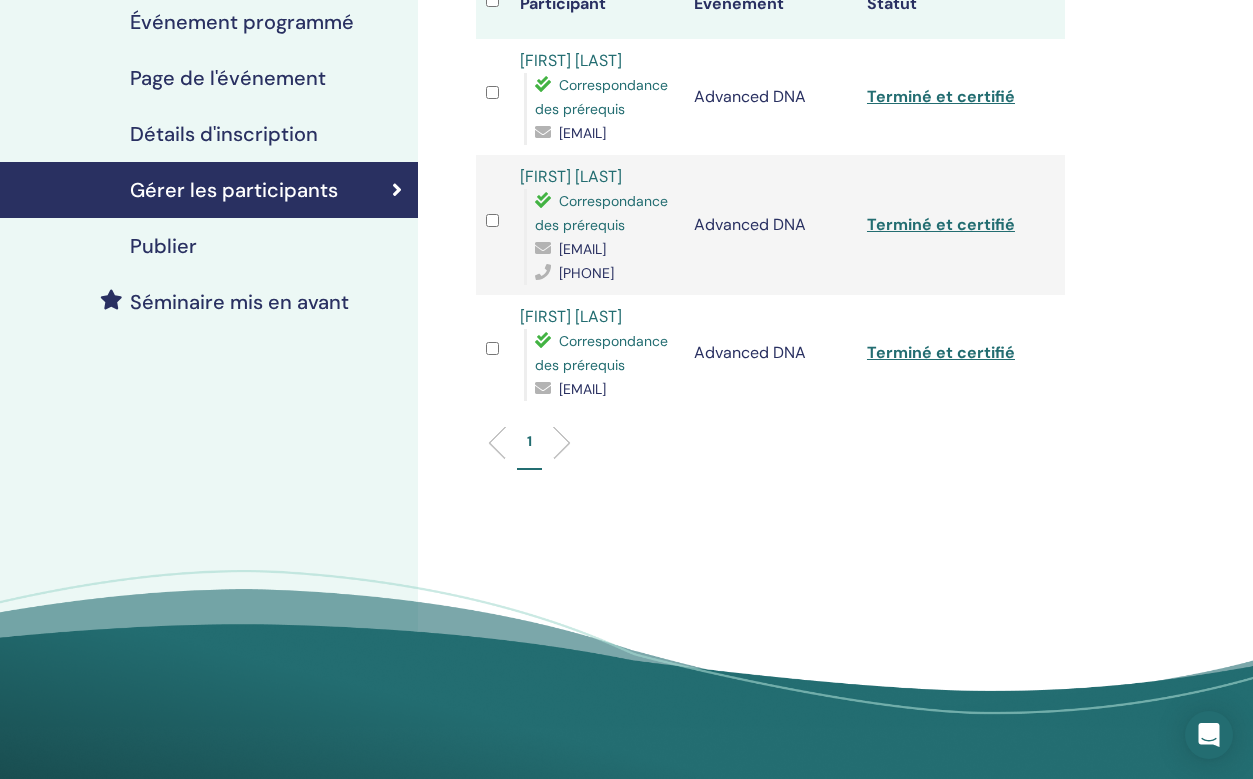 click on "Gérer les participants Actions en vrac Exporter au format CSV Participant Événement Statut Maria Dolores RODRIGUEZ Correspondance des prérequis hindiana1210@gmail.com Advanced DNA Terminé et certifié Mario BATISTA Correspondance des prérequis mariobatista38@gmail.com 0630990119 Advanced DNA Terminé et certifié Villanelle VINCENT Correspondance des prérequis vincent.villanelle@orange.fr Advanced DNA Terminé et certifié 1" at bounding box center [835, 267] 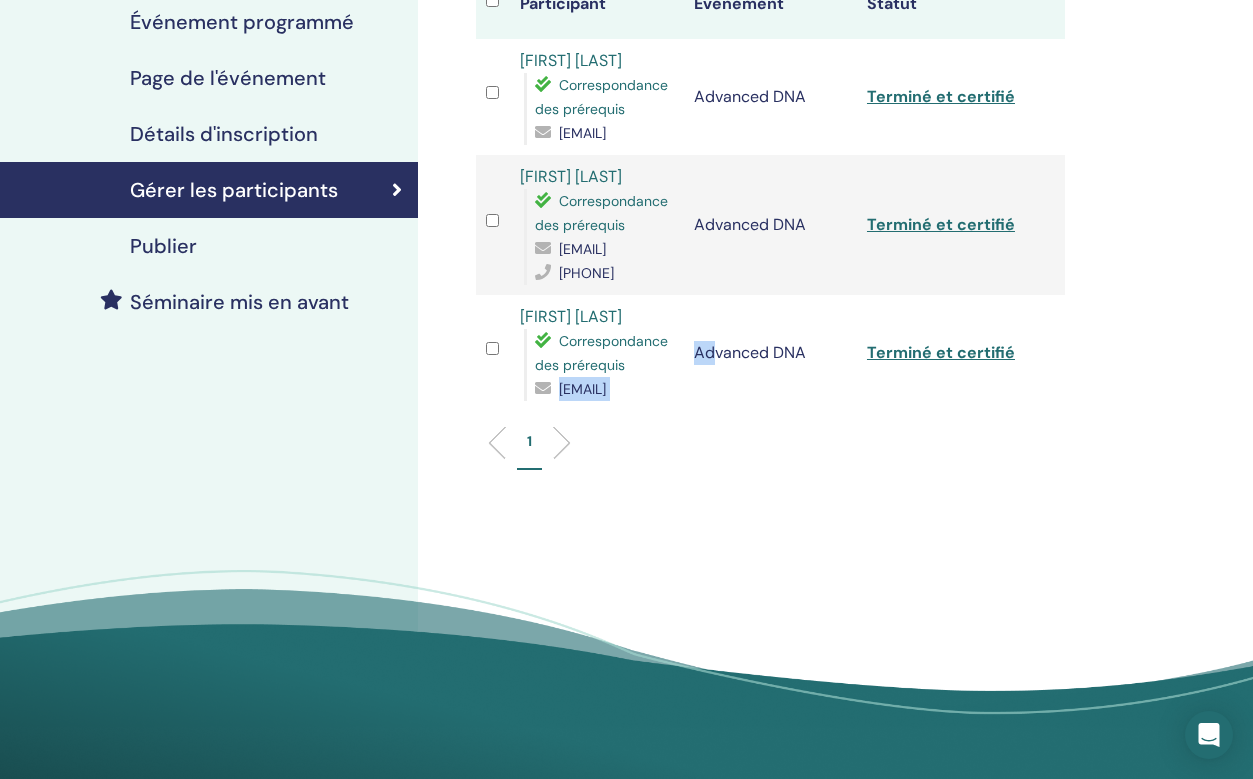 drag, startPoint x: 716, startPoint y: 482, endPoint x: 538, endPoint y: 491, distance: 178.22739 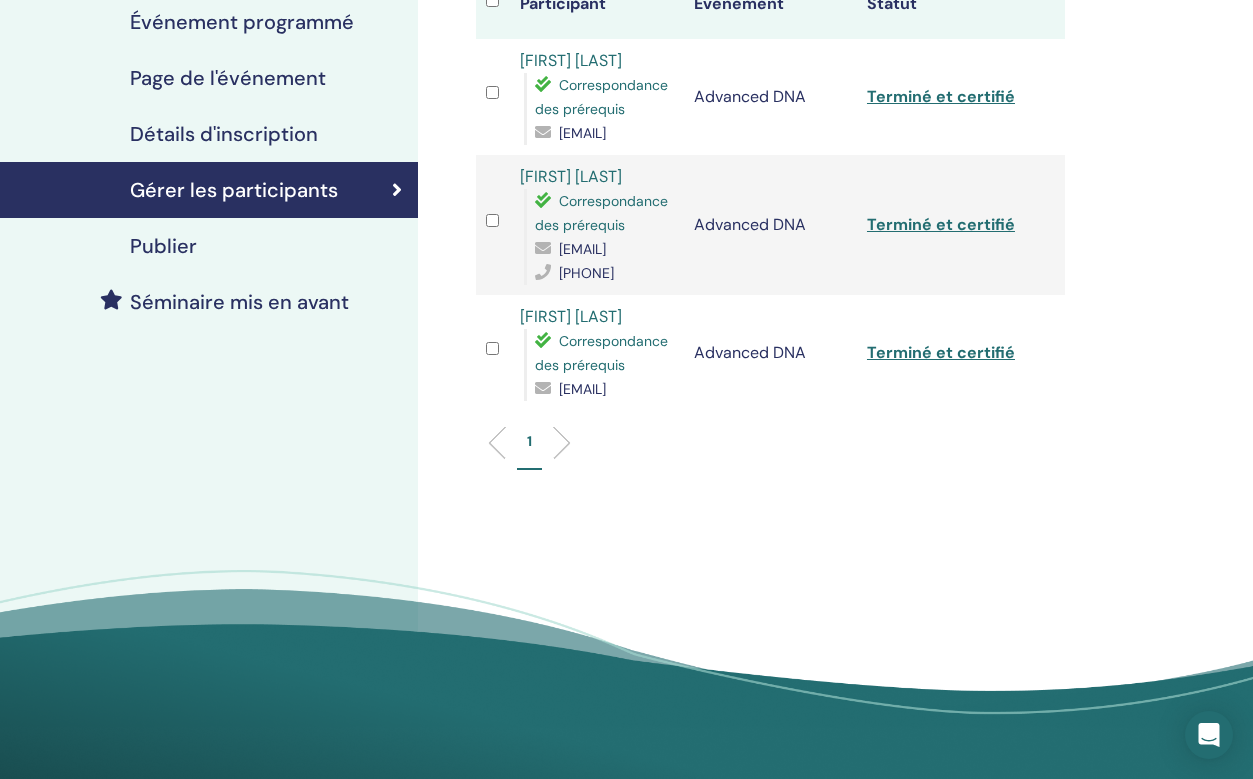 drag, startPoint x: 683, startPoint y: 613, endPoint x: 674, endPoint y: 608, distance: 10.29563 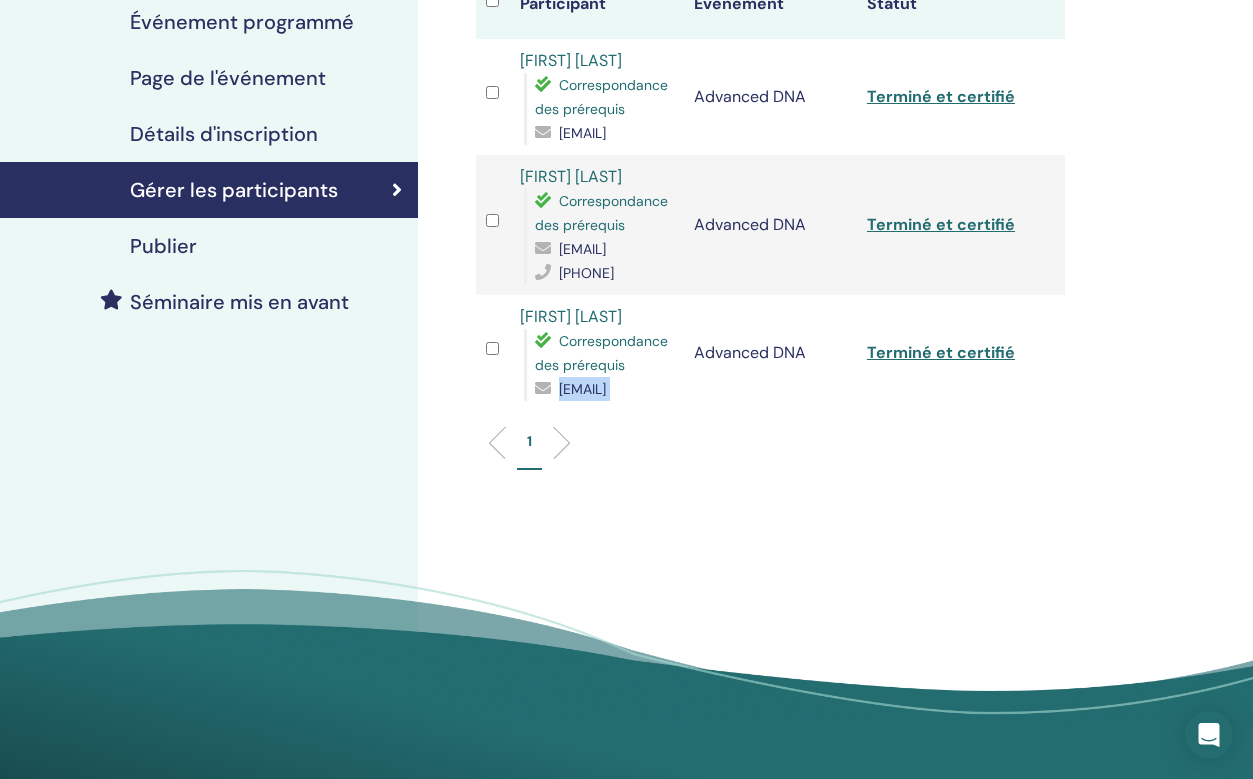 drag, startPoint x: 535, startPoint y: 485, endPoint x: 694, endPoint y: 494, distance: 159.25452 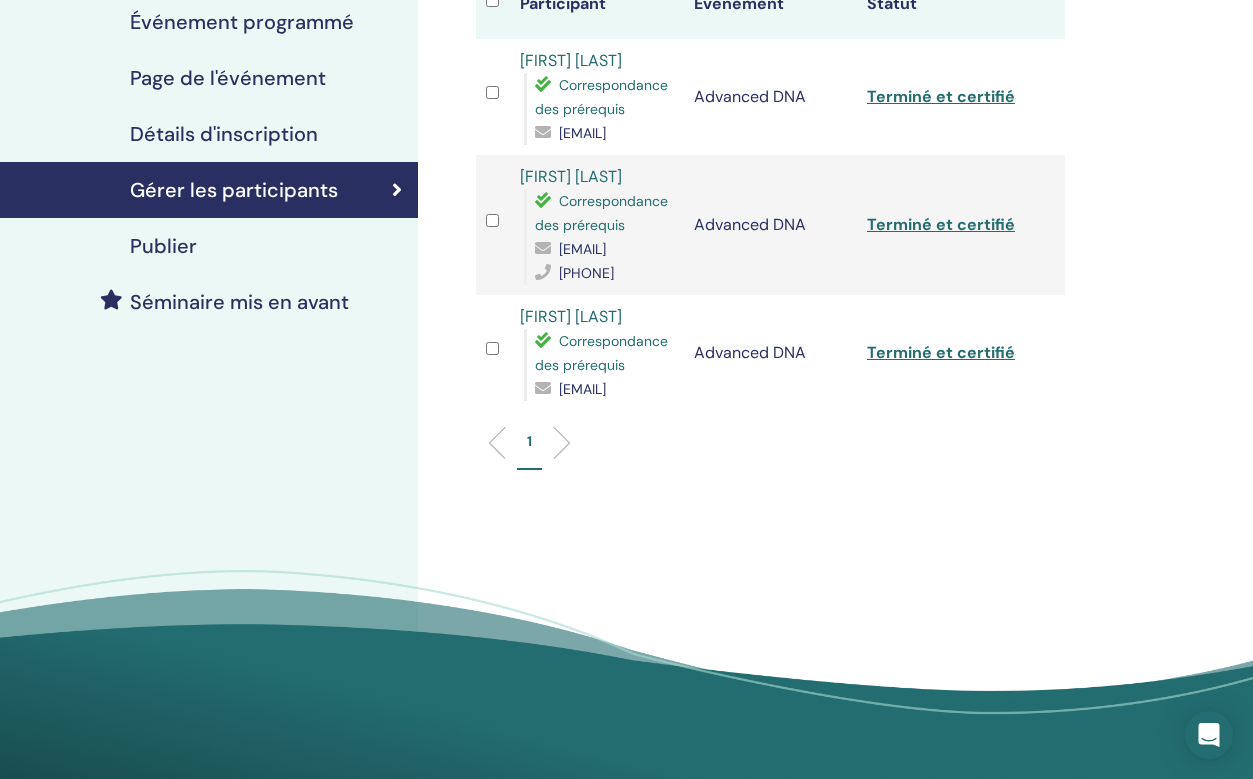click on "1" at bounding box center [770, 450] 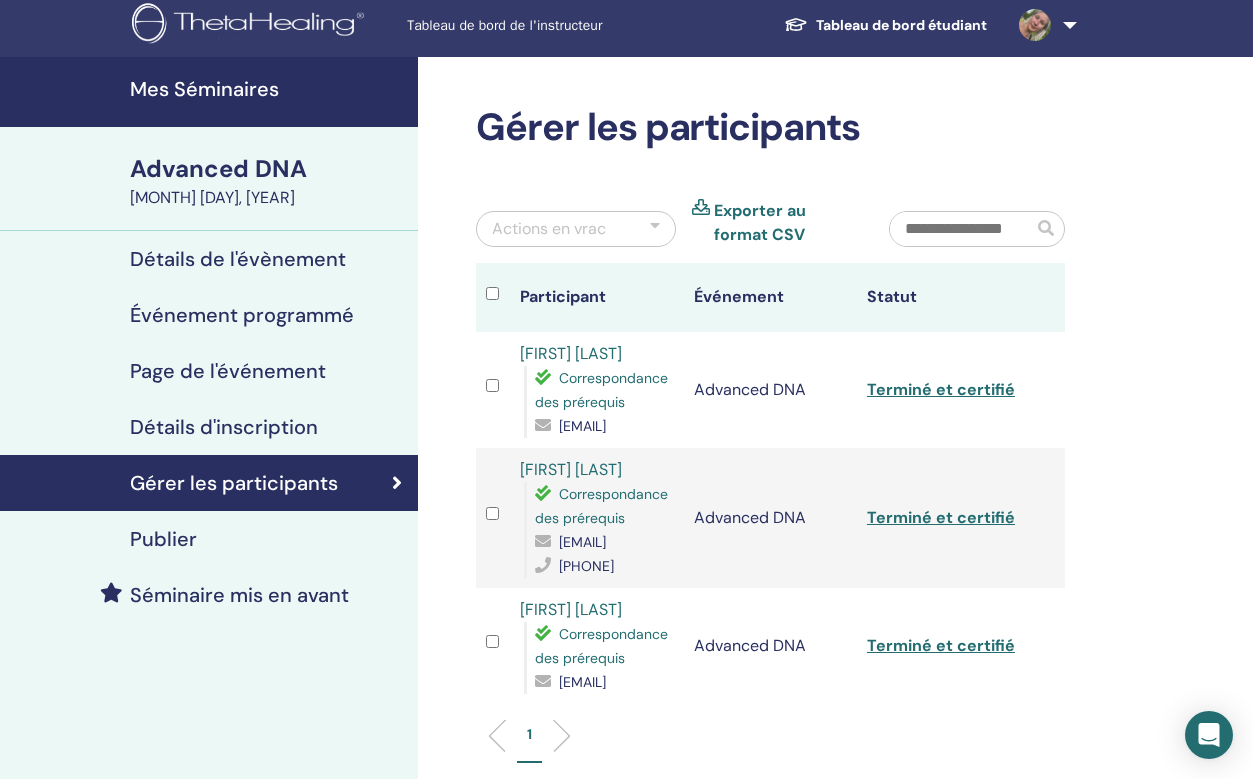 scroll, scrollTop: 0, scrollLeft: 0, axis: both 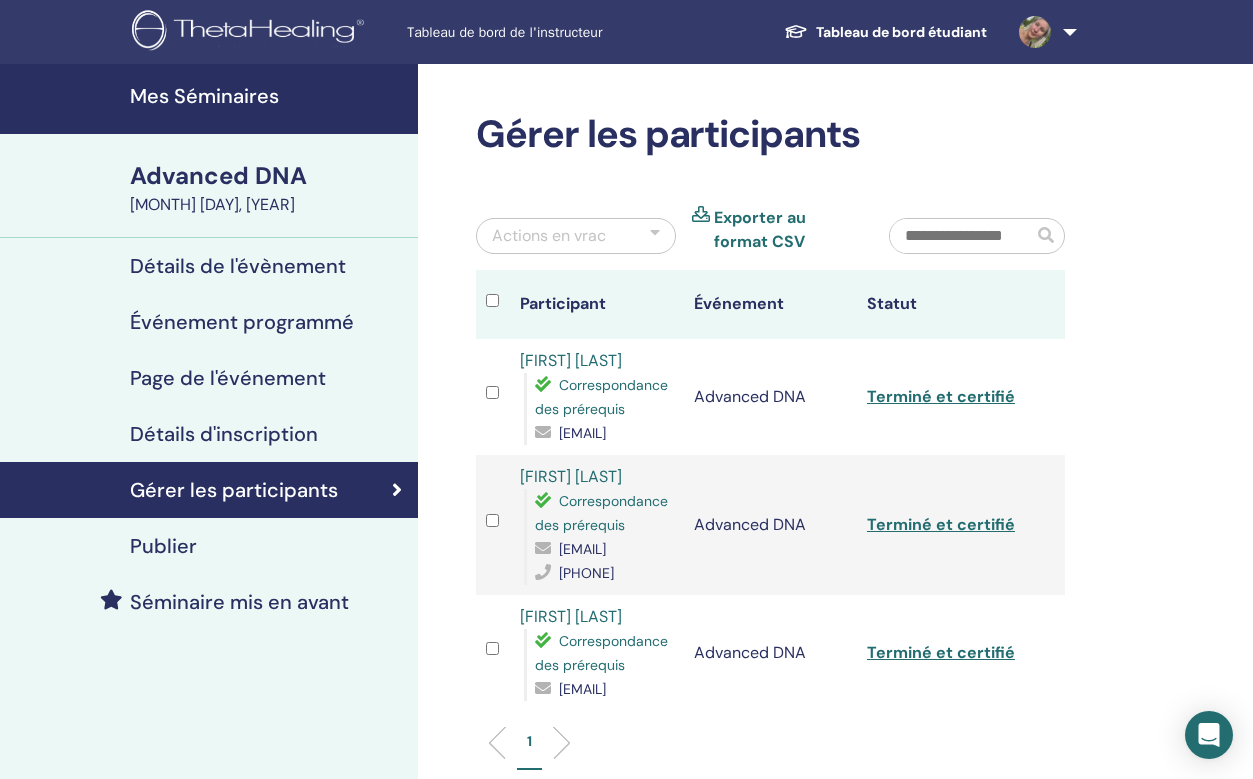 click on "Advanced DNA" at bounding box center (268, 176) 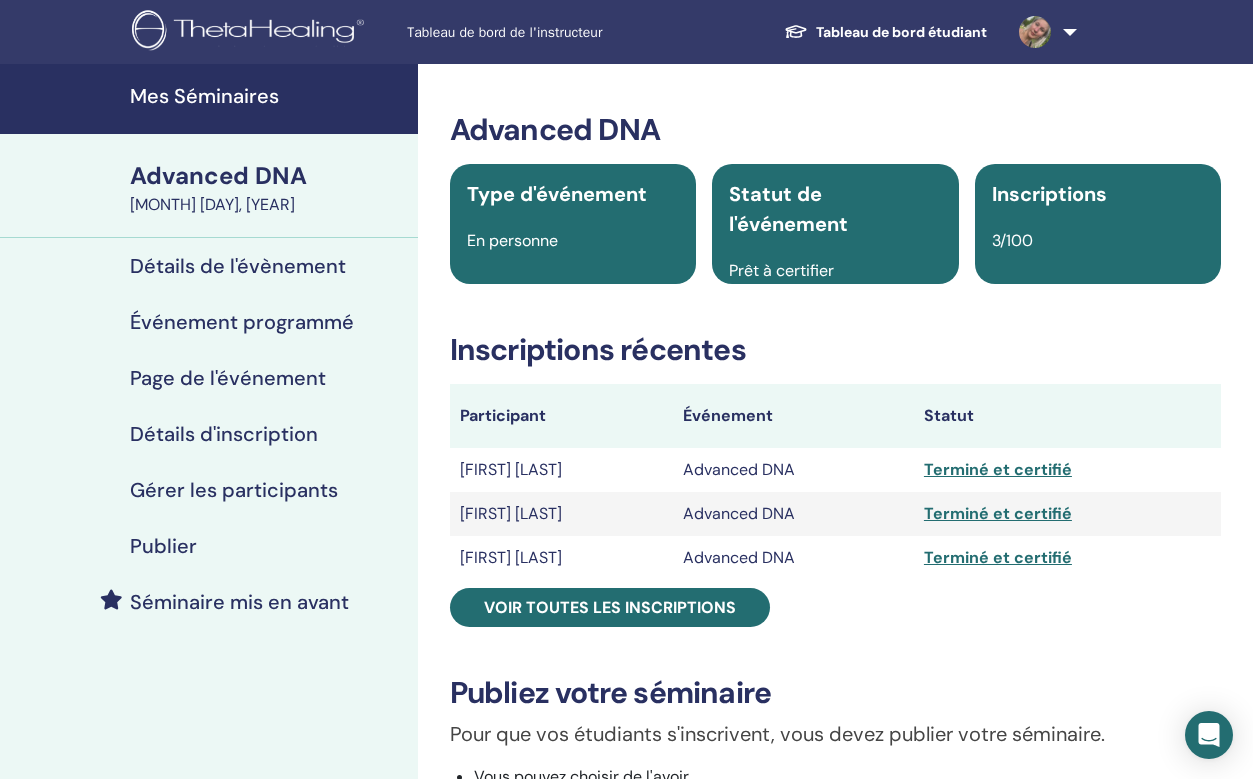 click on "Mes Séminaires" at bounding box center [268, 96] 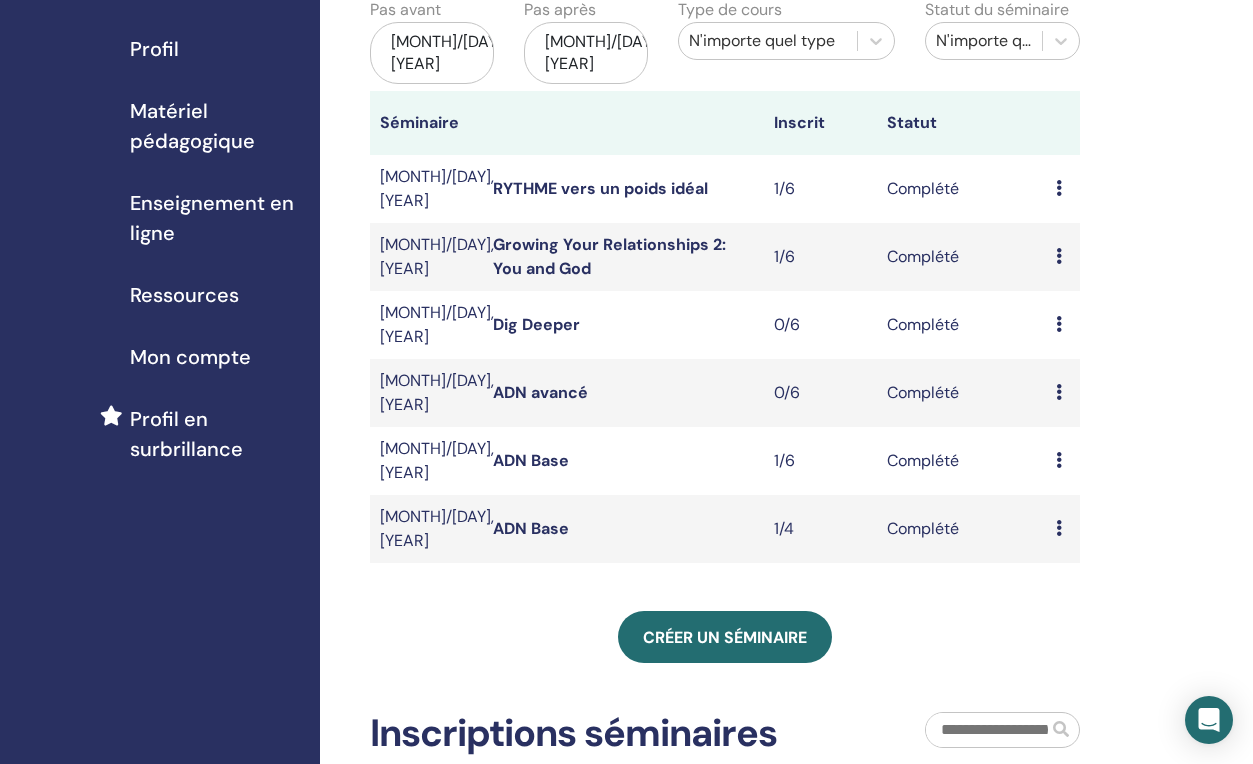 scroll, scrollTop: 0, scrollLeft: 0, axis: both 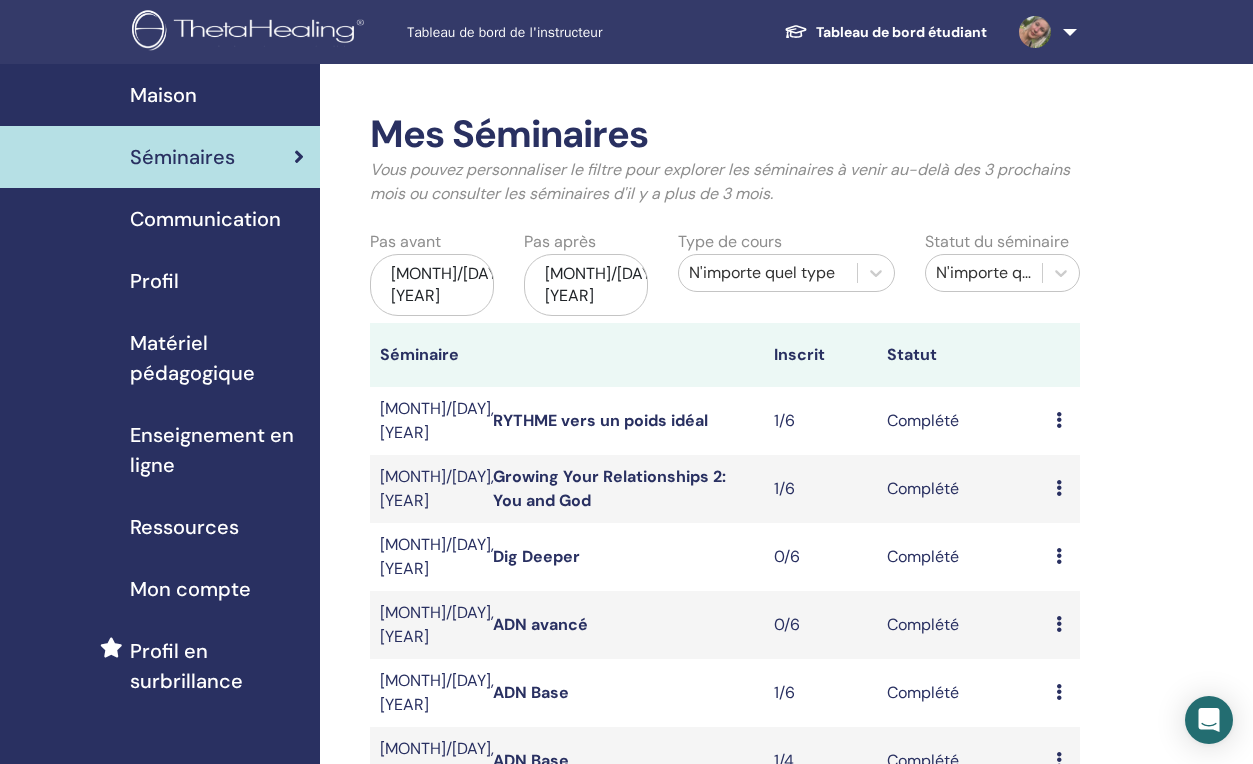 click on "avr./15, 2025" at bounding box center [432, 285] 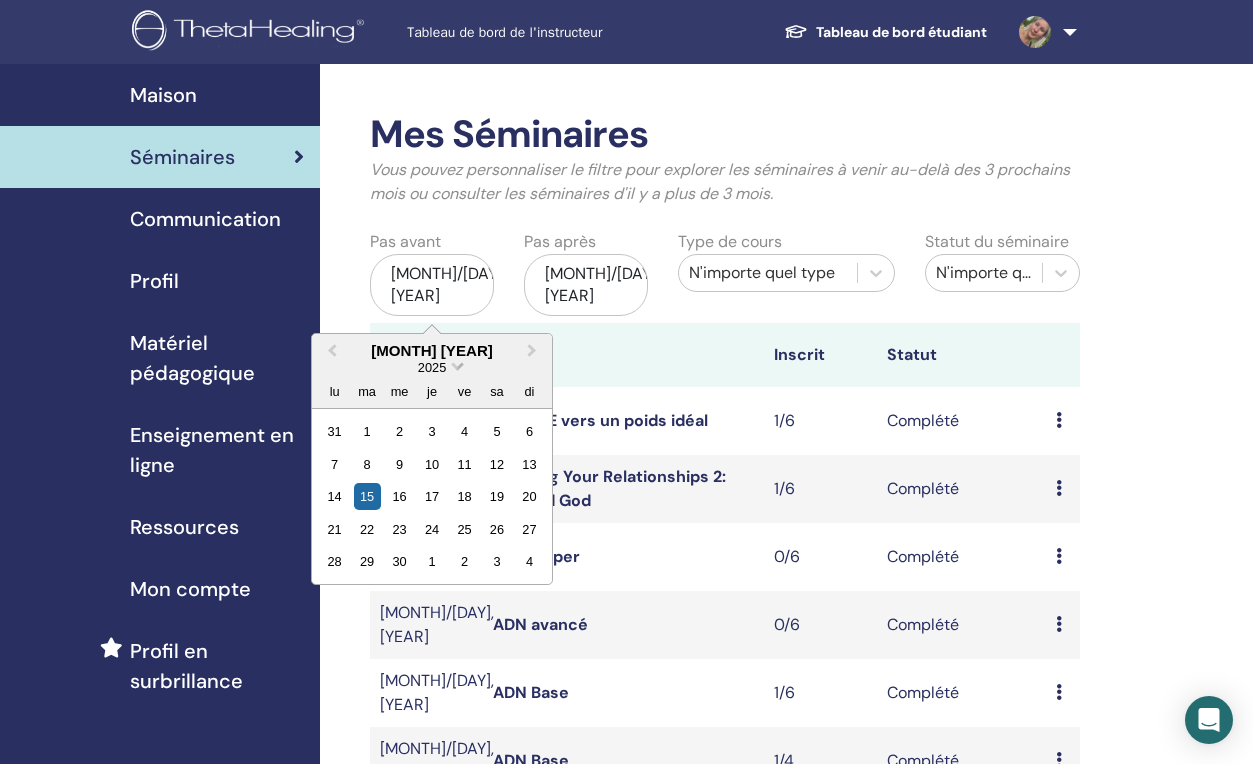 click at bounding box center [457, 364] 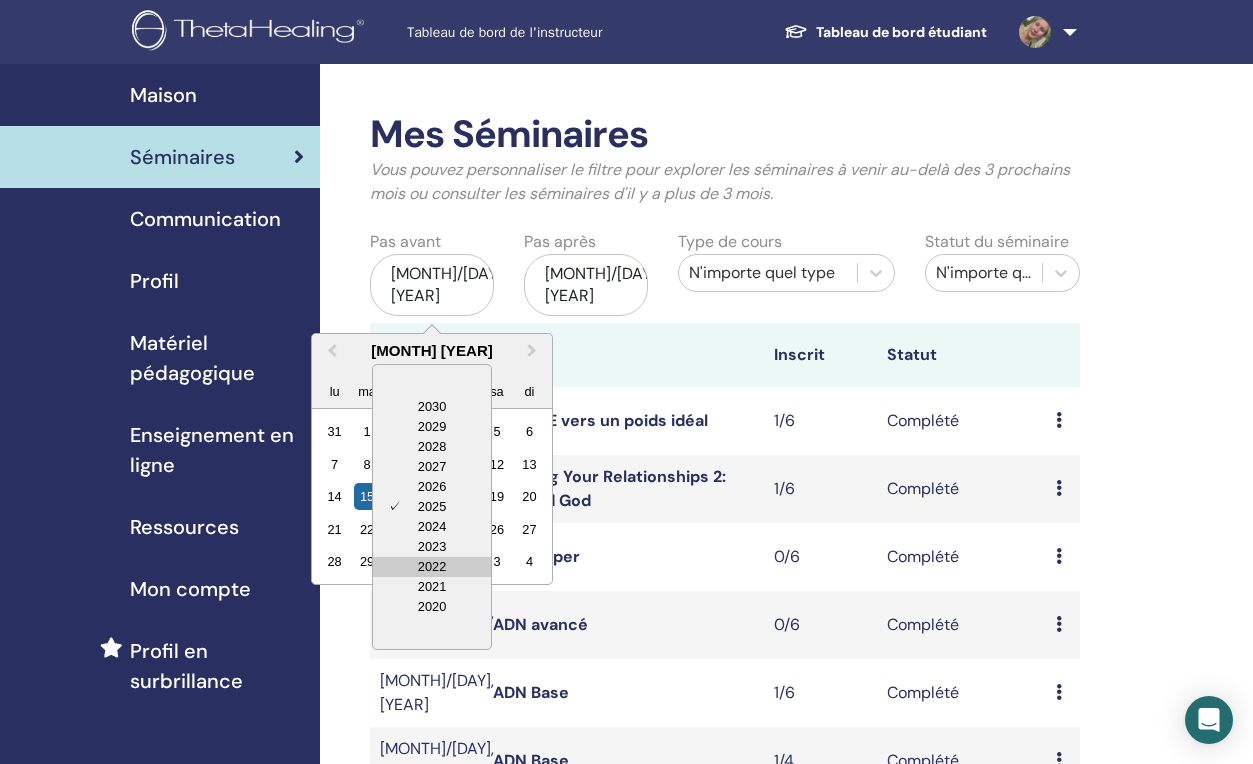 click on "2022" at bounding box center [432, 567] 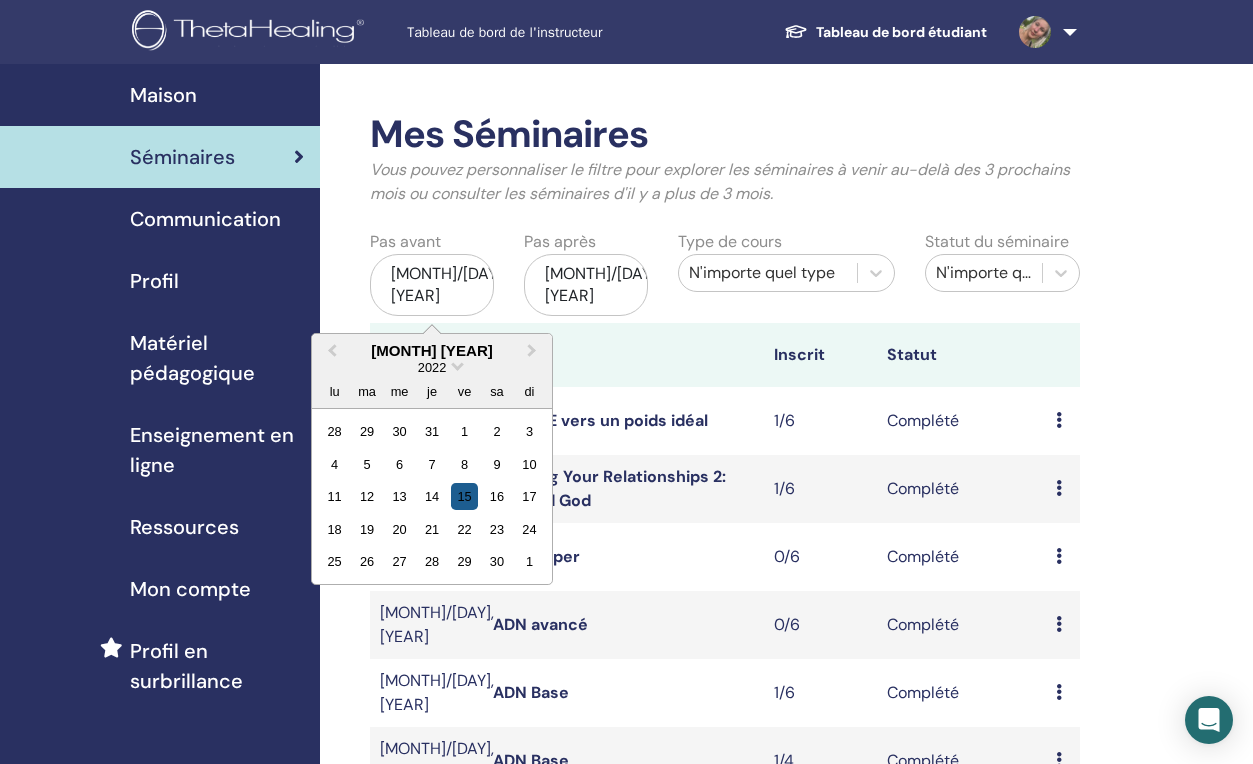 click on "15" at bounding box center [464, 496] 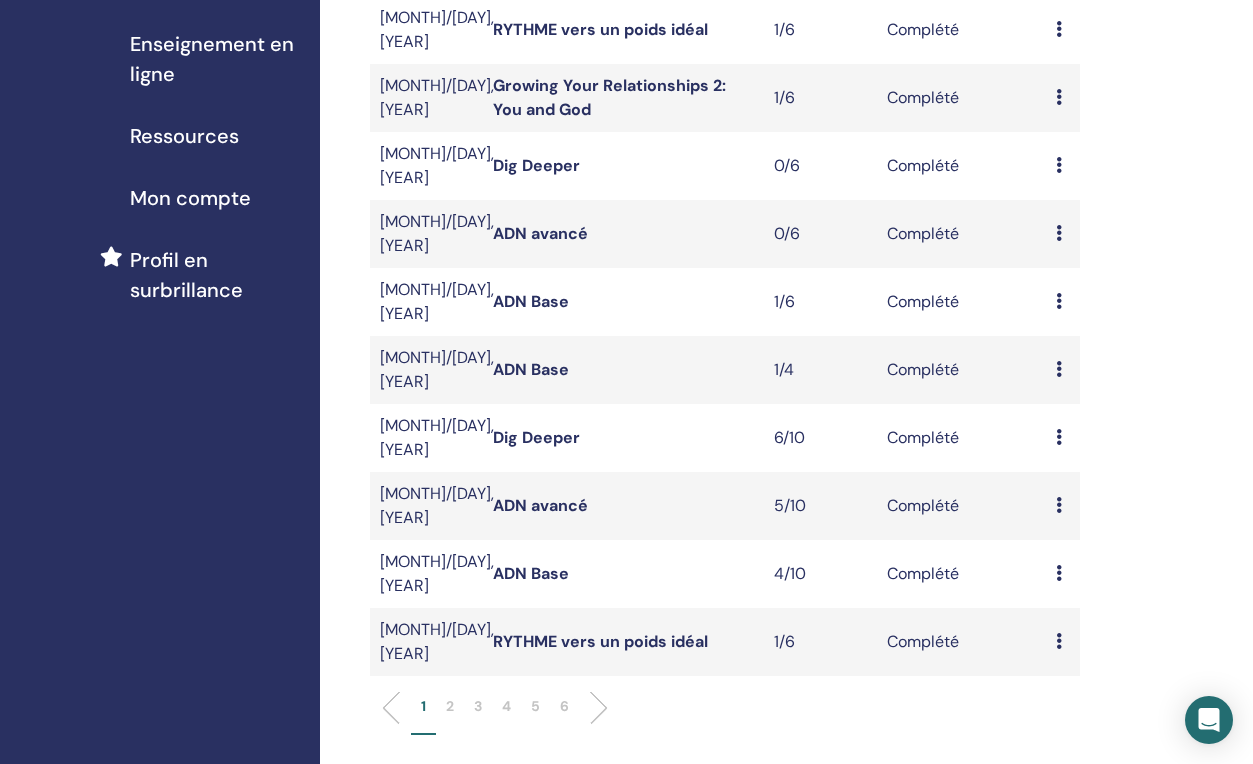 scroll, scrollTop: 400, scrollLeft: 0, axis: vertical 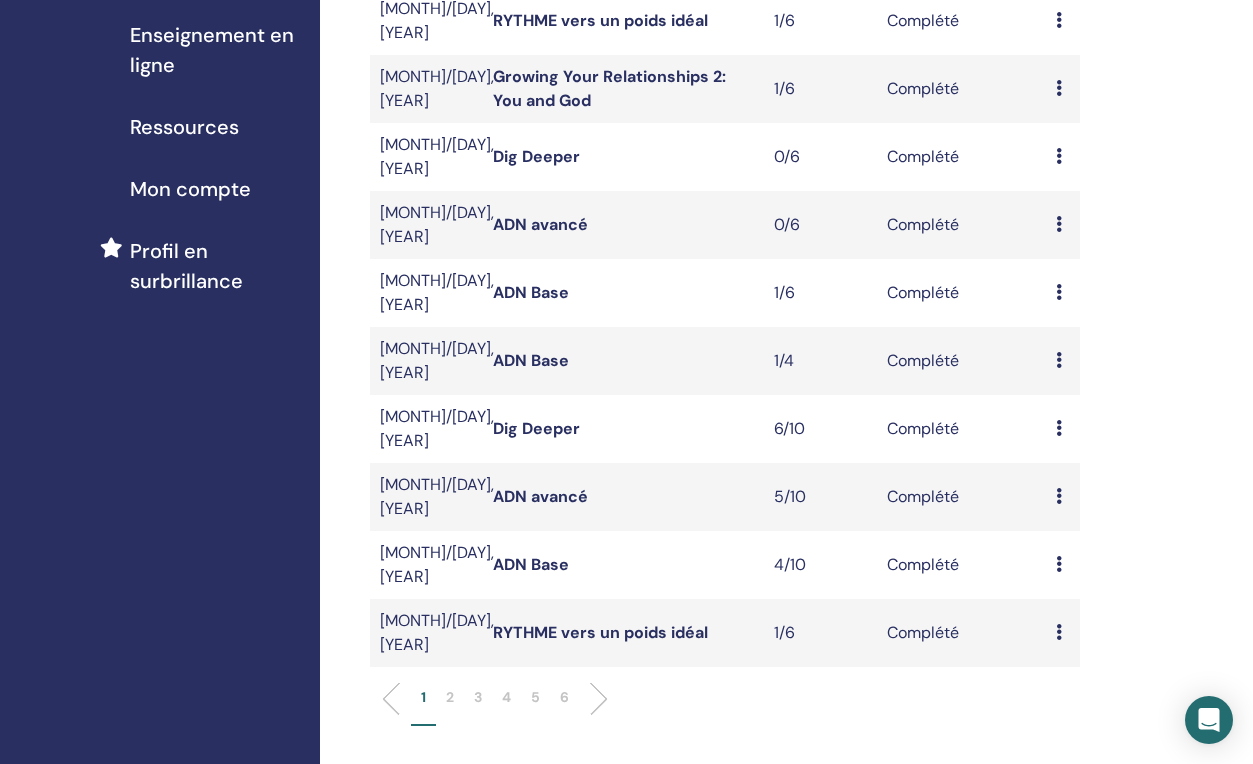click on "6" at bounding box center (564, 697) 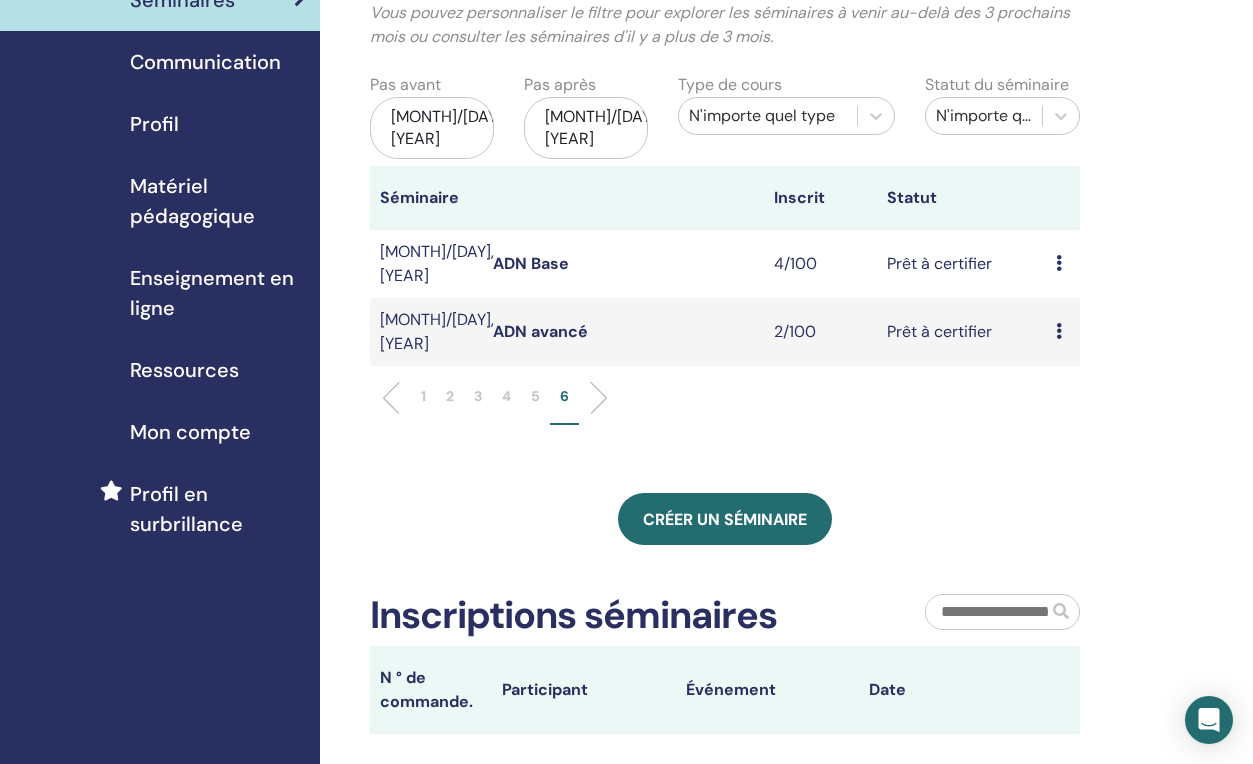 scroll, scrollTop: 0, scrollLeft: 0, axis: both 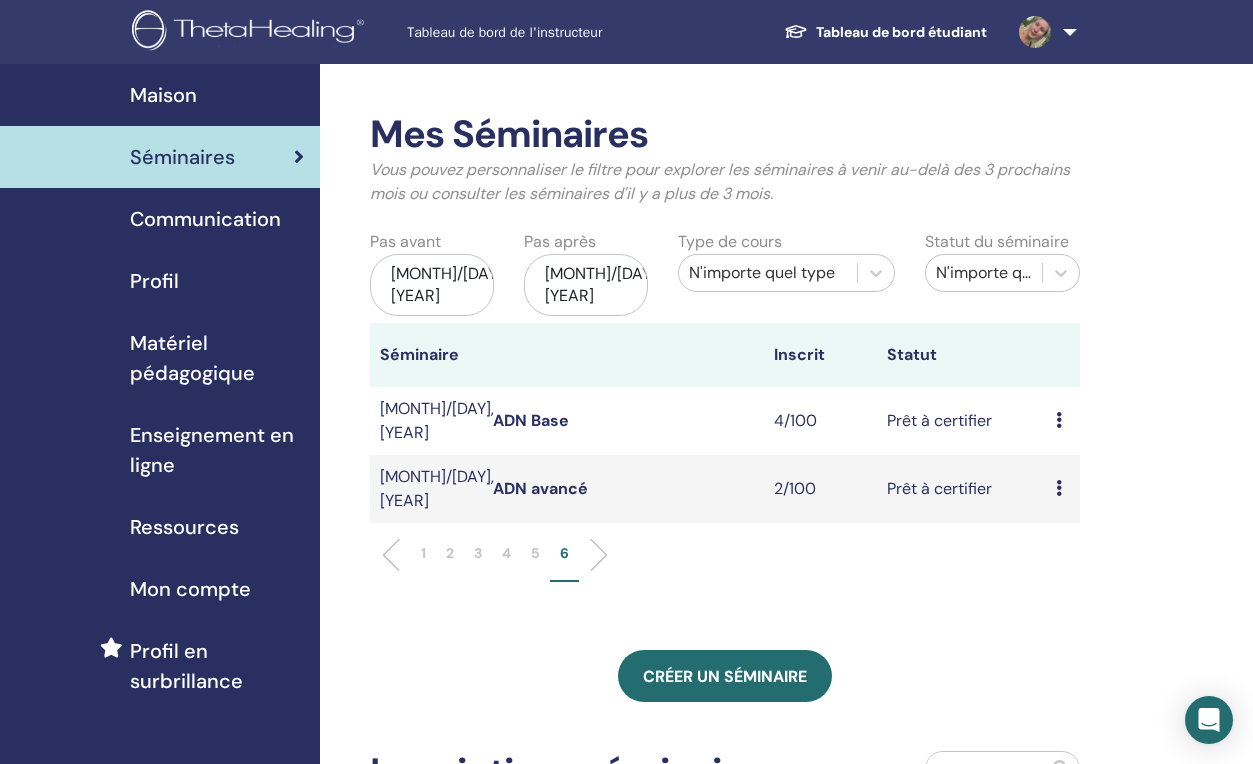 click at bounding box center (1059, 488) 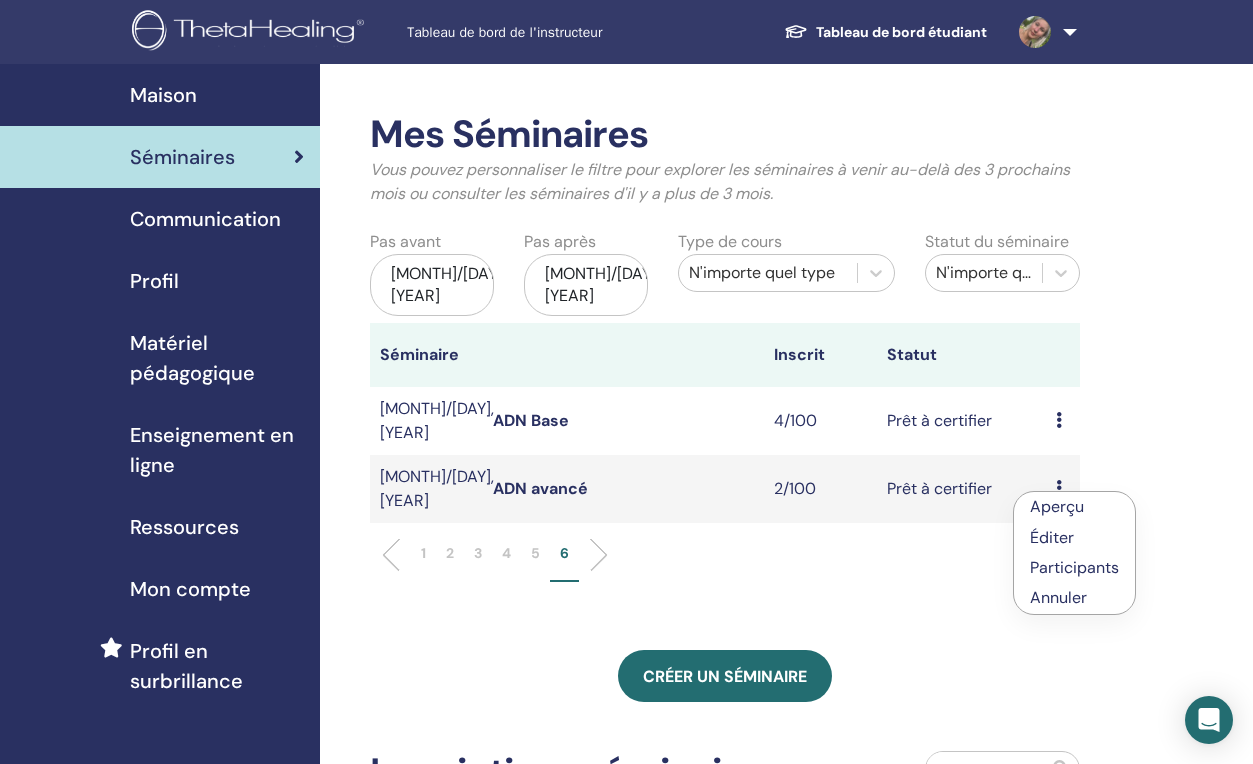 click on "Participants" at bounding box center (1074, 567) 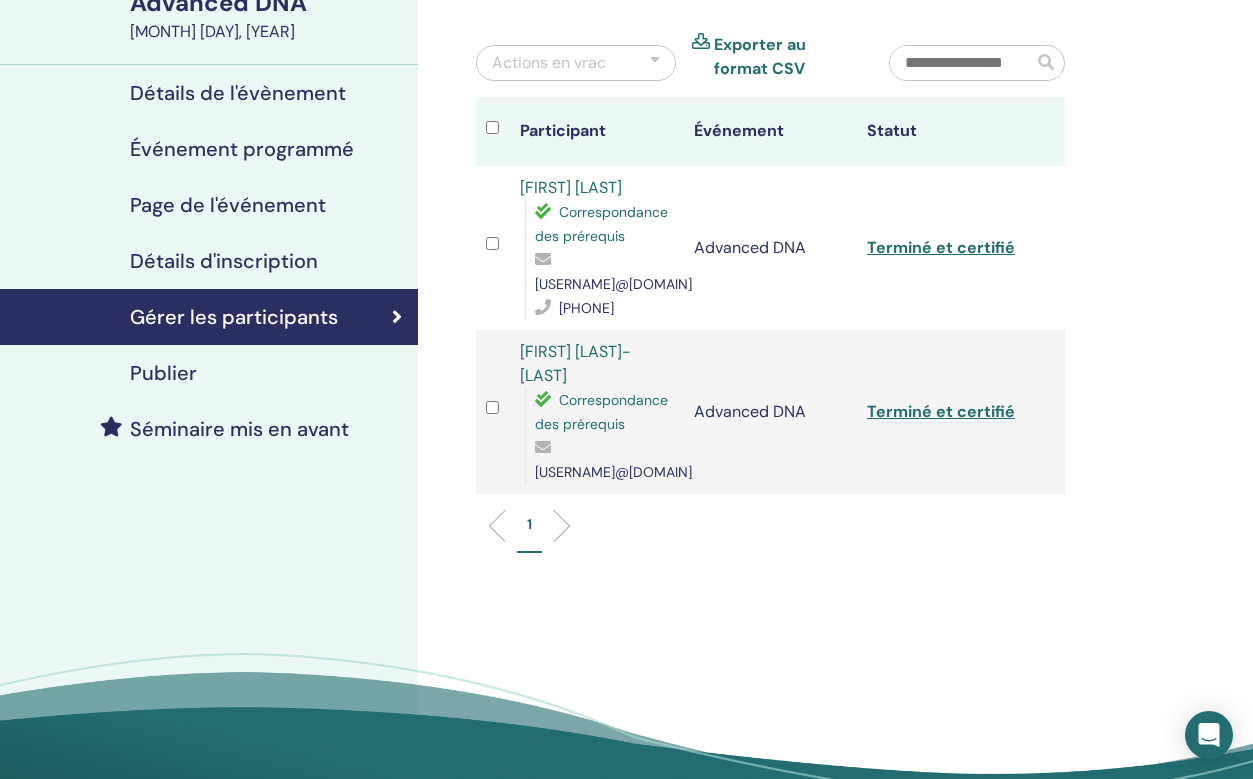 scroll, scrollTop: 0, scrollLeft: 0, axis: both 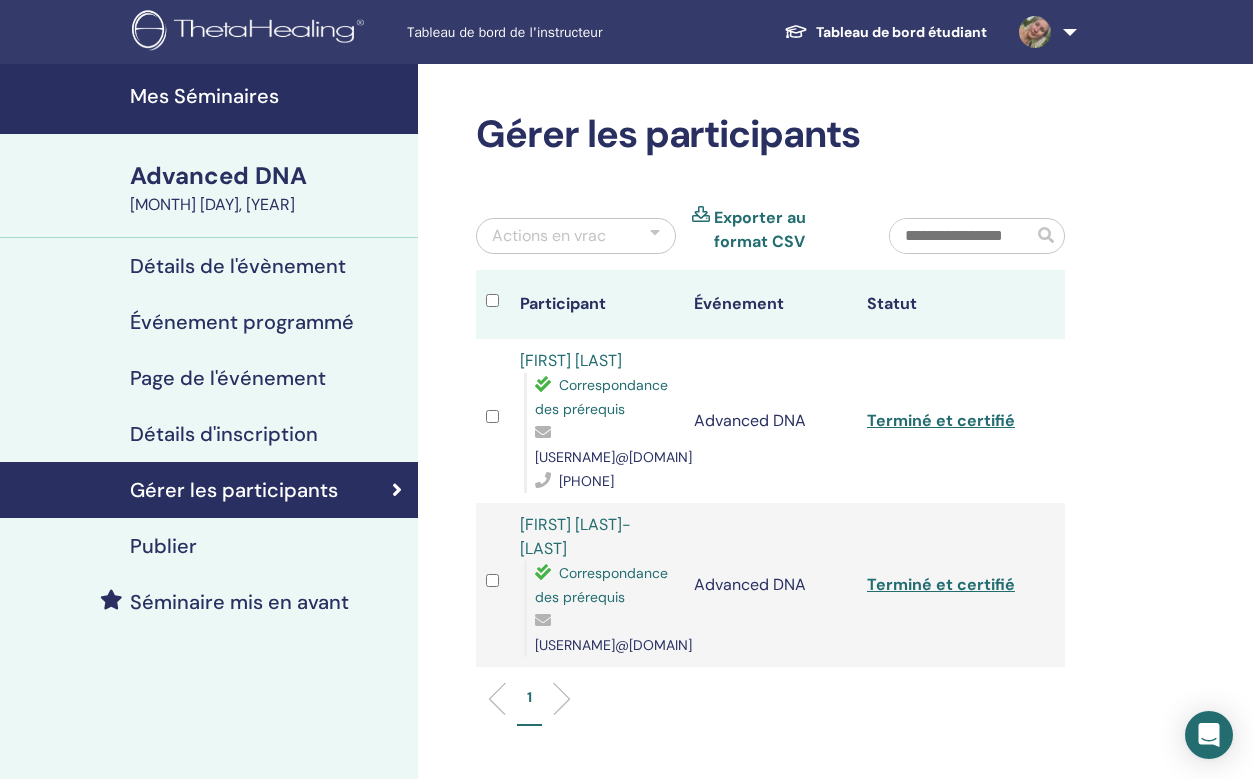 click on "Publier" at bounding box center (163, 546) 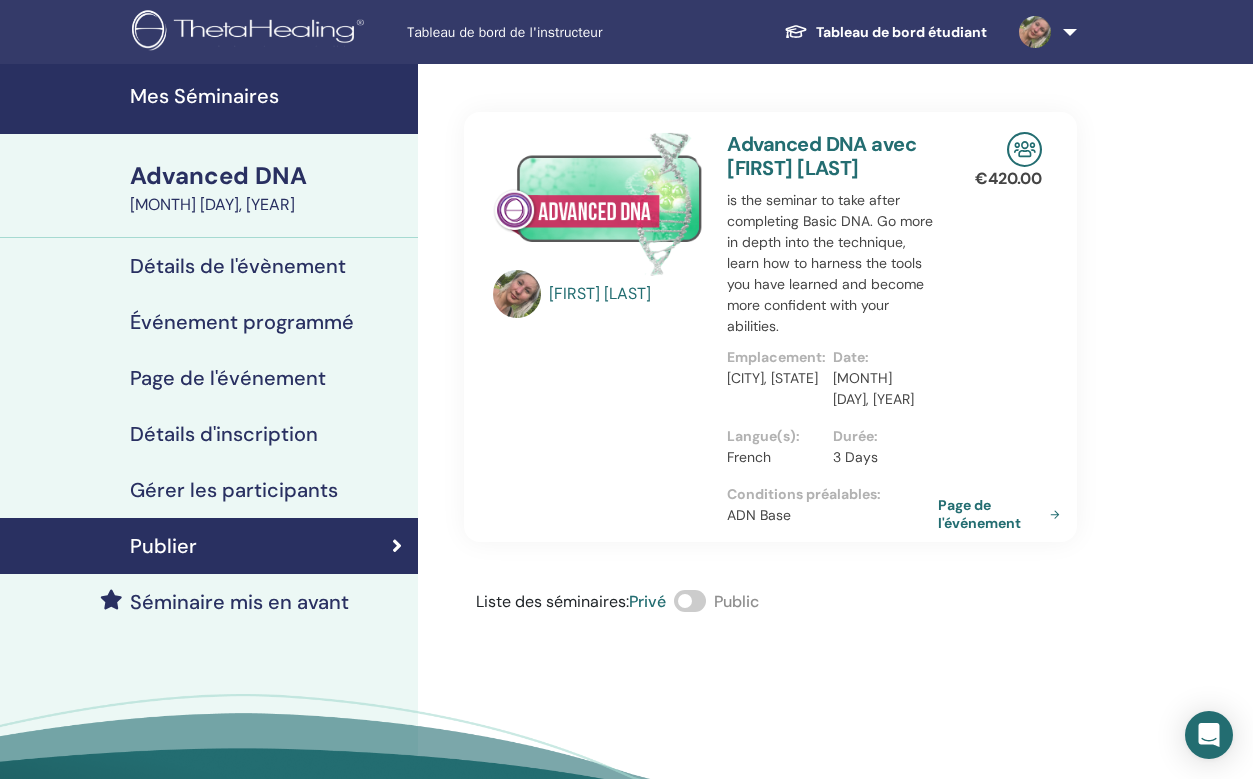 click on "Mes Séminaires" at bounding box center [268, 96] 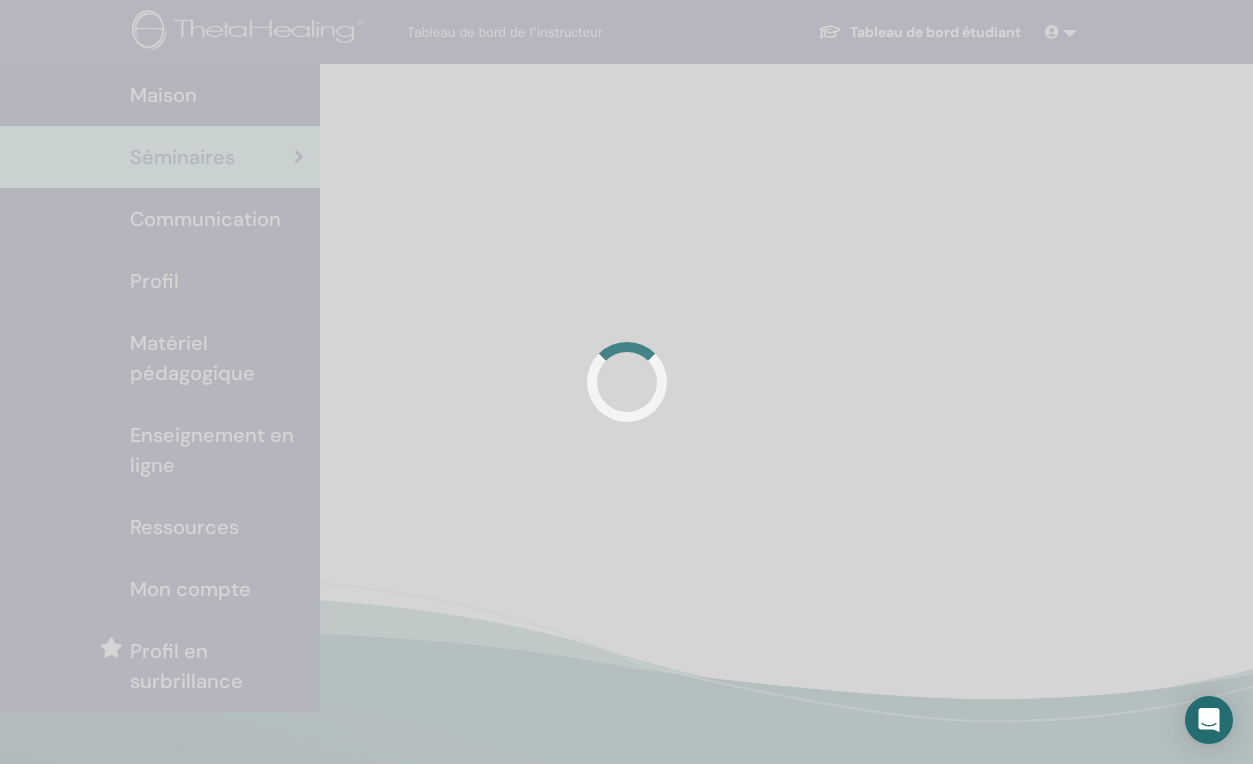 scroll, scrollTop: 0, scrollLeft: 0, axis: both 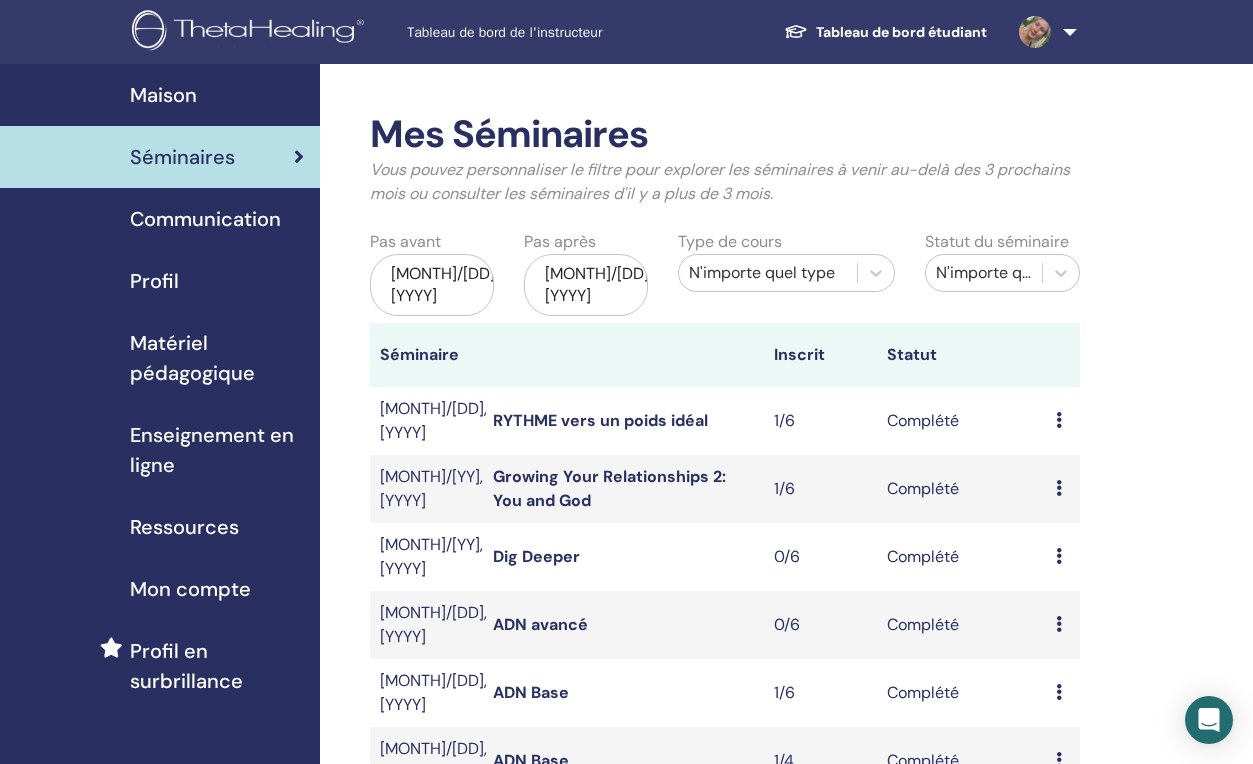 click on "[MONTH]/[DD], [YYYY]" at bounding box center (432, 285) 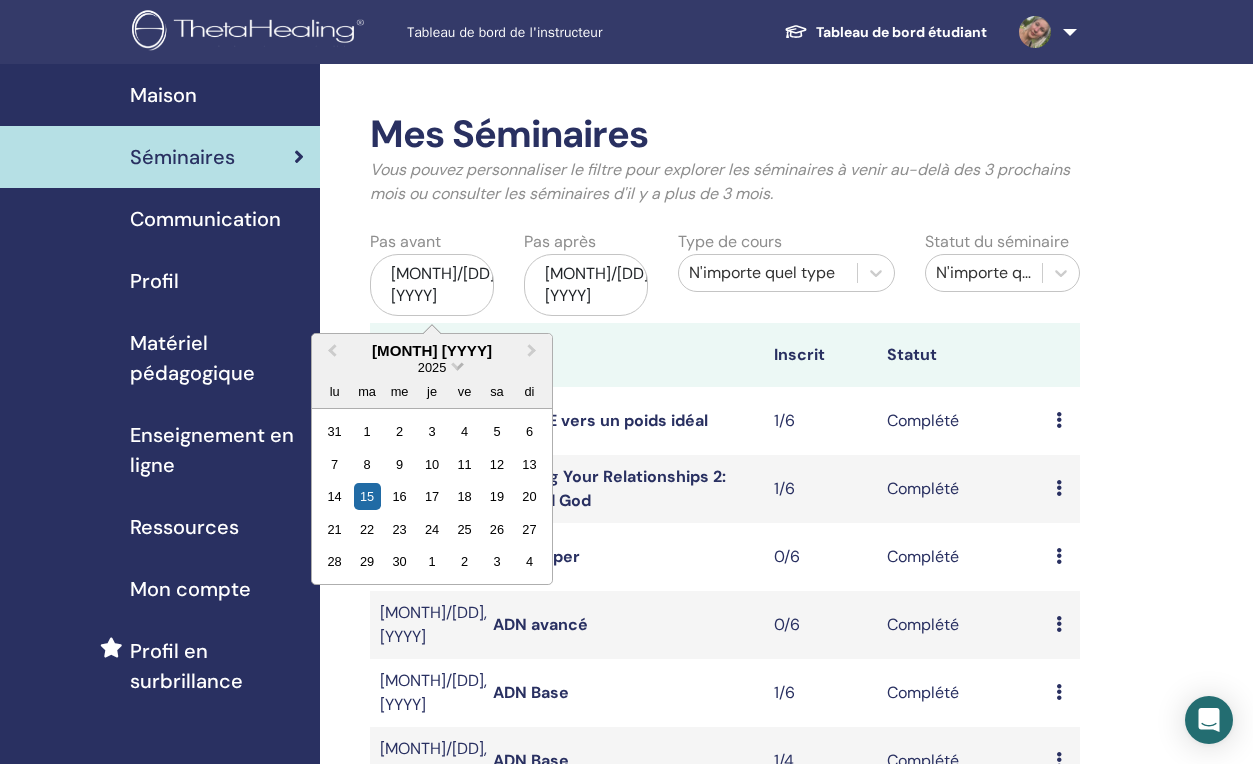 click on "2025" at bounding box center (432, 367) 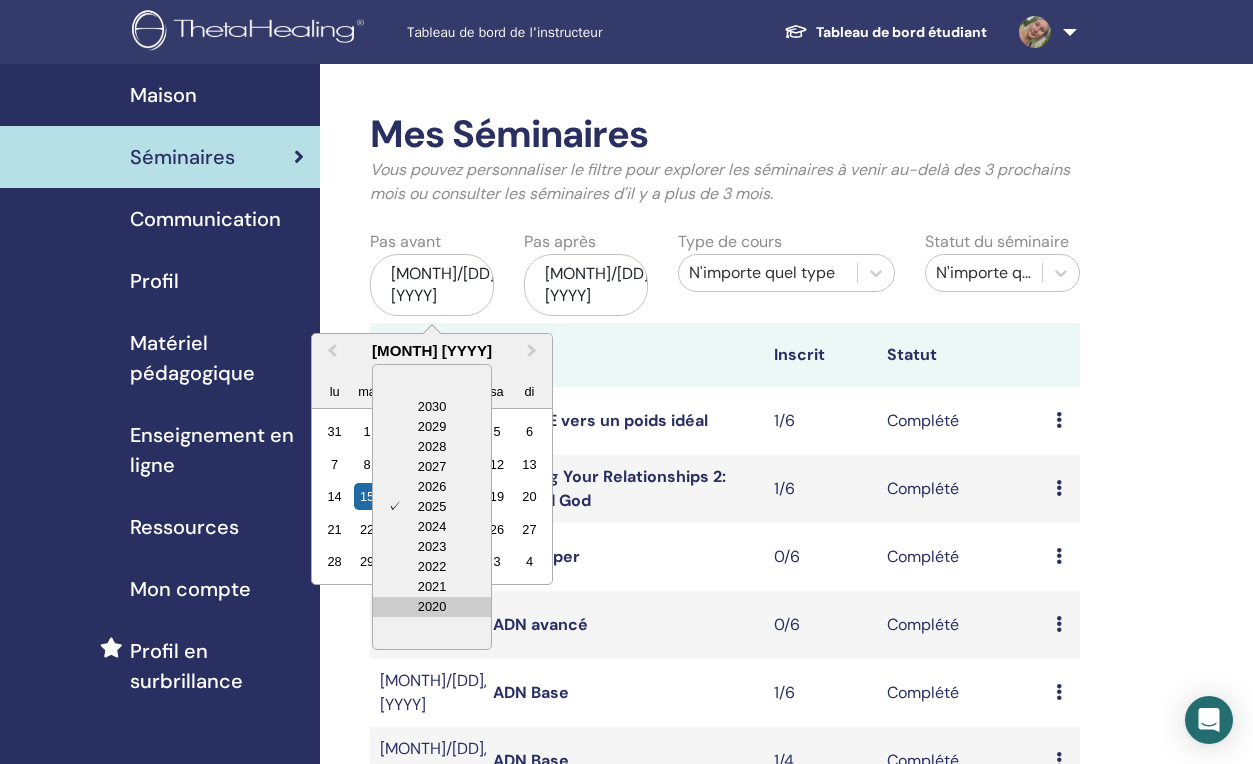 click on "2020" at bounding box center [432, 607] 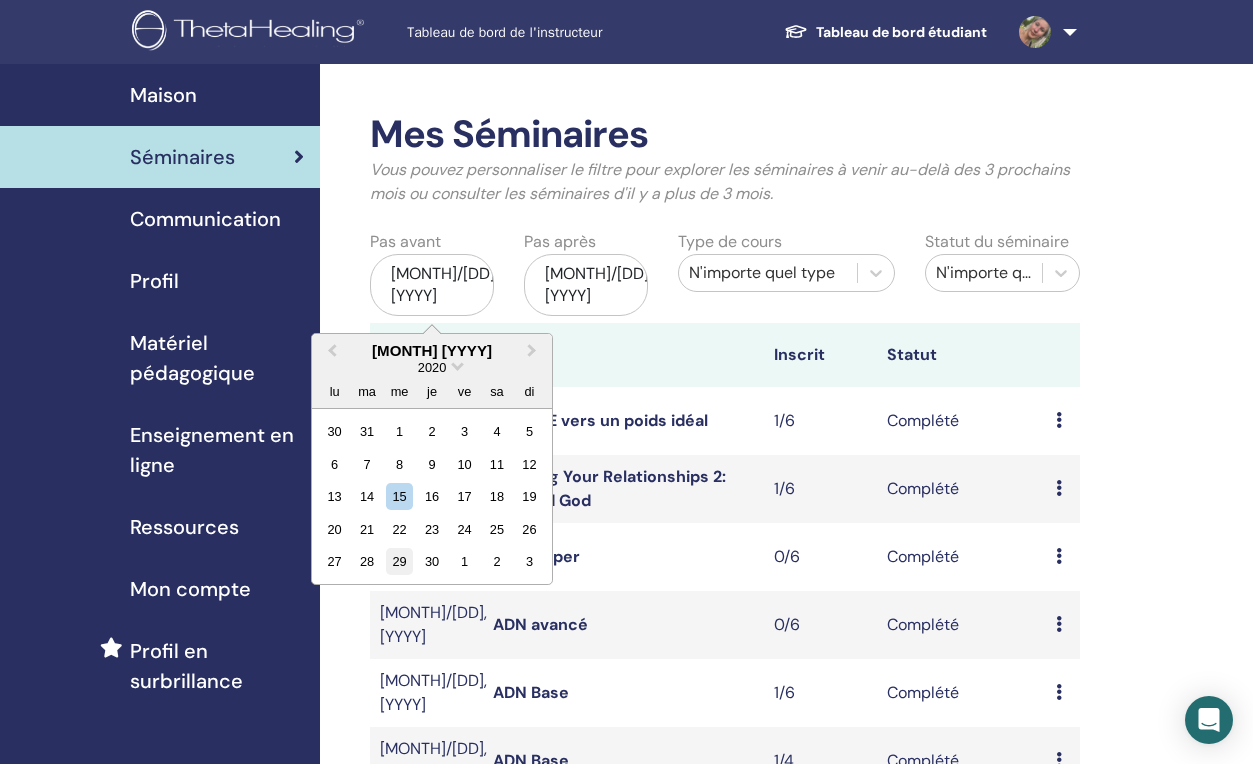 click on "29" at bounding box center (399, 561) 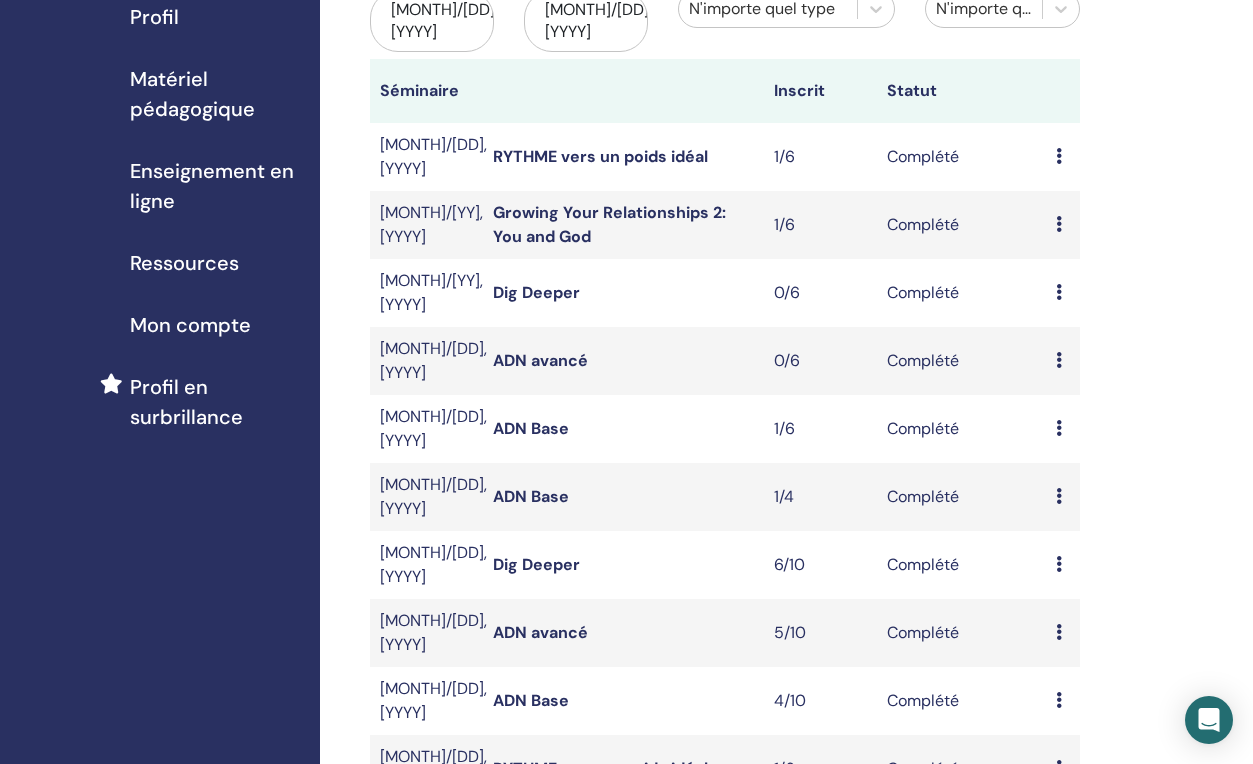 scroll, scrollTop: 400, scrollLeft: 0, axis: vertical 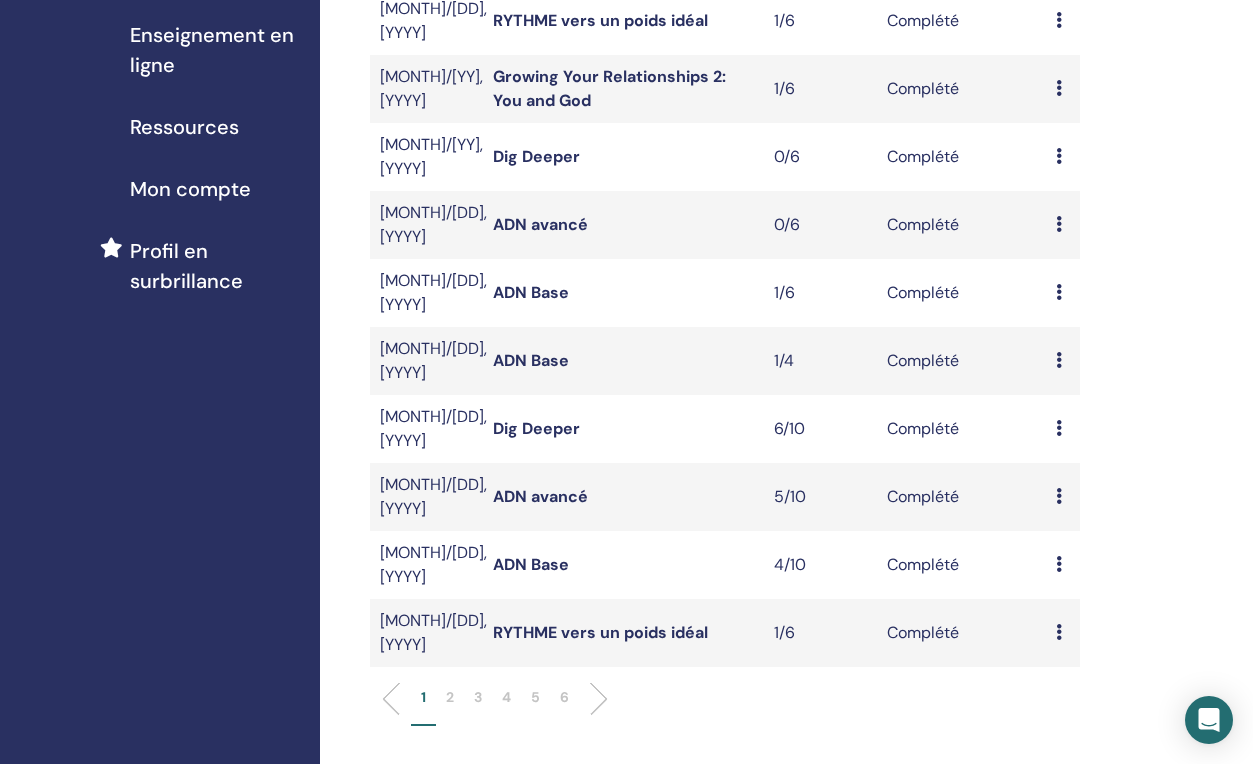click on "5" at bounding box center [535, 697] 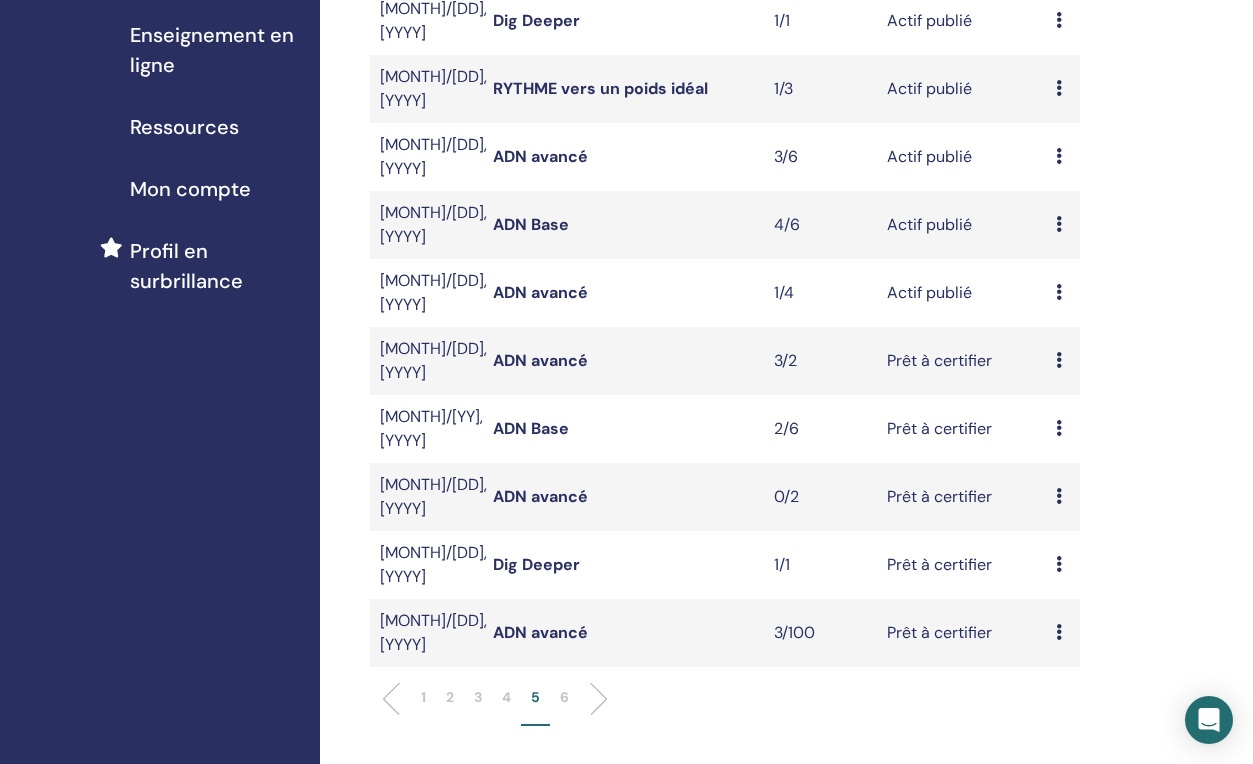 click on "Dig Deeper" at bounding box center [536, 564] 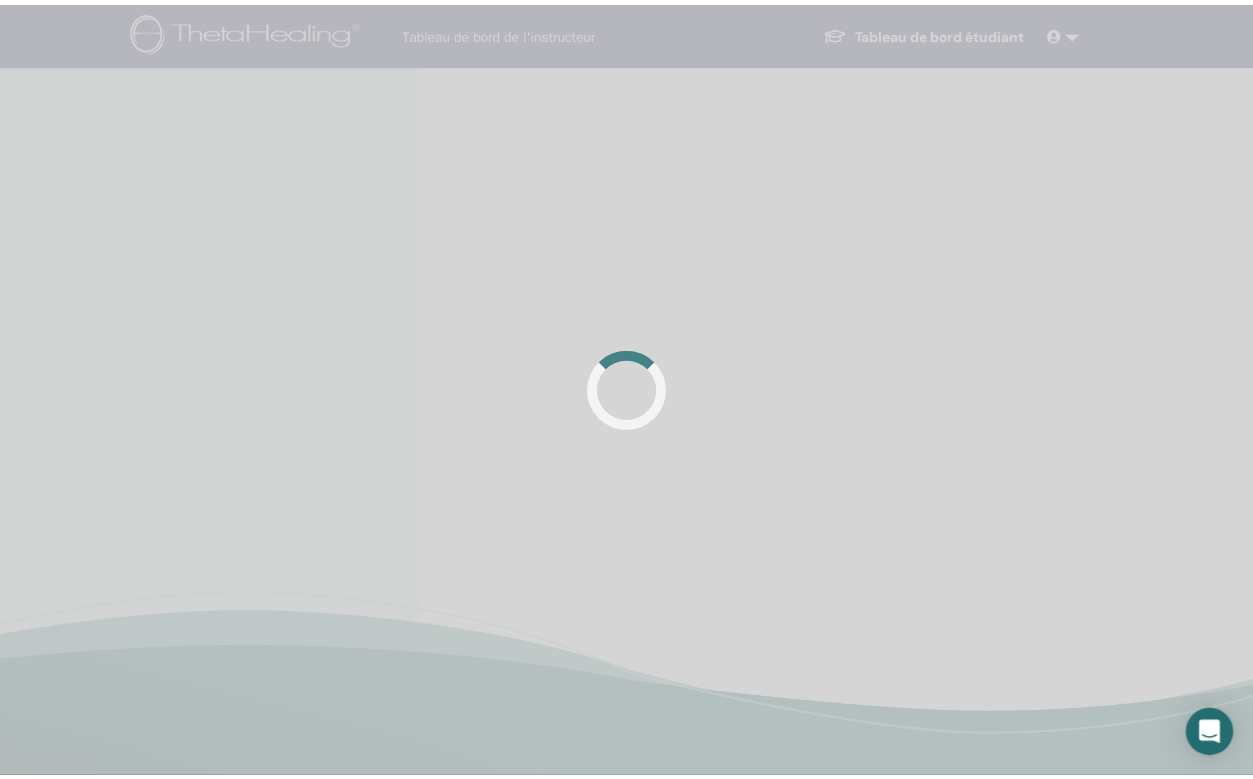 scroll, scrollTop: 0, scrollLeft: 0, axis: both 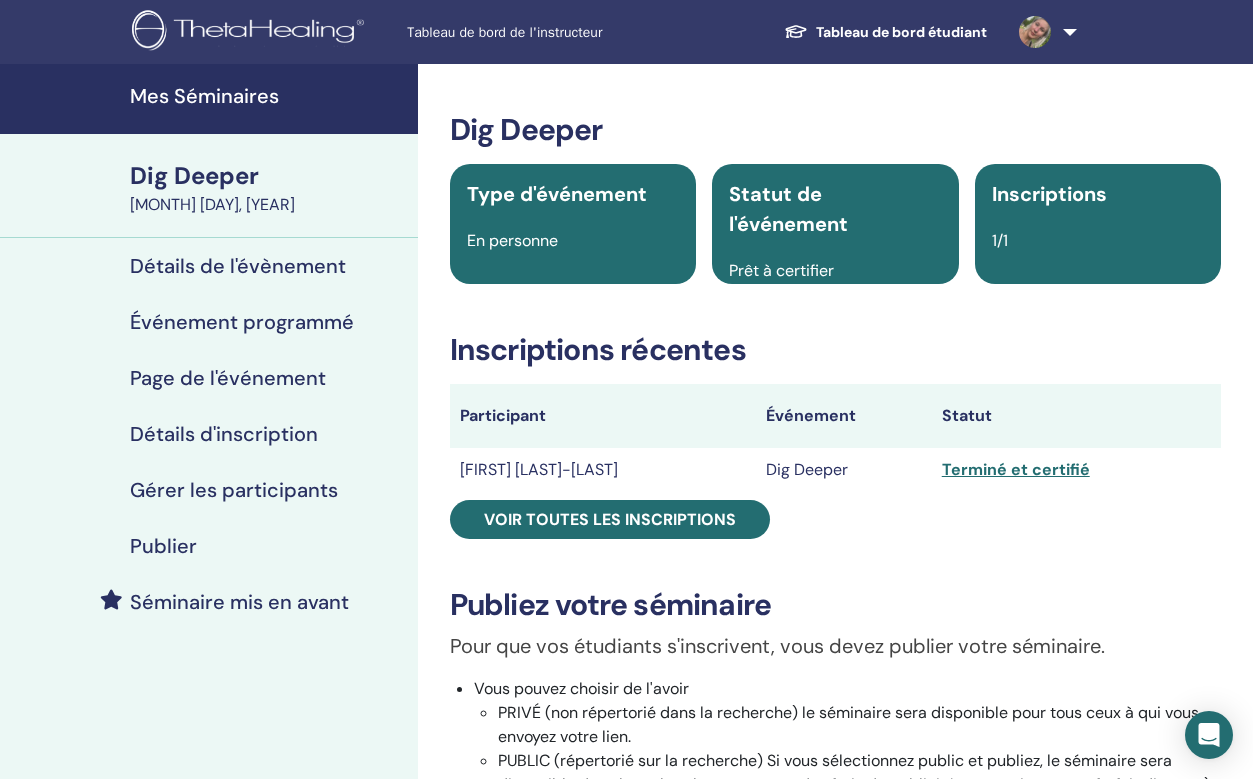 click on "Terminé et certifié" at bounding box center (1076, 470) 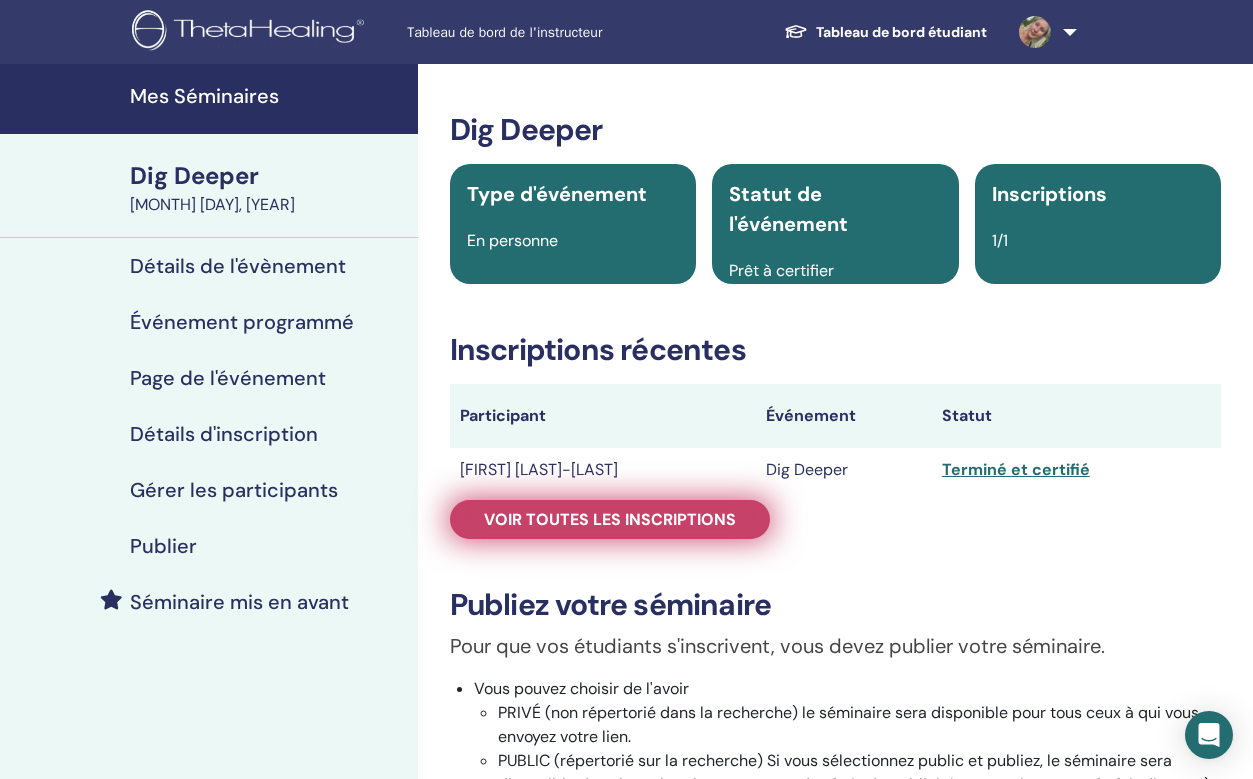 click on "Voir toutes les inscriptions" at bounding box center [610, 519] 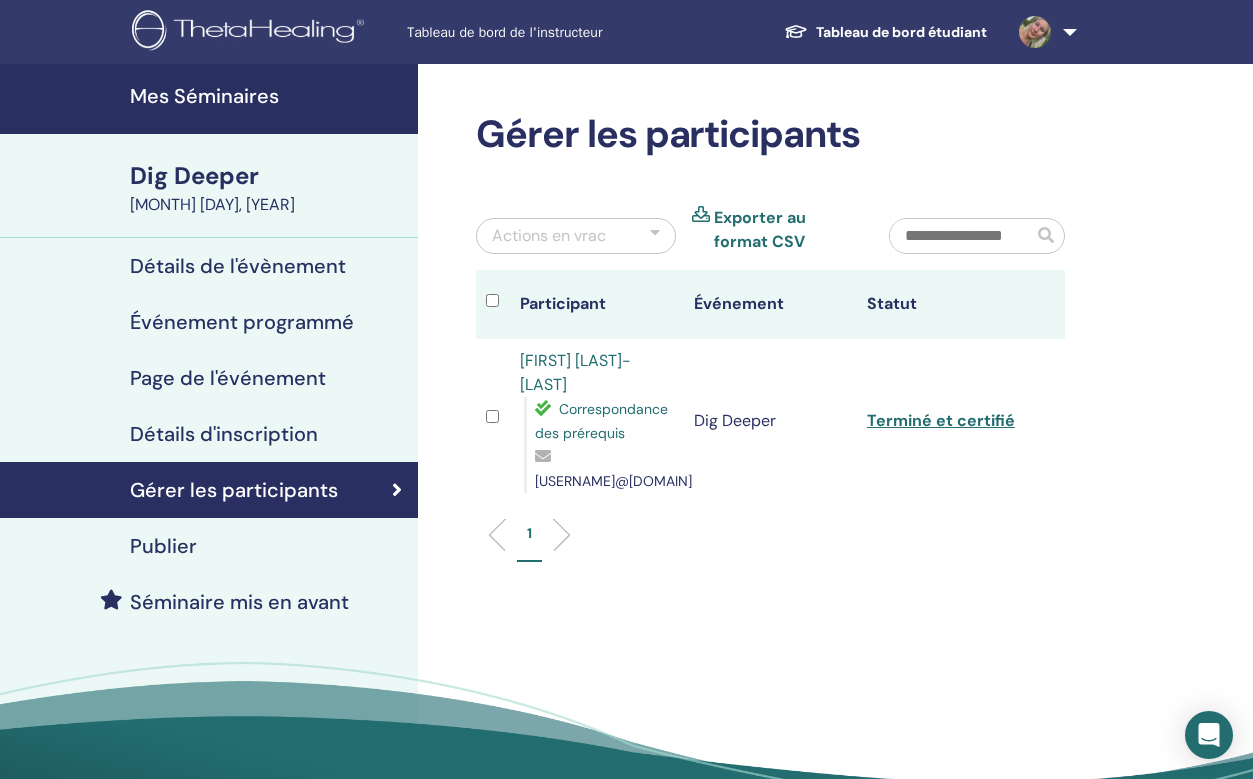 click on "Mes Séminaires" at bounding box center [268, 96] 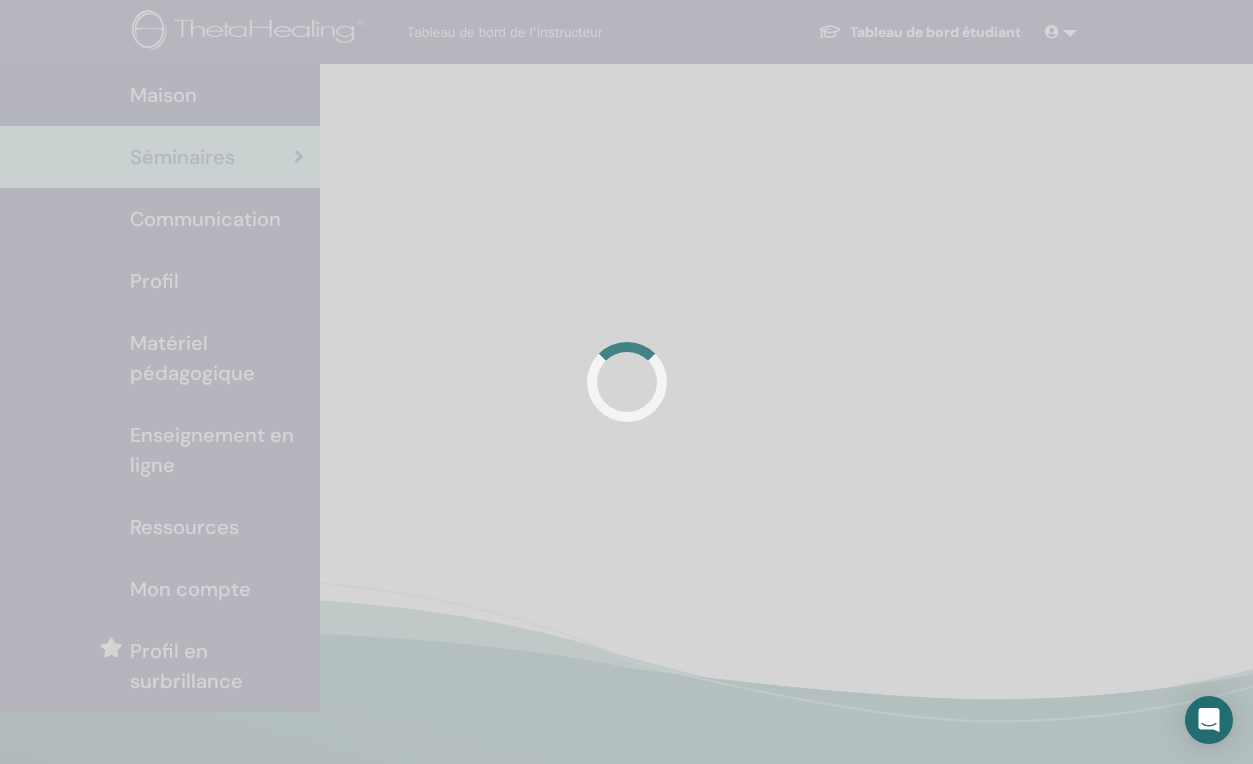 scroll, scrollTop: 0, scrollLeft: 0, axis: both 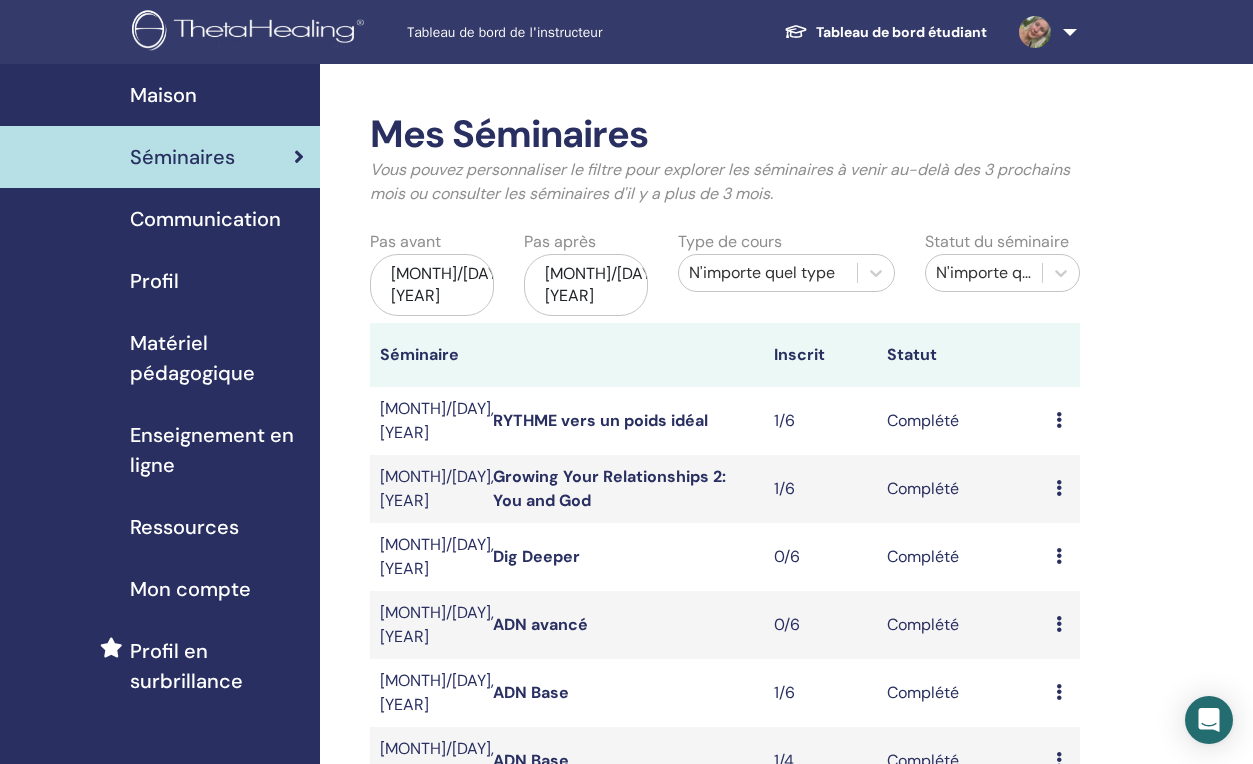 click on "[MONTH]/[DAY], [YEAR]" at bounding box center (432, 285) 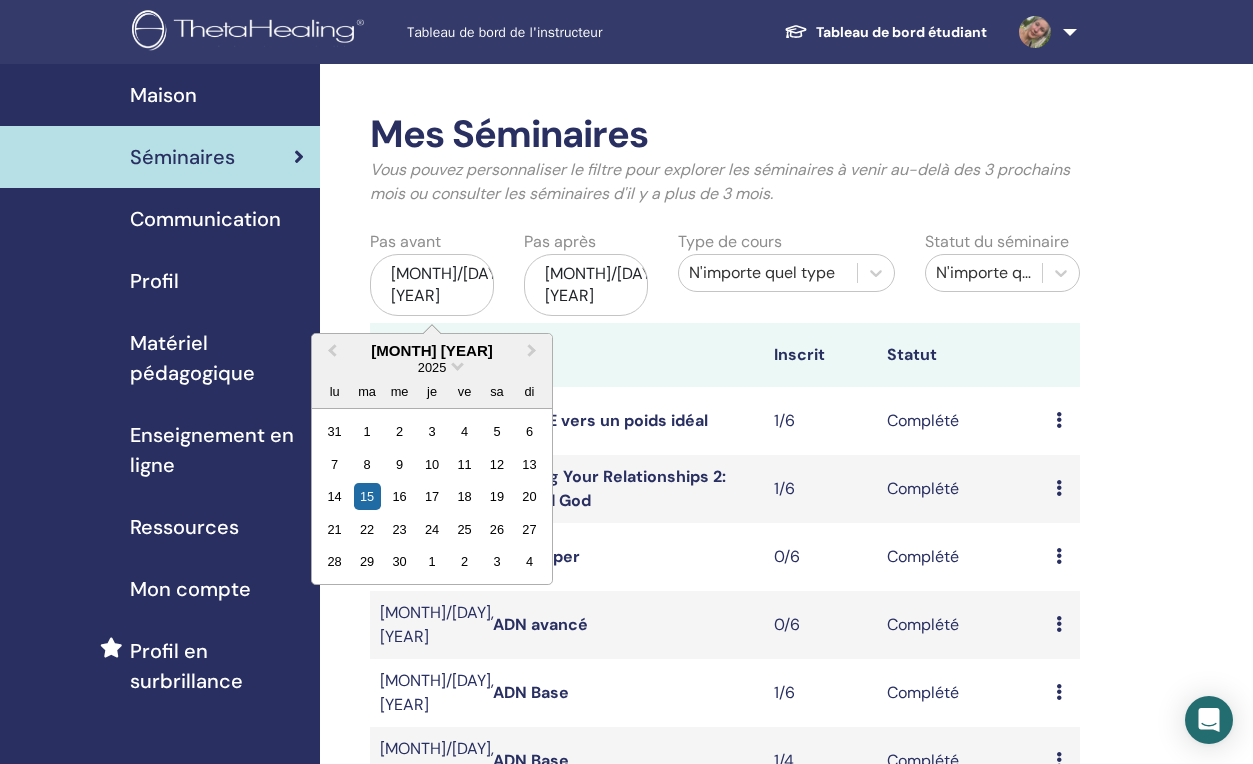 click on "[MONTH] [YEAR] [YEAR] [DAY] [DAY] [DAY] [DAY] [DAY] [DAY] [DAY]" at bounding box center (432, 371) 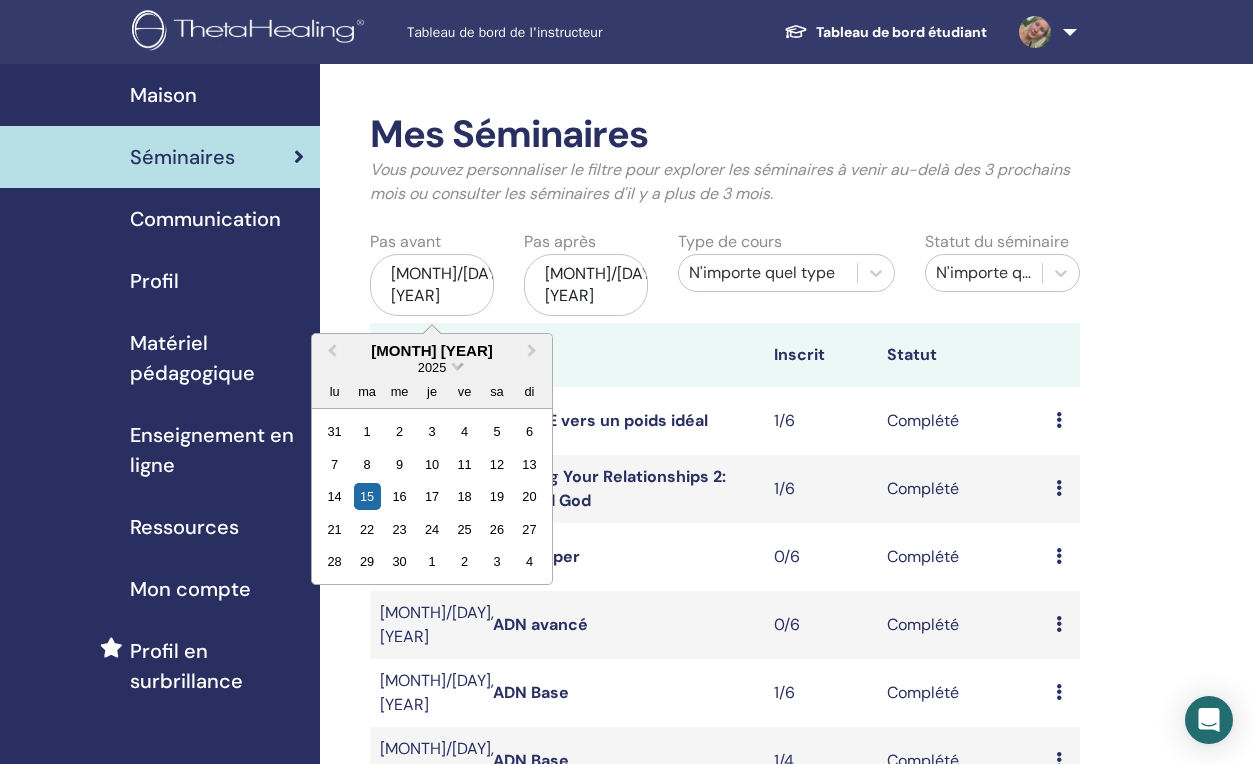 click at bounding box center (457, 364) 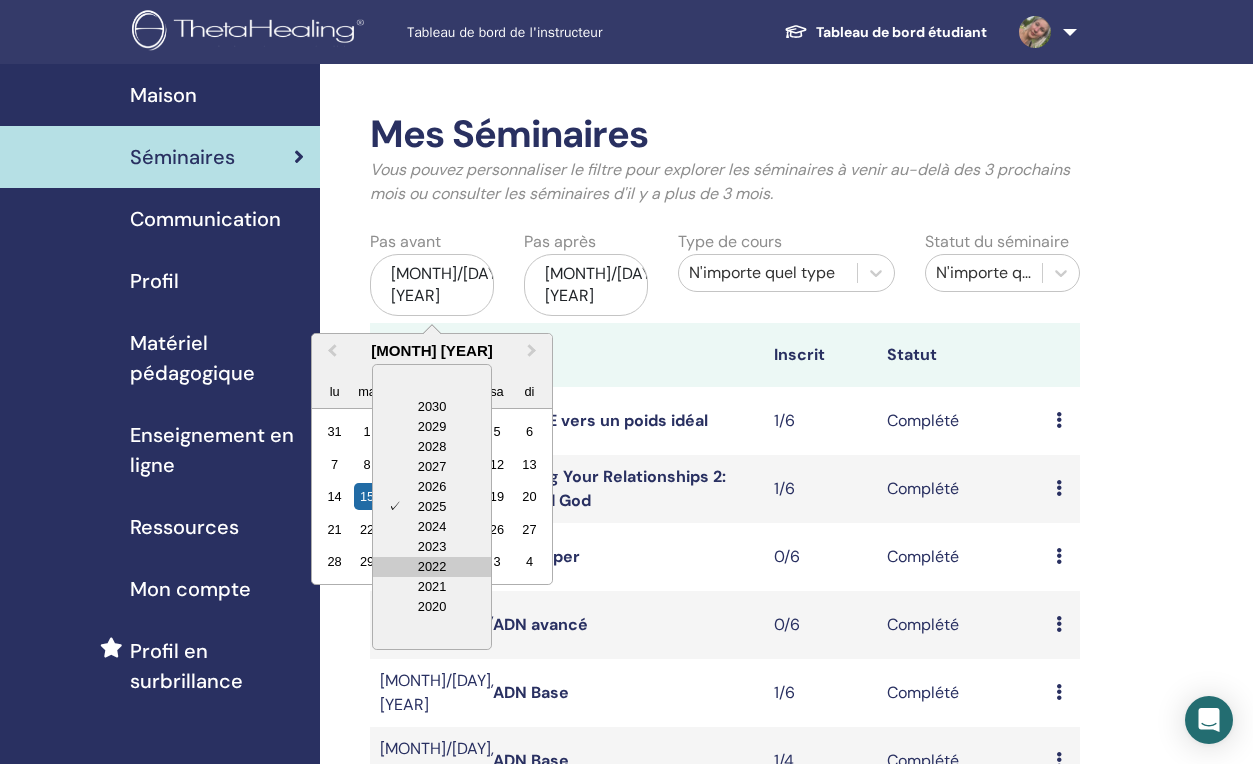 click on "2022" at bounding box center [432, 567] 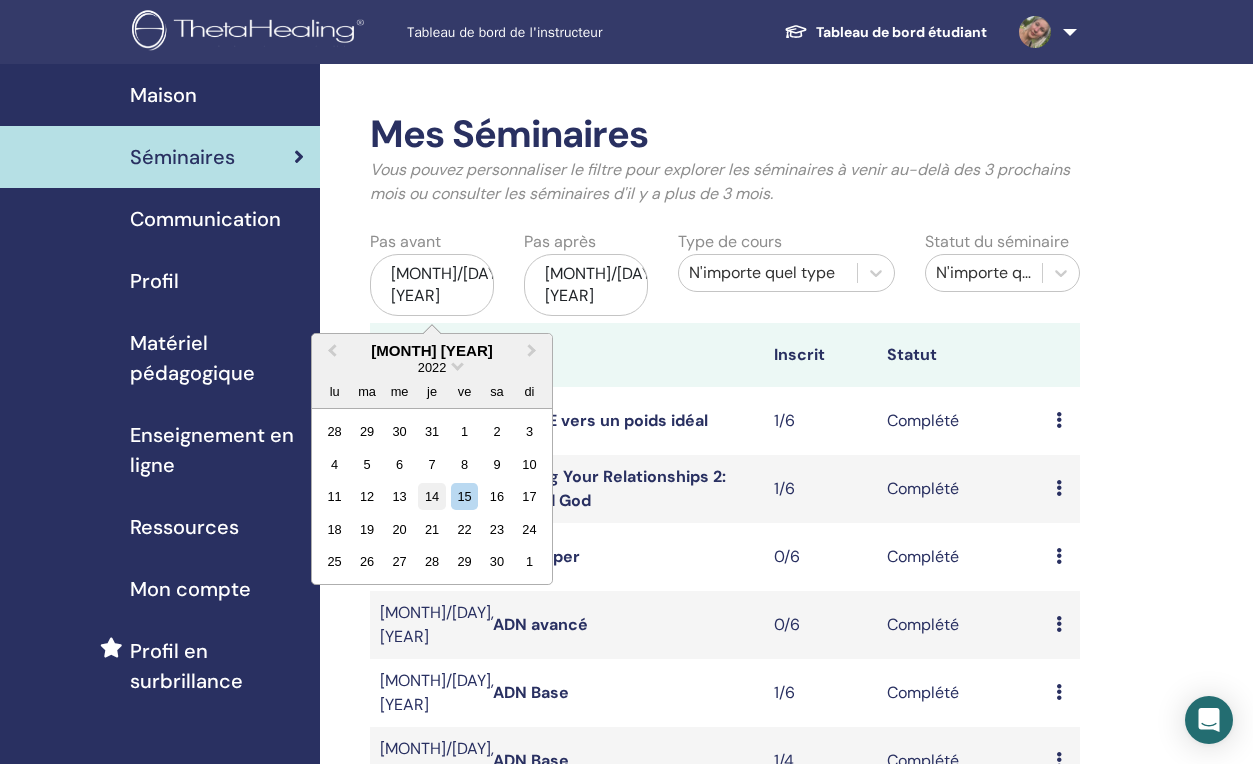 click on "14" at bounding box center [431, 496] 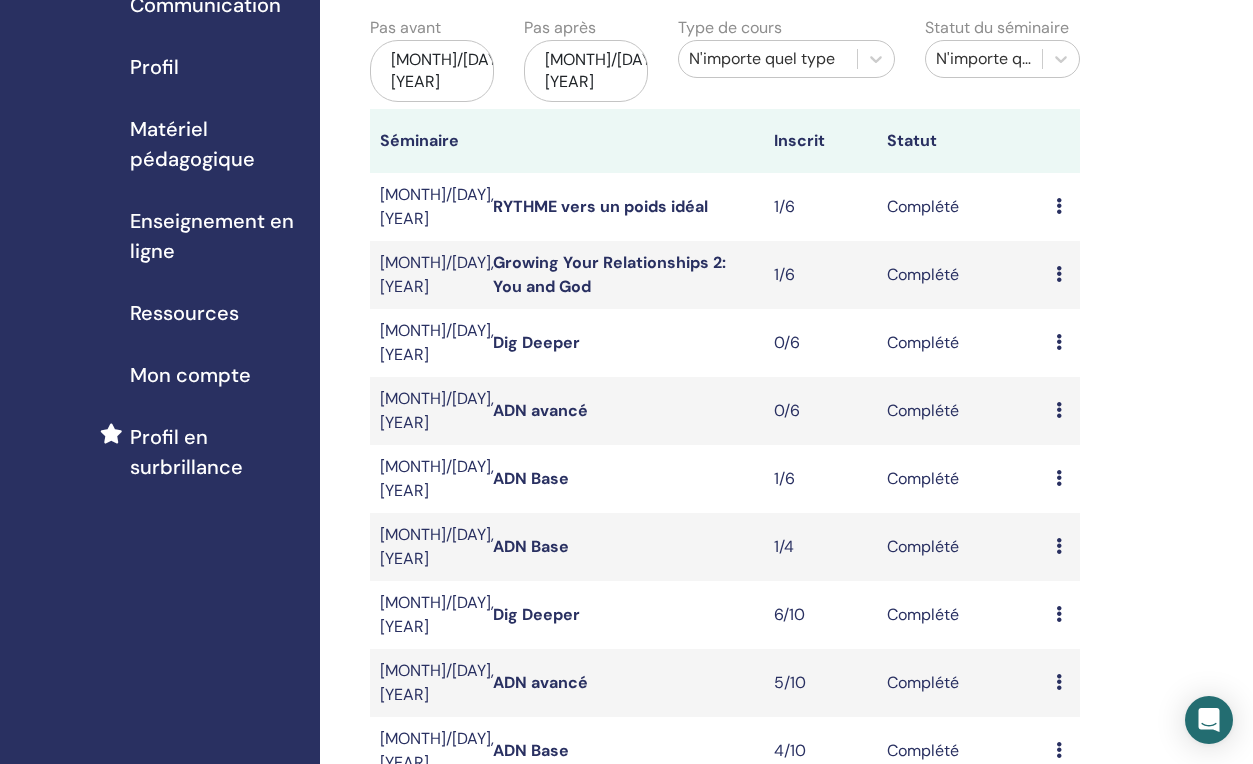 scroll, scrollTop: 500, scrollLeft: 0, axis: vertical 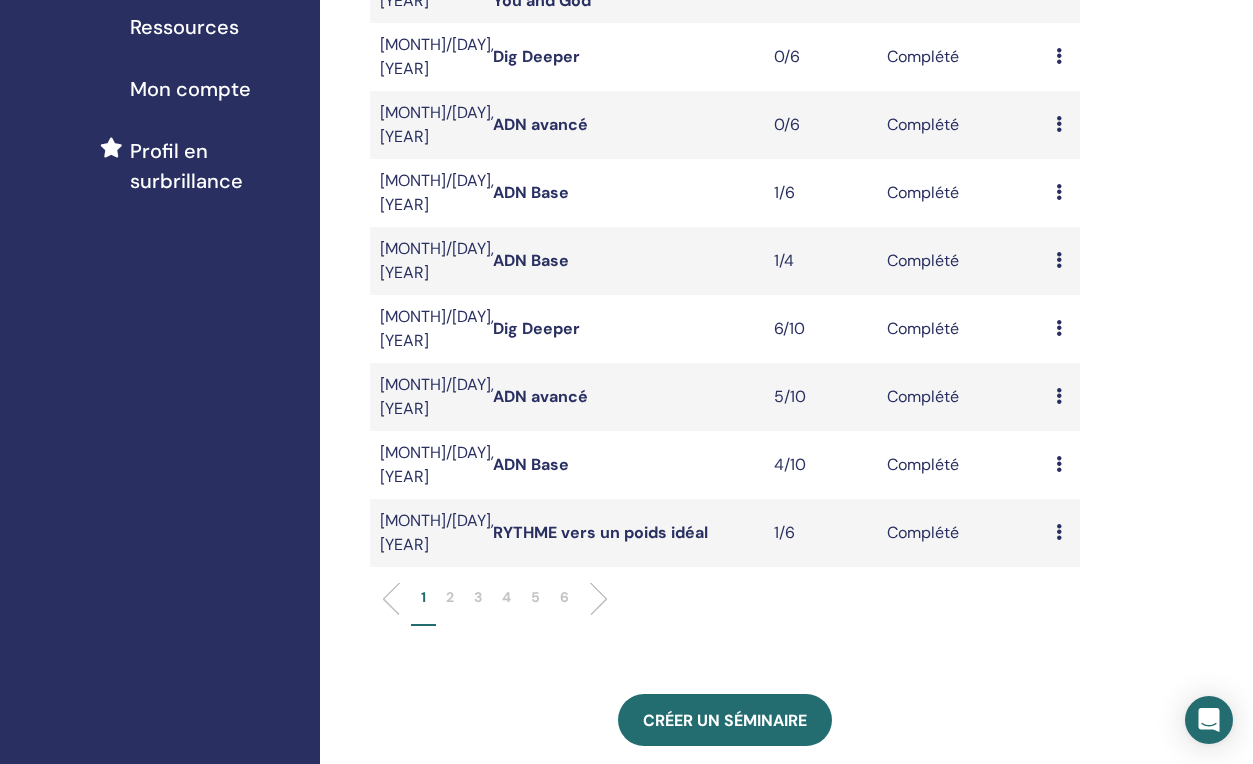 click on "5" at bounding box center [535, 597] 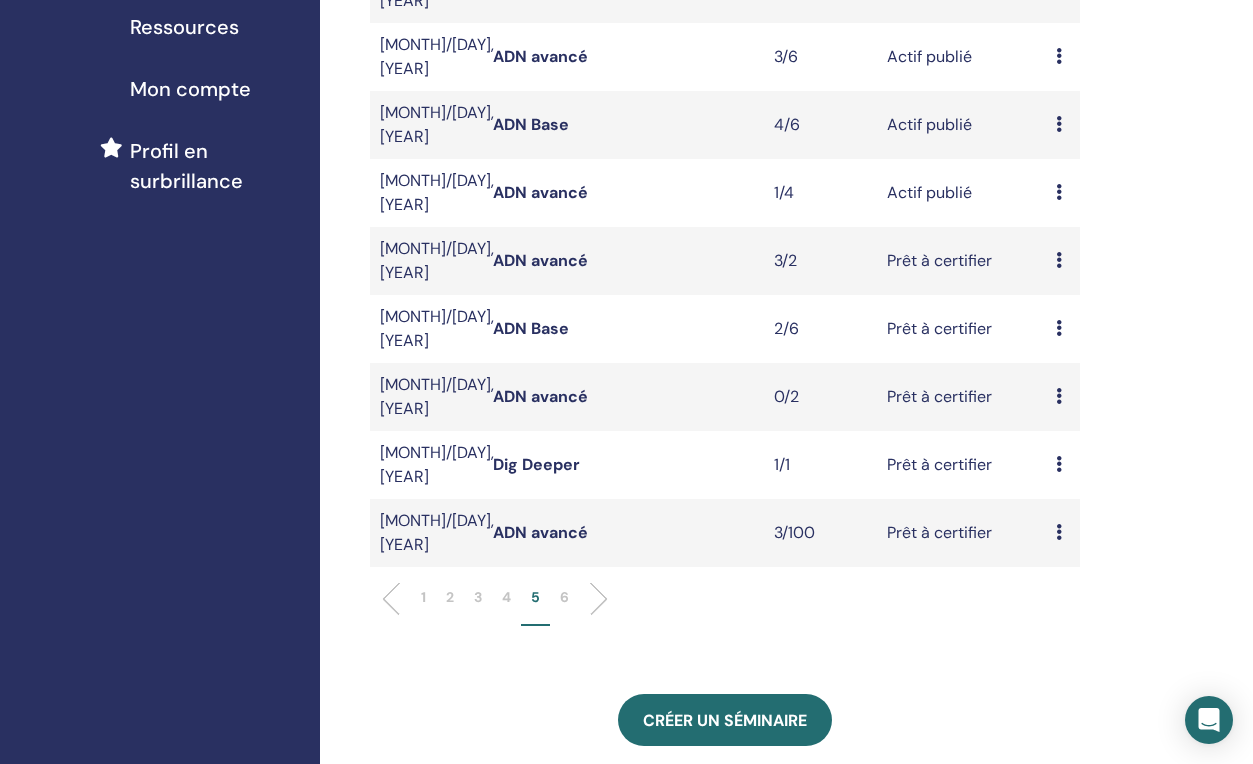 click on "ADN Base" at bounding box center [531, 328] 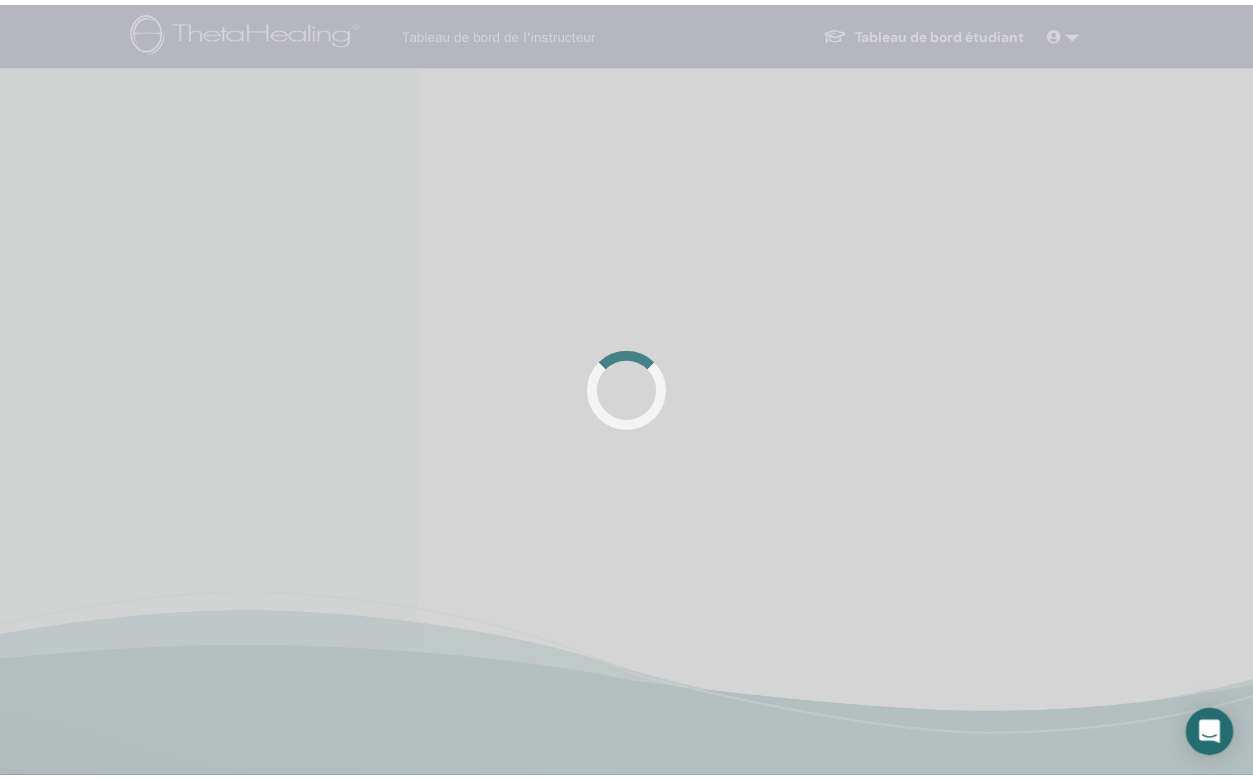 scroll, scrollTop: 0, scrollLeft: 0, axis: both 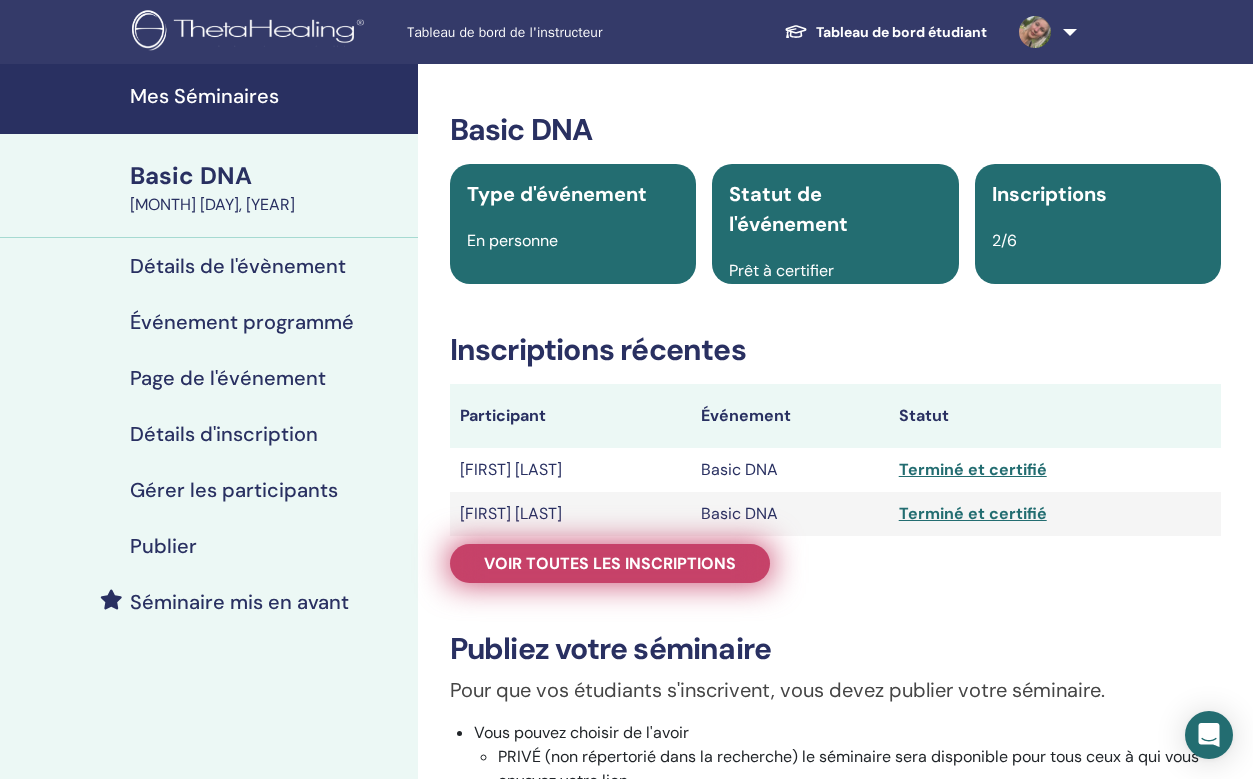 click on "Voir toutes les inscriptions" at bounding box center (610, 563) 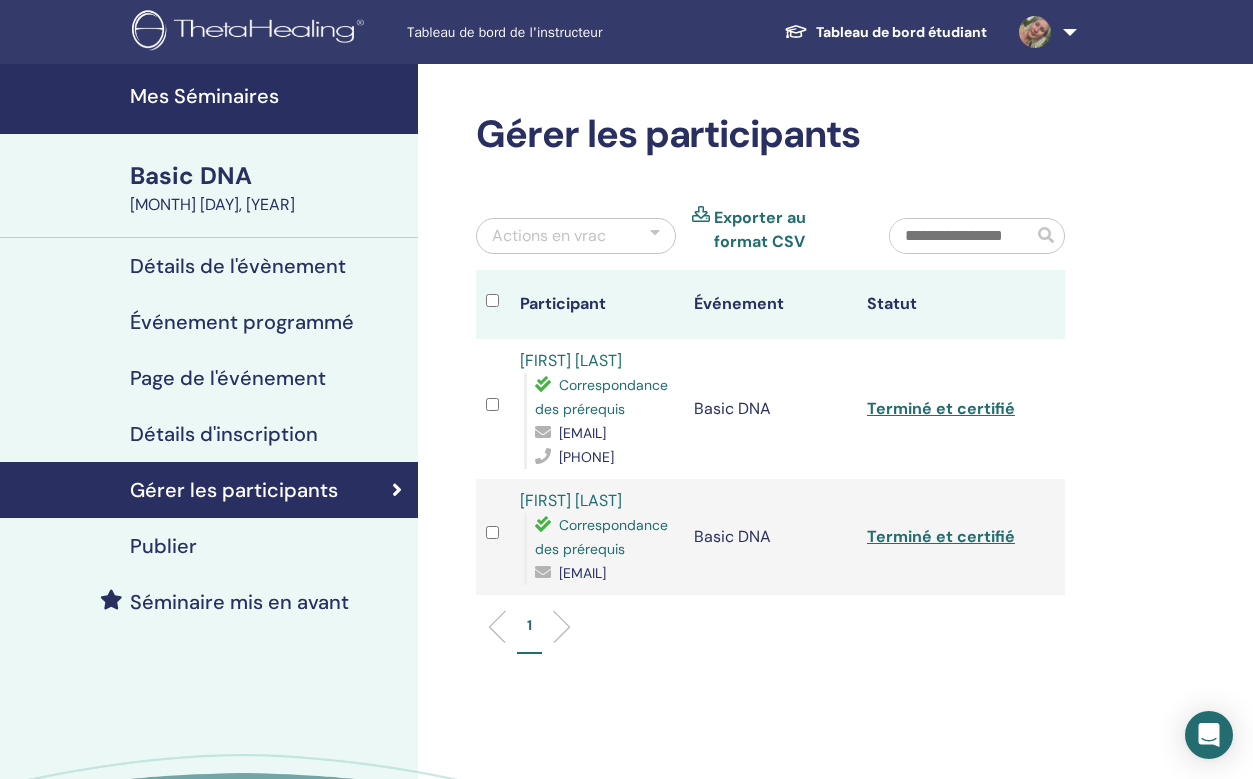 drag, startPoint x: 764, startPoint y: 454, endPoint x: 586, endPoint y: 452, distance: 178.01123 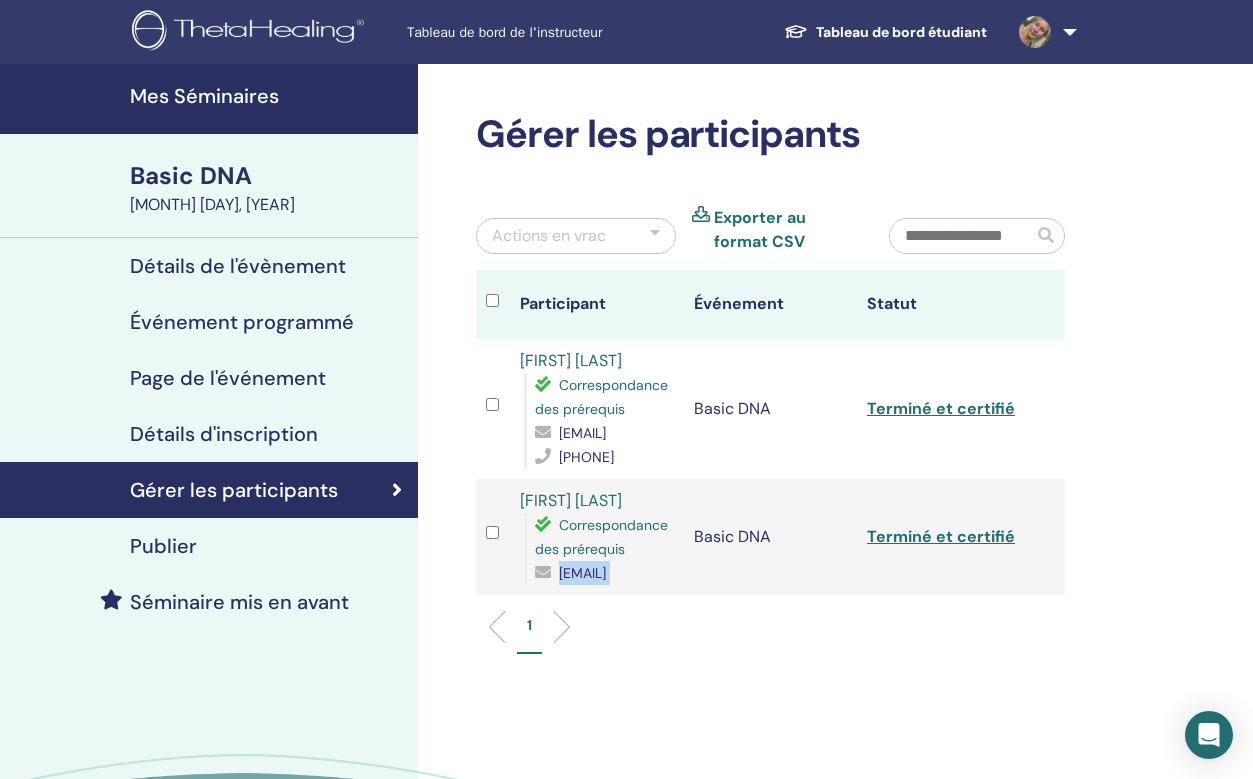 drag, startPoint x: 688, startPoint y: 623, endPoint x: 539, endPoint y: 629, distance: 149.12076 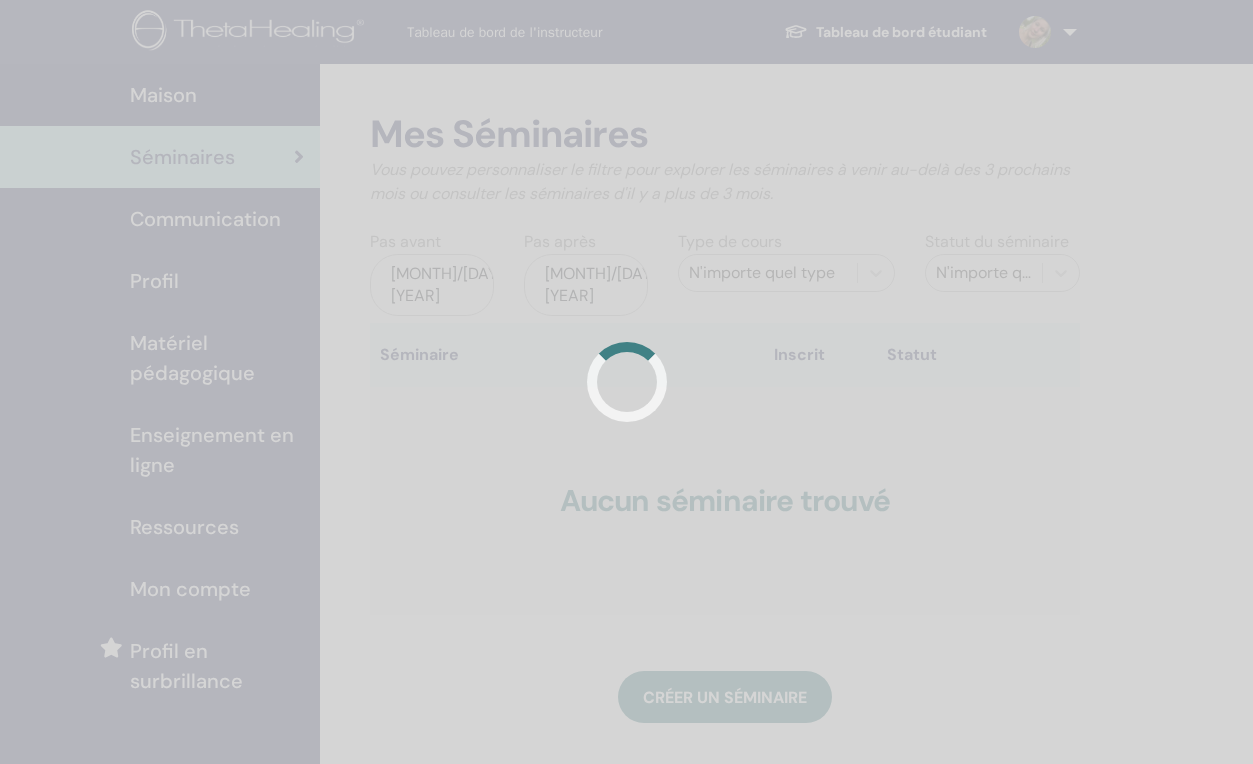 scroll, scrollTop: 0, scrollLeft: 0, axis: both 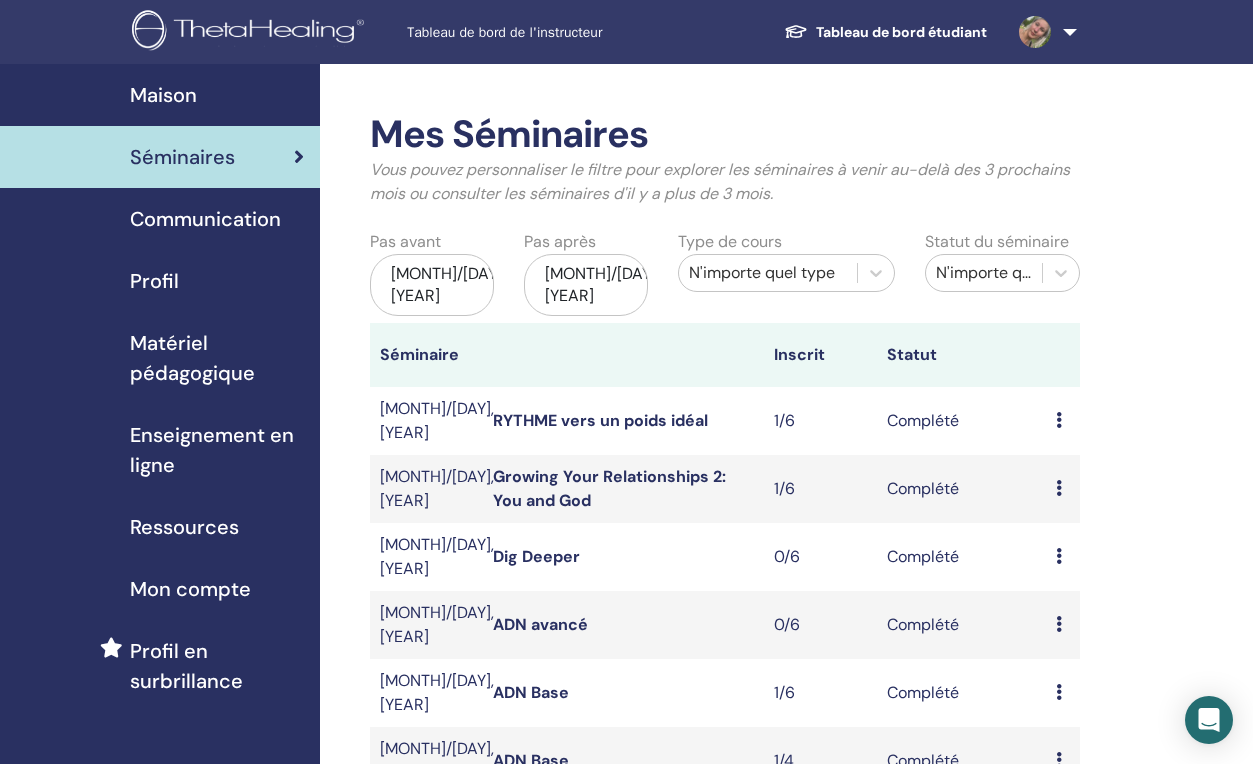 click on "[MONTH]/[DAY], [YEAR]" at bounding box center (432, 285) 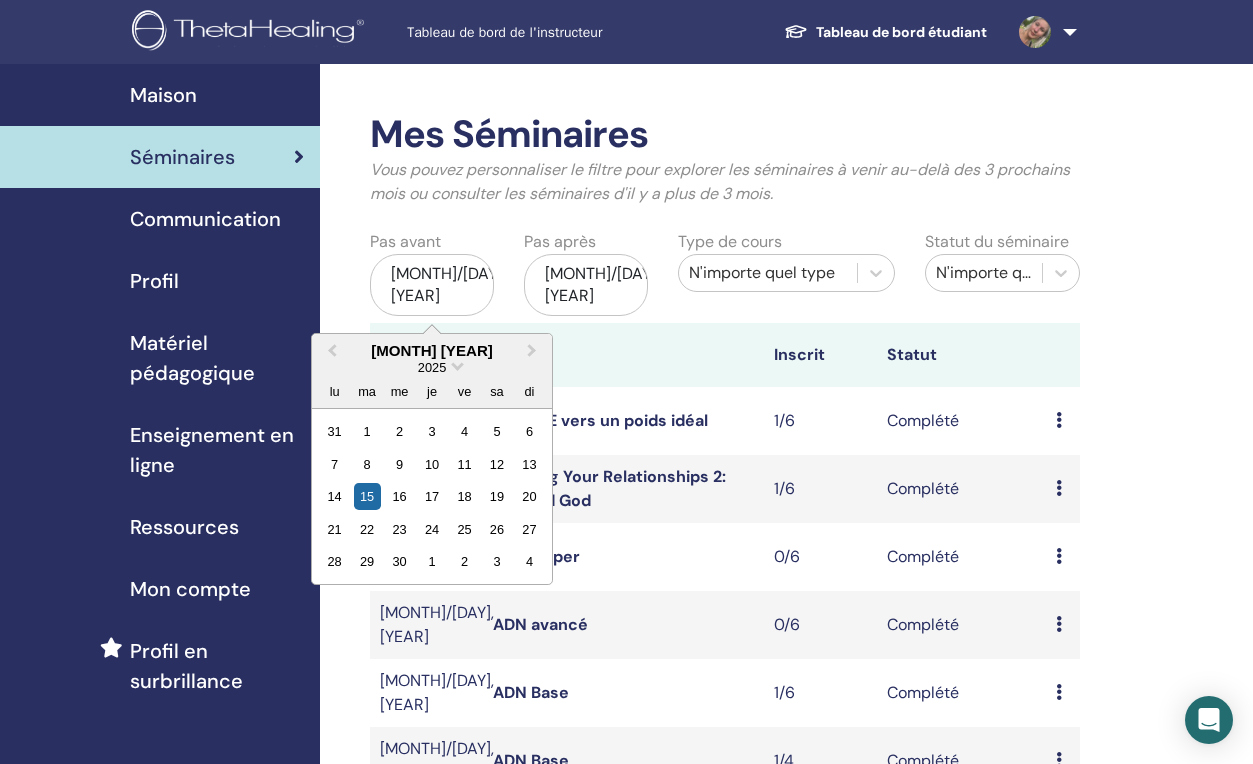 click on "2025" at bounding box center (432, 367) 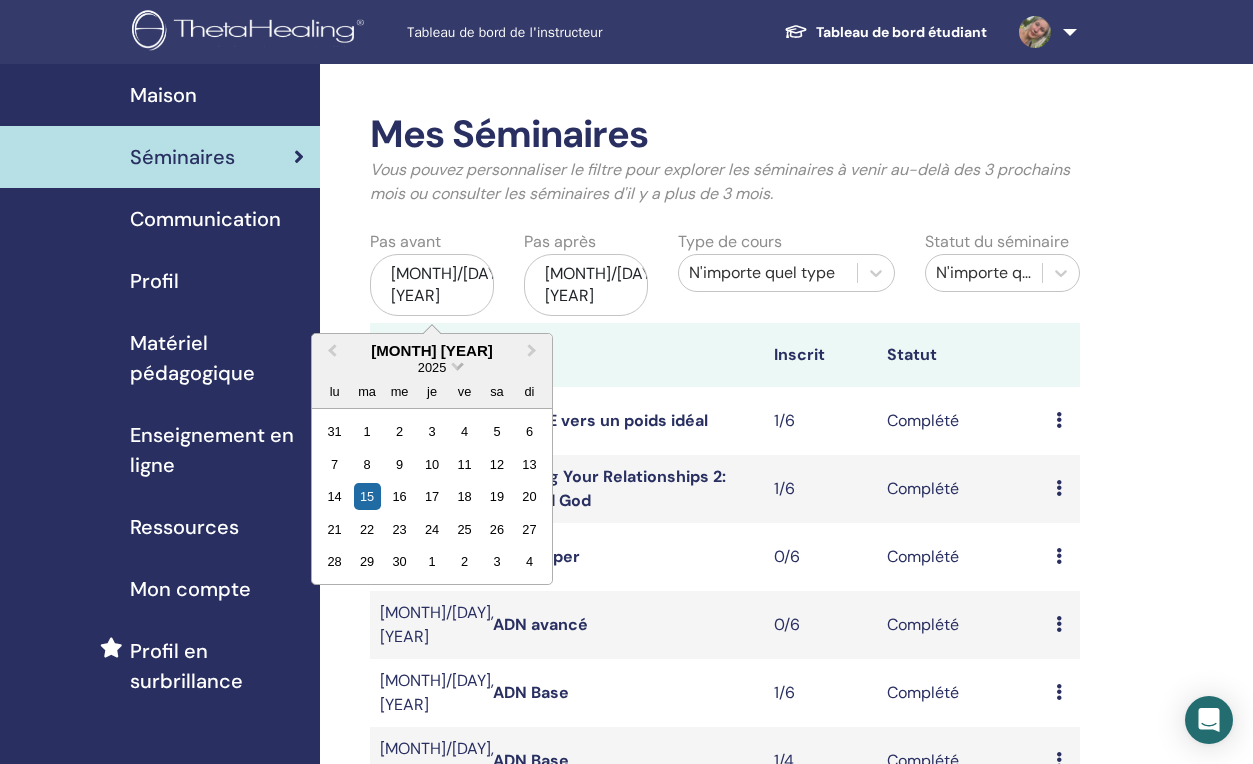 click at bounding box center (457, 364) 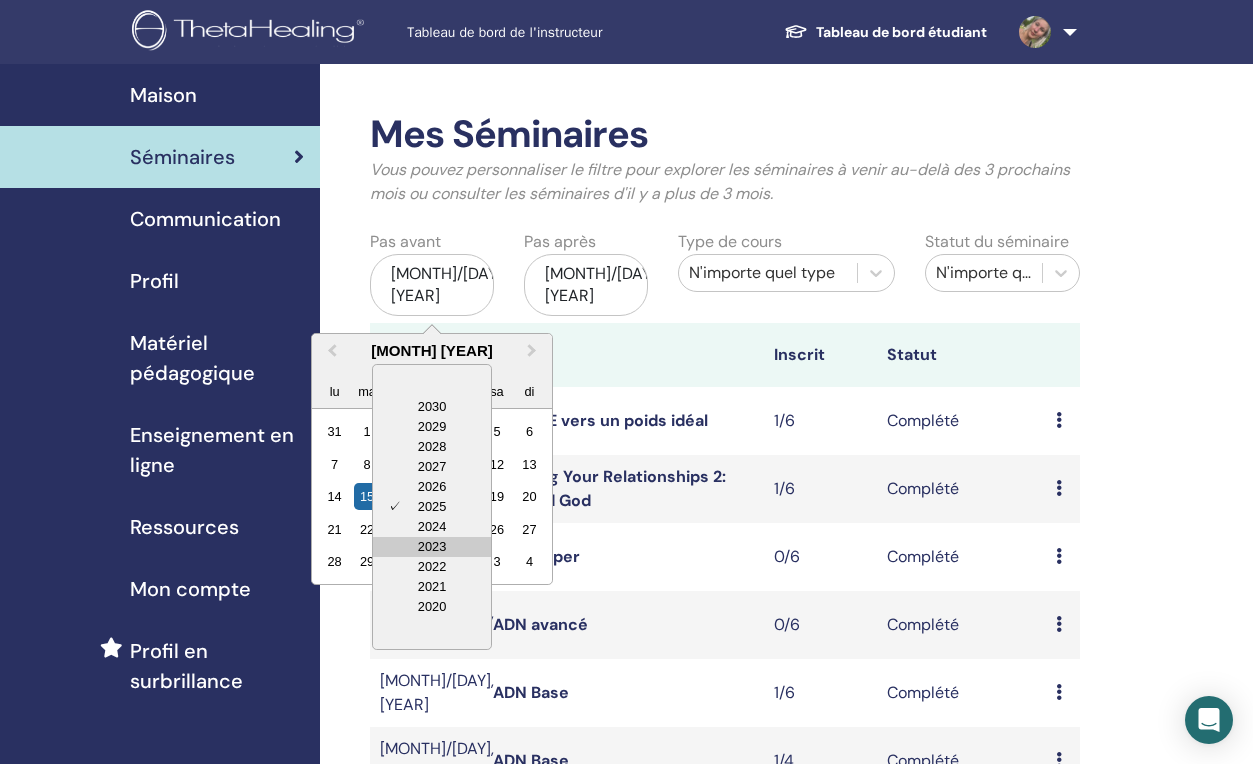 click on "2023" at bounding box center [432, 547] 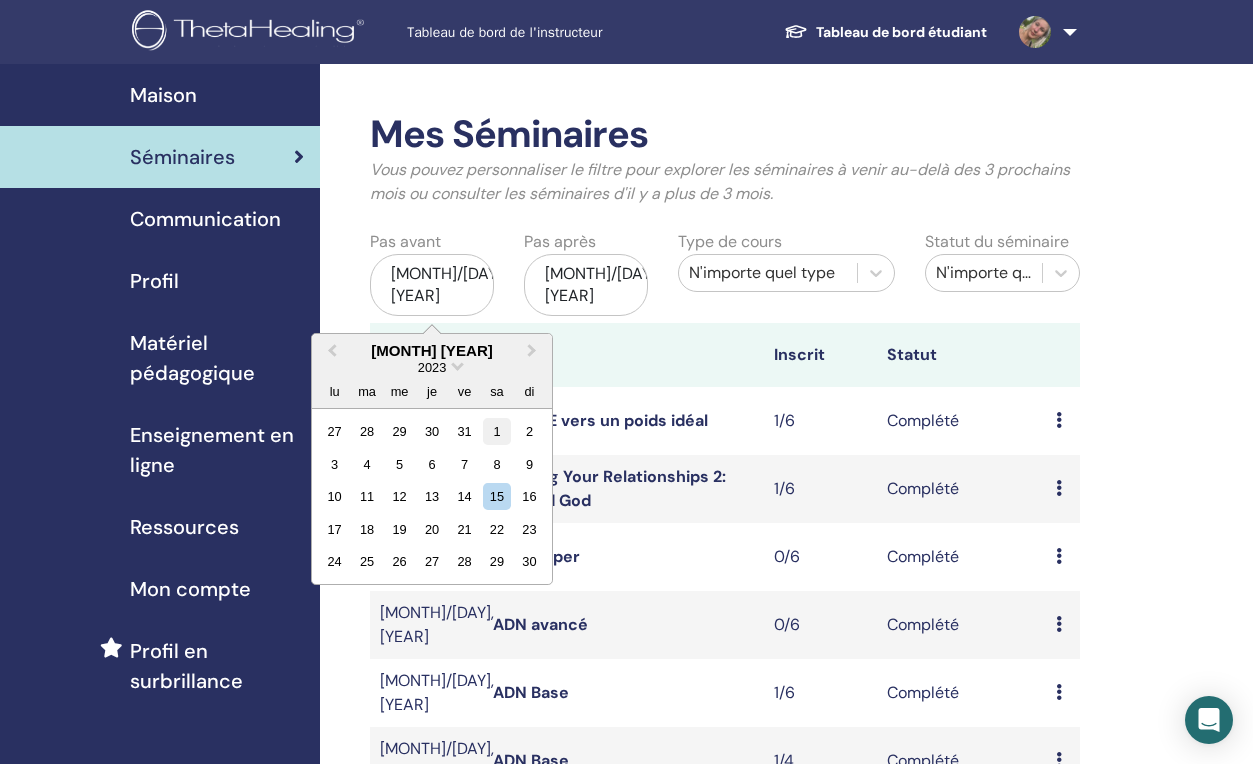click on "1" at bounding box center [496, 431] 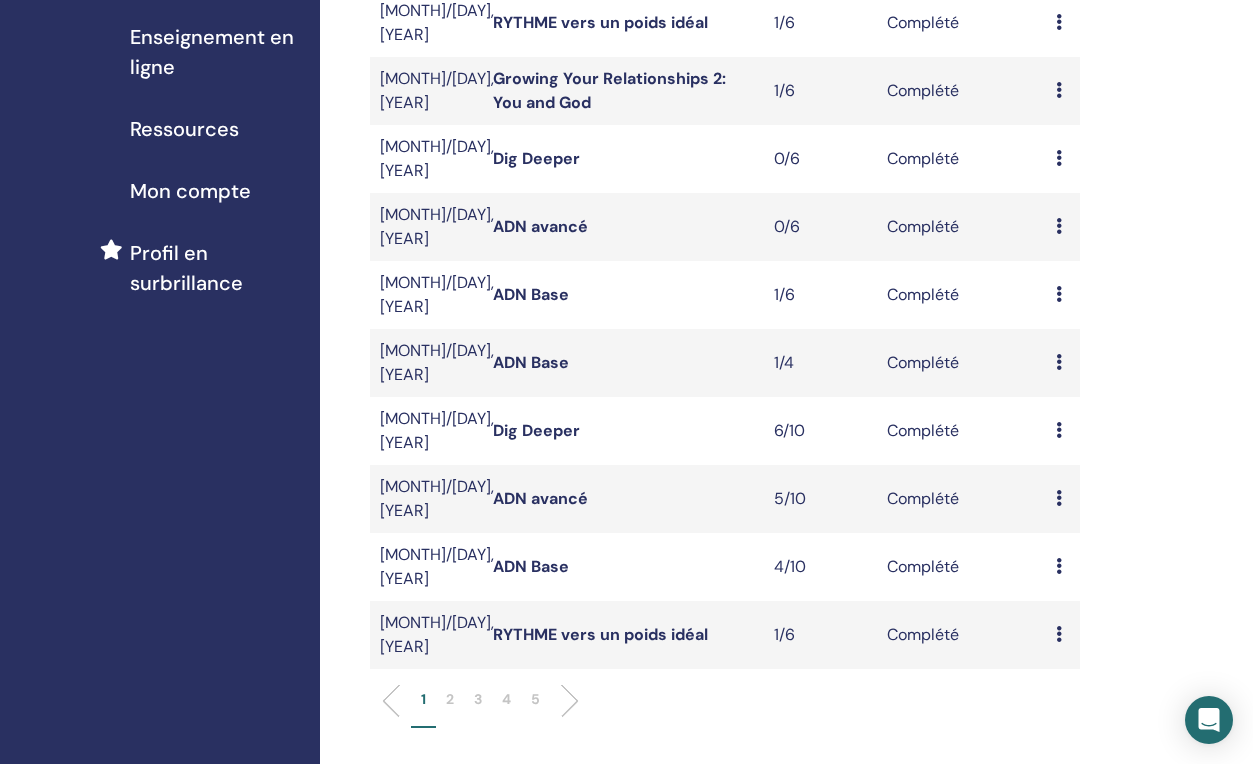 scroll, scrollTop: 400, scrollLeft: 0, axis: vertical 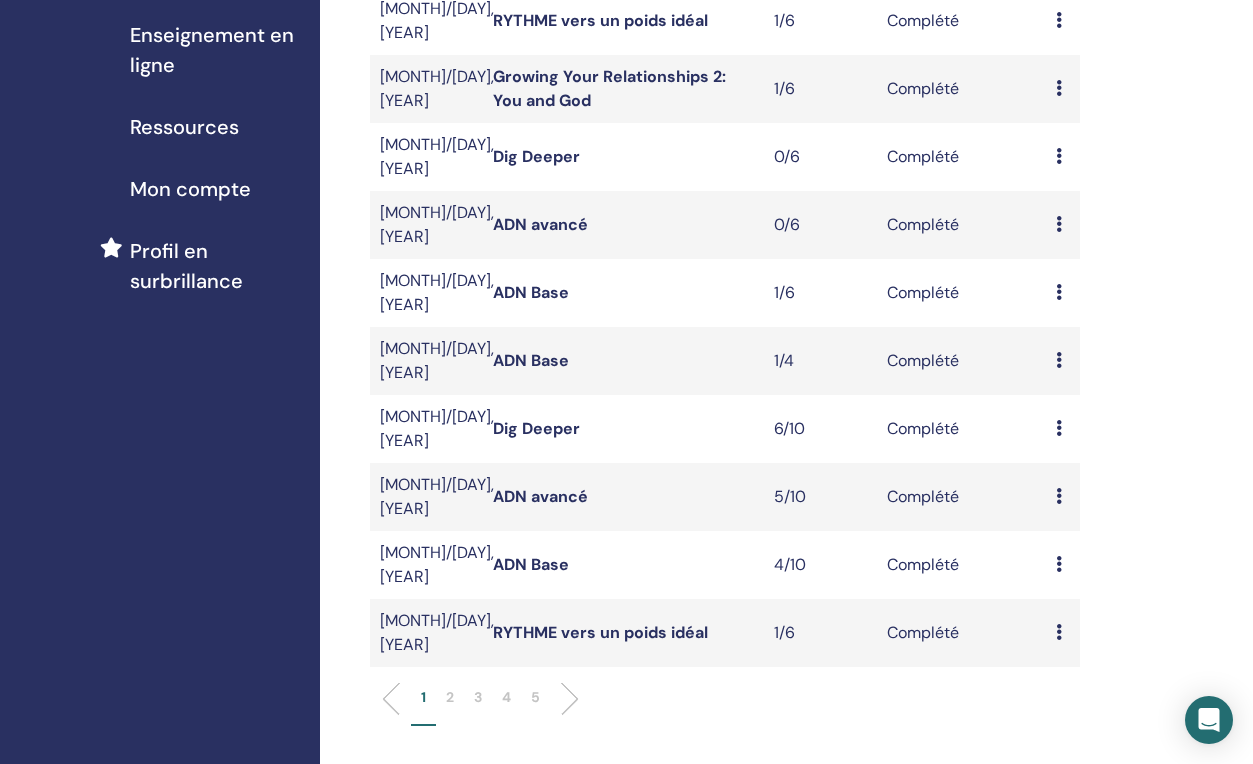 click on "5" at bounding box center (535, 697) 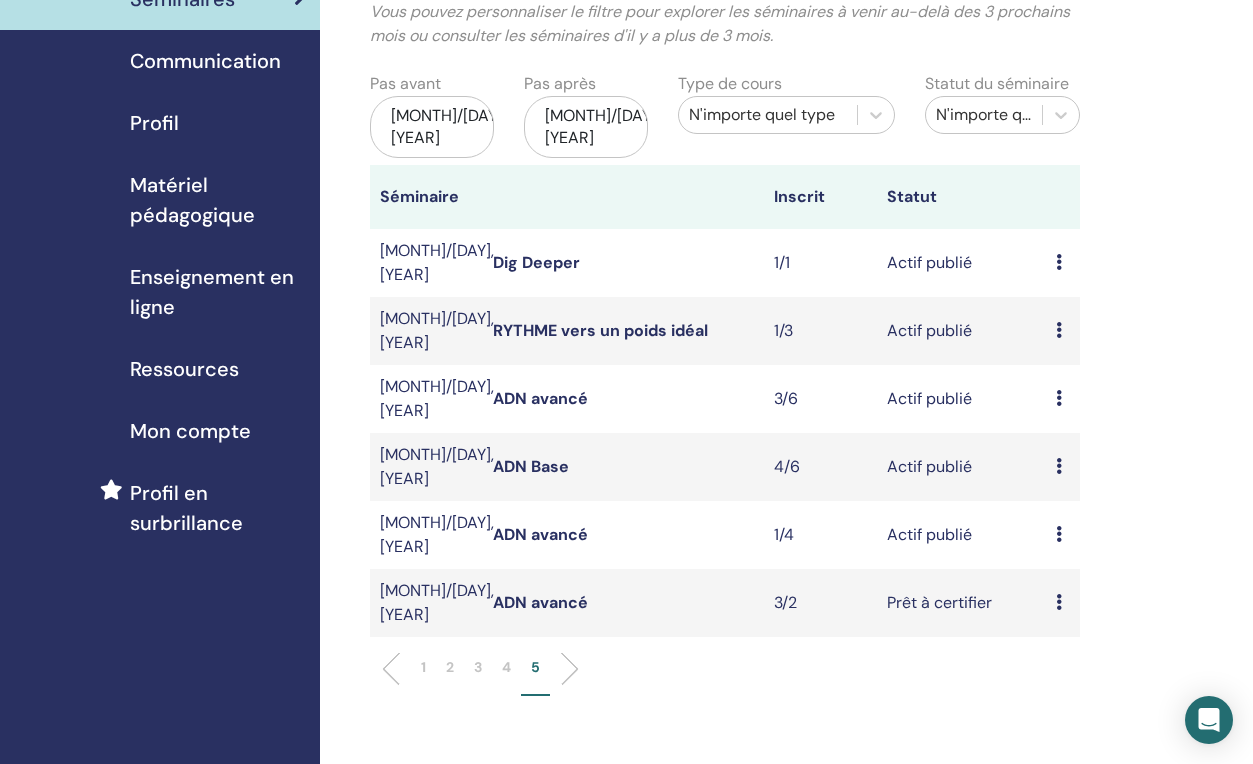 scroll, scrollTop: 100, scrollLeft: 0, axis: vertical 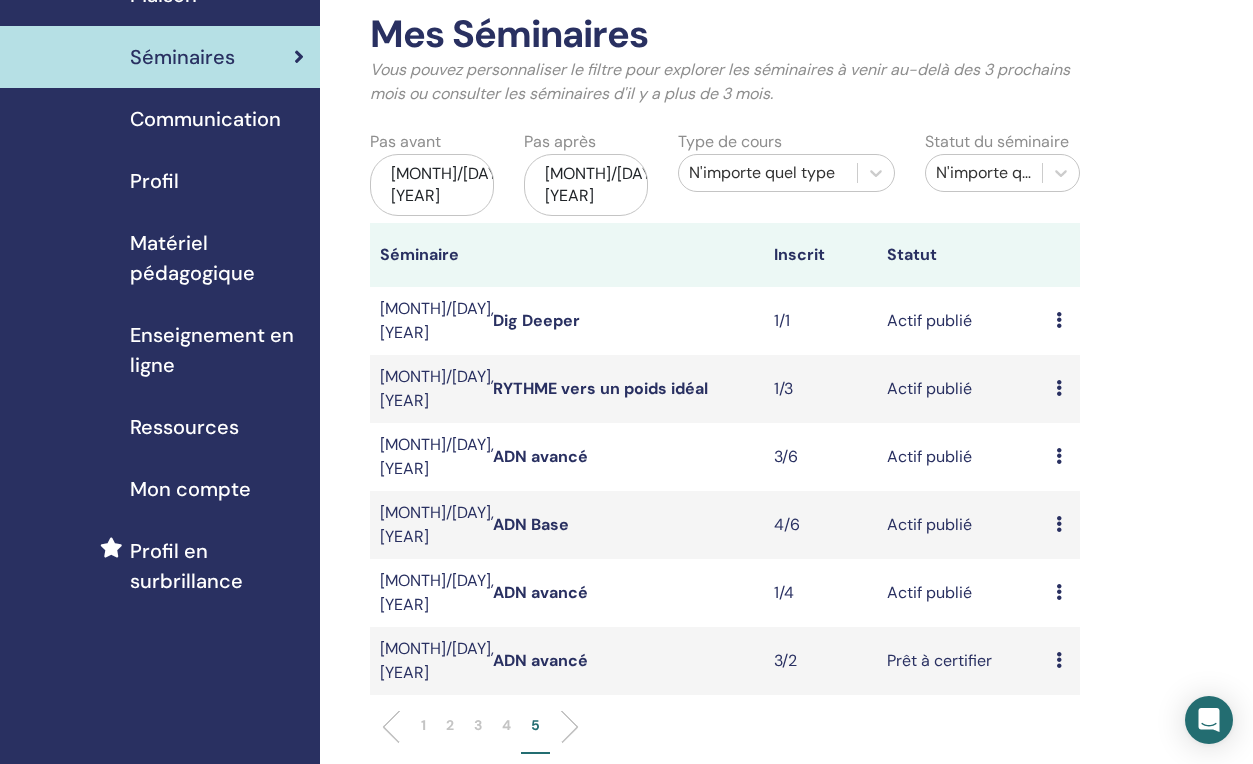 click on "ADN avancé" at bounding box center [540, 660] 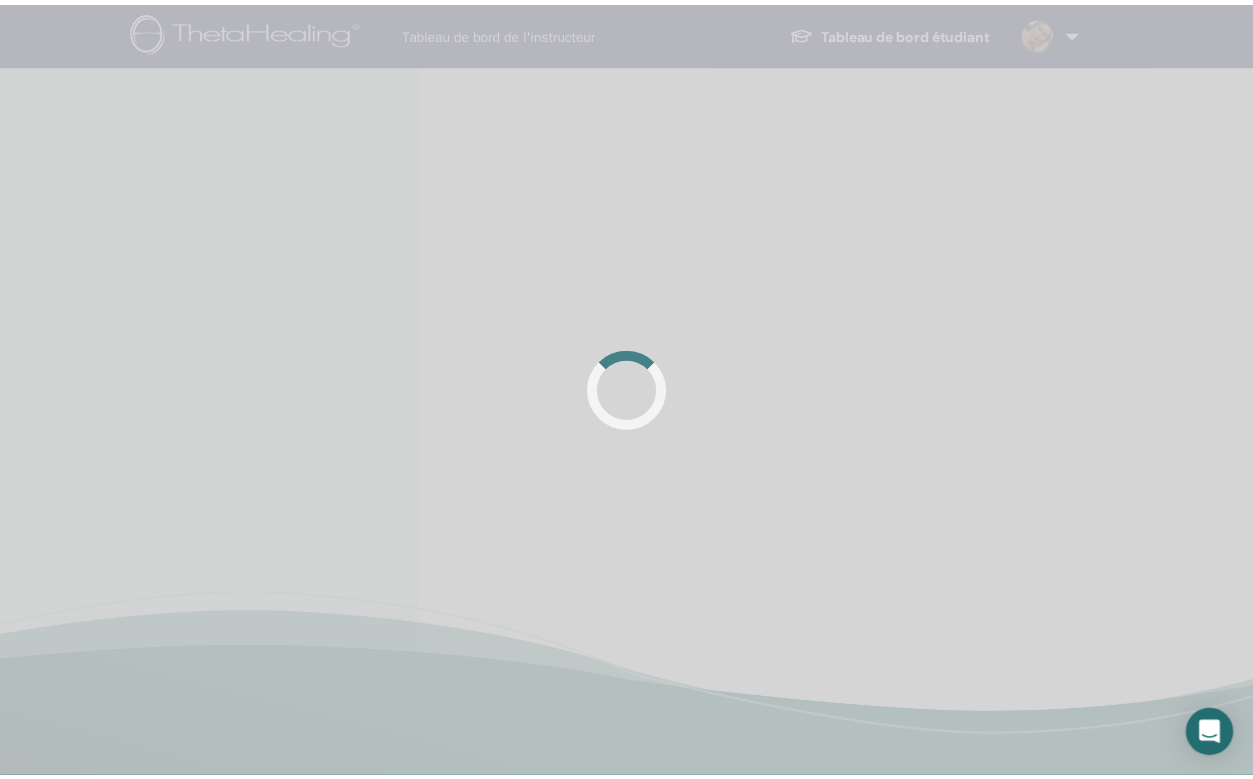 scroll, scrollTop: 0, scrollLeft: 0, axis: both 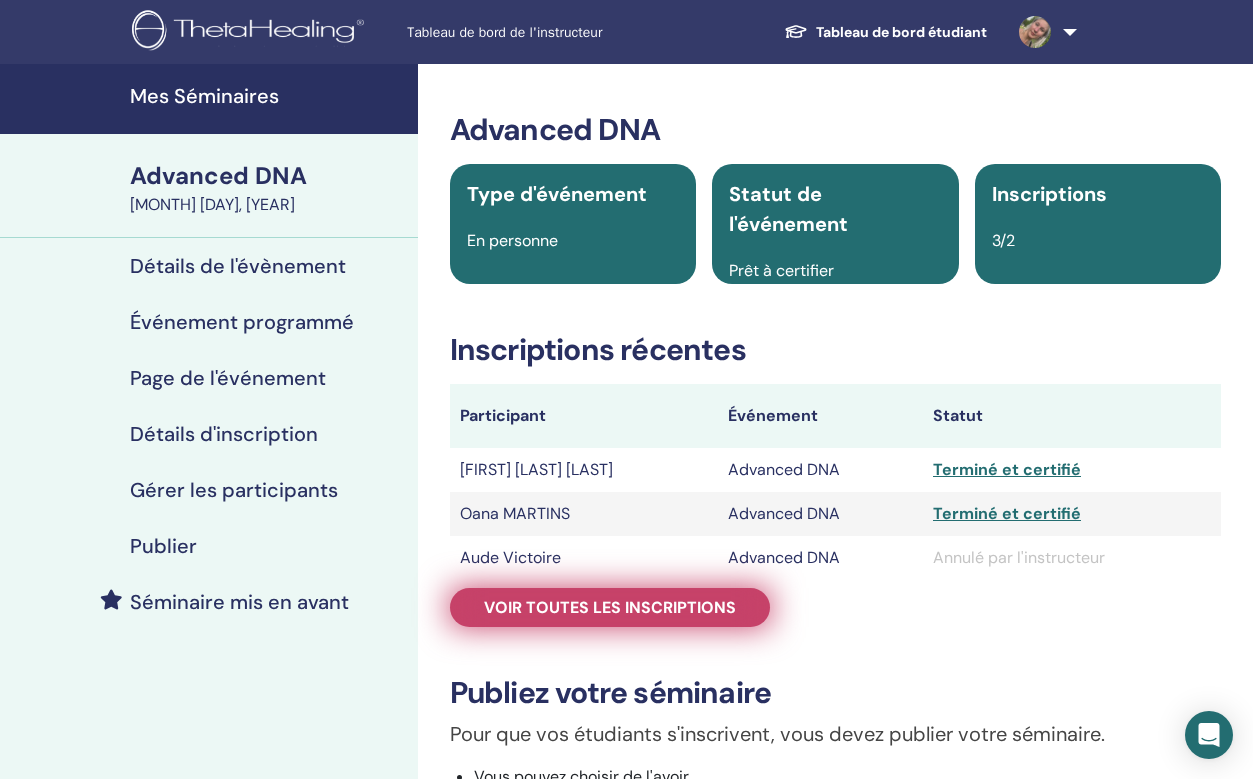click on "Voir toutes les inscriptions" at bounding box center [610, 607] 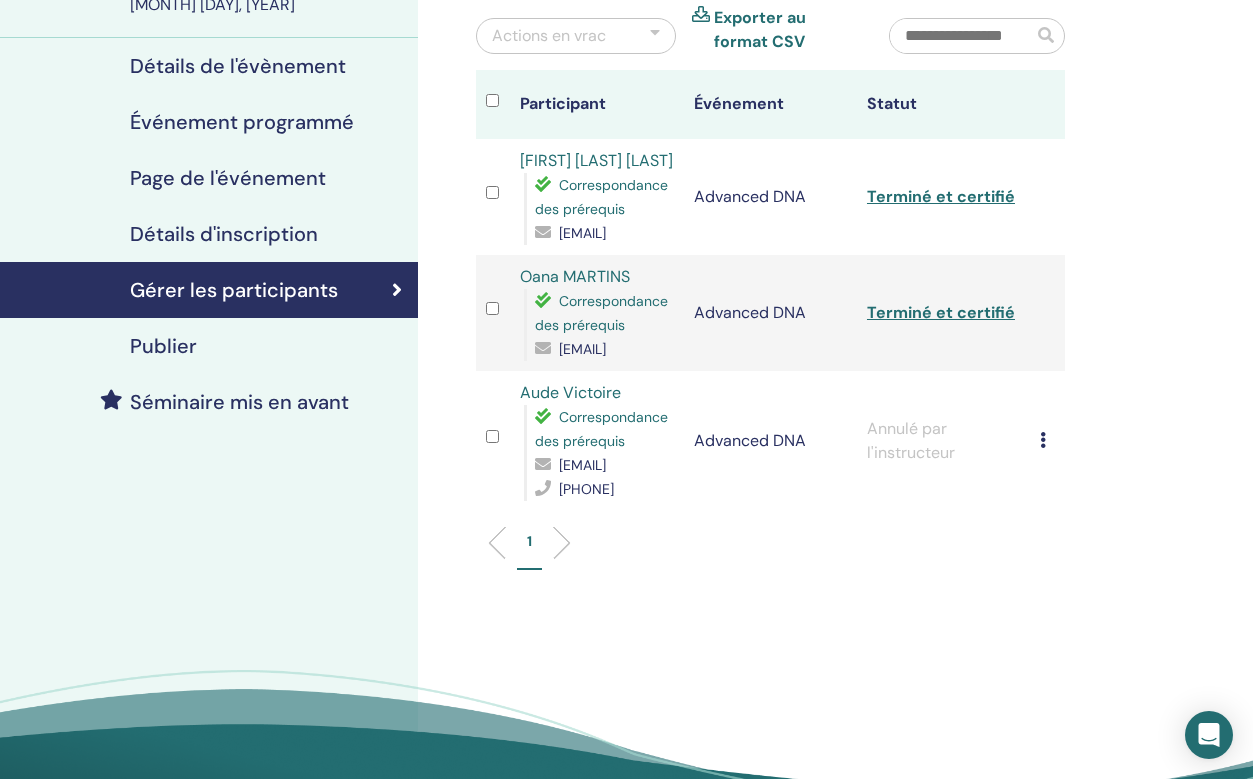 scroll, scrollTop: 0, scrollLeft: 0, axis: both 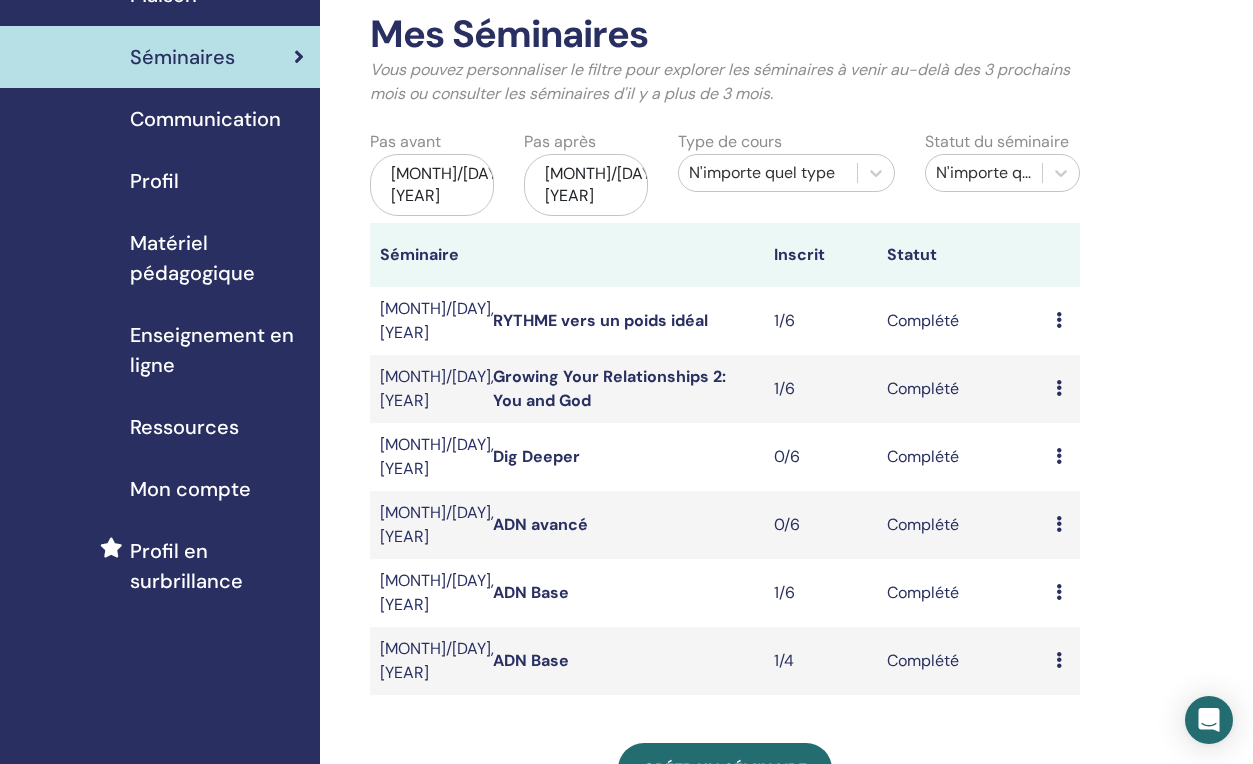 click on "[MONTH]/[DAY], [YEAR]" at bounding box center (432, 185) 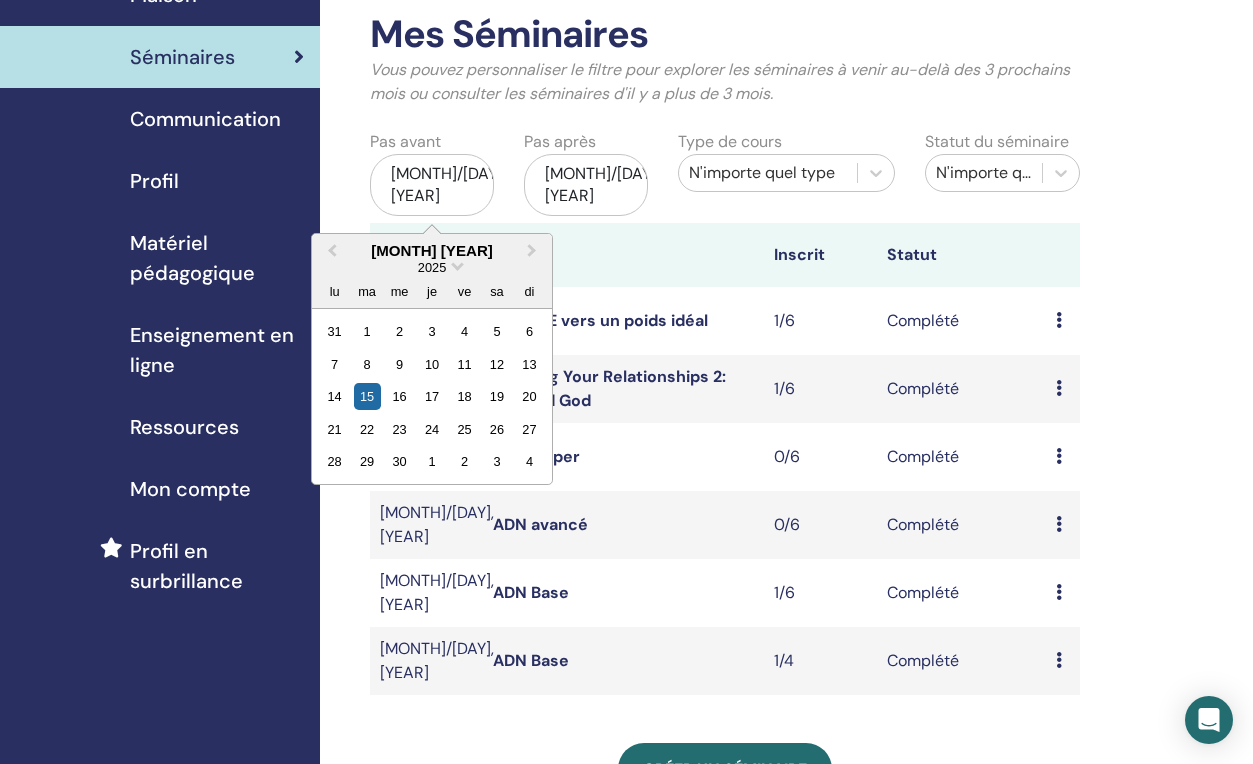 click on "2025" at bounding box center [432, 267] 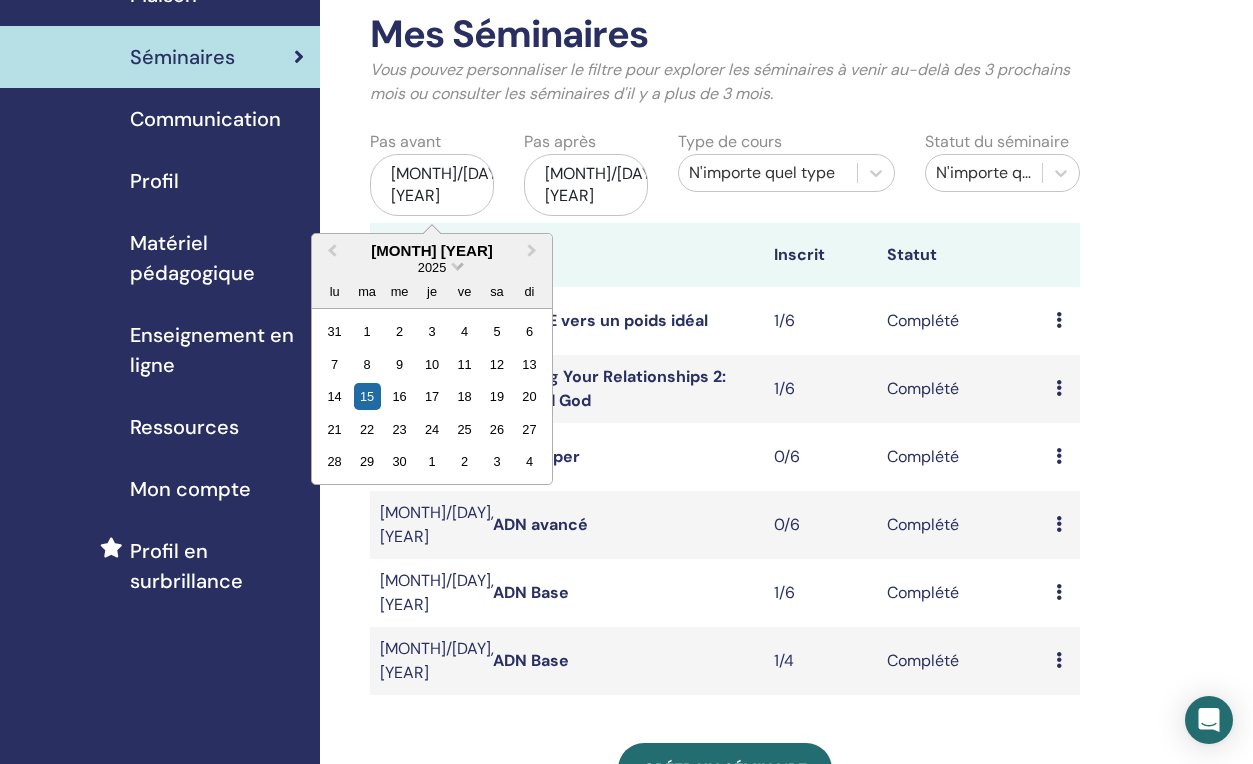 click at bounding box center [457, 264] 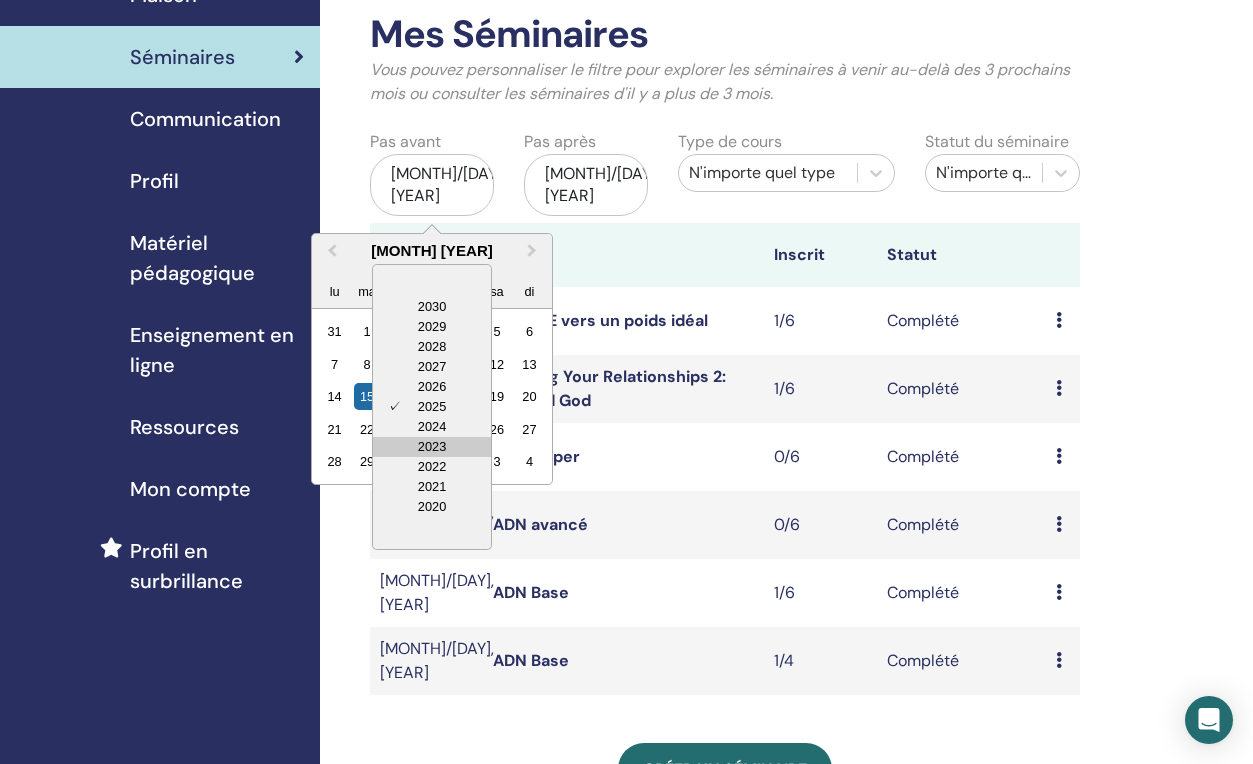 click on "2023" at bounding box center (432, 447) 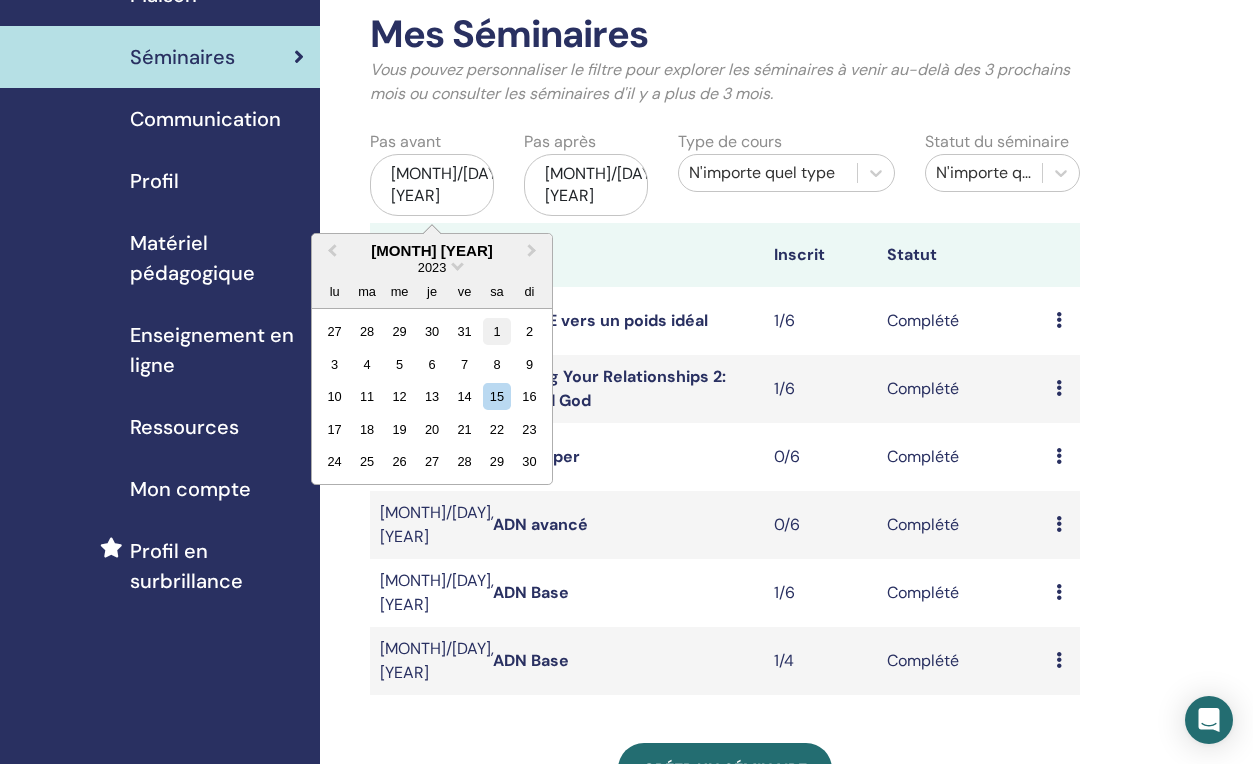 click on "1" at bounding box center (496, 331) 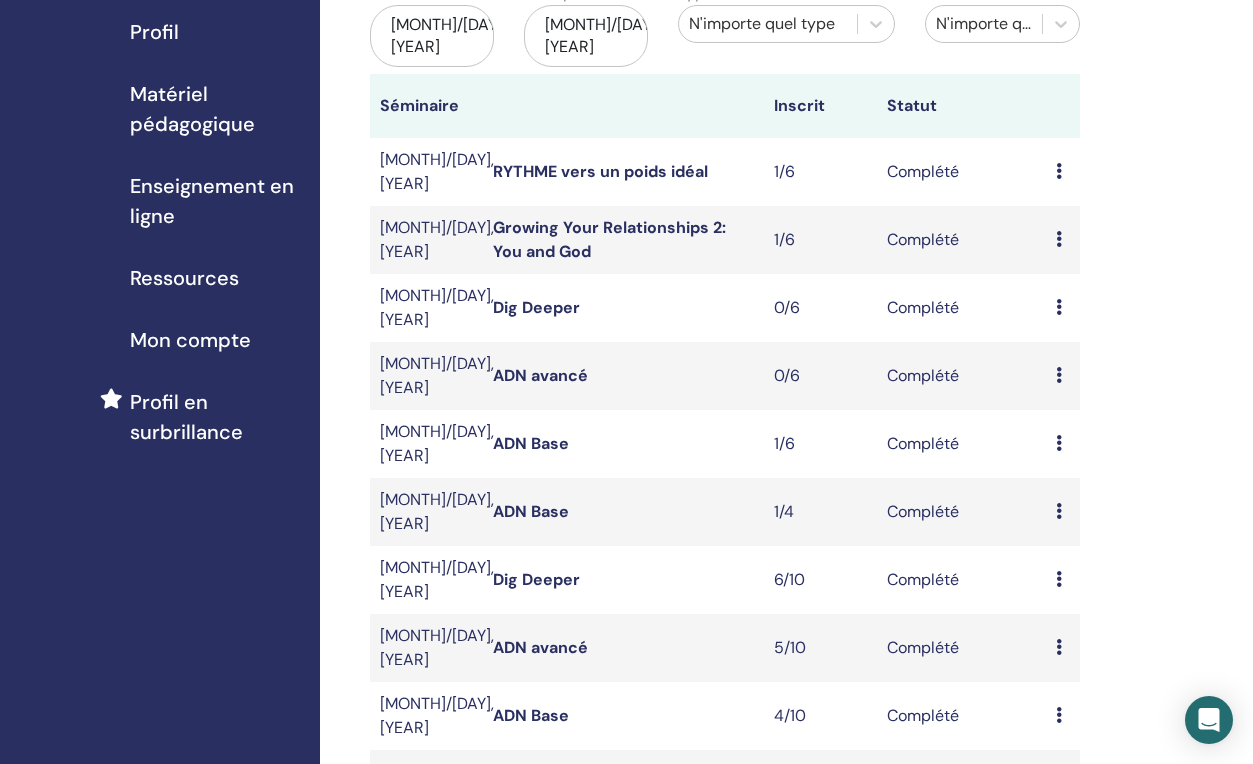 scroll, scrollTop: 400, scrollLeft: 0, axis: vertical 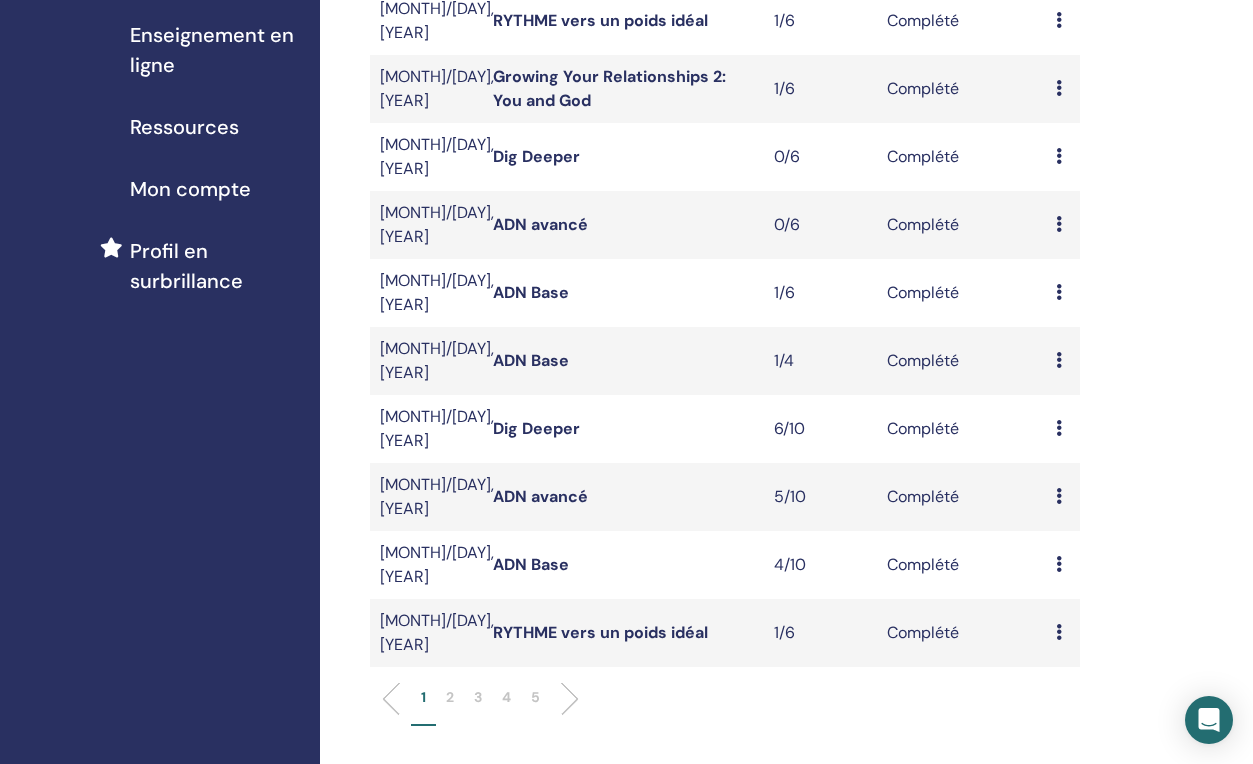 click on "5" at bounding box center [535, 697] 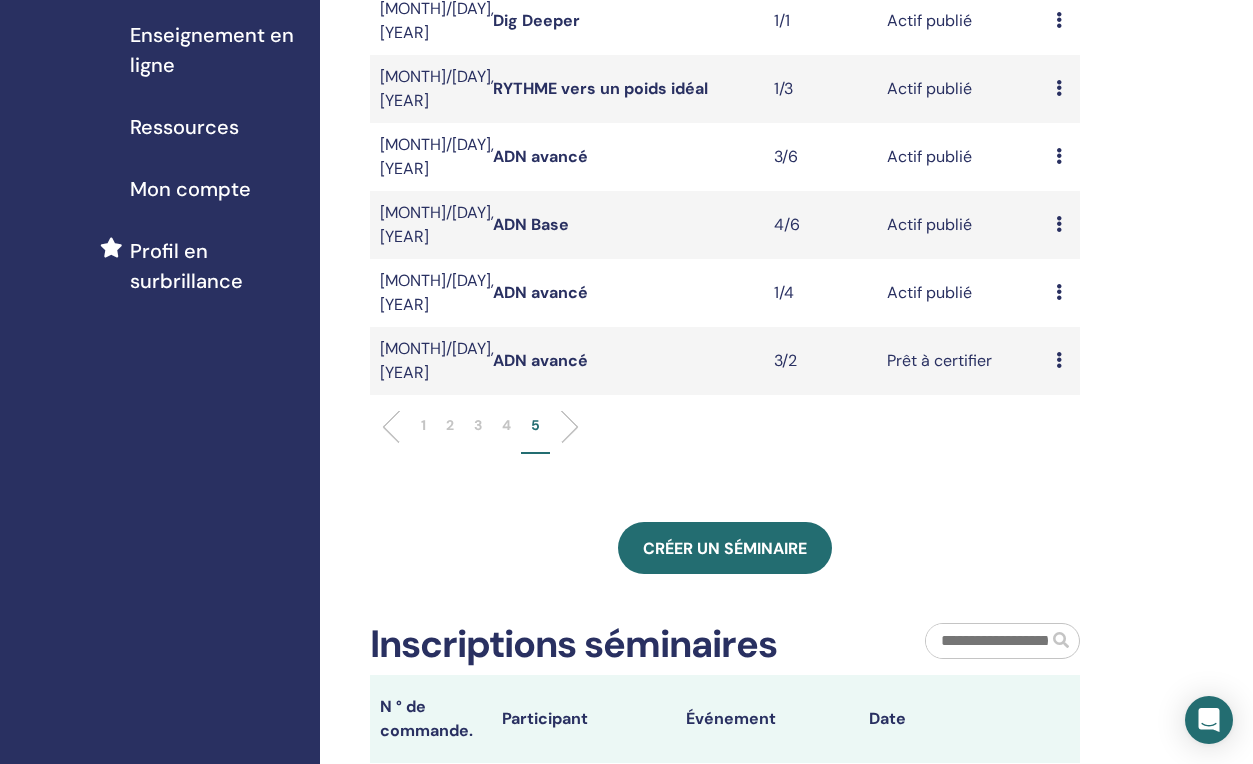 click on "ADN avancé" at bounding box center (540, 292) 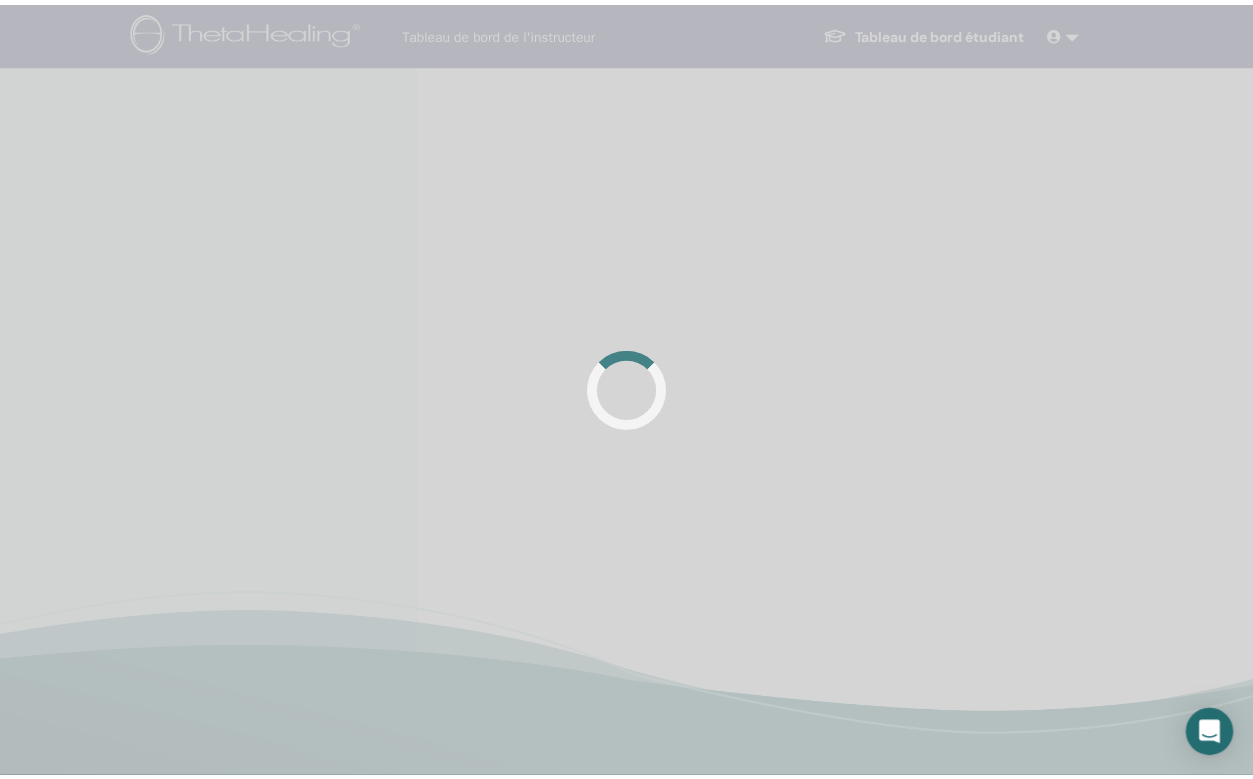 scroll, scrollTop: 0, scrollLeft: 0, axis: both 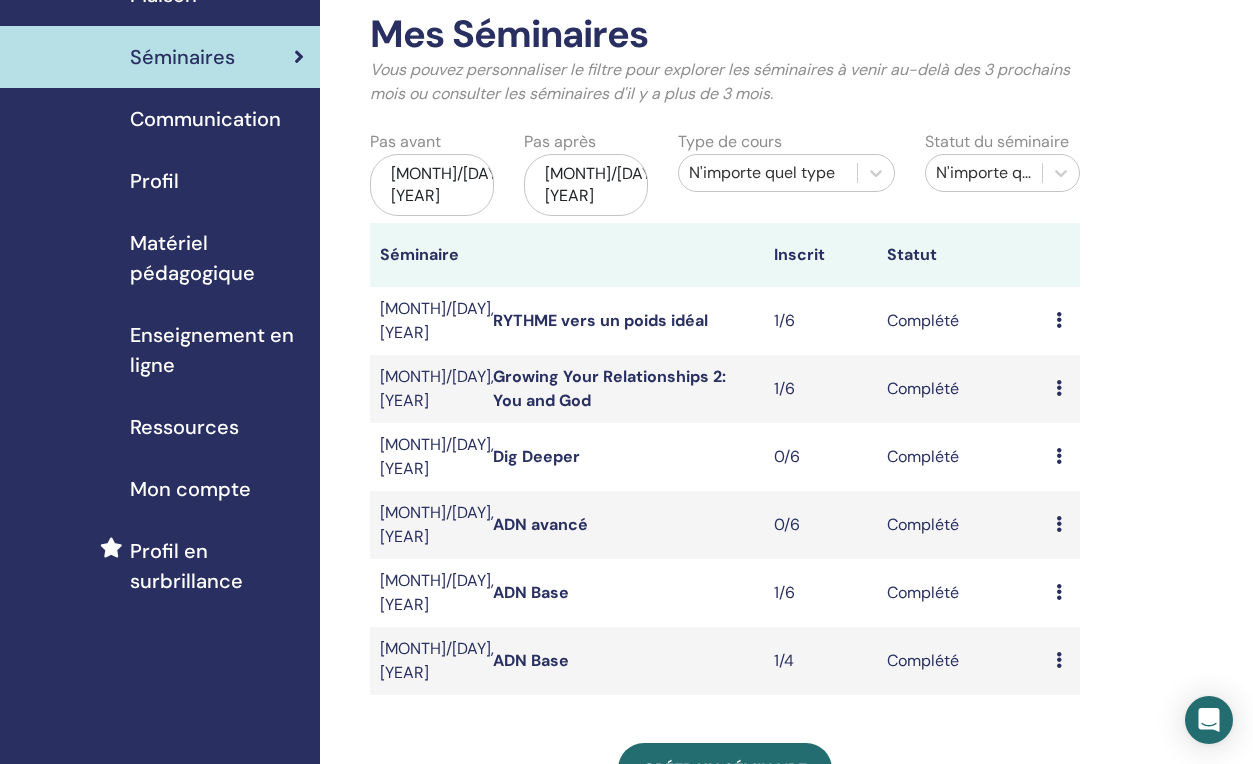 click on "avr./15, 2025" at bounding box center (432, 185) 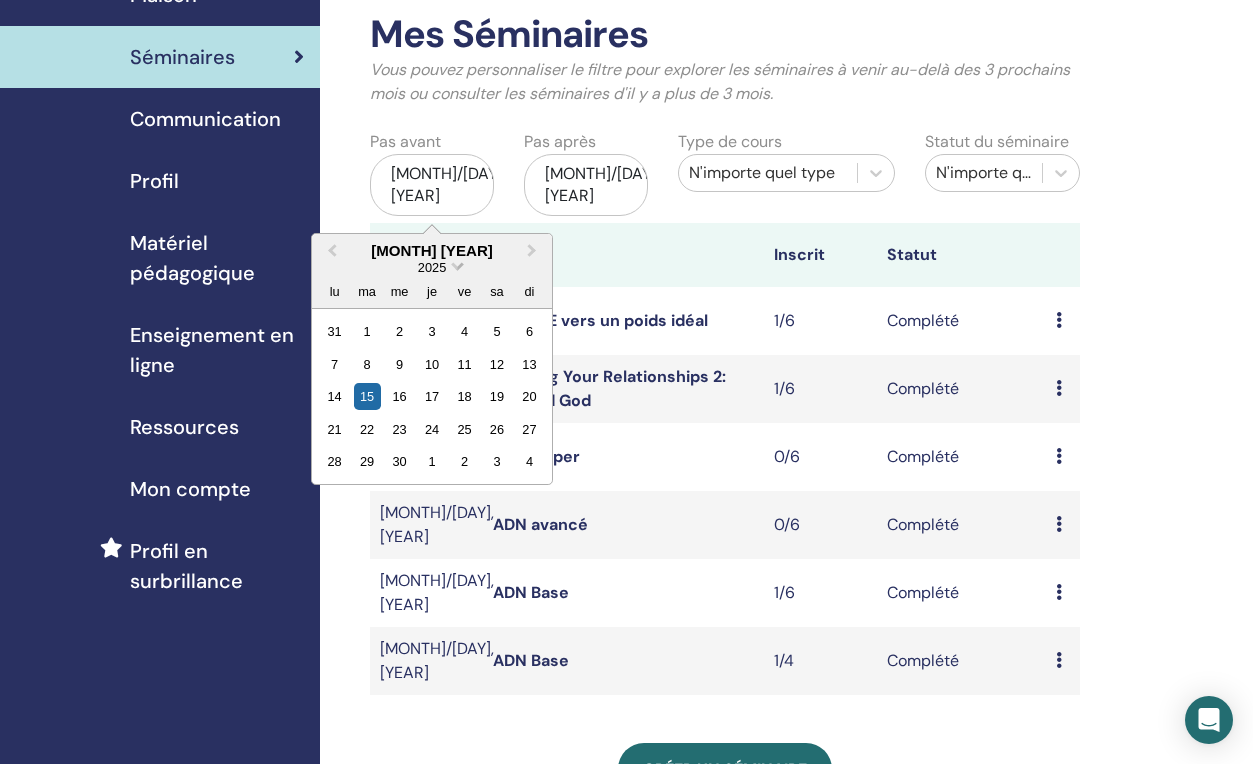 click at bounding box center (457, 264) 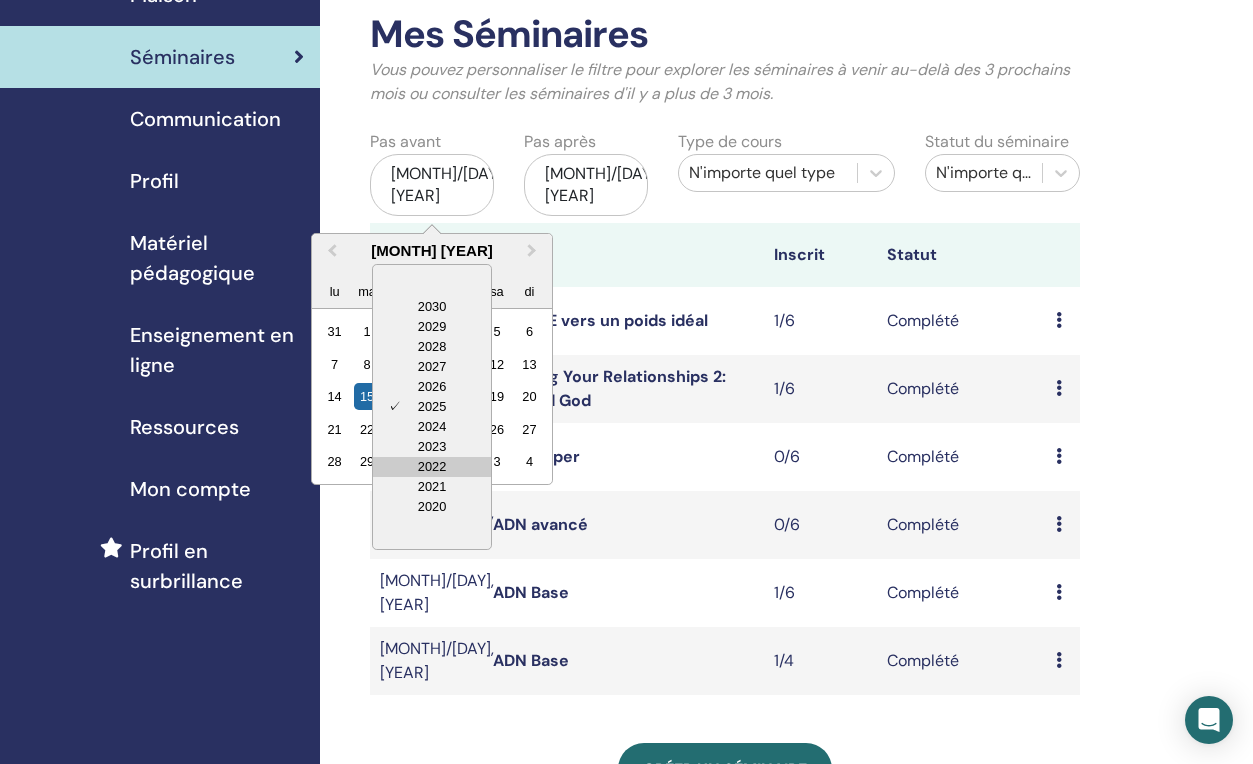 click on "2022" at bounding box center [432, 467] 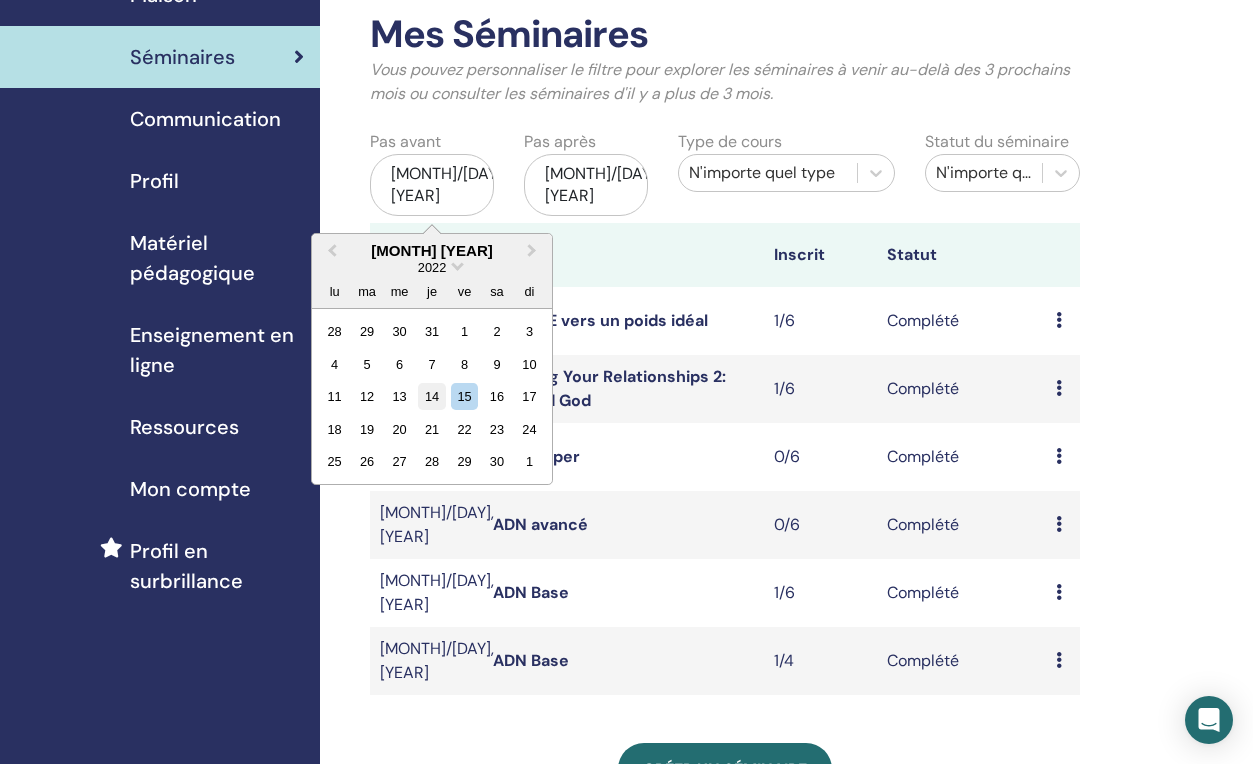 click on "14" at bounding box center [431, 396] 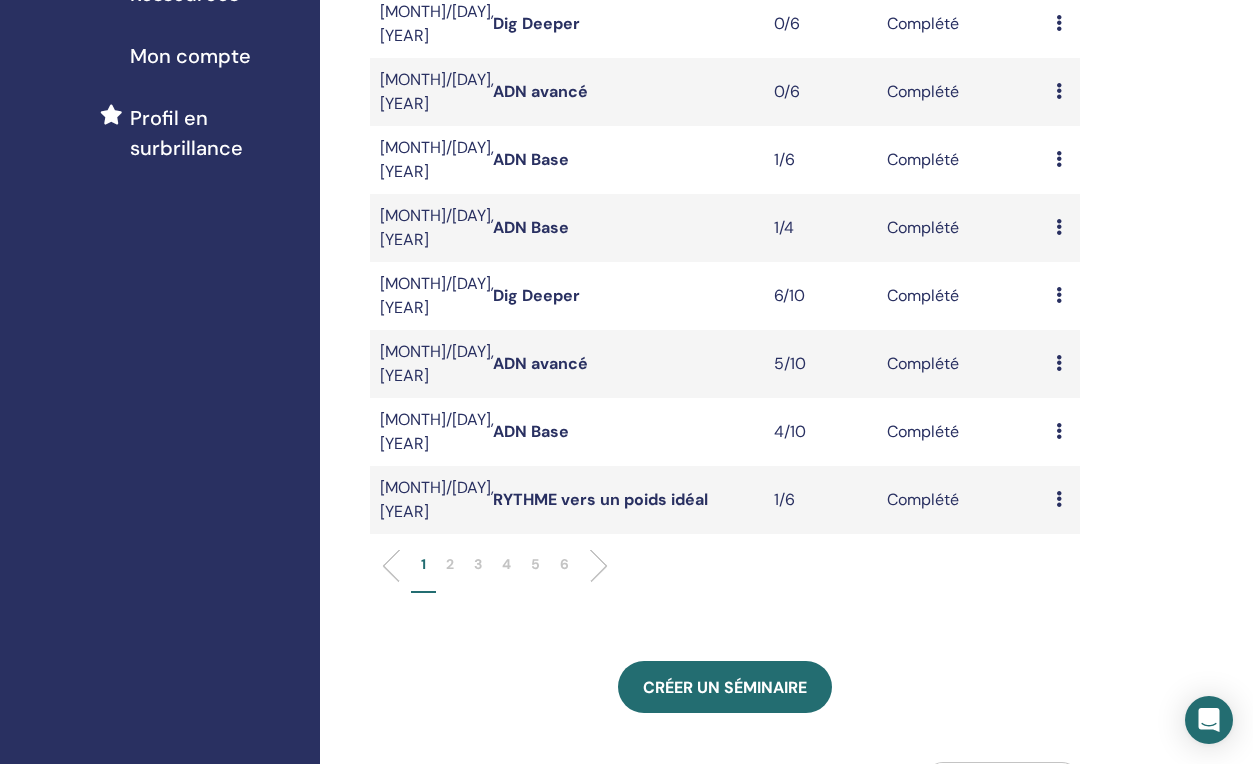 scroll, scrollTop: 700, scrollLeft: 0, axis: vertical 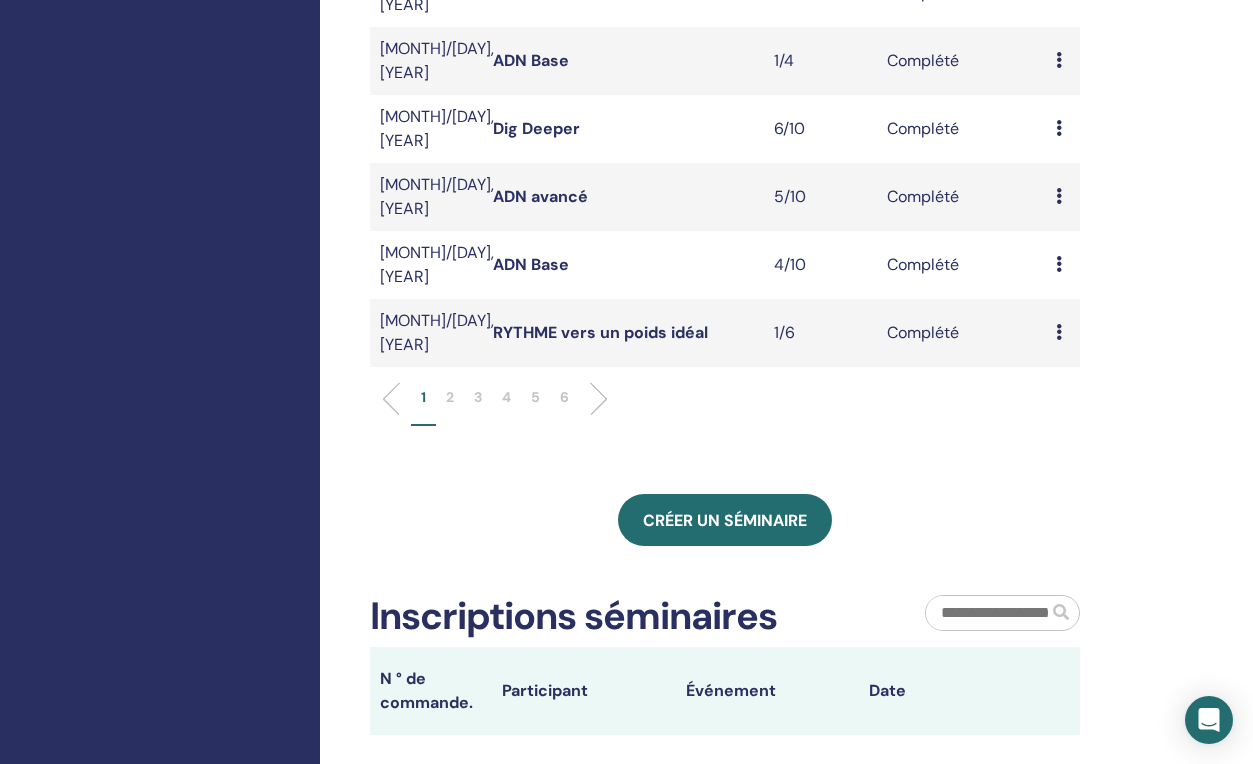 click on "5" at bounding box center (535, 397) 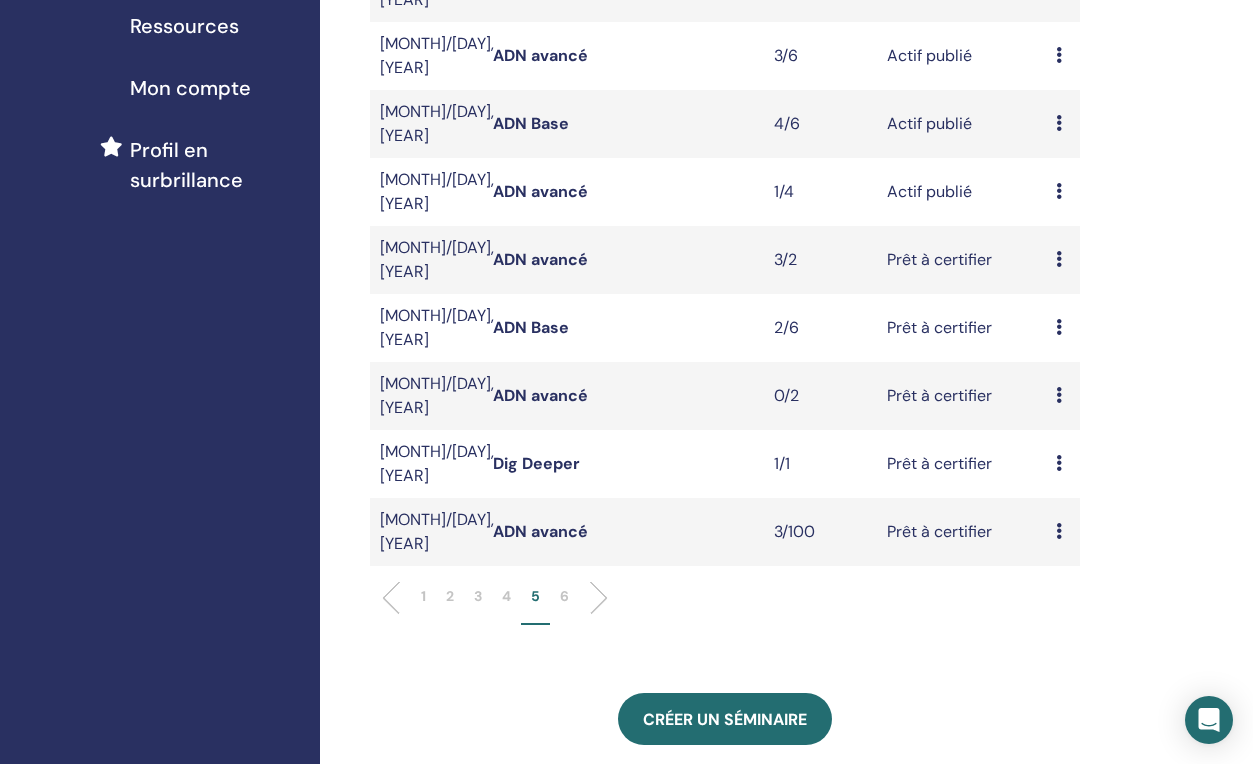 scroll, scrollTop: 500, scrollLeft: 0, axis: vertical 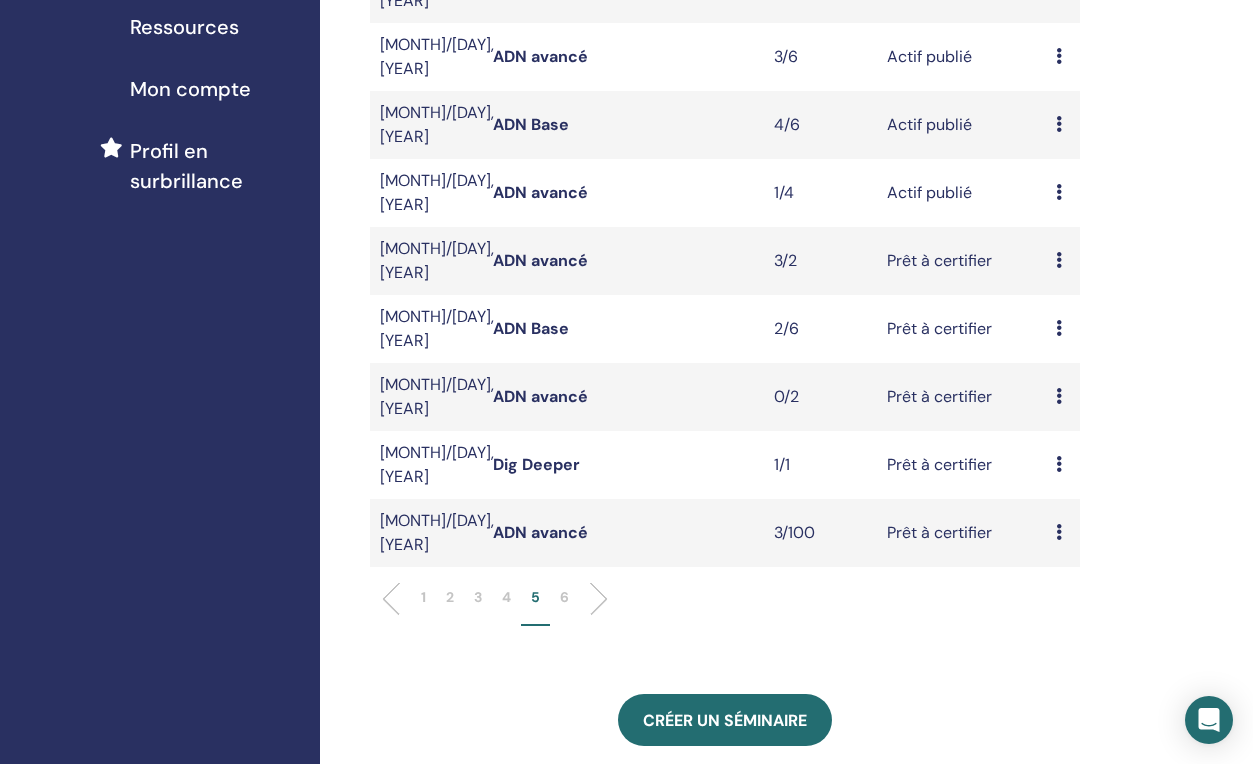 click on "ADN Base" at bounding box center [531, 124] 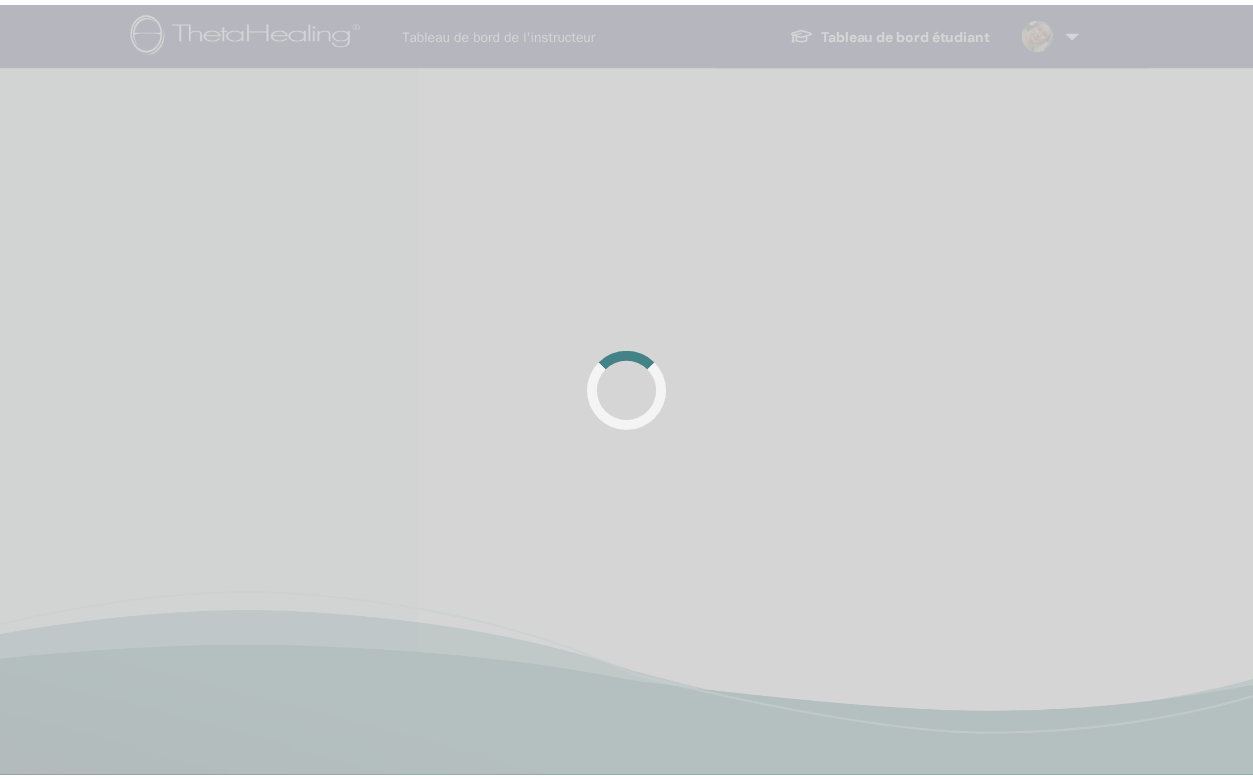 scroll, scrollTop: 0, scrollLeft: 0, axis: both 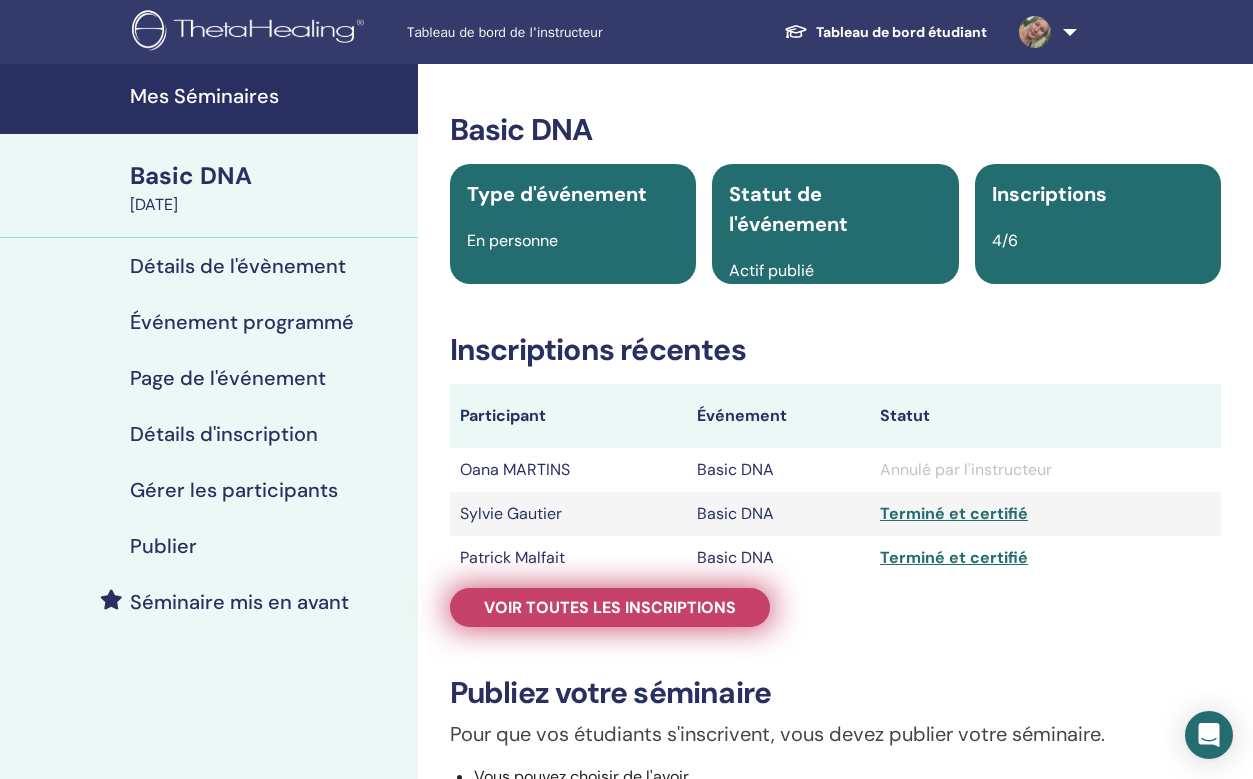 click on "Voir toutes les inscriptions" at bounding box center (610, 607) 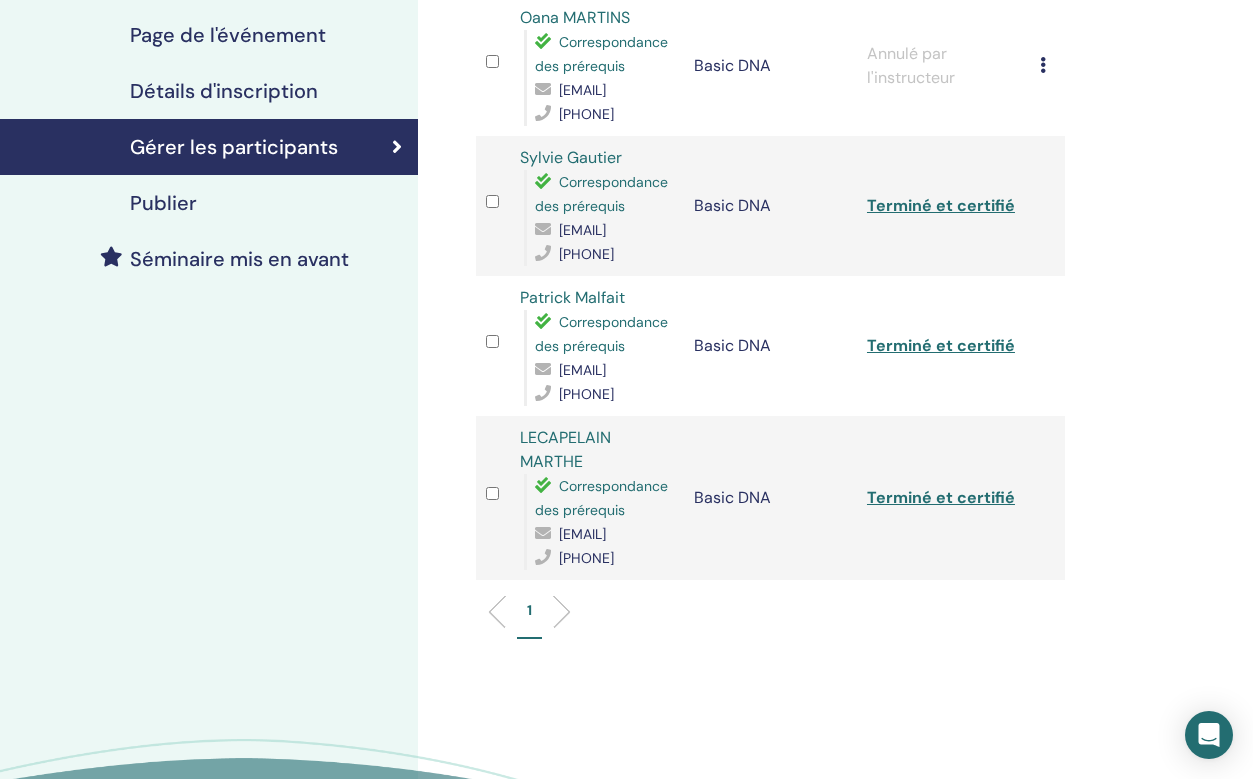 scroll, scrollTop: 300, scrollLeft: 0, axis: vertical 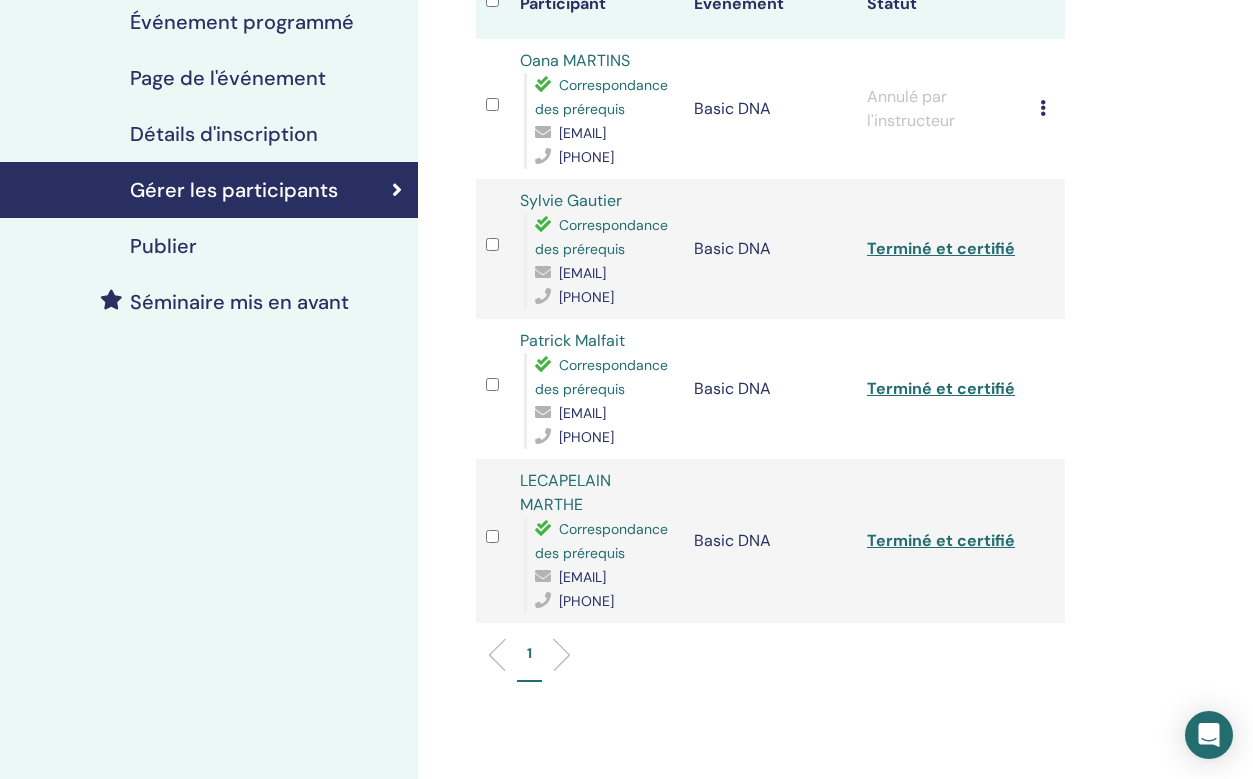 drag, startPoint x: 655, startPoint y: 176, endPoint x: 571, endPoint y: 181, distance: 84.14868 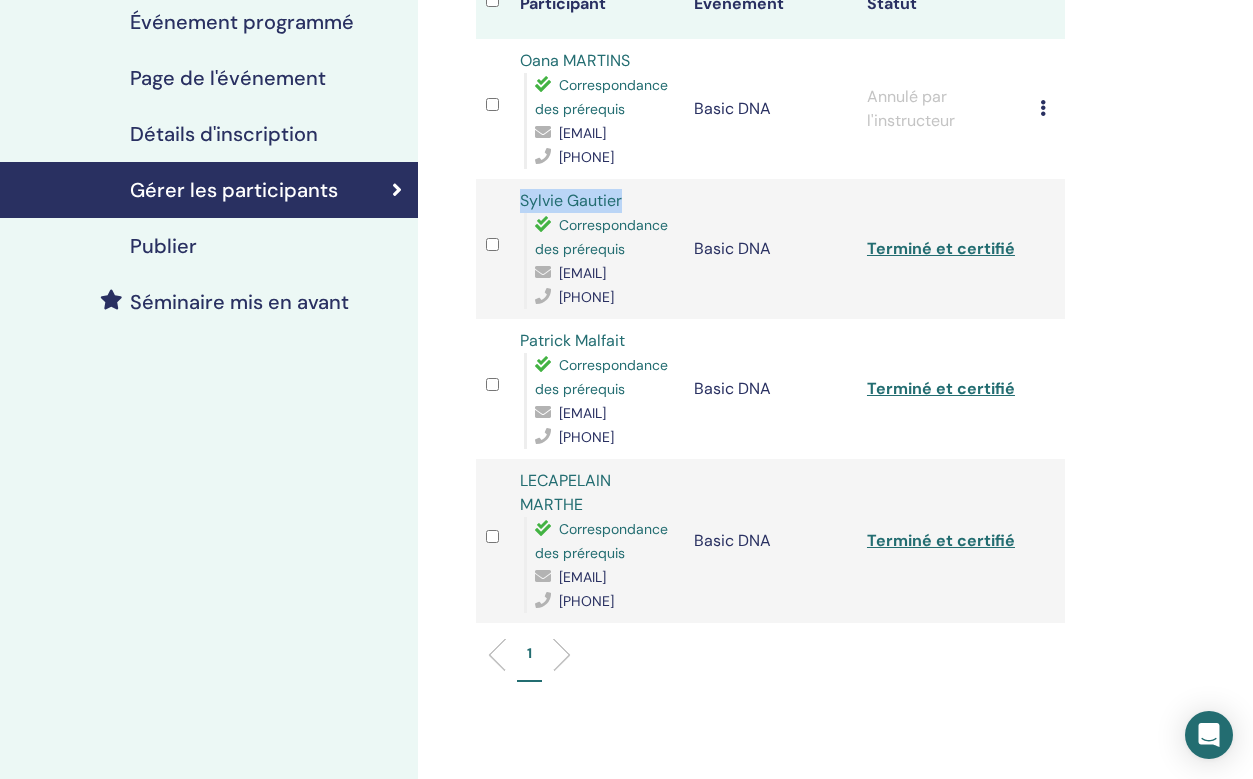 drag, startPoint x: 630, startPoint y: 219, endPoint x: 520, endPoint y: 224, distance: 110.11358 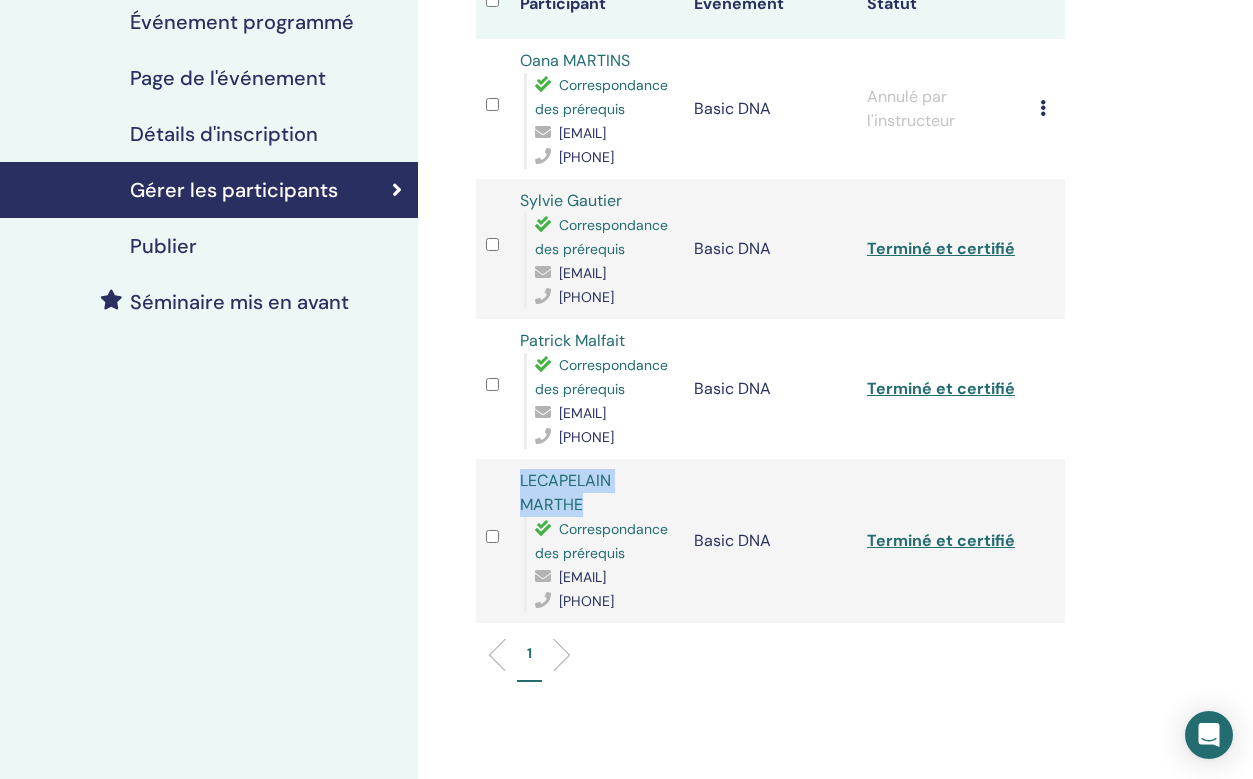 drag, startPoint x: 587, startPoint y: 575, endPoint x: 522, endPoint y: 547, distance: 70.77429 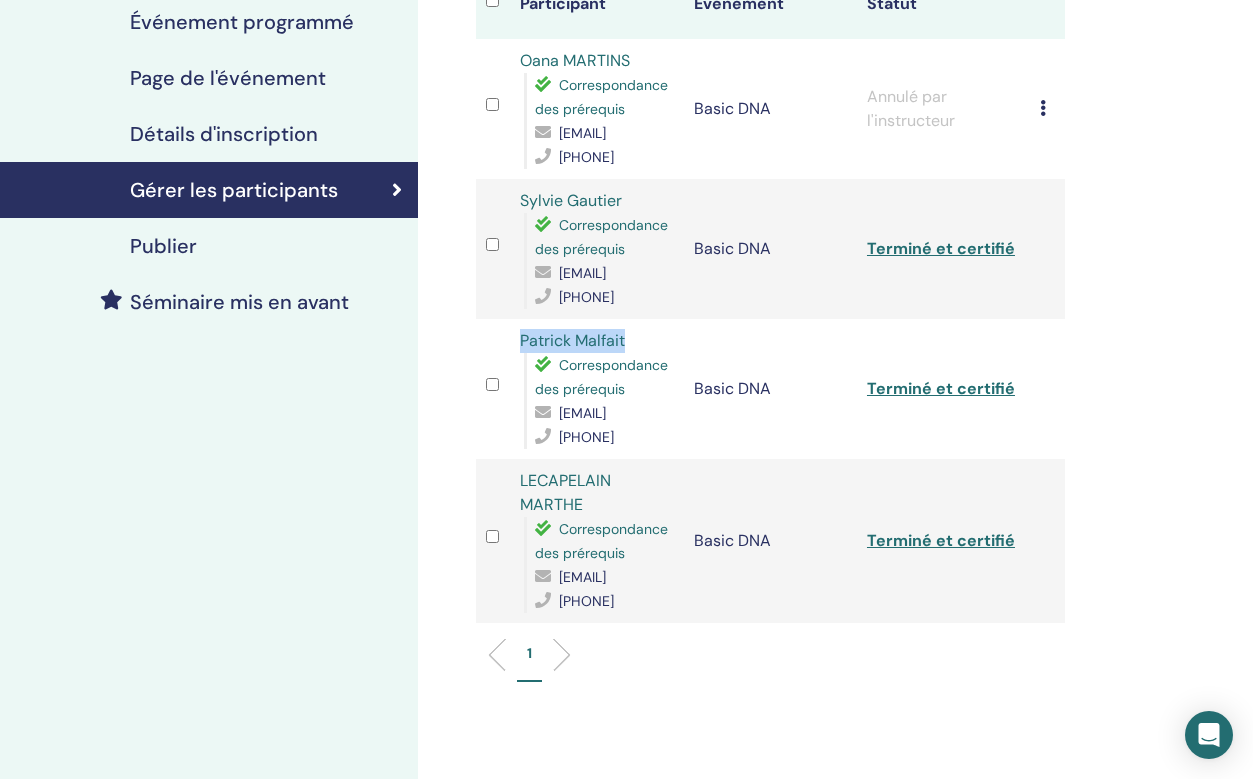 drag, startPoint x: 626, startPoint y: 388, endPoint x: 519, endPoint y: 393, distance: 107.11676 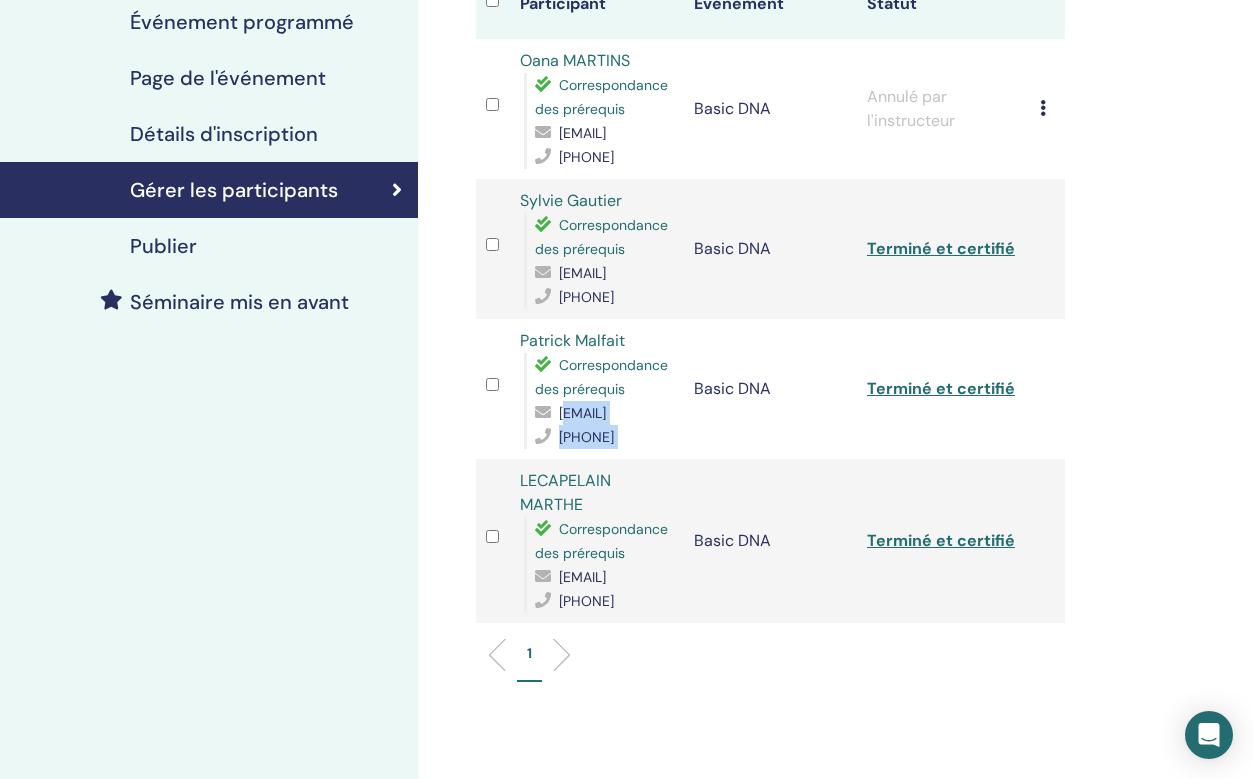 drag, startPoint x: 683, startPoint y: 483, endPoint x: 536, endPoint y: 491, distance: 147.21753 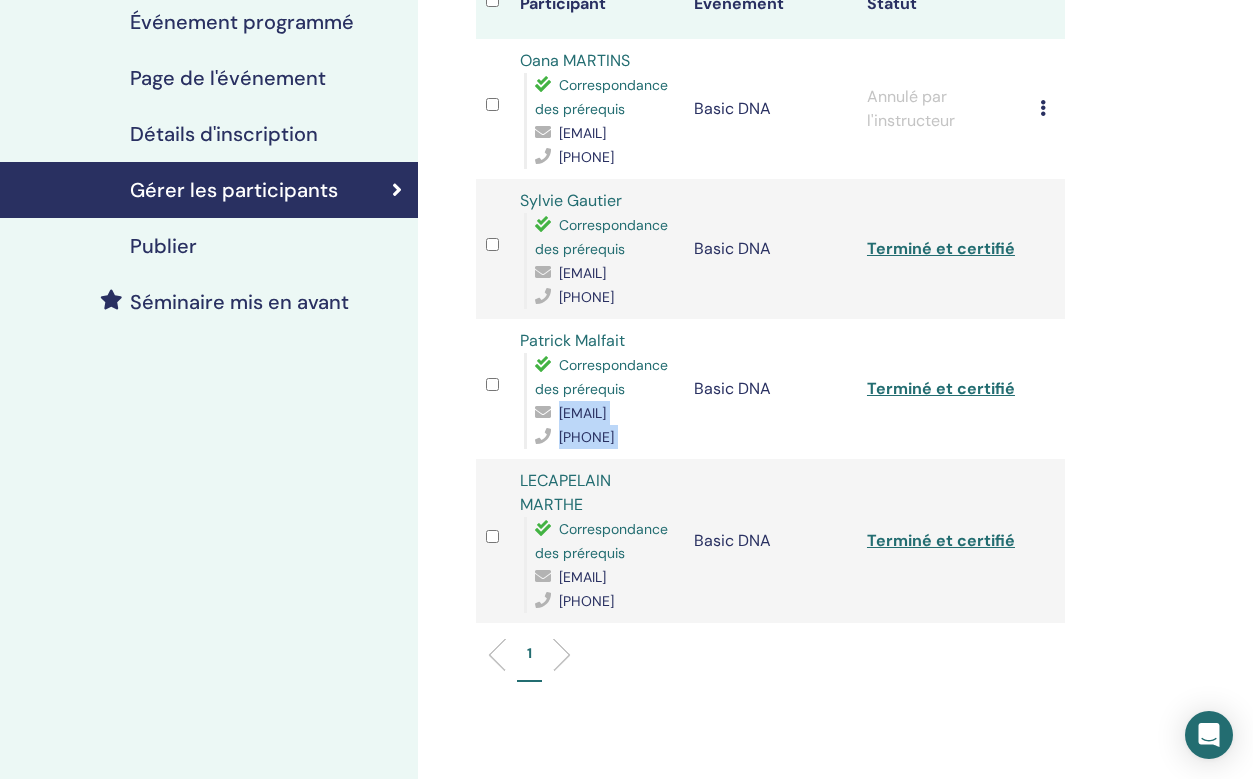 click on "patrick.malfait@free.fr" at bounding box center [582, 413] 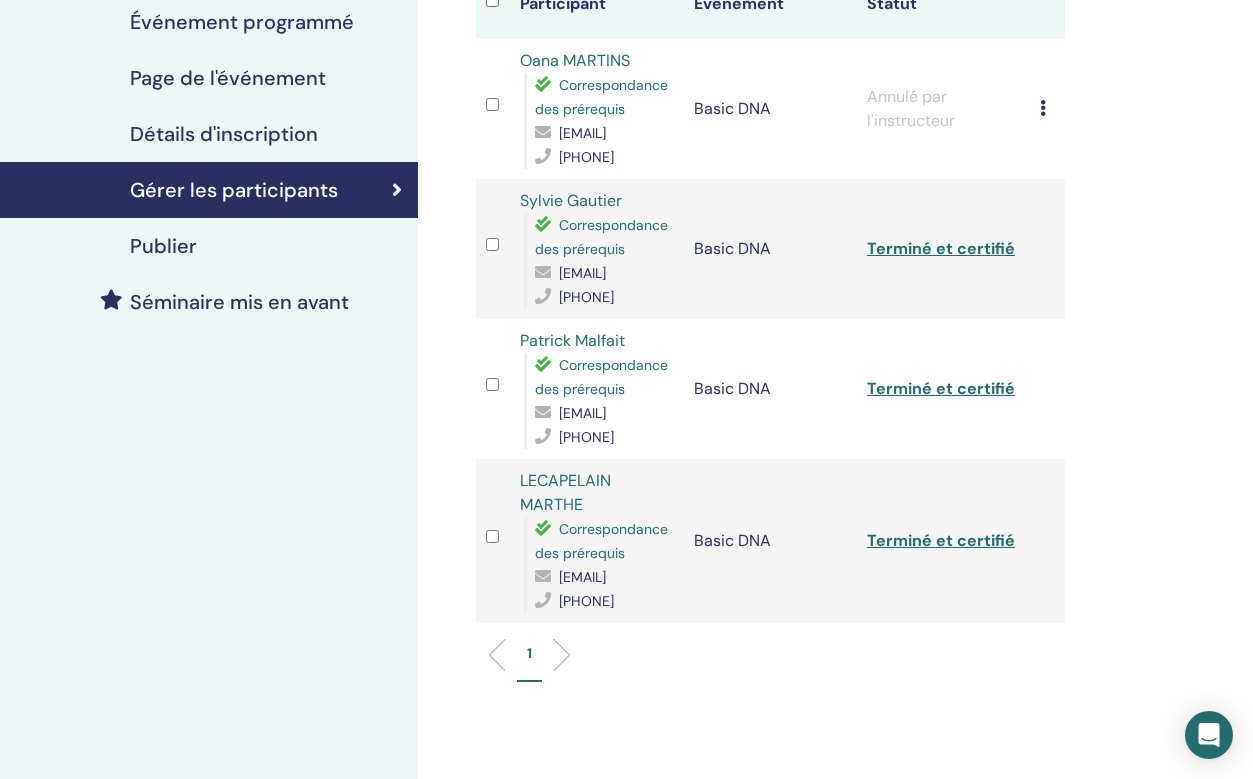 drag, startPoint x: 536, startPoint y: 484, endPoint x: 682, endPoint y: 486, distance: 146.0137 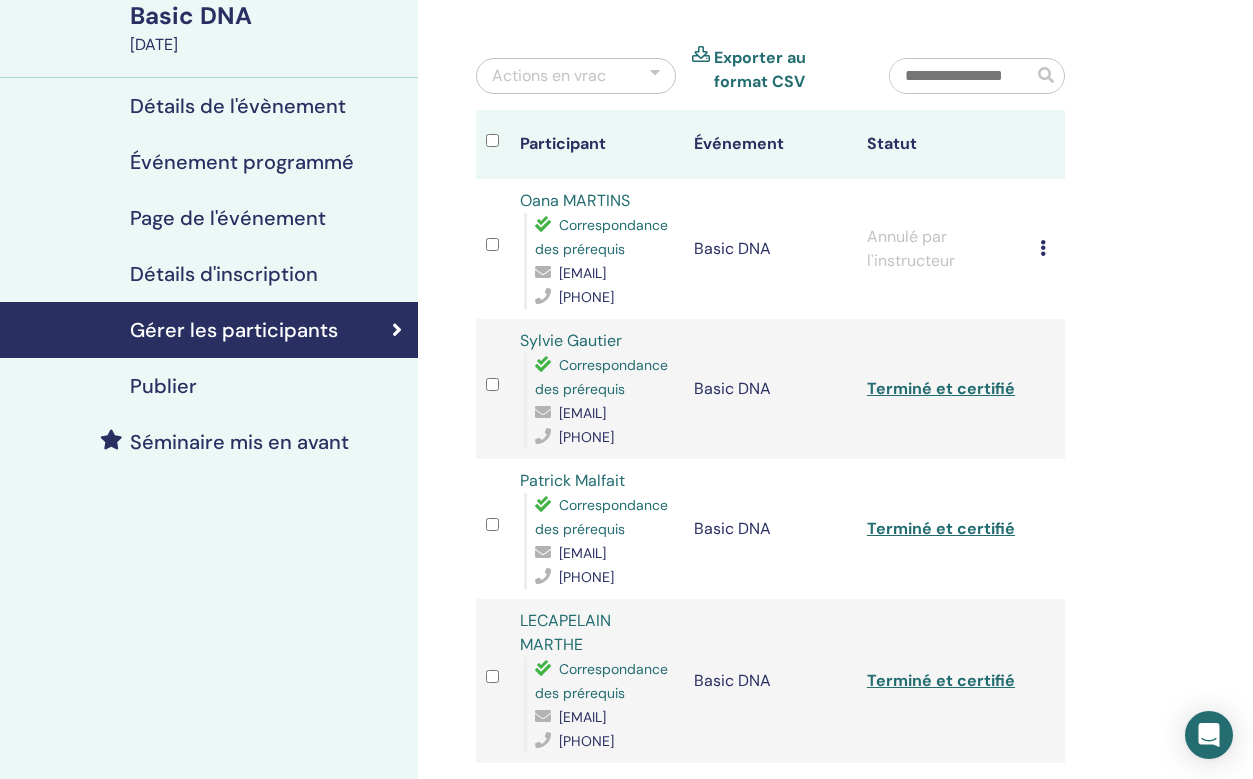 scroll, scrollTop: 0, scrollLeft: 0, axis: both 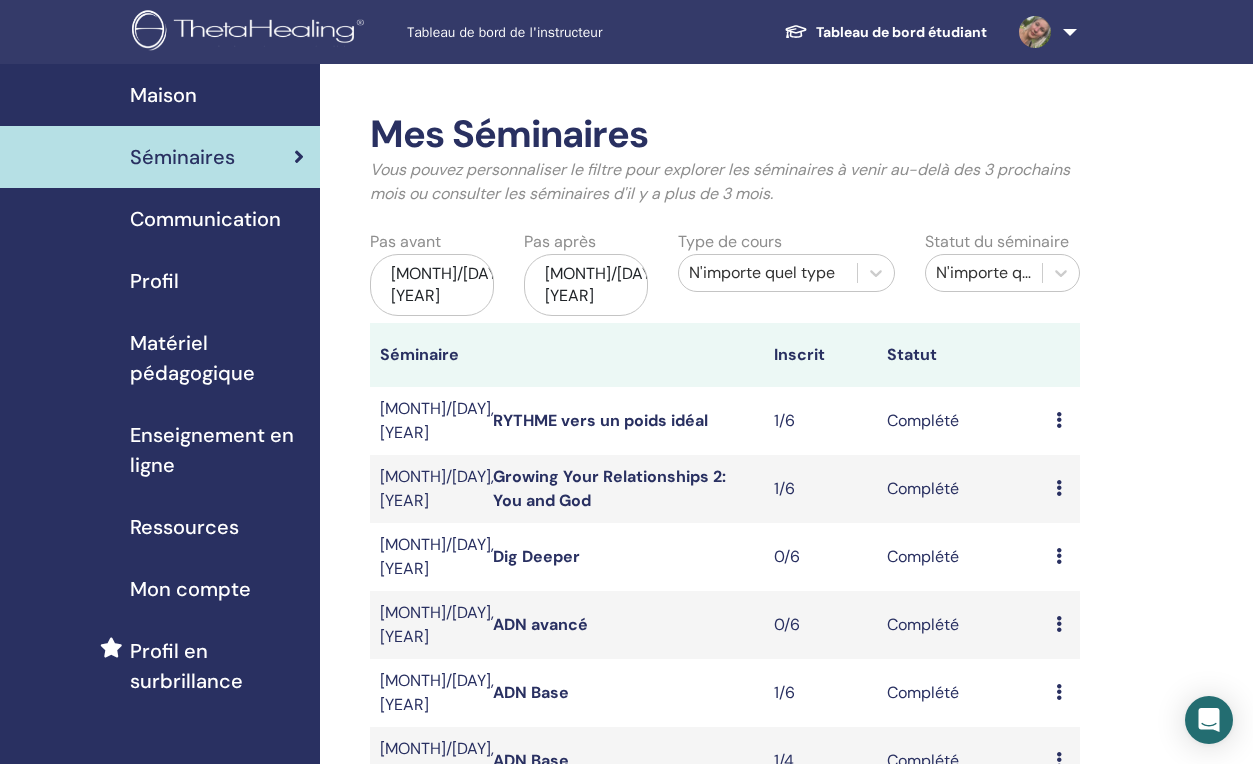 click on "[MONTH]/[DAY], [YEAR]" at bounding box center (432, 285) 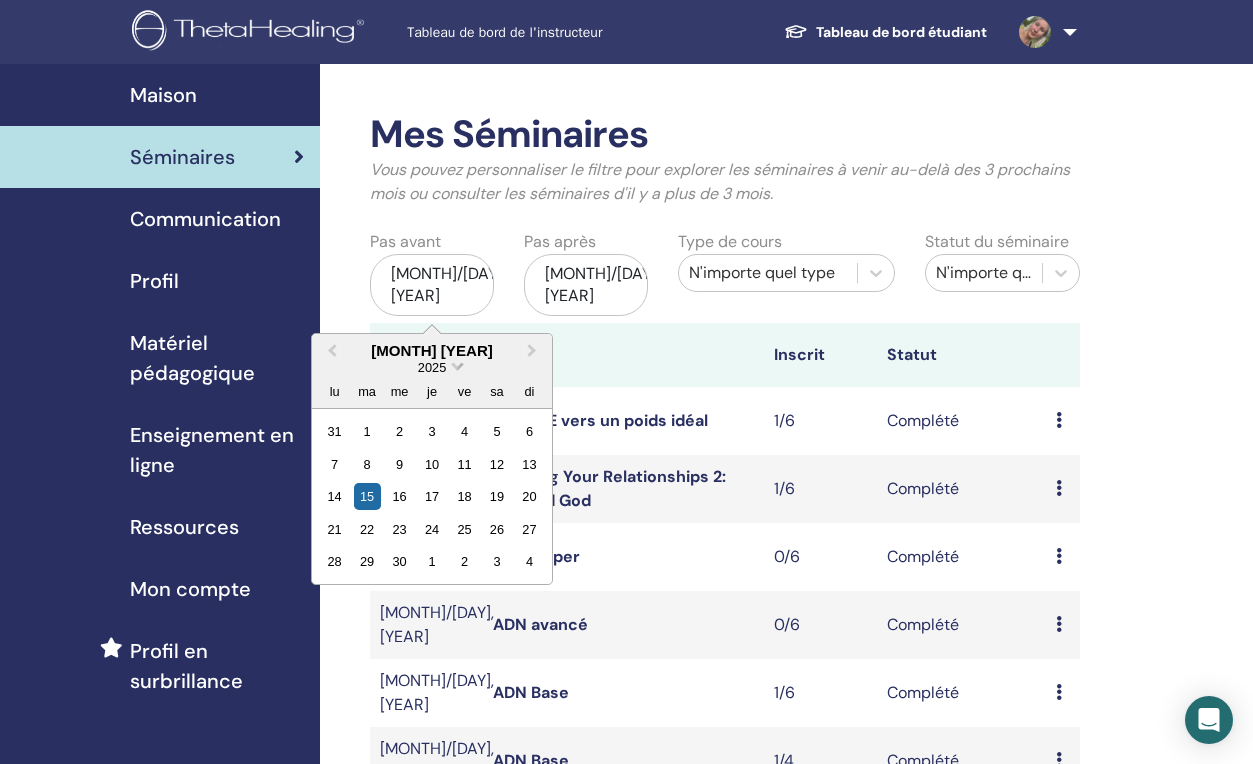 click on "2025" at bounding box center [432, 367] 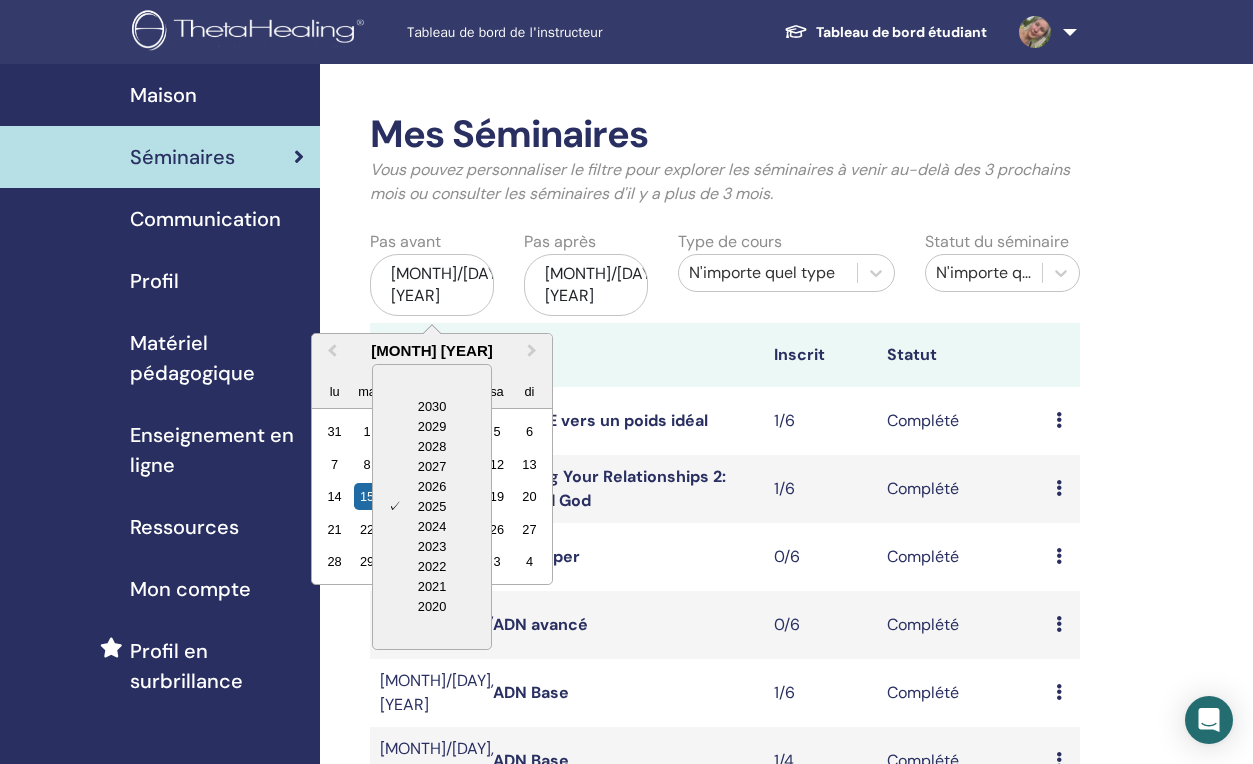 click on "2023" at bounding box center (432, 547) 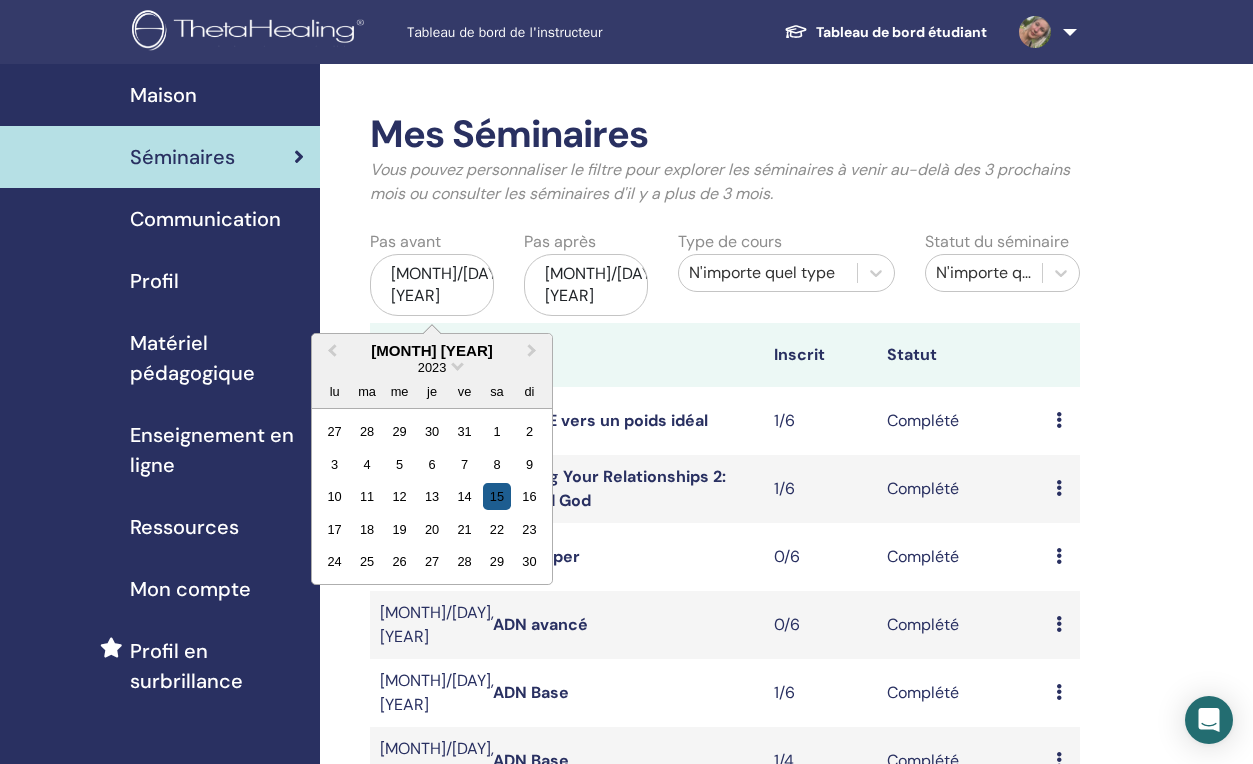 click on "15" at bounding box center [496, 496] 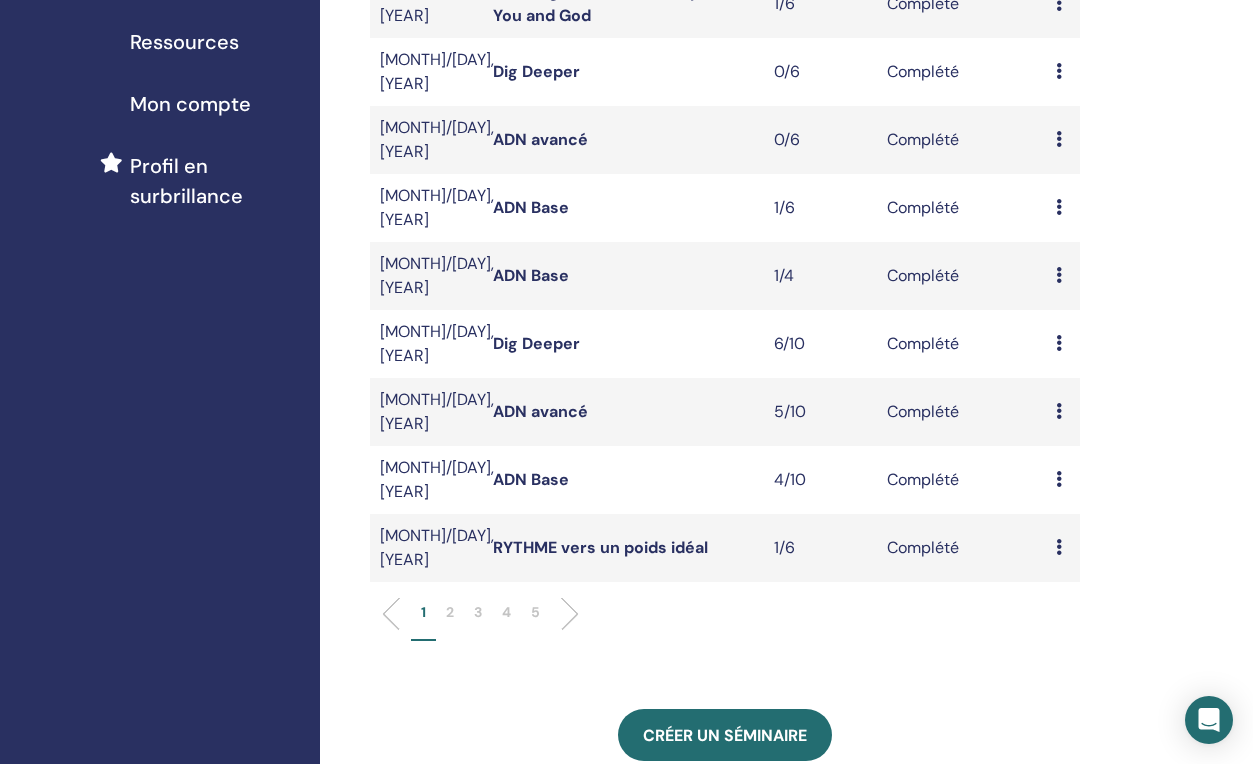 scroll, scrollTop: 500, scrollLeft: 0, axis: vertical 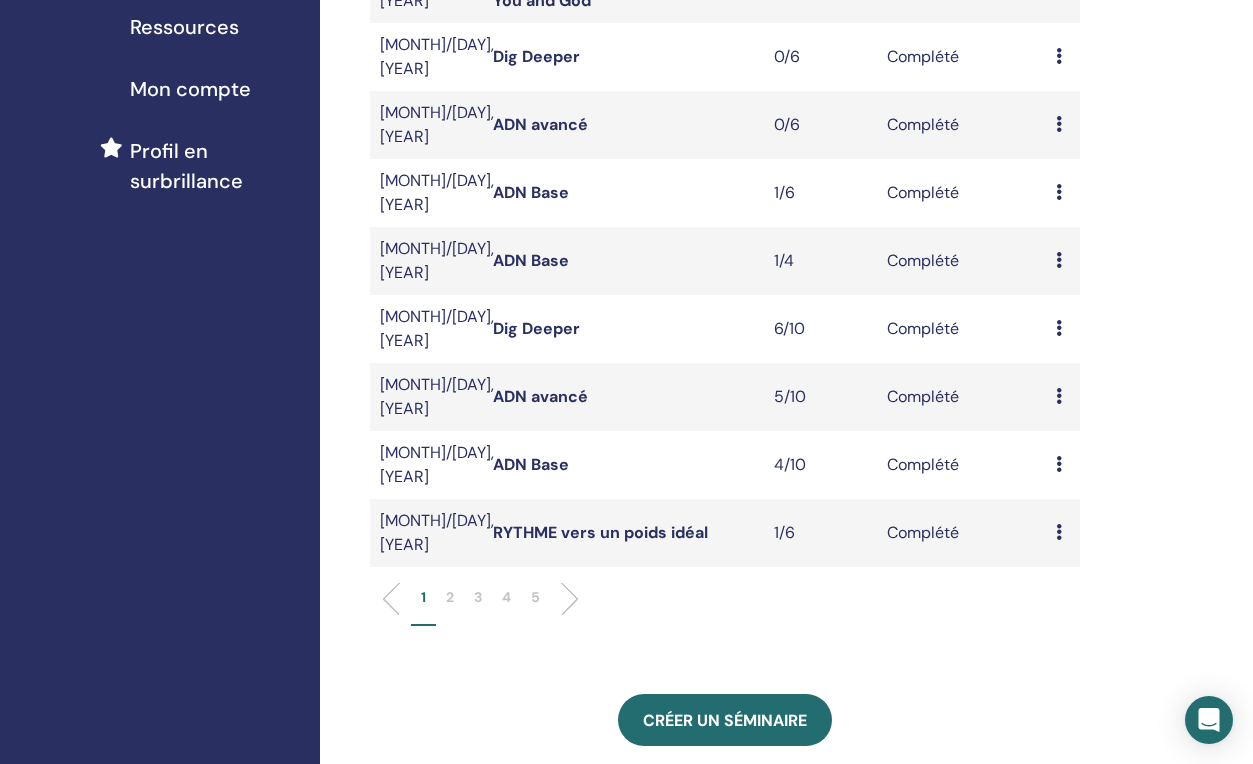 click on "5" at bounding box center (535, 597) 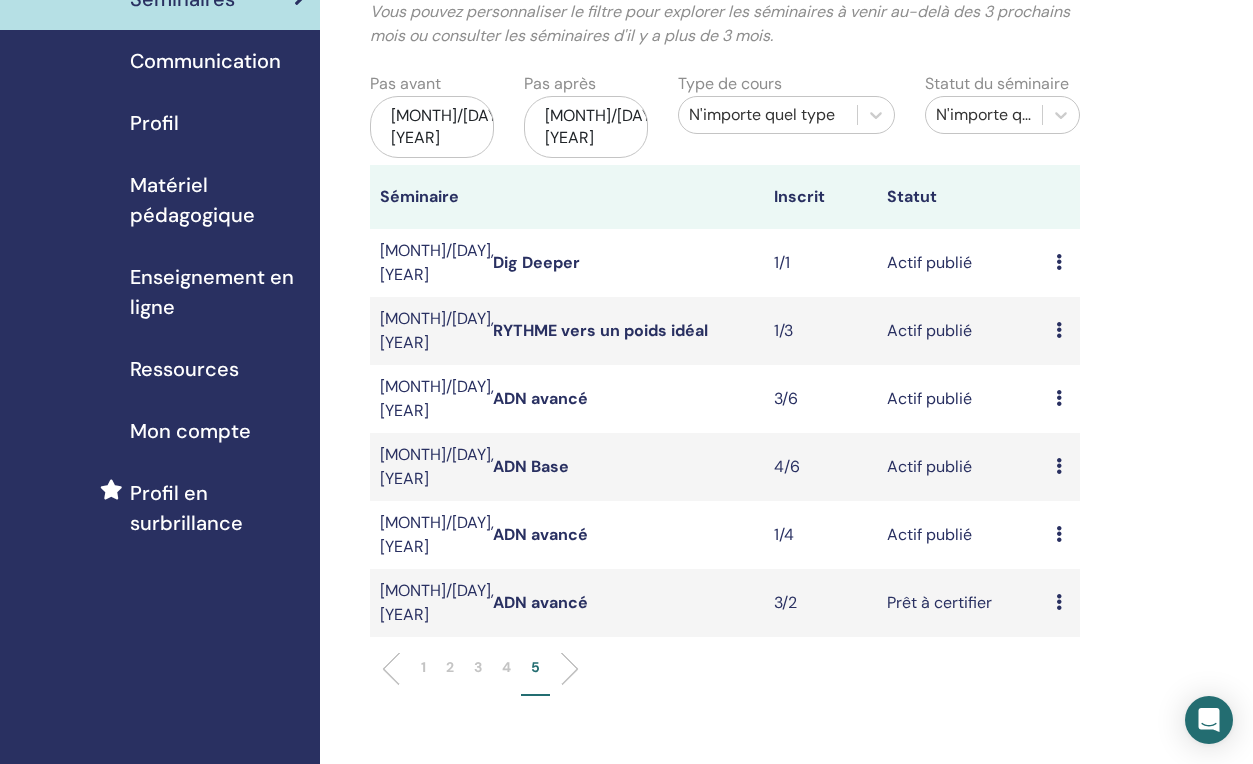 scroll, scrollTop: 100, scrollLeft: 0, axis: vertical 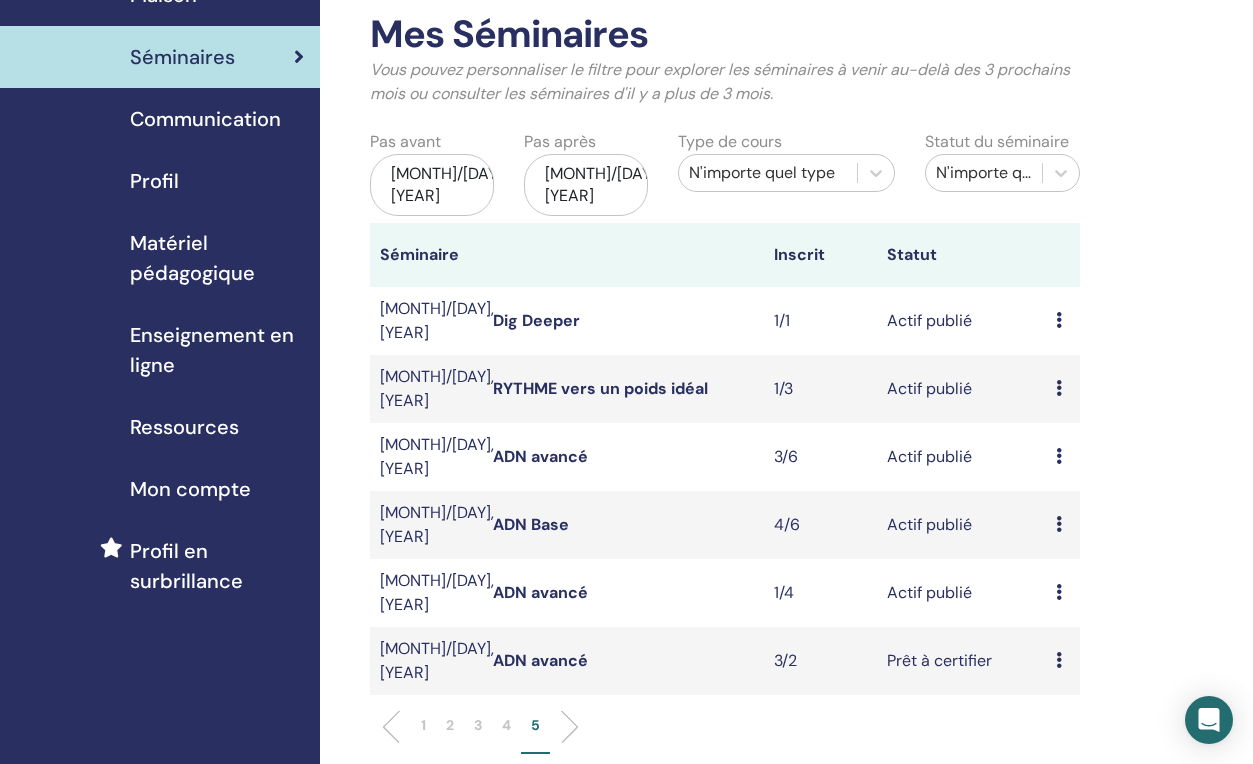 click on "ADN avancé" at bounding box center [540, 456] 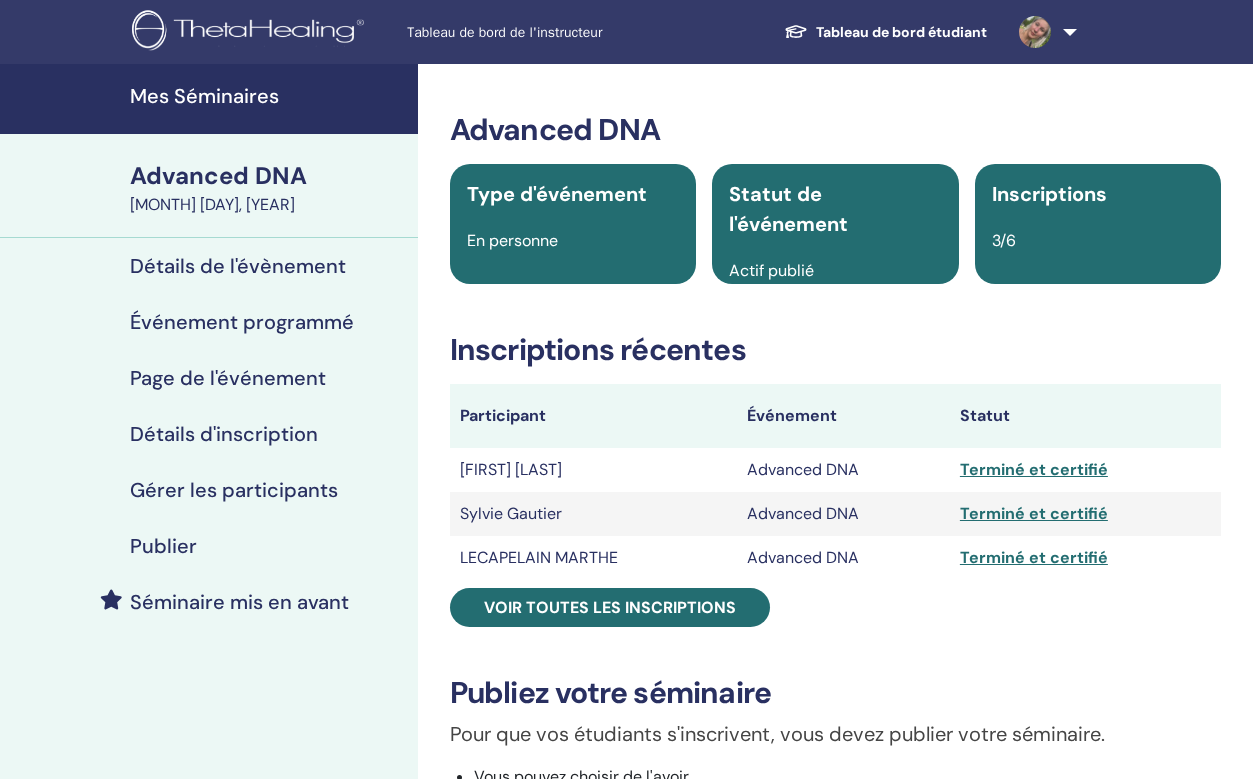 scroll, scrollTop: 0, scrollLeft: 0, axis: both 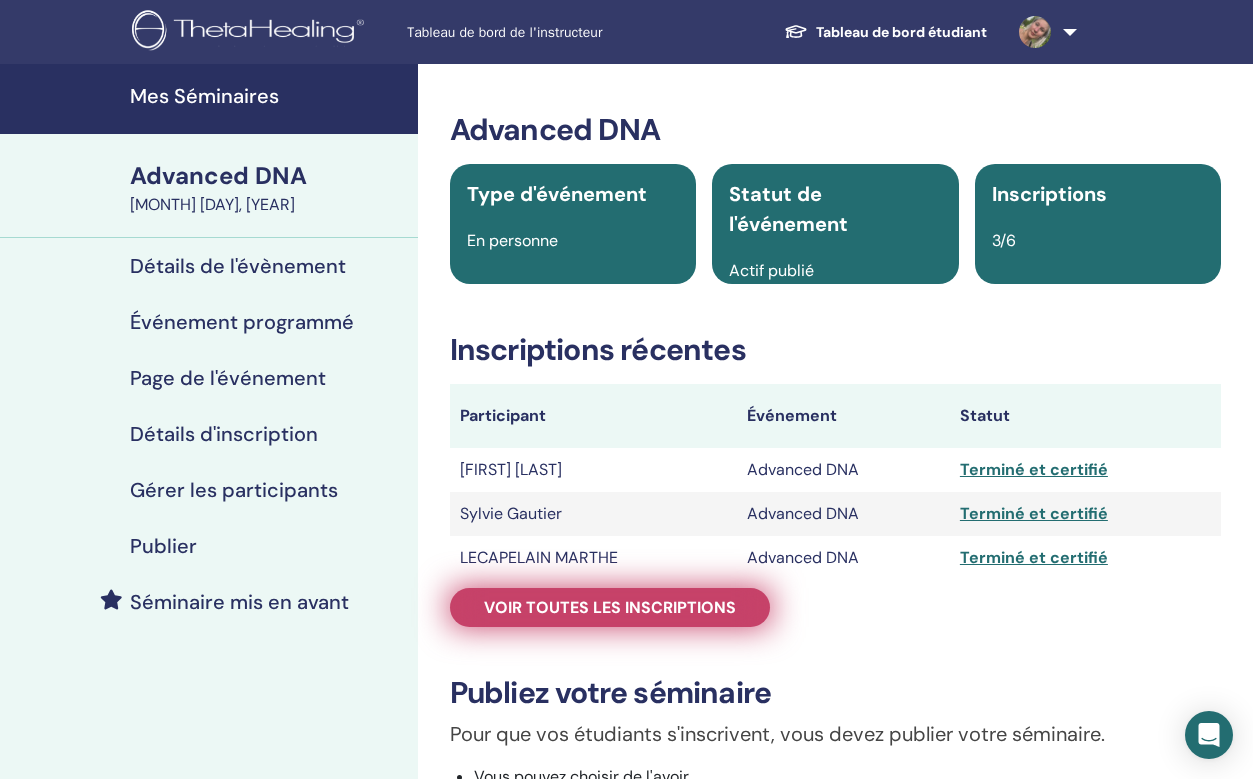 click on "Voir toutes les inscriptions" at bounding box center (610, 607) 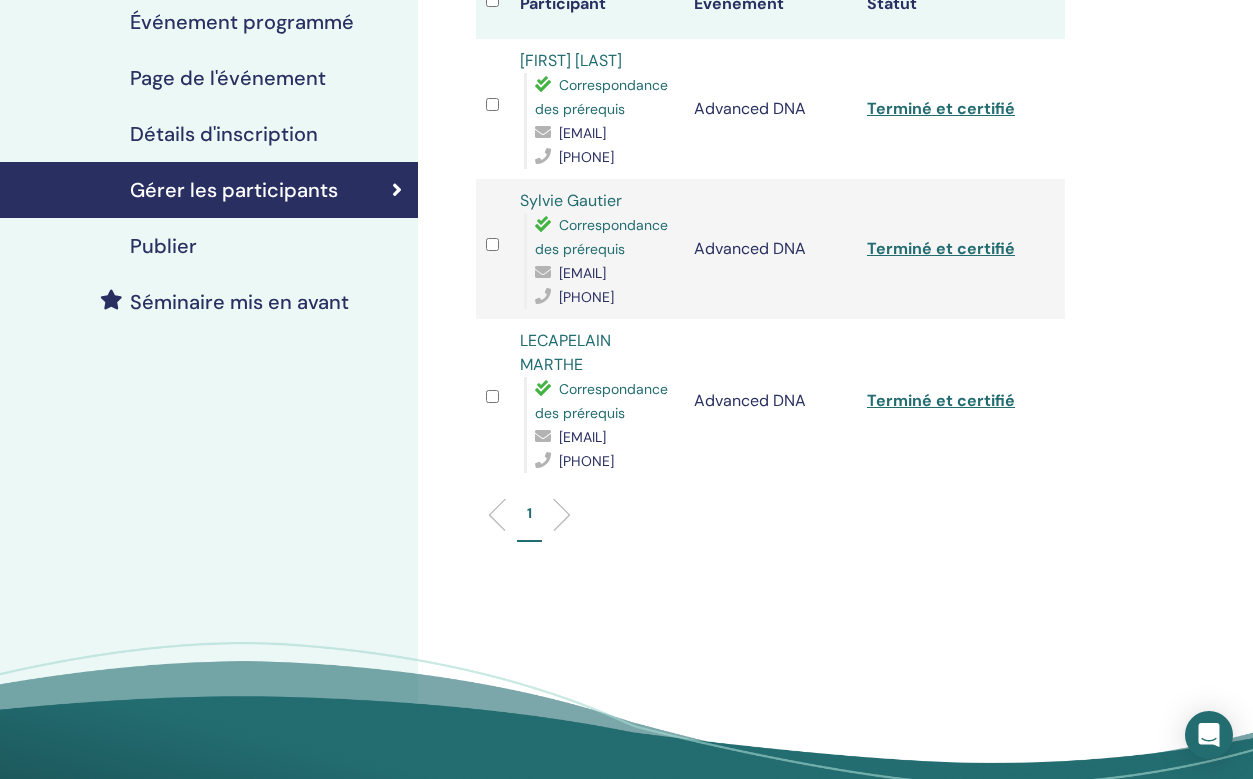 scroll, scrollTop: 200, scrollLeft: 0, axis: vertical 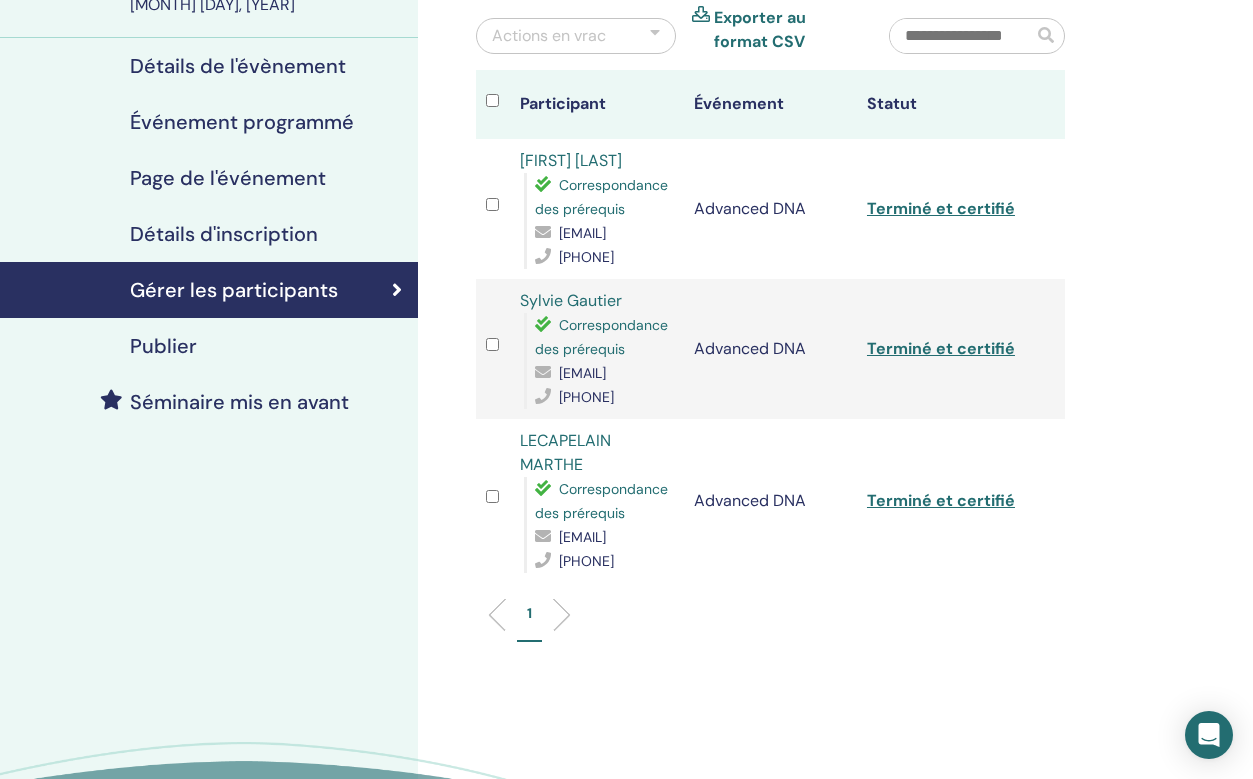 click on "Gérer les participants Actions en vrac Exporter au format CSV Participant Événement Statut Francoise BOTTEREAU GARDEY Correspondance des prérequis francoise.bottereau@wanadoo.fr +33681010102 Advanced DNA Terminé et certifié Sylvie Gautier Correspondance des prérequis s.gautier10@gmail.com 0764481008 Advanced DNA Terminé et certifié LECAPELAIN MARTHE Correspondance des prérequis m.mcm@hotmail.fr +33687502552 Advanced DNA Terminé et certifié 1" at bounding box center (835, 403) 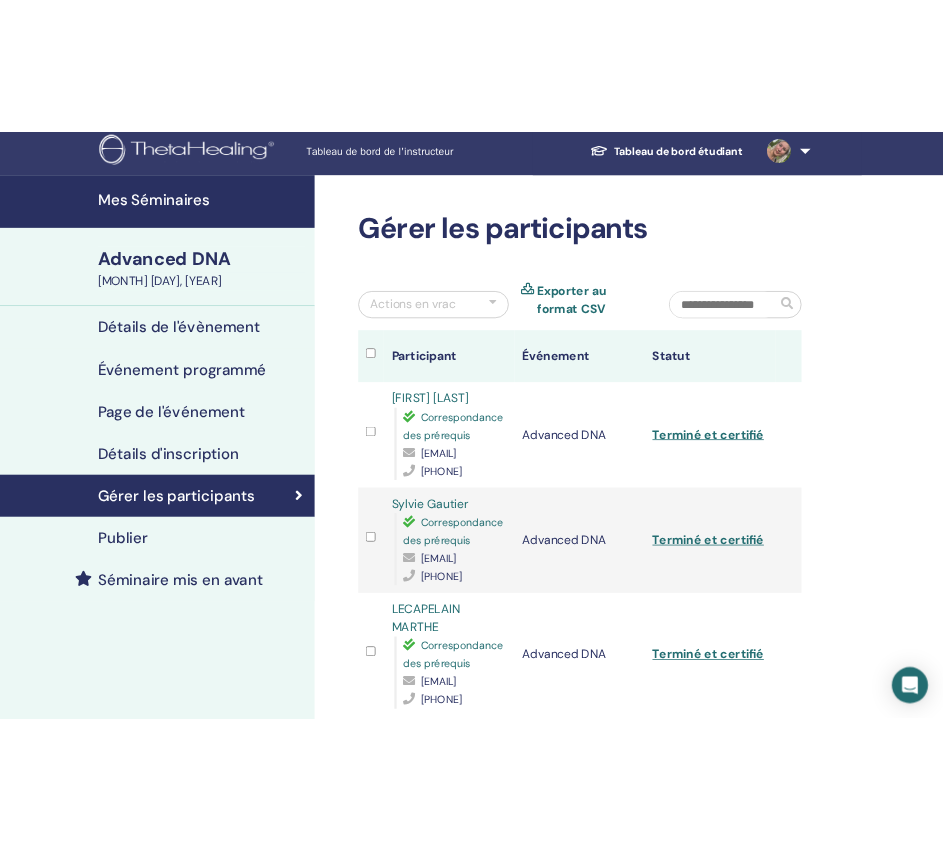 scroll, scrollTop: 0, scrollLeft: 0, axis: both 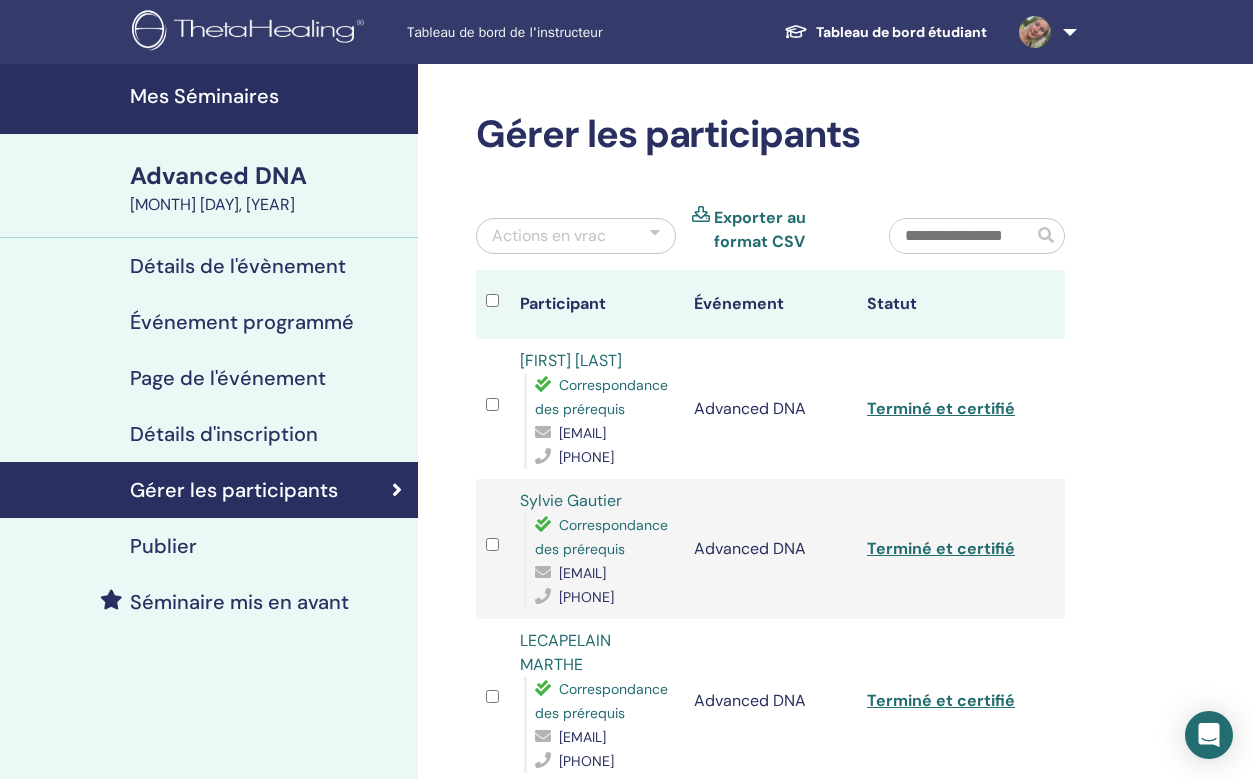 drag, startPoint x: 656, startPoint y: 528, endPoint x: 569, endPoint y: 536, distance: 87.36704 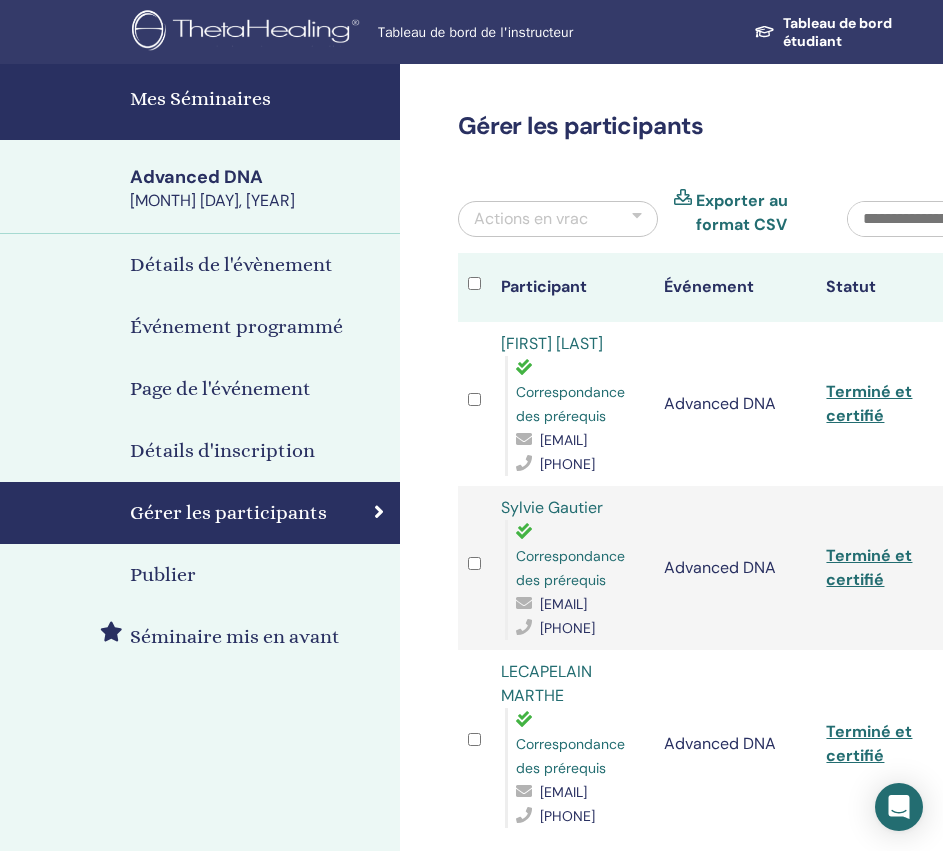 click on "Advanced DNA" at bounding box center (735, 404) 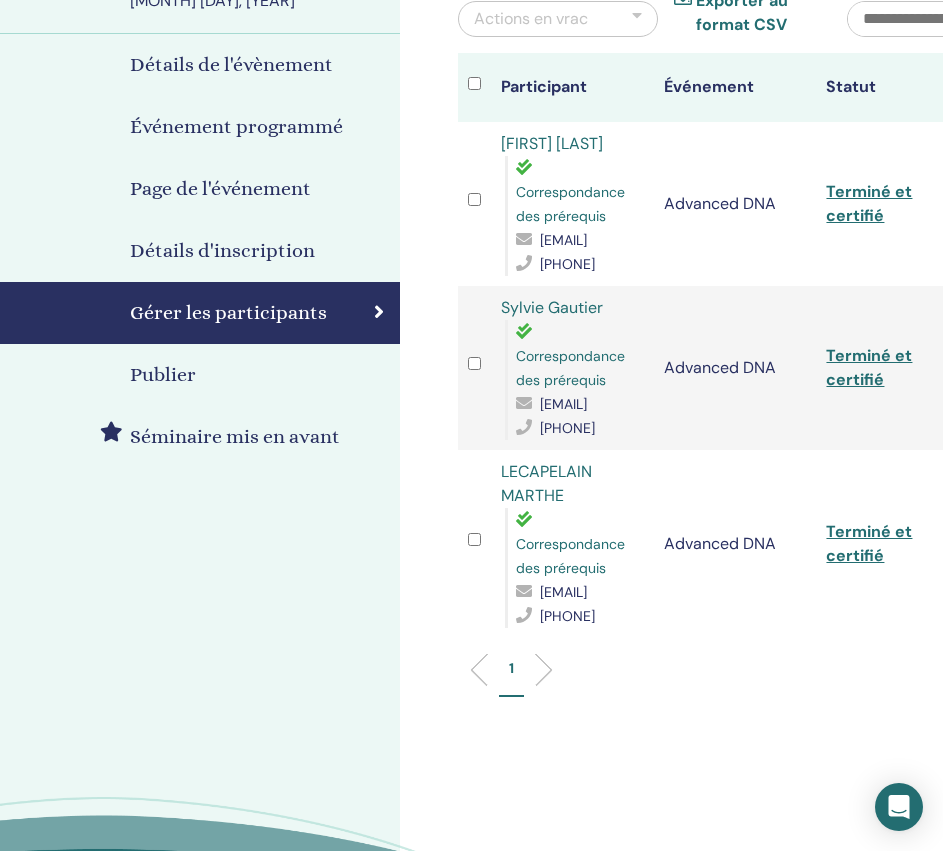 scroll, scrollTop: 0, scrollLeft: 0, axis: both 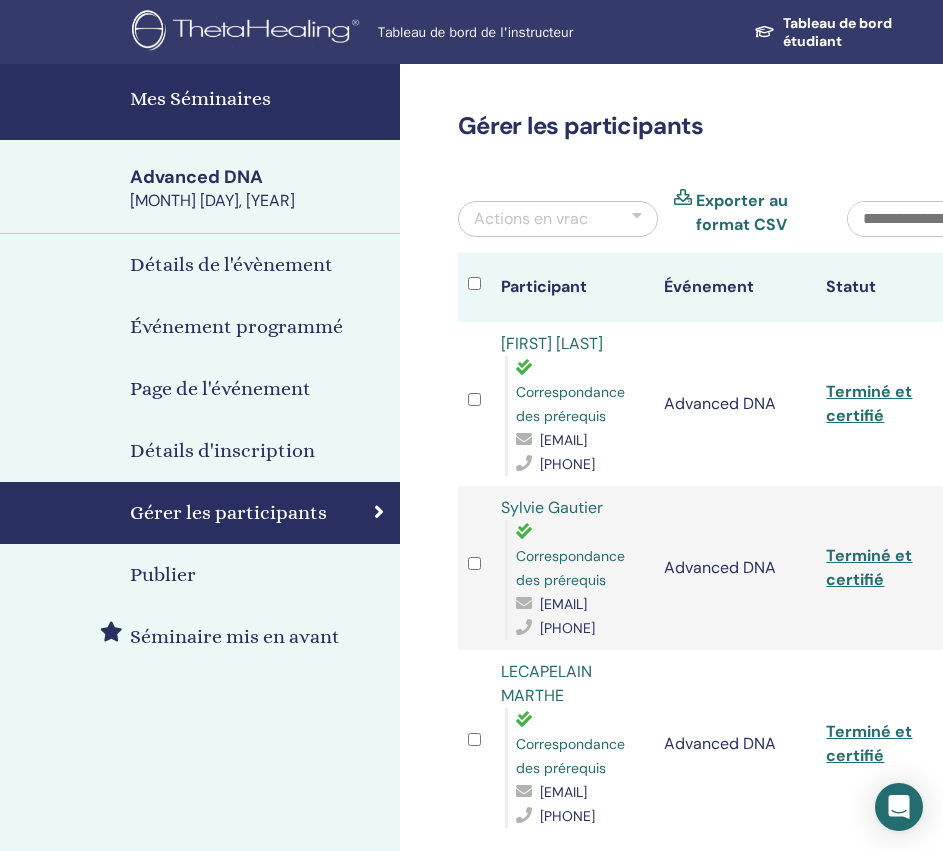 click on "Advanced DNA" at bounding box center [259, 177] 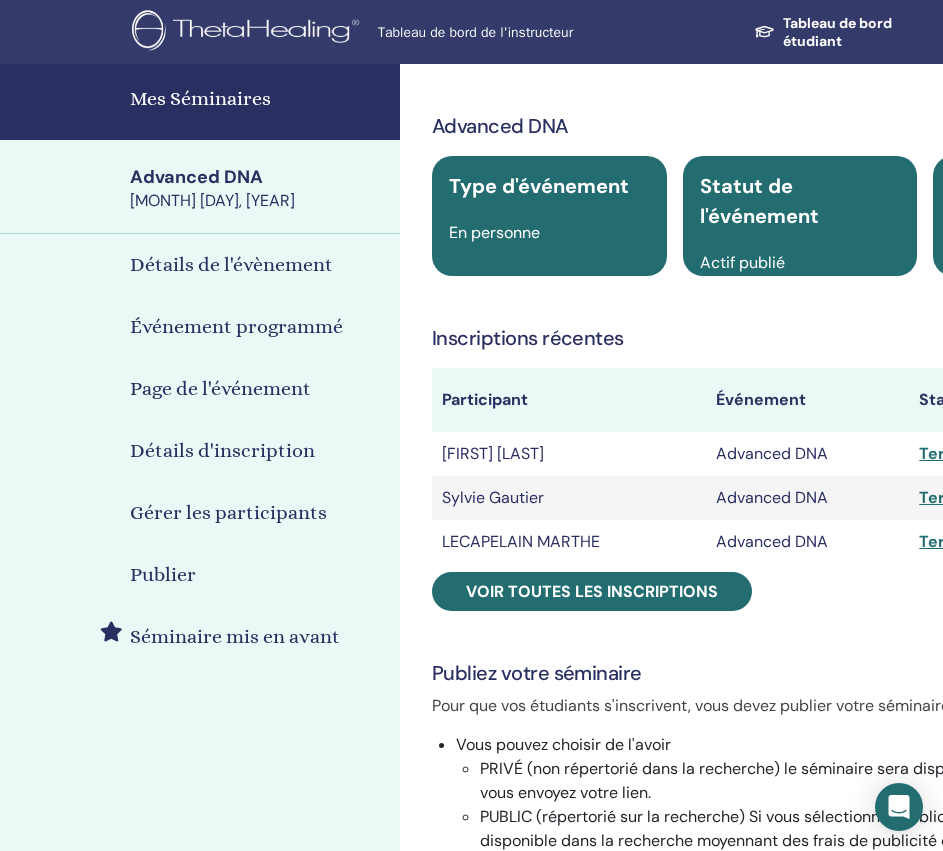 click on "Mes Séminaires" at bounding box center [259, 99] 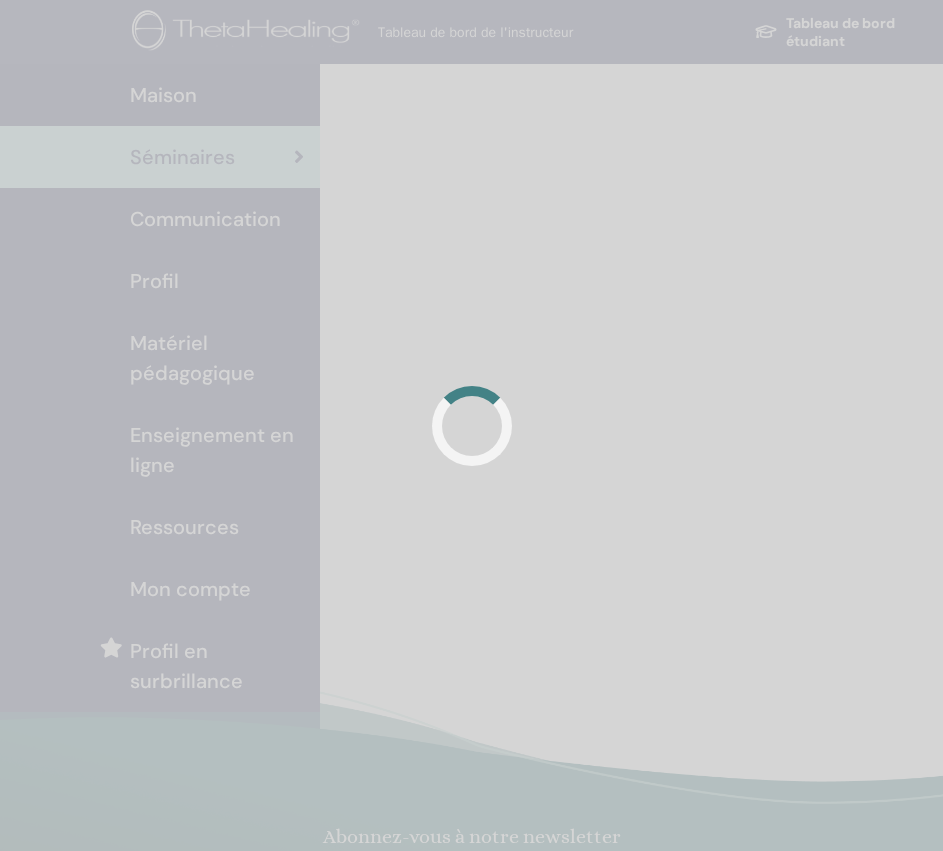 scroll, scrollTop: 0, scrollLeft: 0, axis: both 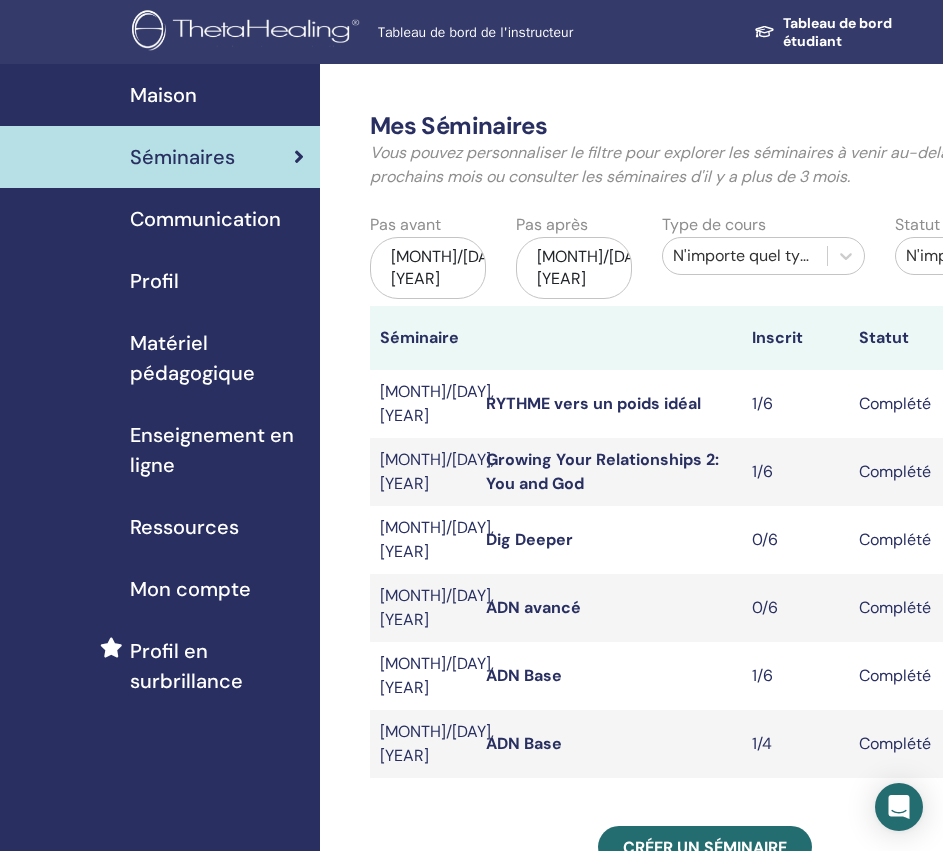 click on "[MONTH]/[DAY], [YEAR]" at bounding box center (428, 268) 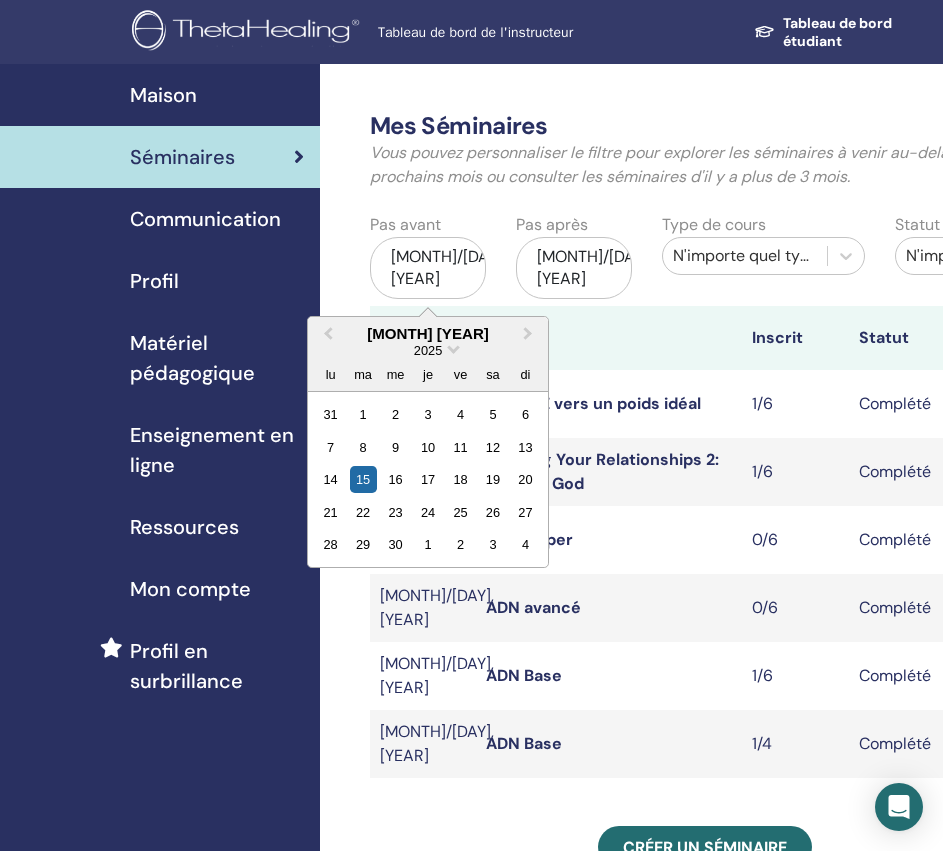 click on "2025" at bounding box center [428, 350] 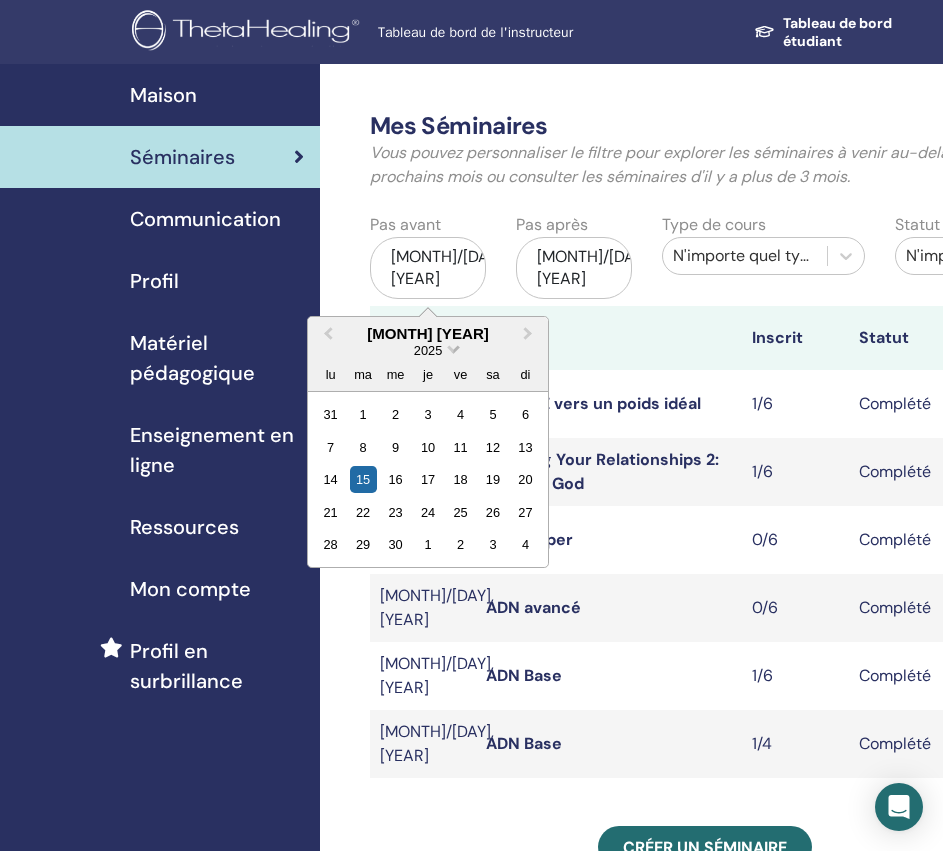 click at bounding box center (453, 347) 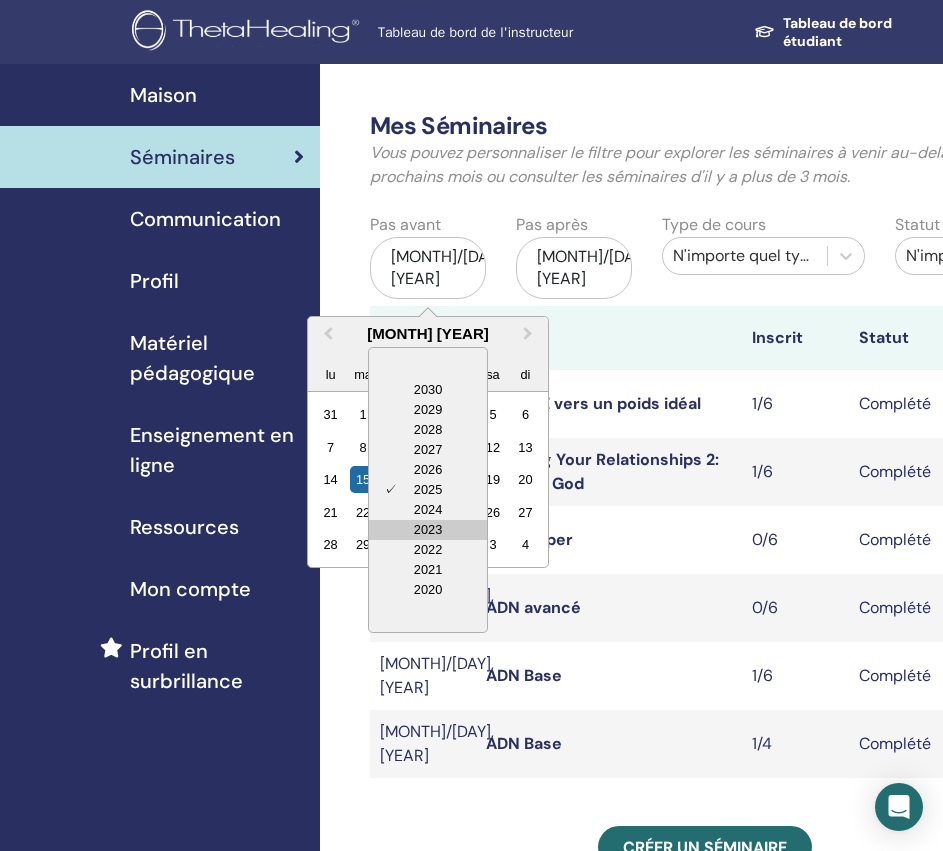click on "2023" at bounding box center (428, 530) 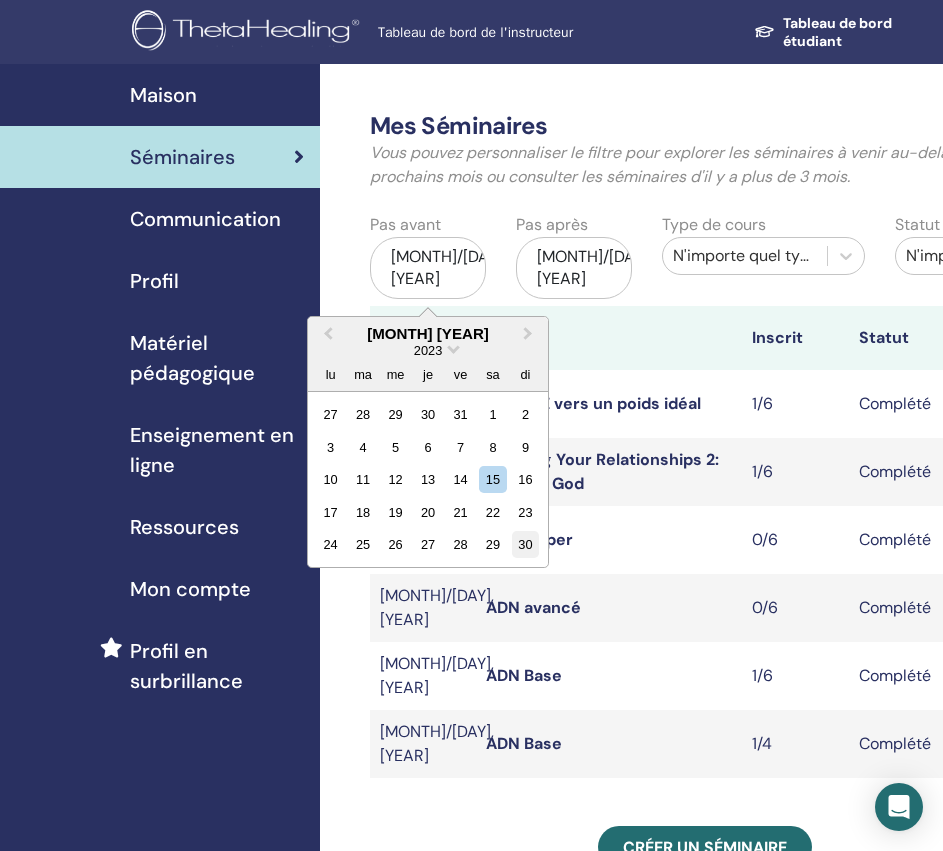 click on "30" at bounding box center (525, 544) 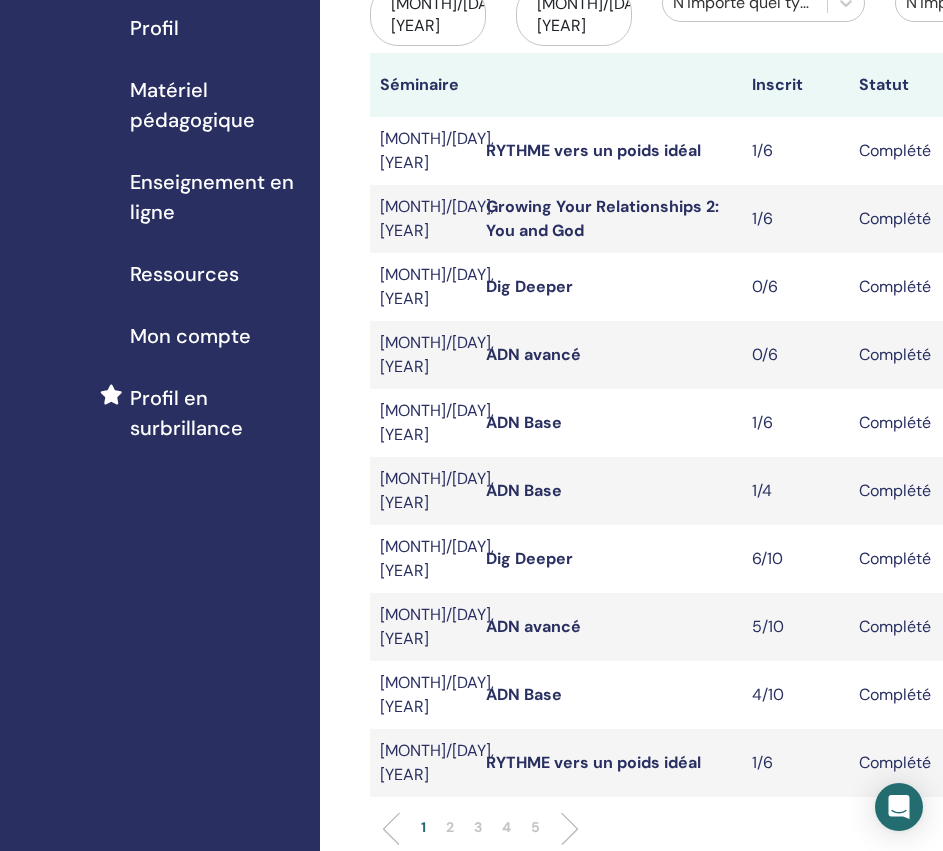 scroll, scrollTop: 400, scrollLeft: 0, axis: vertical 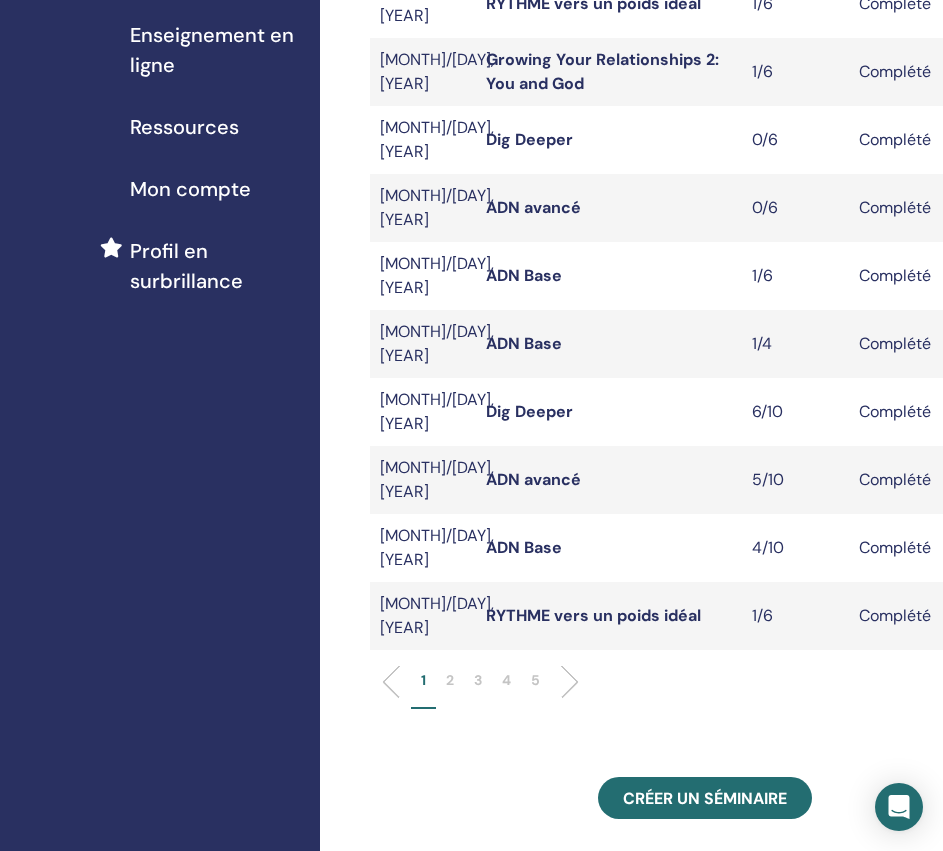 click on "5" at bounding box center (535, 680) 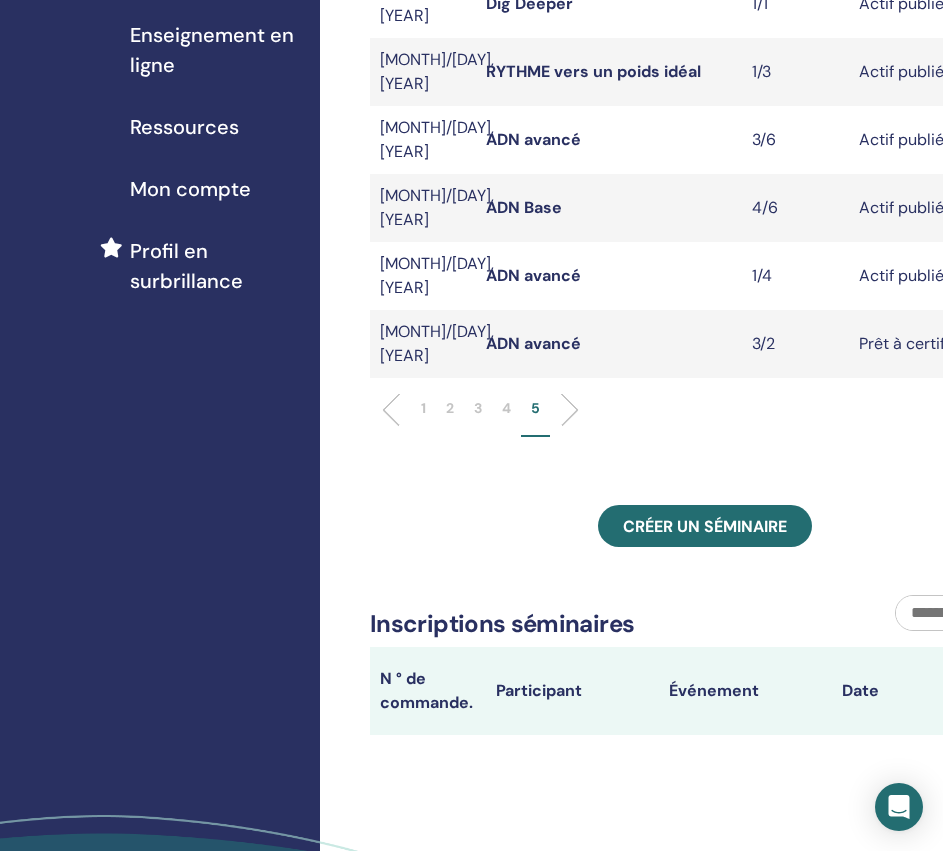 scroll, scrollTop: 100, scrollLeft: 0, axis: vertical 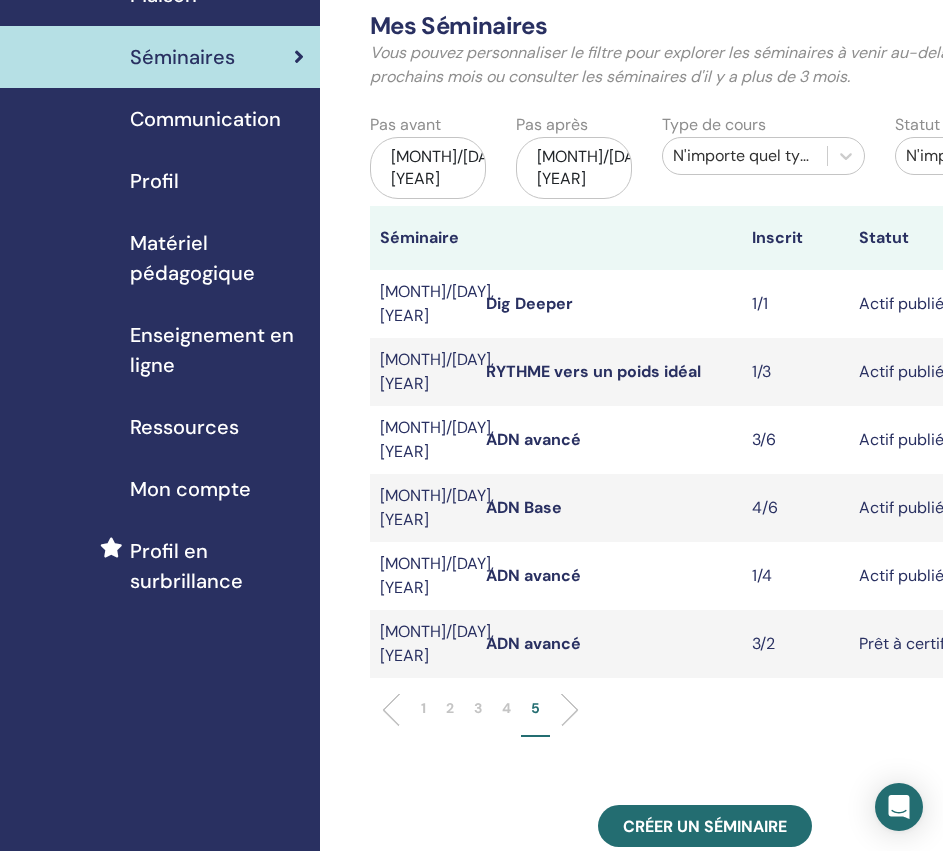 click on "RYTHME vers un poids idéal" at bounding box center (593, 371) 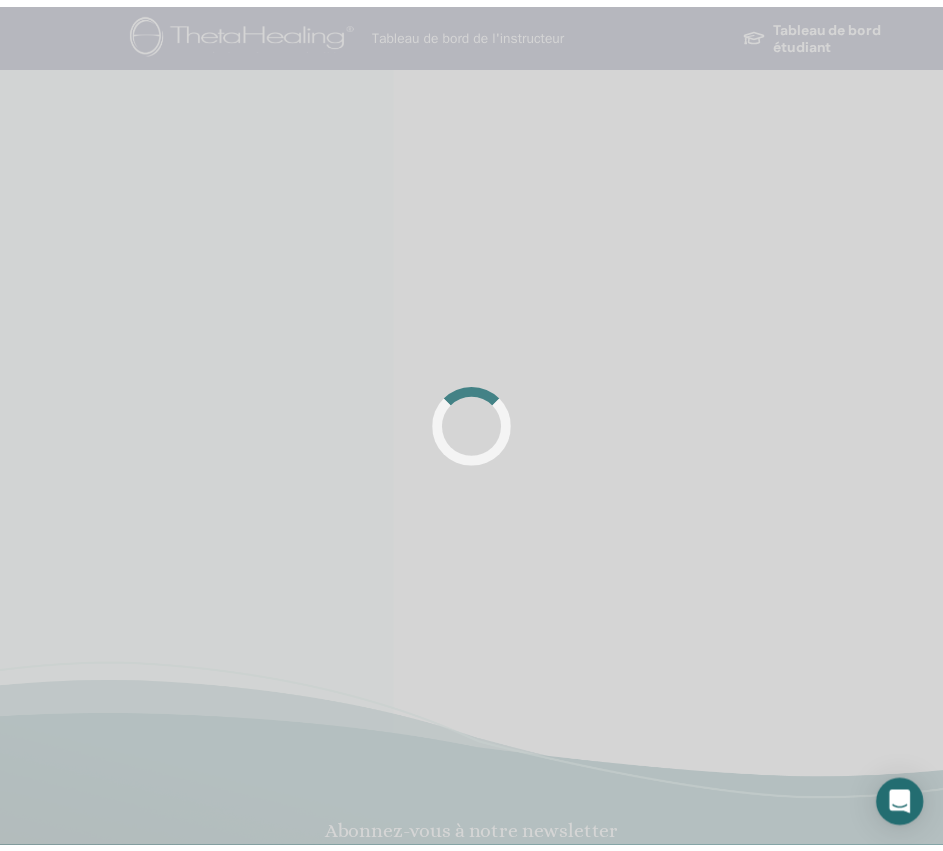 scroll, scrollTop: 0, scrollLeft: 0, axis: both 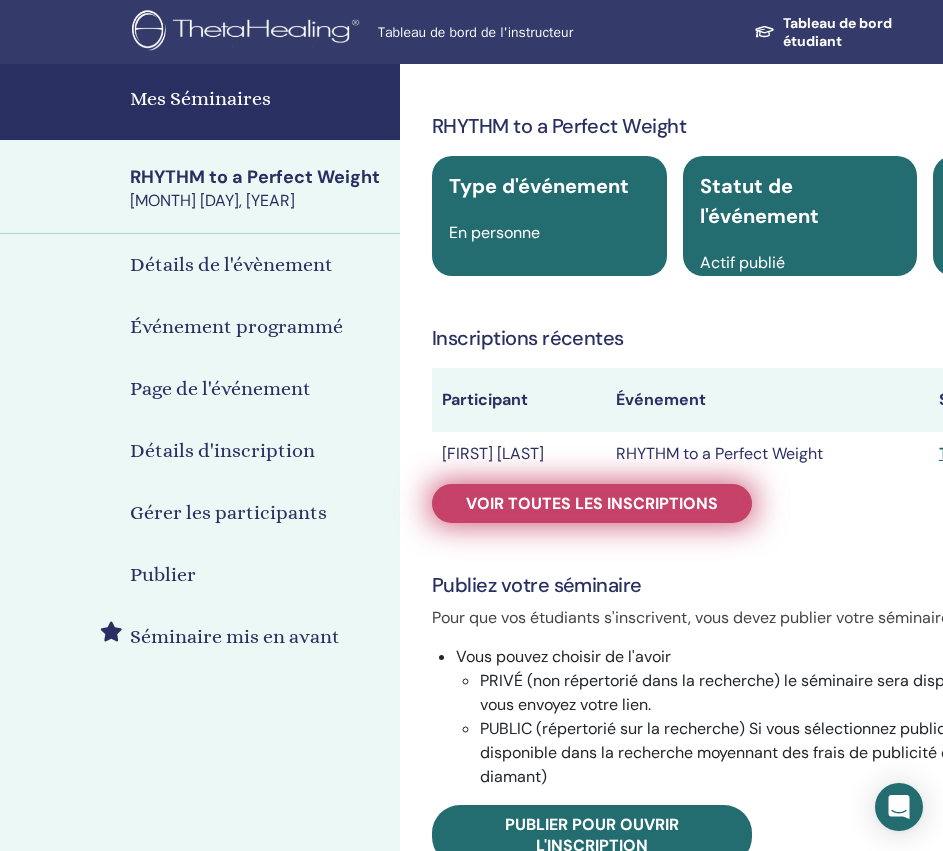 click on "Voir toutes les inscriptions" at bounding box center [592, 503] 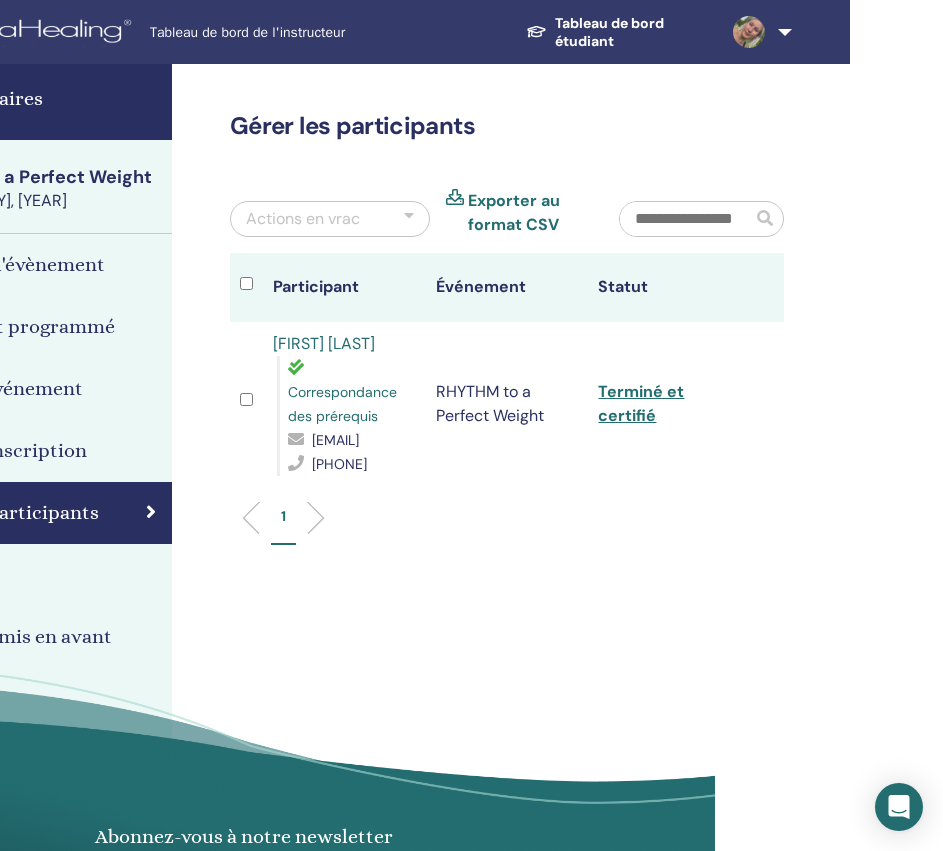 scroll, scrollTop: 0, scrollLeft: 257, axis: horizontal 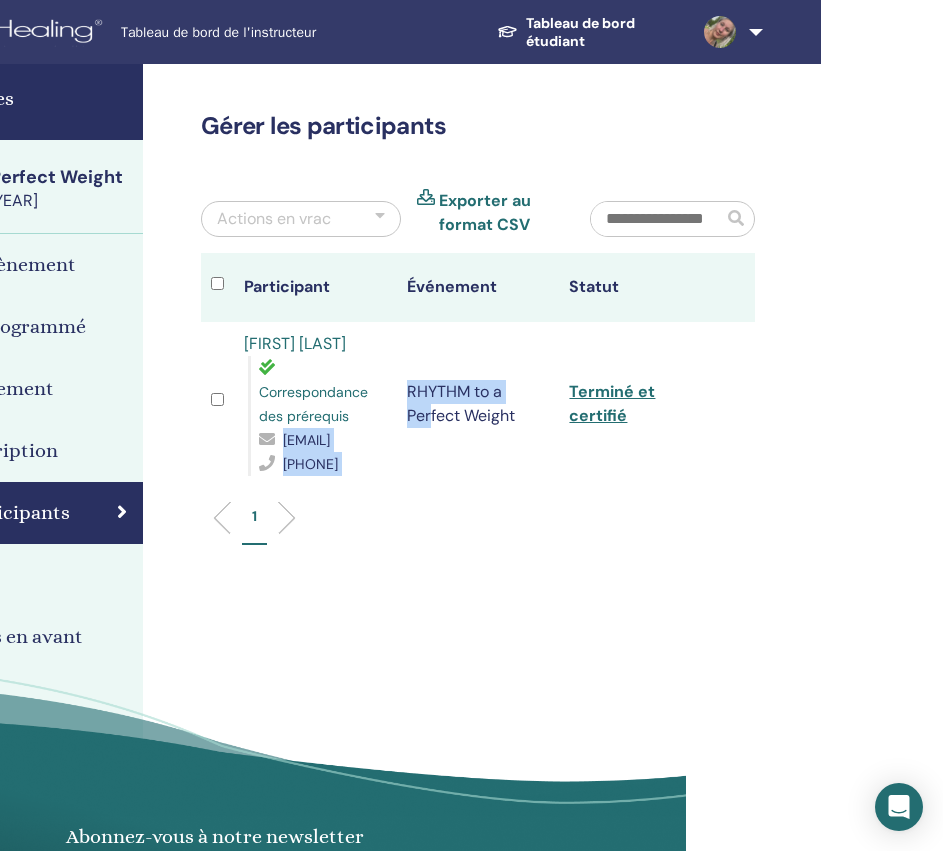 drag, startPoint x: 430, startPoint y: 458, endPoint x: 260, endPoint y: 470, distance: 170.423 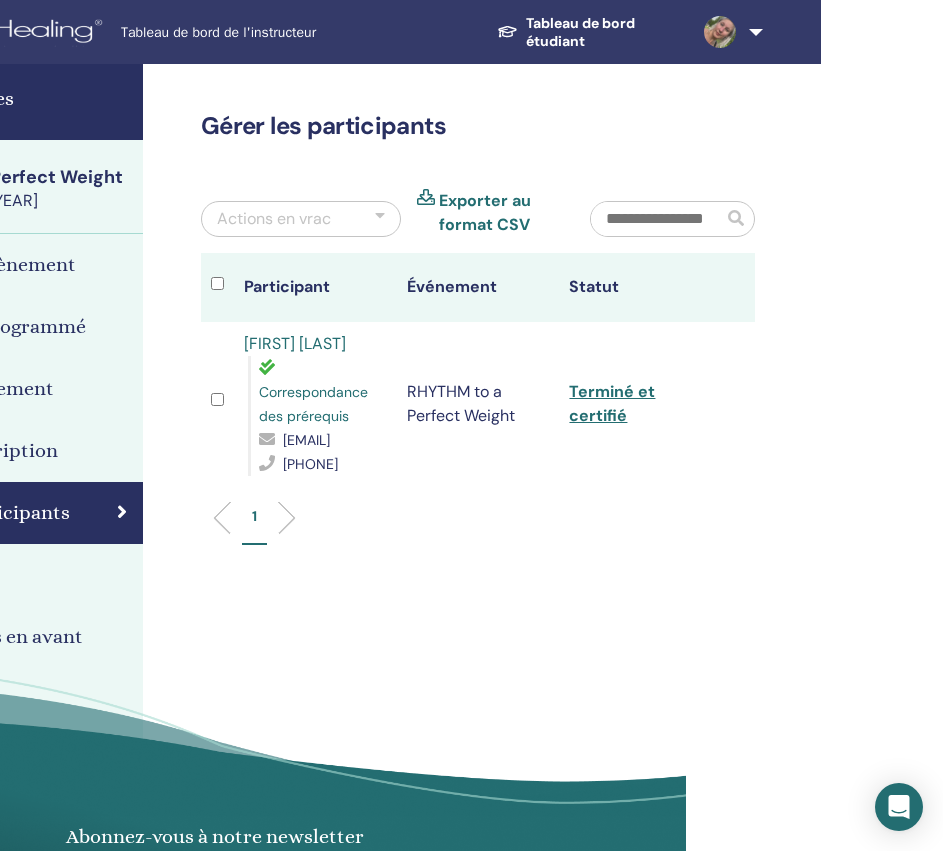 drag, startPoint x: 259, startPoint y: 464, endPoint x: 420, endPoint y: 468, distance: 161.04968 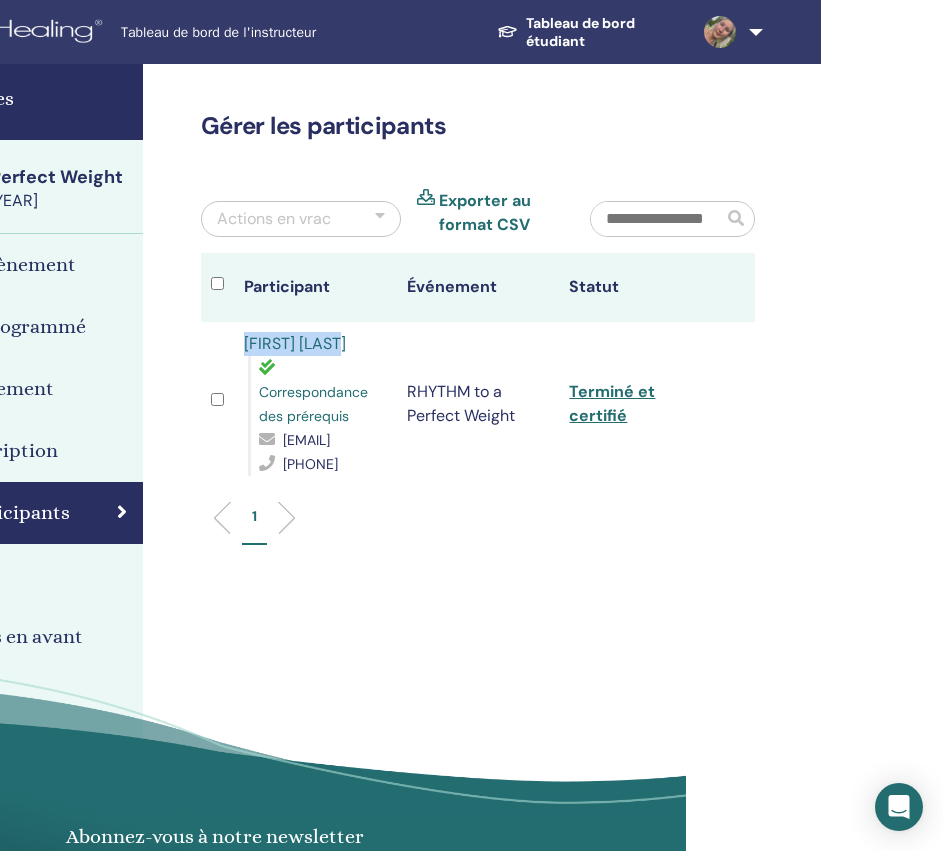 drag, startPoint x: 357, startPoint y: 339, endPoint x: 238, endPoint y: 338, distance: 119.0042 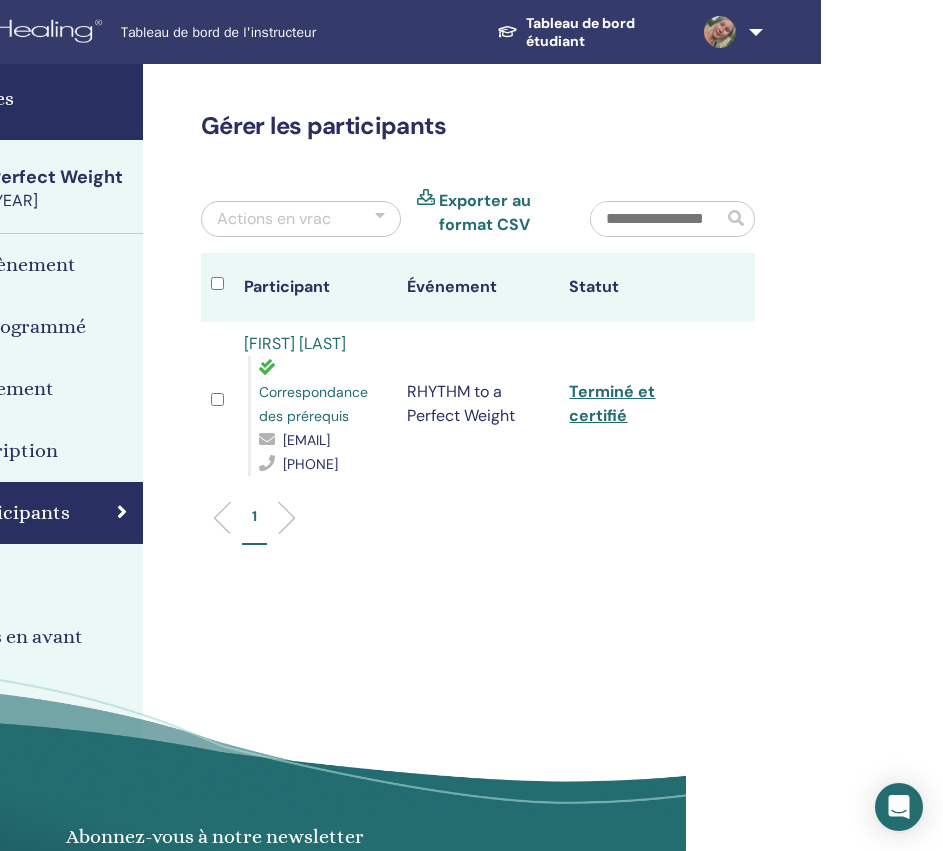 click on "RHYTHM to a Perfect Weight" at bounding box center (478, 404) 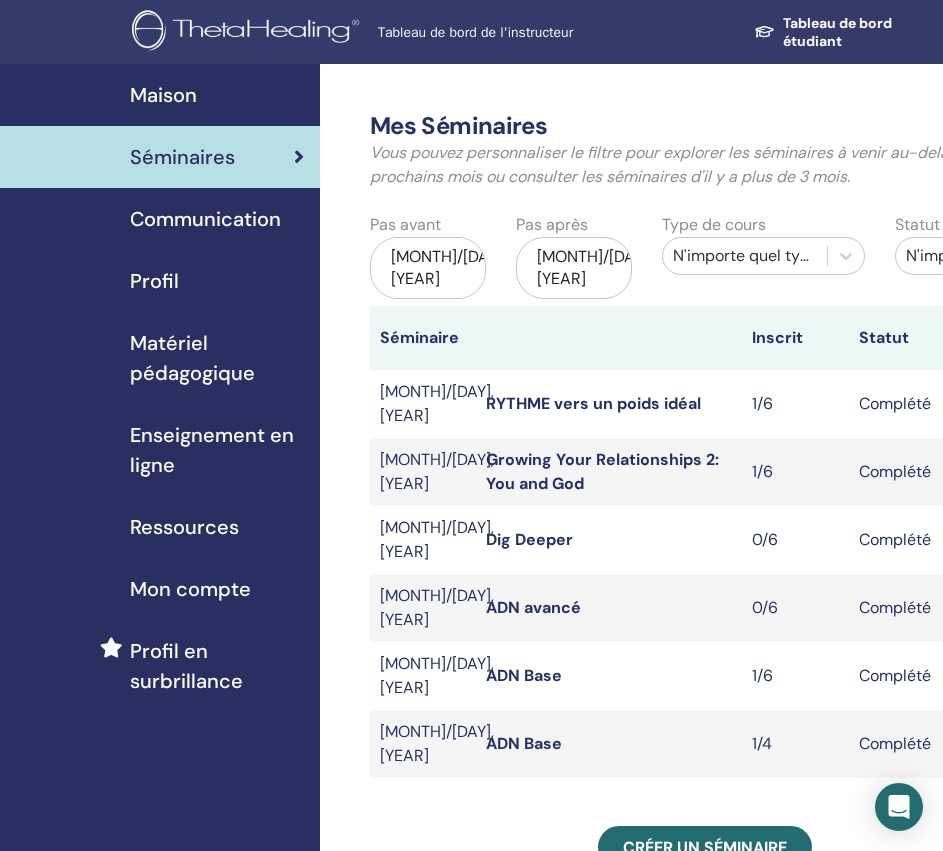scroll, scrollTop: 200, scrollLeft: 0, axis: vertical 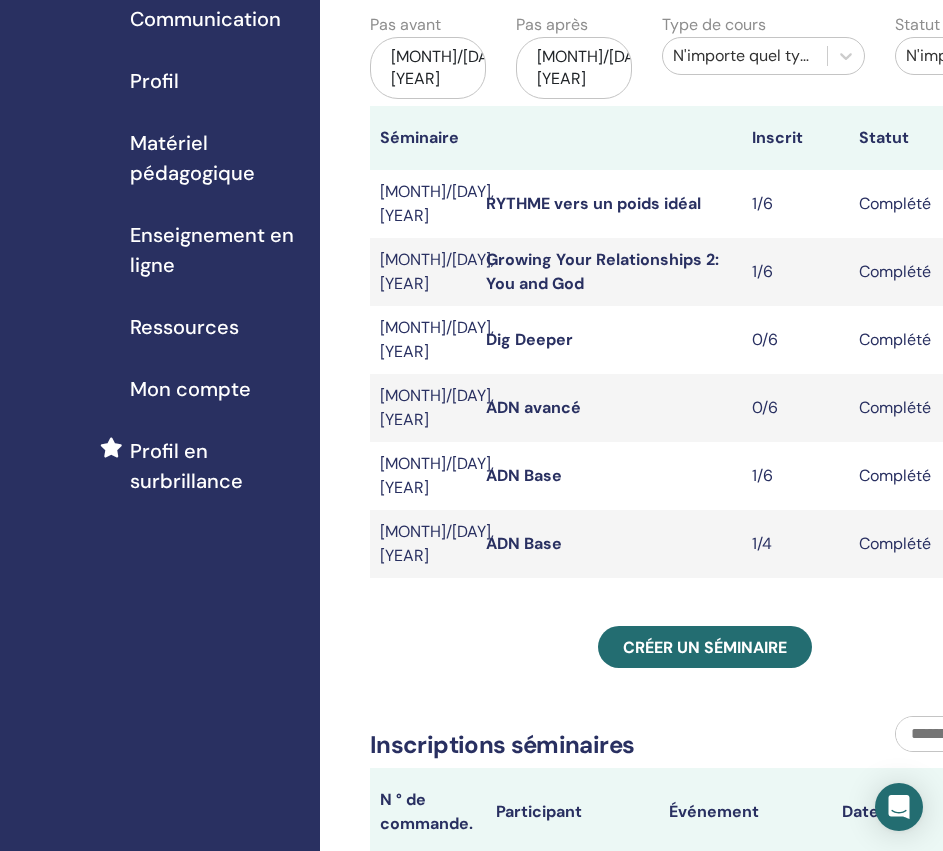 click on "avr./15, 2025" at bounding box center (428, 68) 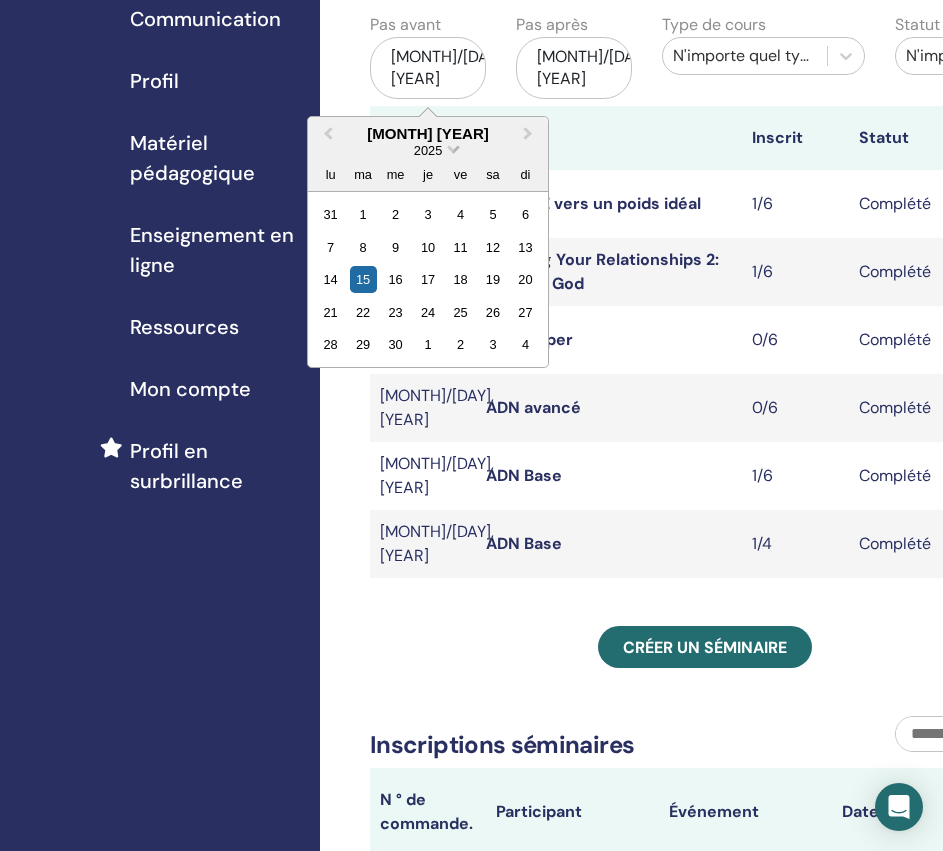 click at bounding box center (453, 147) 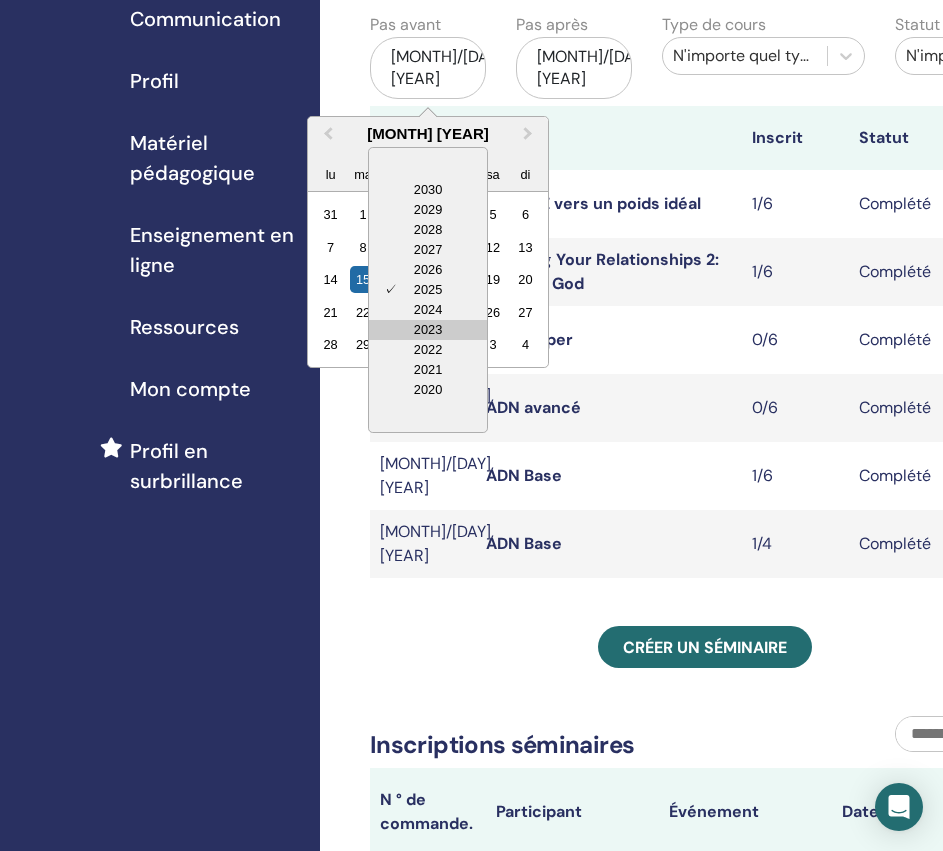 click on "2023" at bounding box center (428, 330) 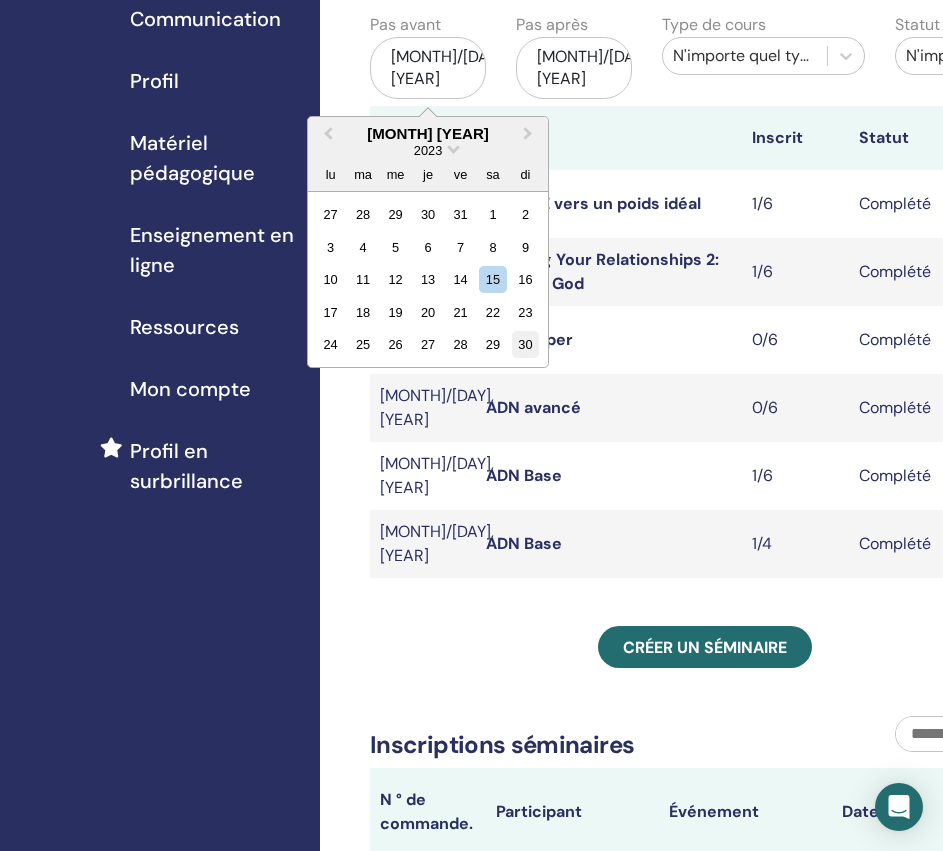click on "30" at bounding box center [525, 344] 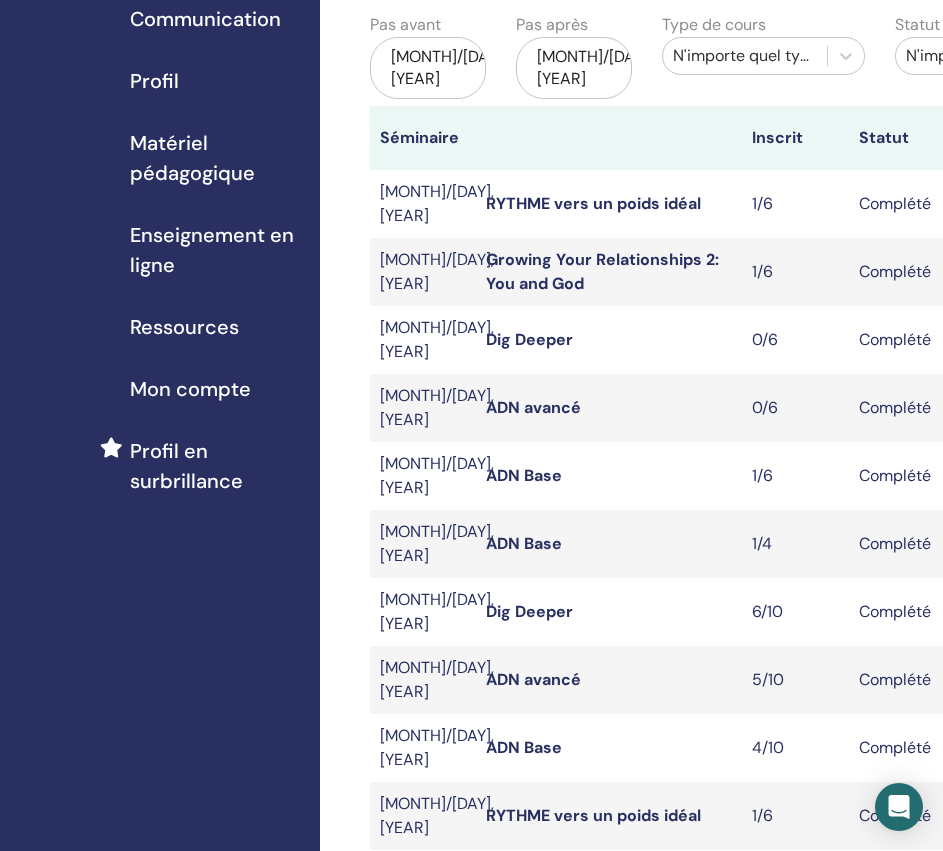 scroll, scrollTop: 300, scrollLeft: 0, axis: vertical 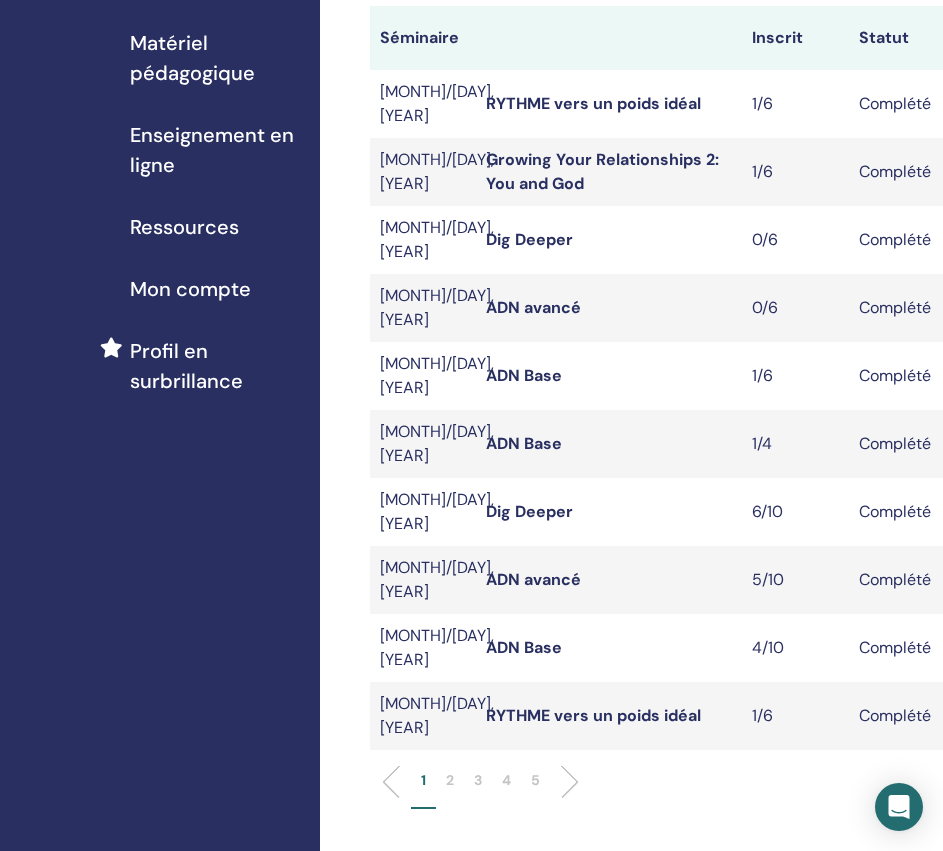 click on "4" at bounding box center (506, 780) 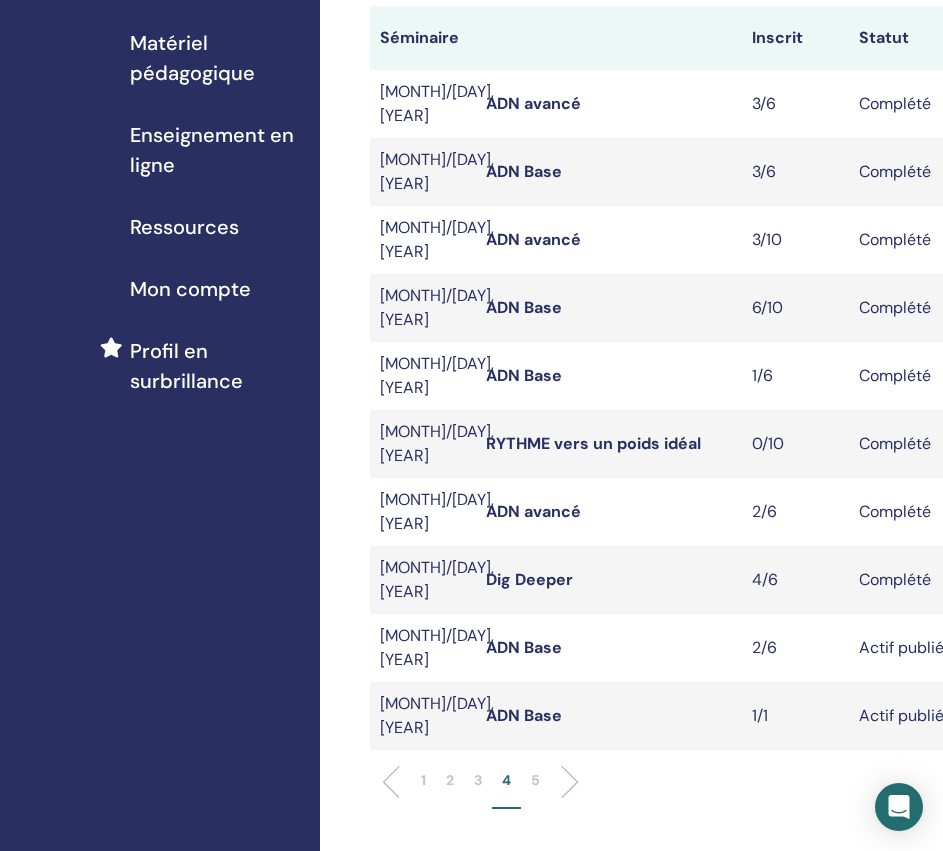 click on "5" at bounding box center (535, 780) 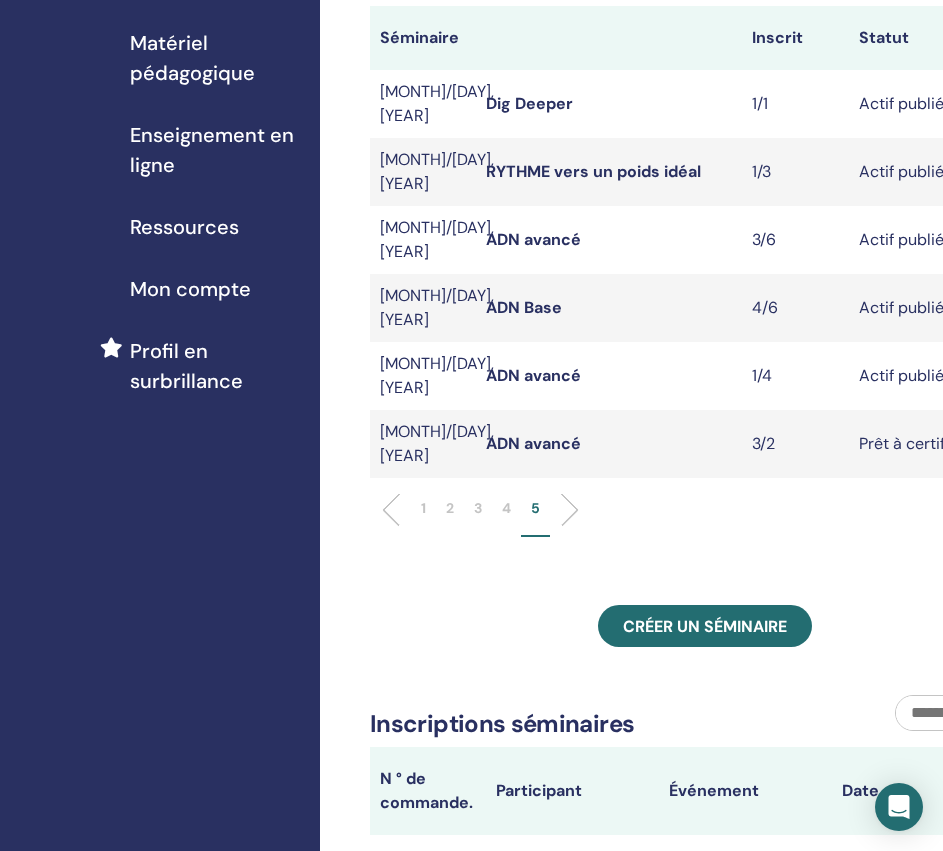 click on "Dig Deeper" at bounding box center (529, 103) 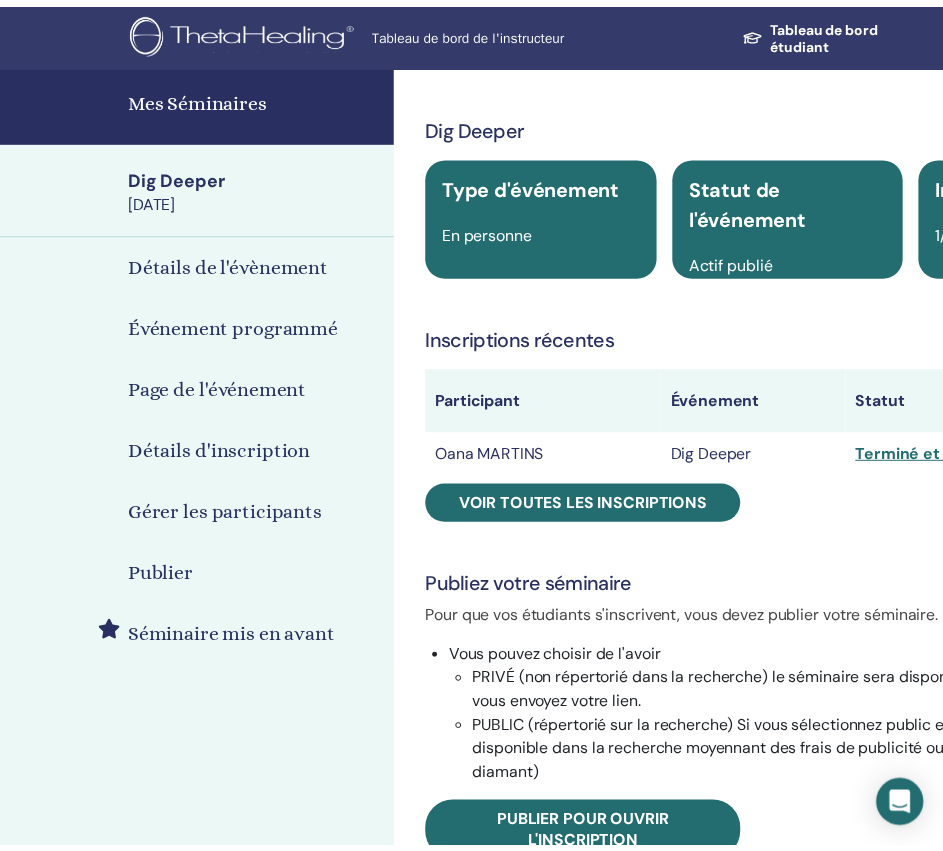 scroll, scrollTop: 0, scrollLeft: 0, axis: both 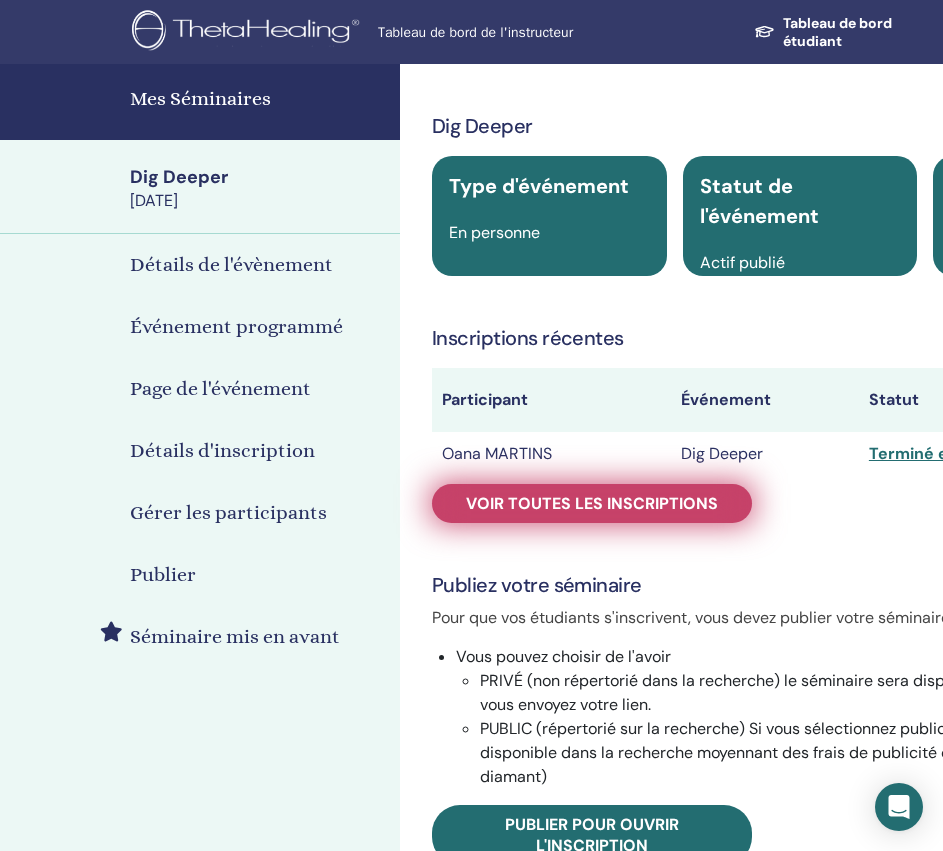 click on "Voir toutes les inscriptions" at bounding box center [592, 503] 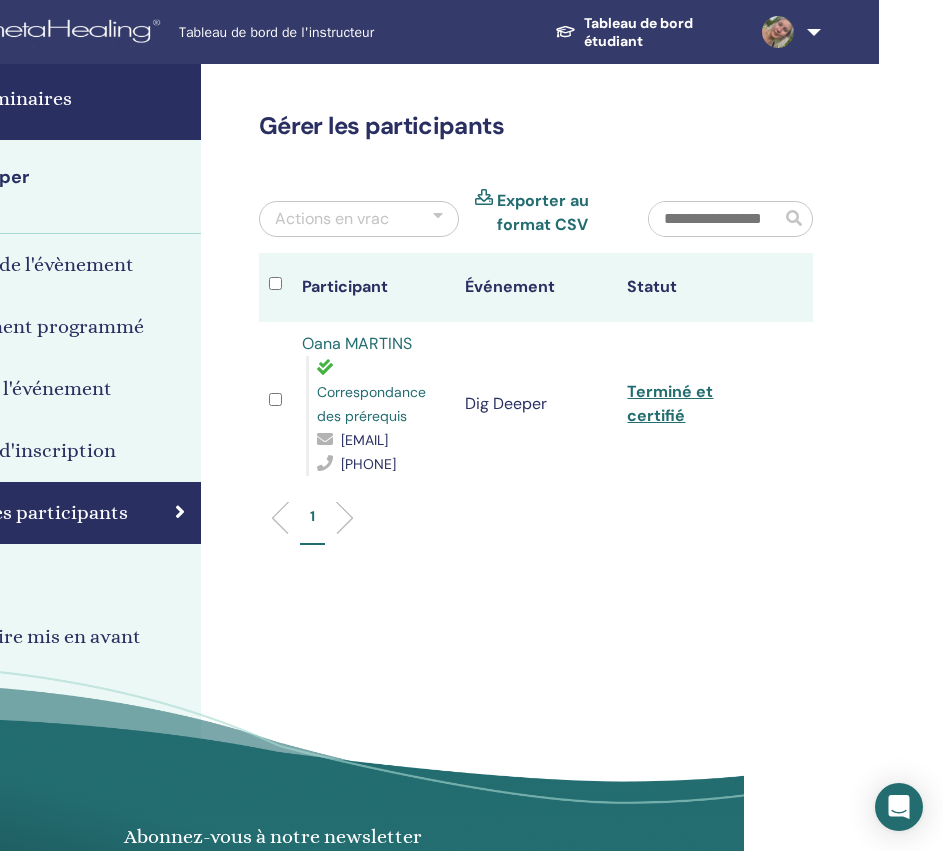 scroll, scrollTop: 0, scrollLeft: 257, axis: horizontal 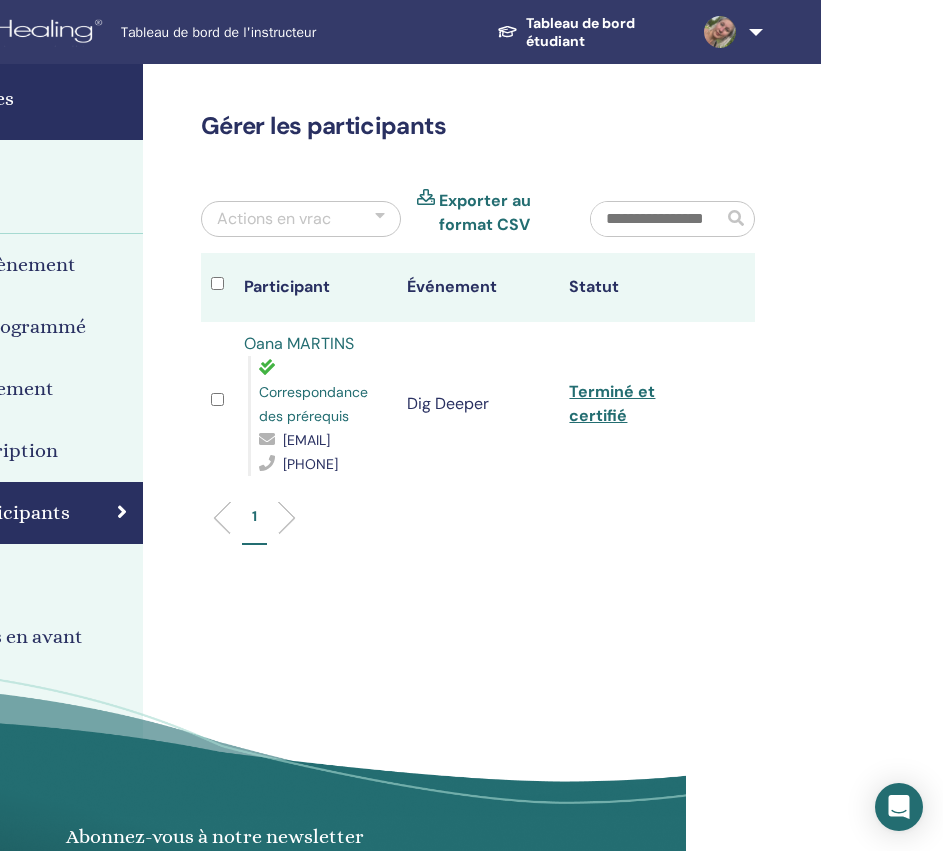 click on "Oana MARTINS" at bounding box center [299, 343] 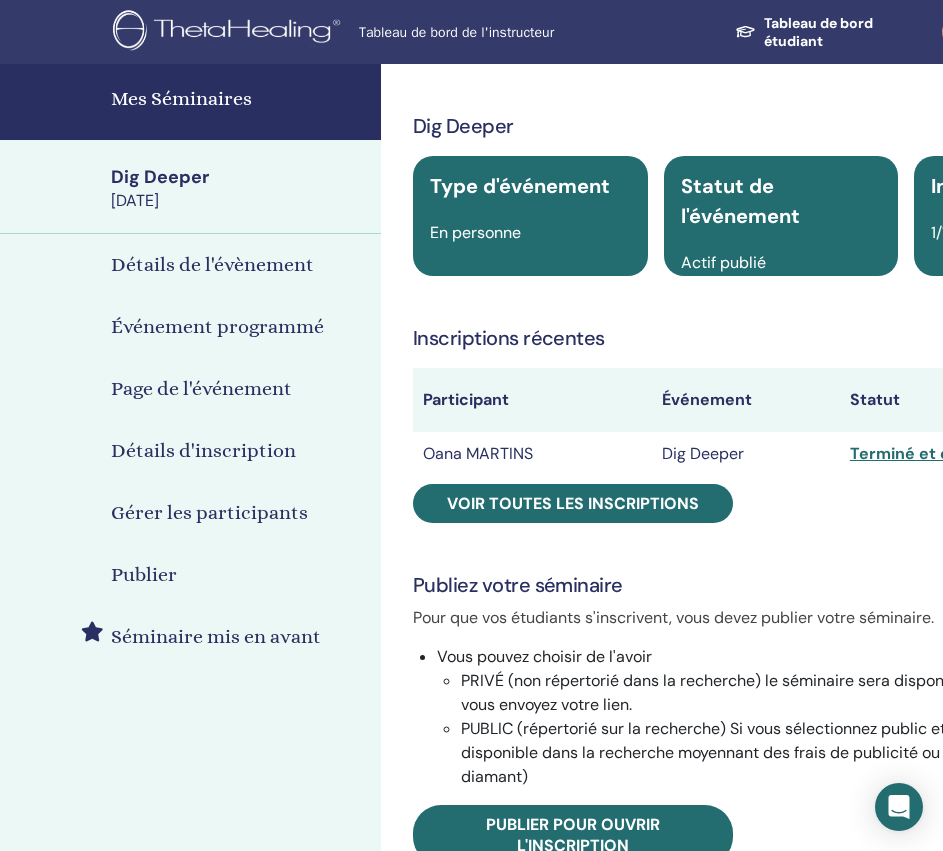 scroll, scrollTop: 0, scrollLeft: 0, axis: both 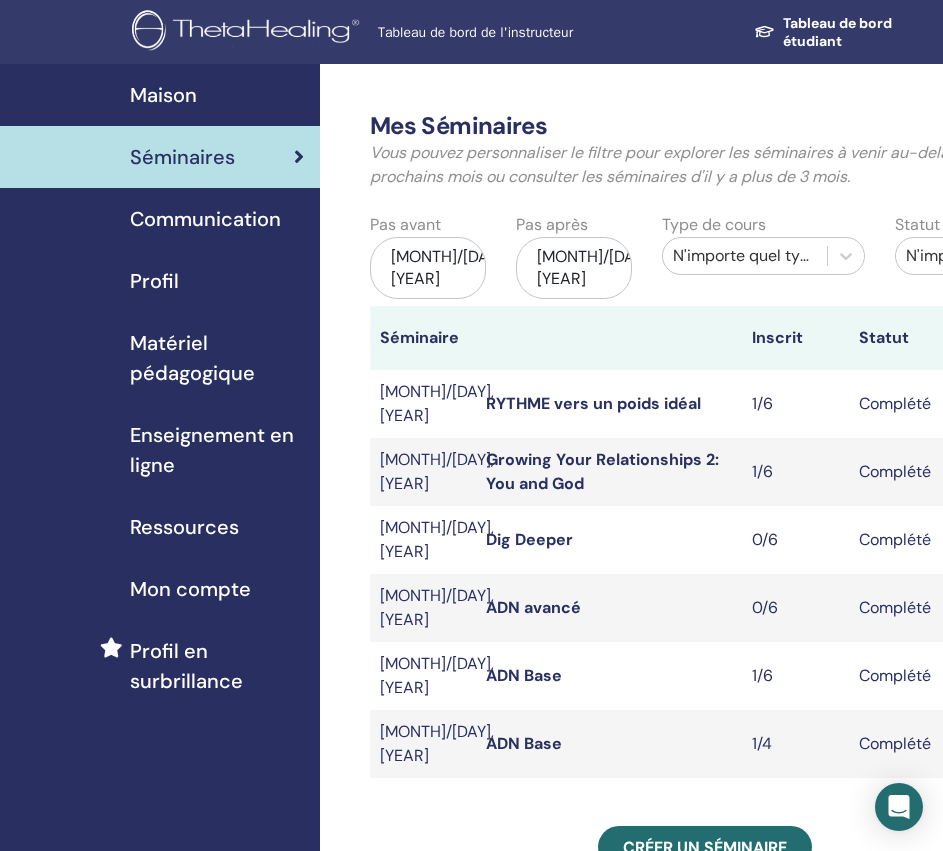 click on "[MONTH]/[DAY], [YEAR]" at bounding box center (428, 268) 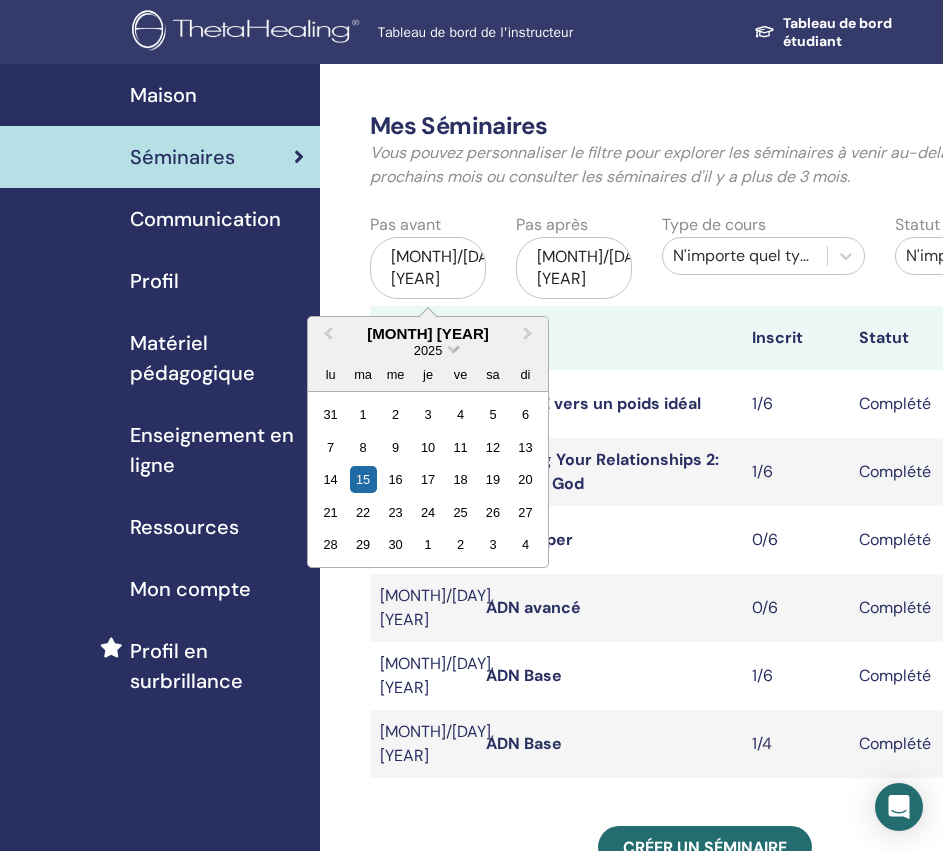 click at bounding box center [453, 347] 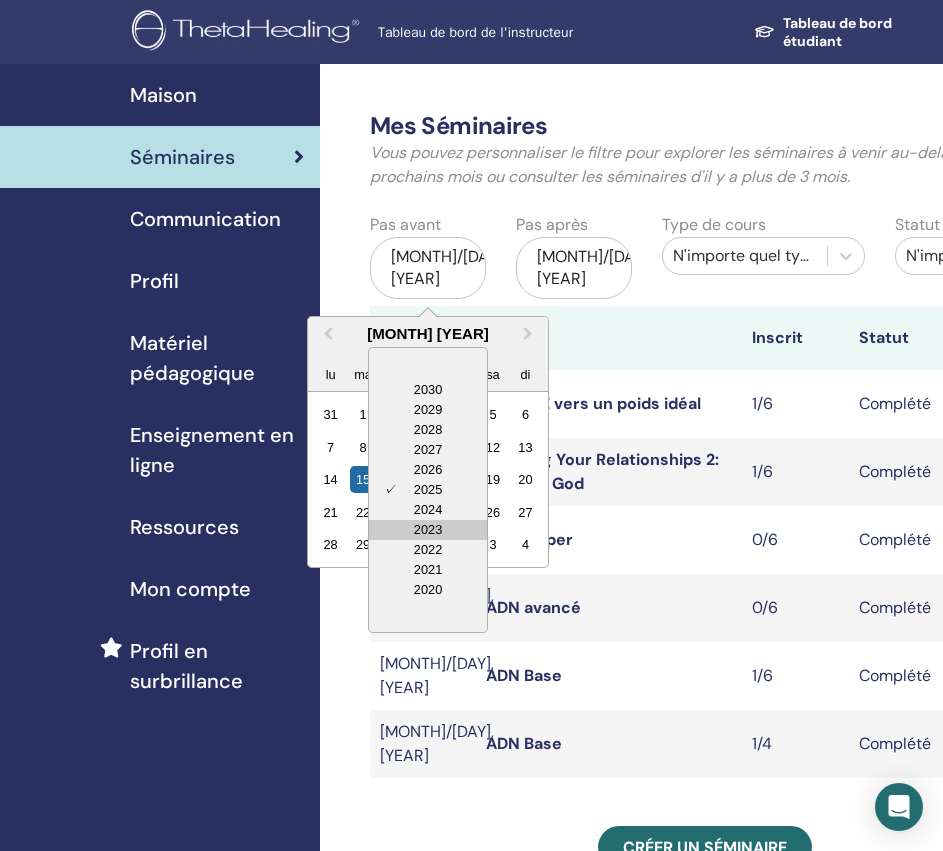 click on "2023" at bounding box center [428, 530] 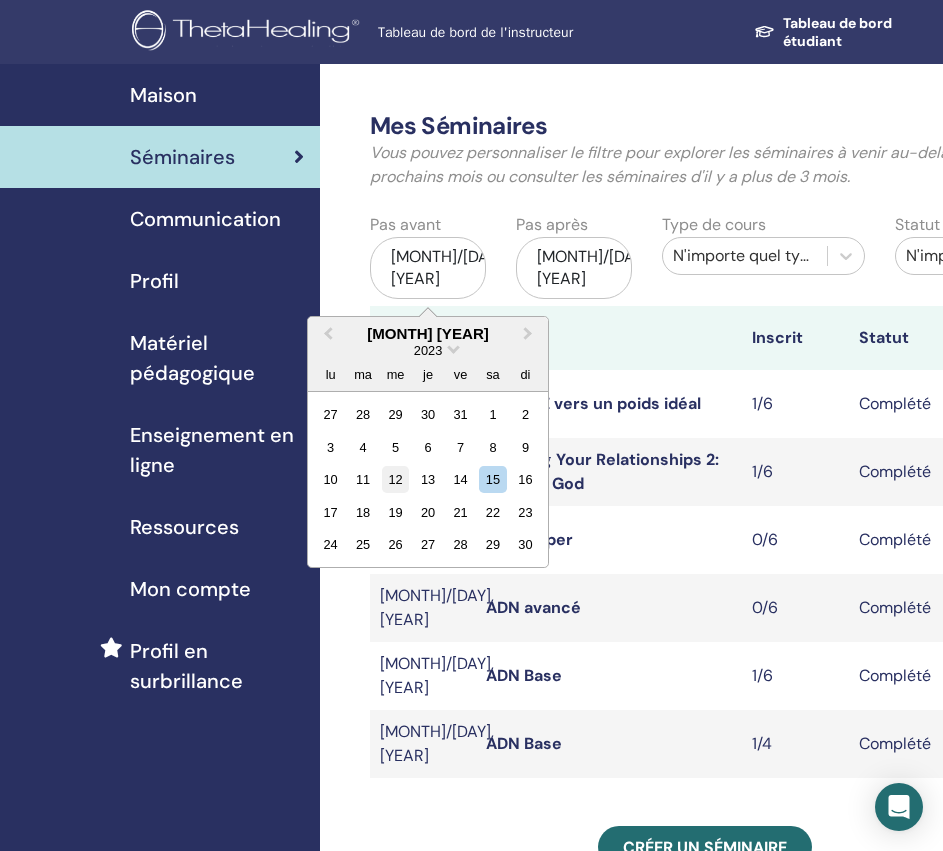 click on "12" at bounding box center (395, 479) 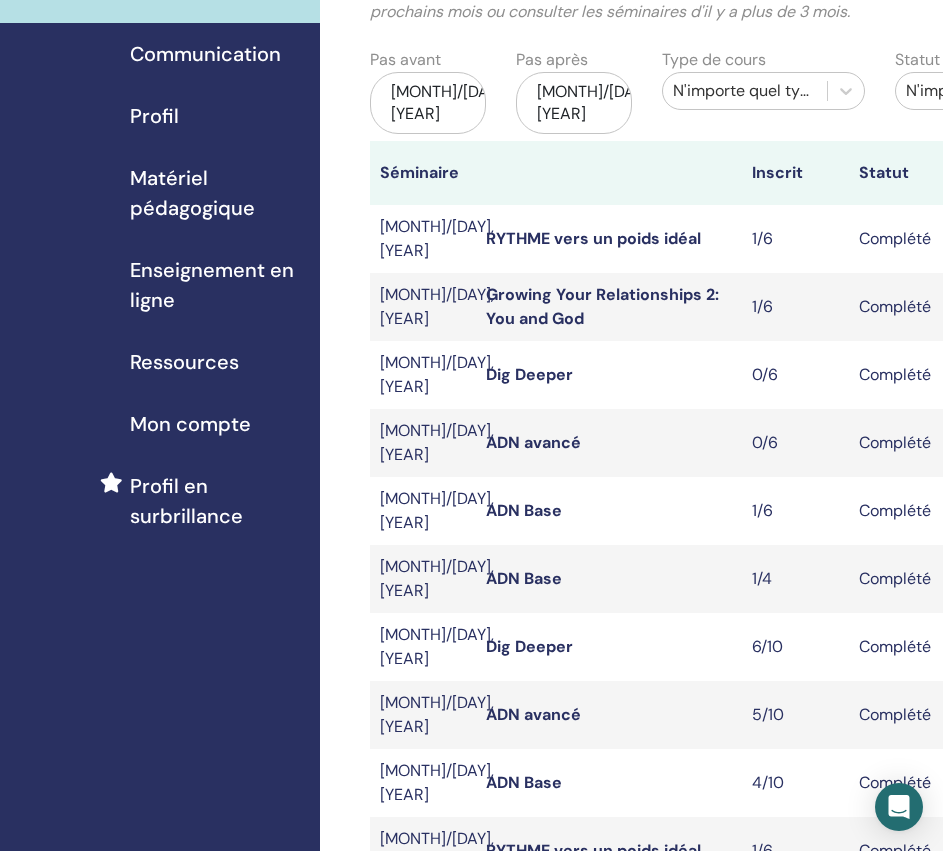 scroll, scrollTop: 400, scrollLeft: 0, axis: vertical 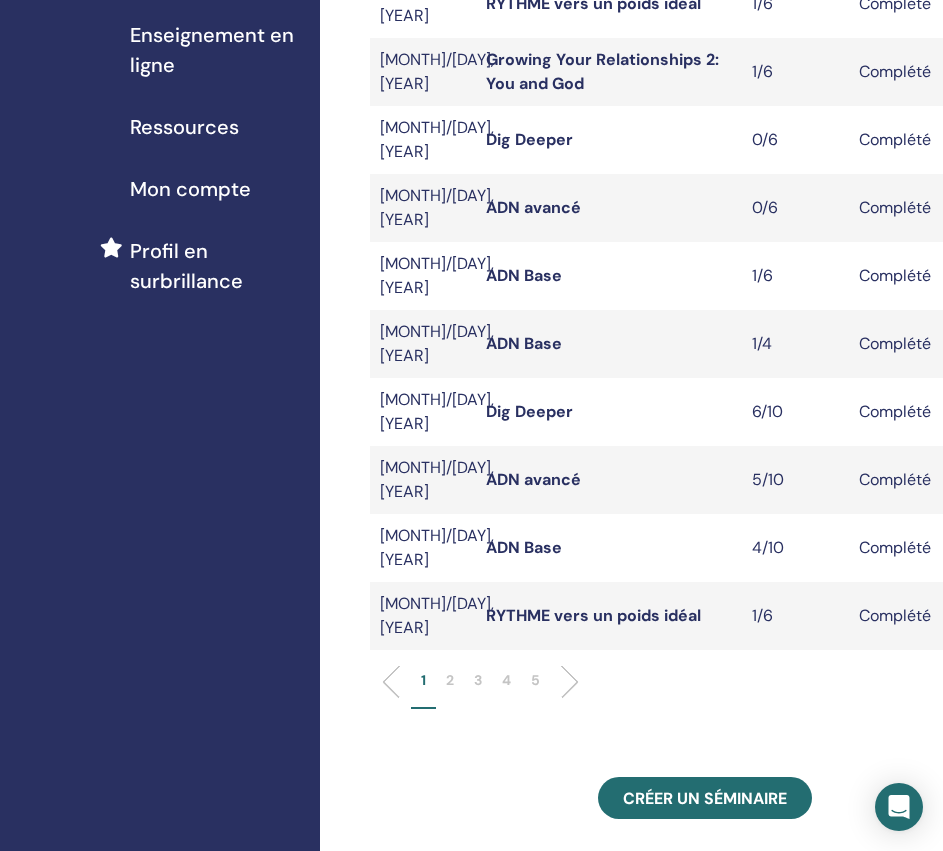 click on "4" at bounding box center [506, 689] 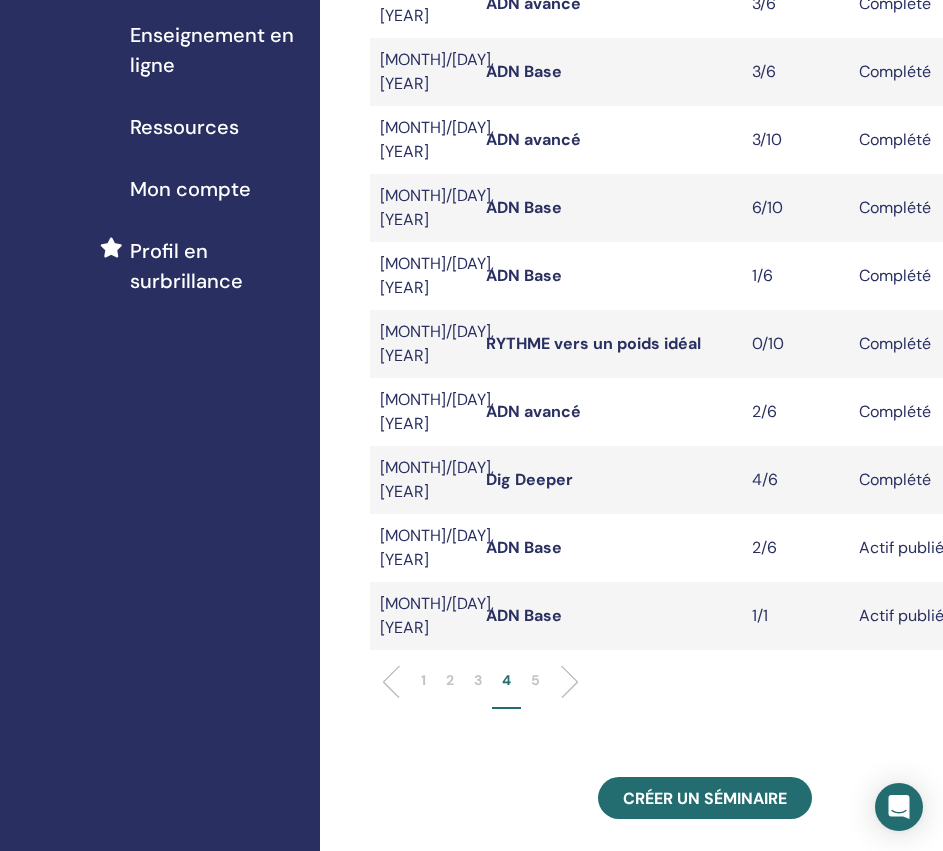 click on "ADN Base" at bounding box center (524, 615) 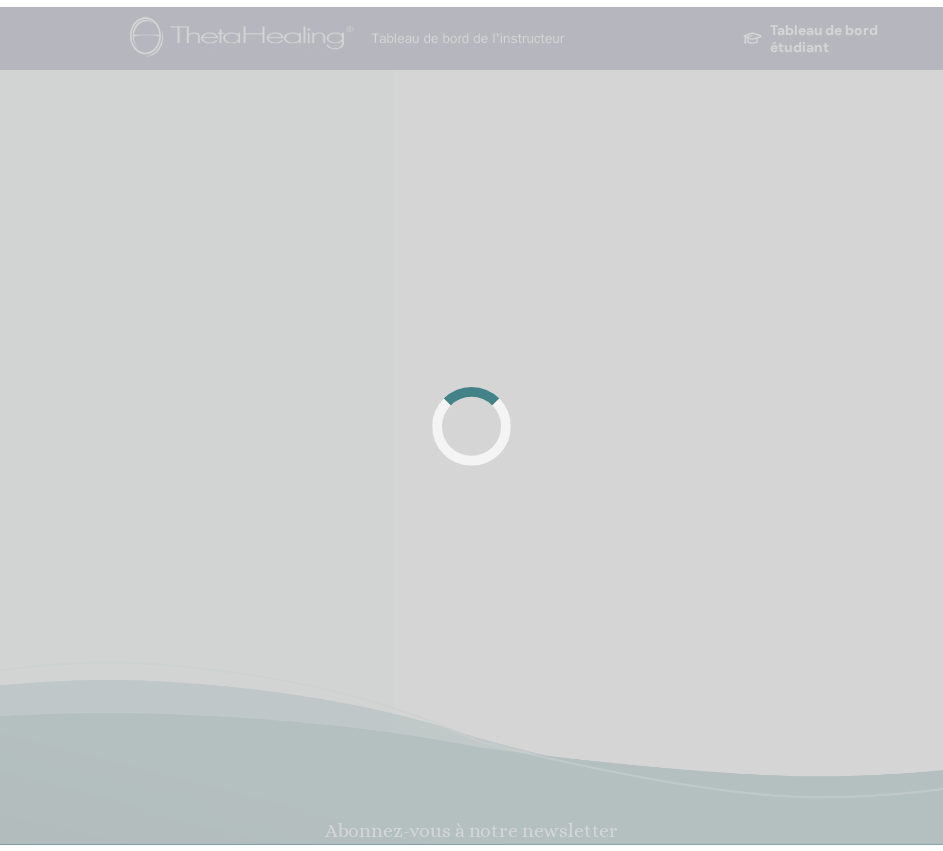 scroll, scrollTop: 0, scrollLeft: 0, axis: both 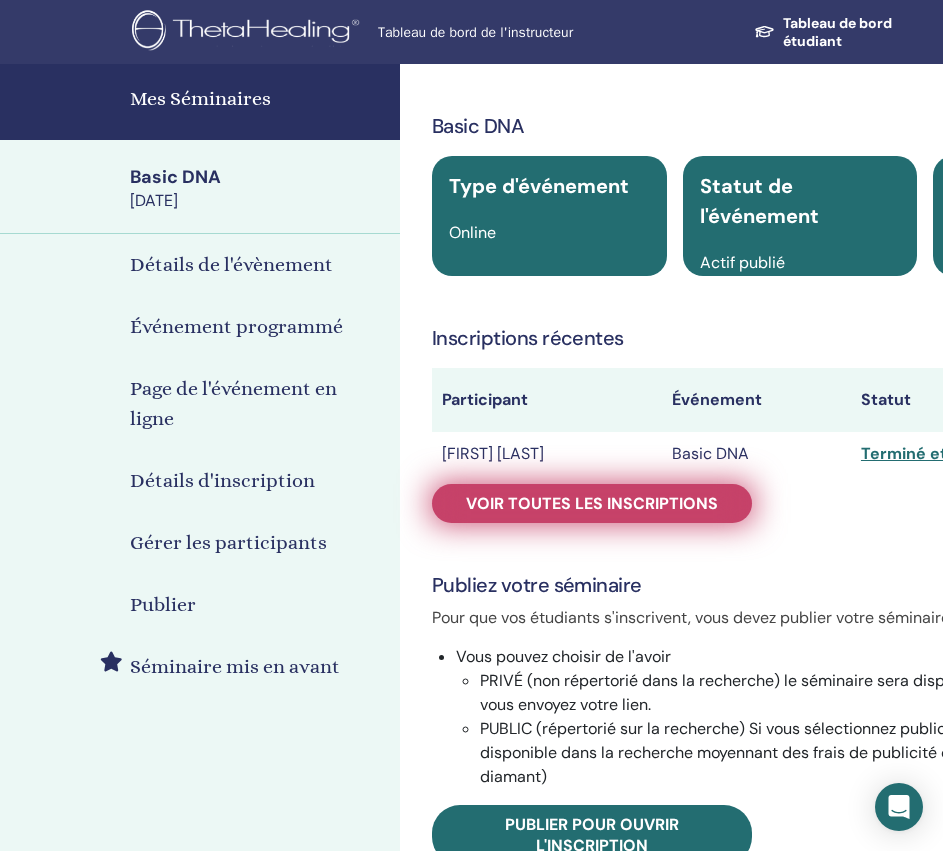click on "Voir toutes les inscriptions" at bounding box center (592, 503) 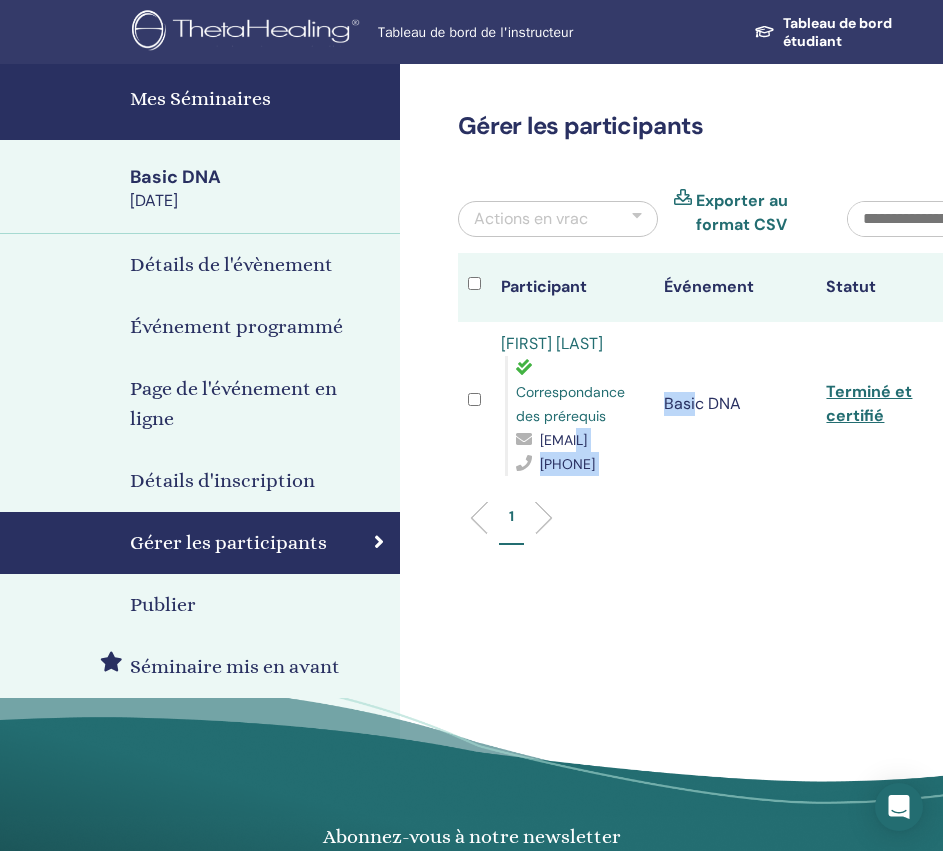 drag, startPoint x: 696, startPoint y: 488, endPoint x: 545, endPoint y: 498, distance: 151.33076 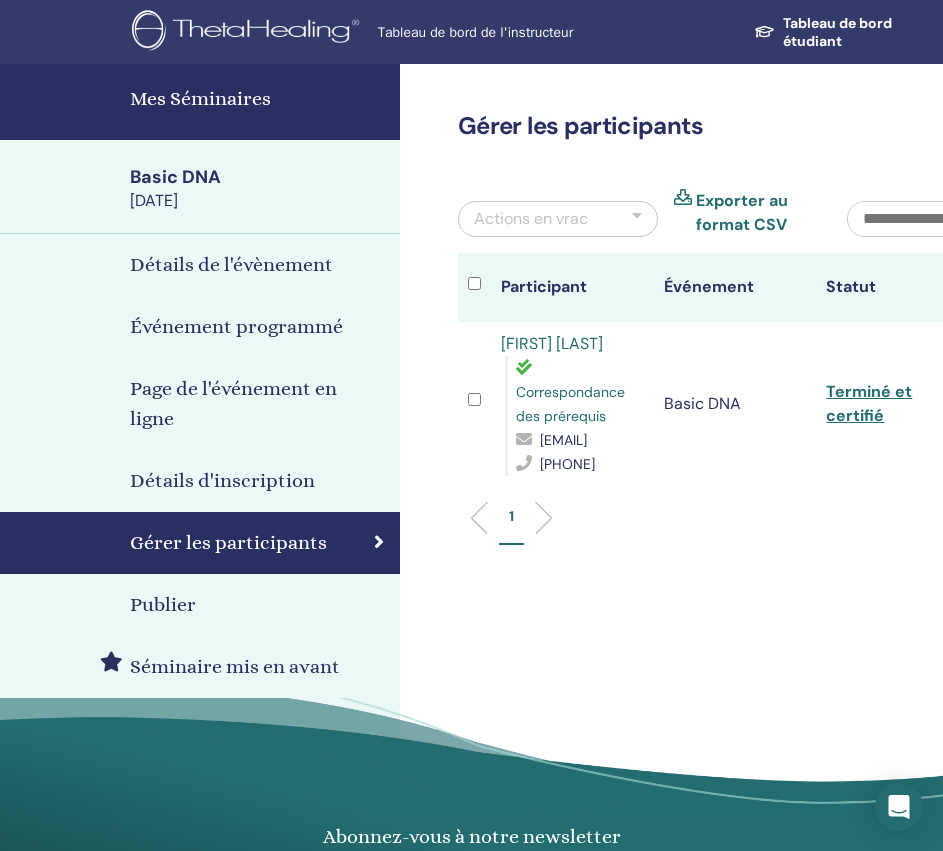 click on "1" at bounding box center (735, 525) 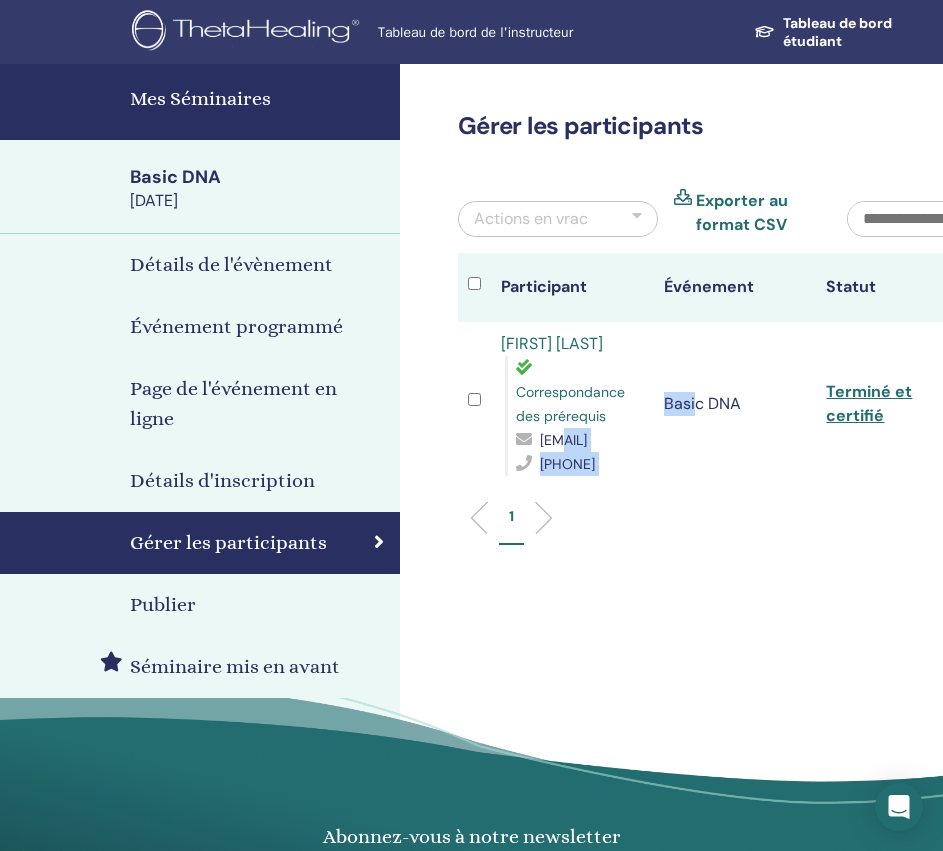 drag, startPoint x: 697, startPoint y: 487, endPoint x: 532, endPoint y: 484, distance: 165.02727 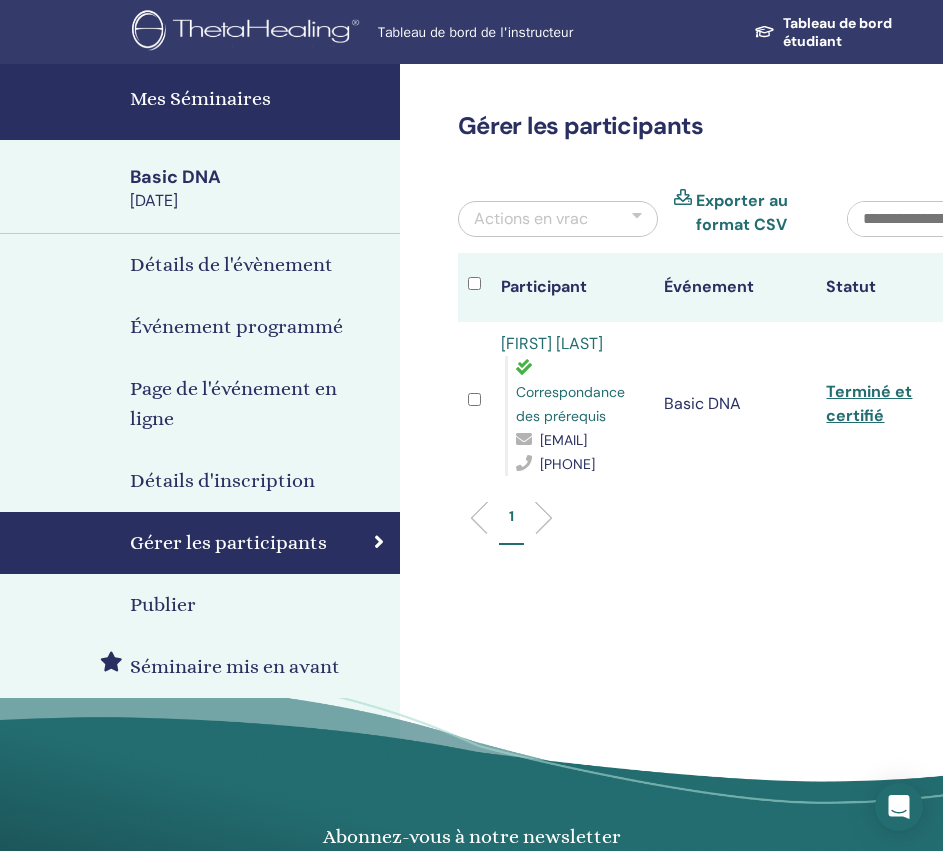 click on "brigittevangodt@gmail.com" at bounding box center [563, 440] 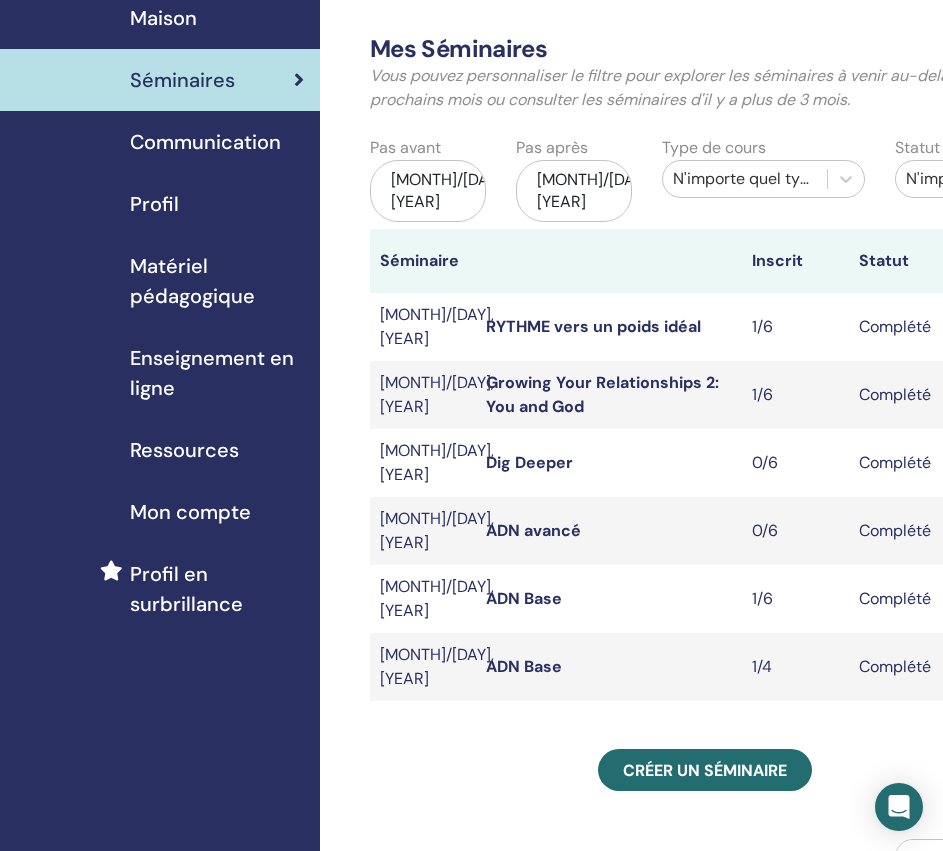 scroll, scrollTop: 0, scrollLeft: 0, axis: both 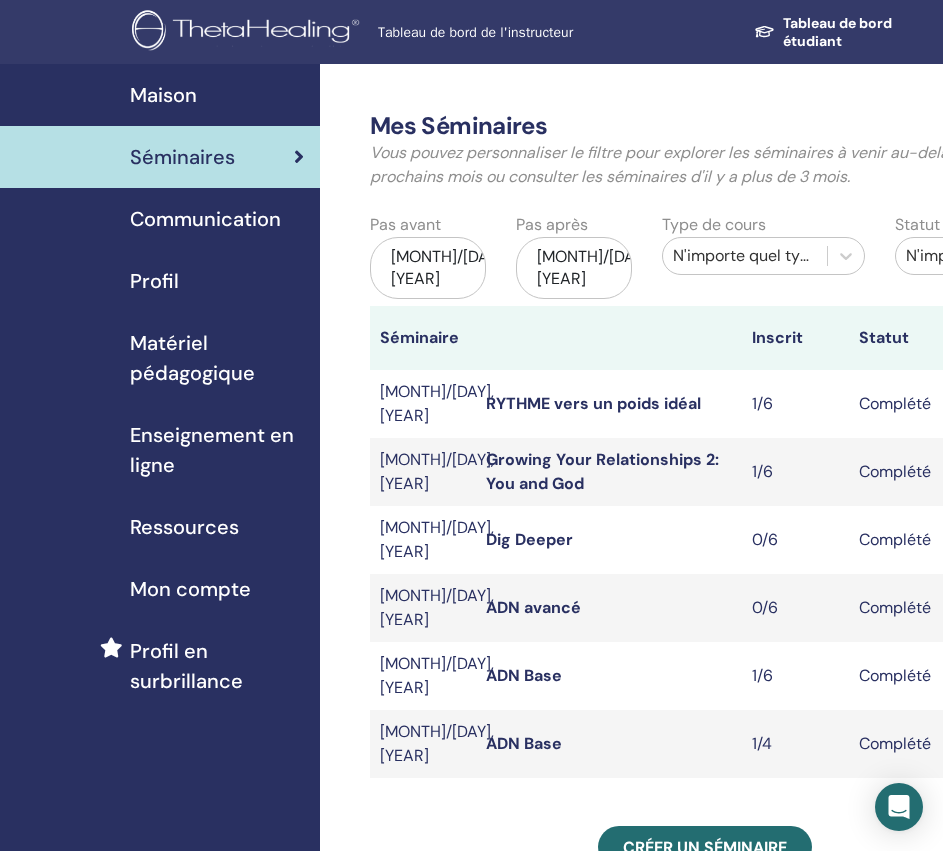 click on "[MONTH]/[DAY], [YEAR]" at bounding box center (428, 268) 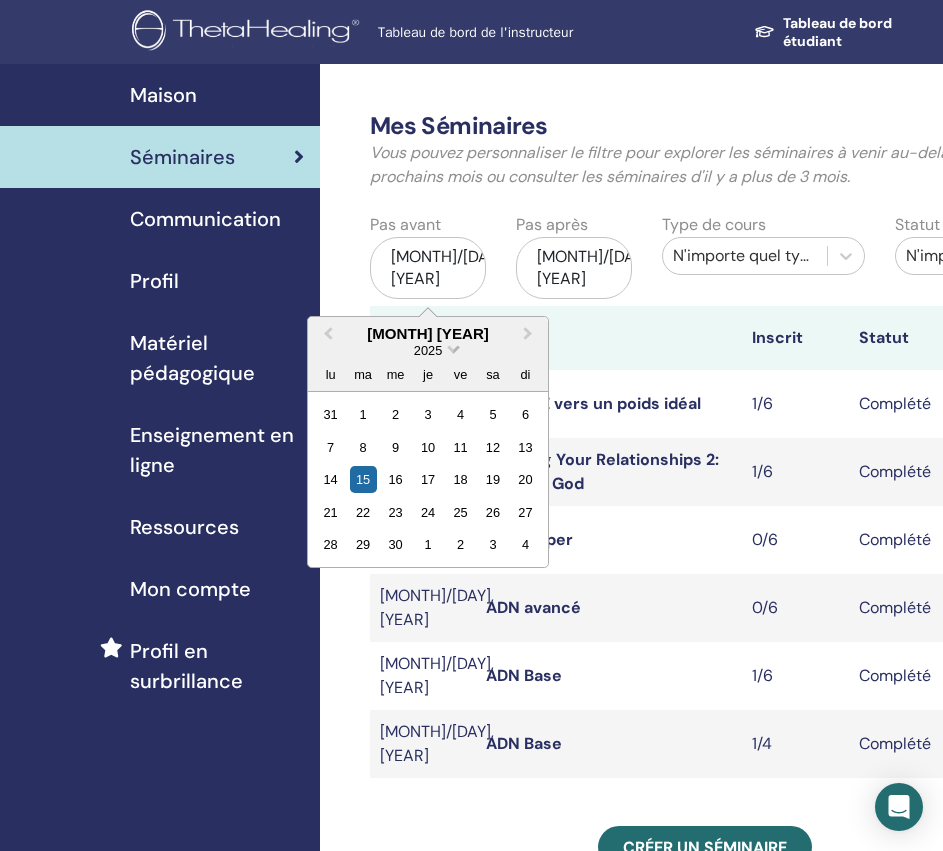 click at bounding box center [453, 347] 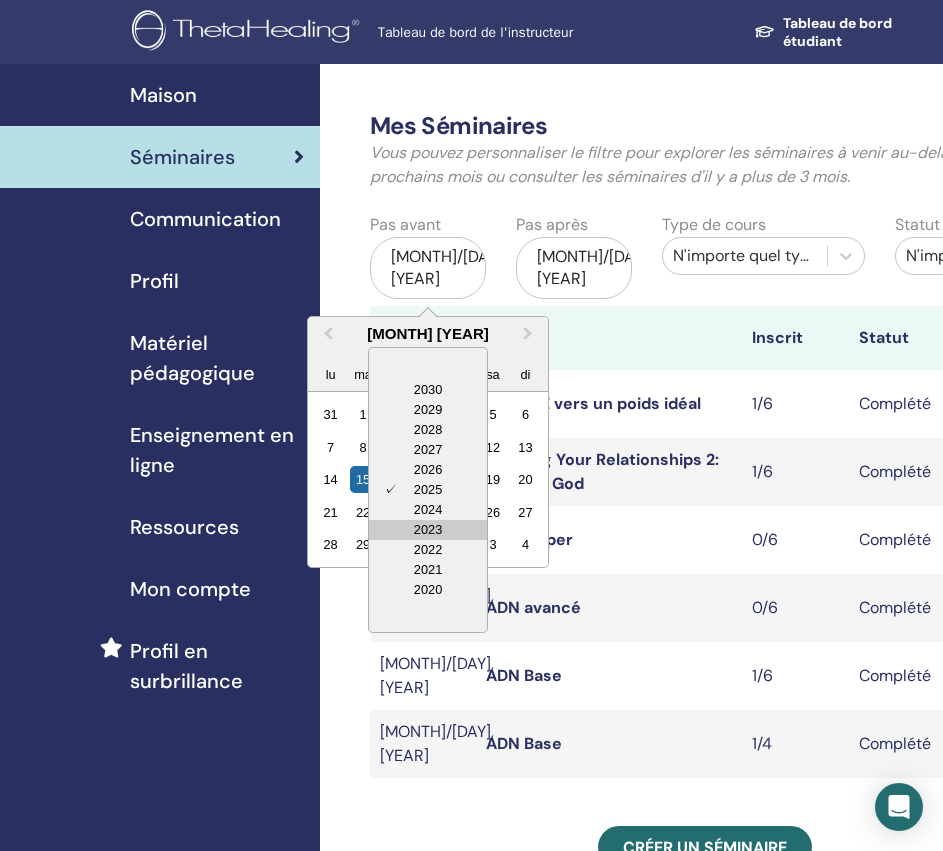 click on "2023" at bounding box center (428, 530) 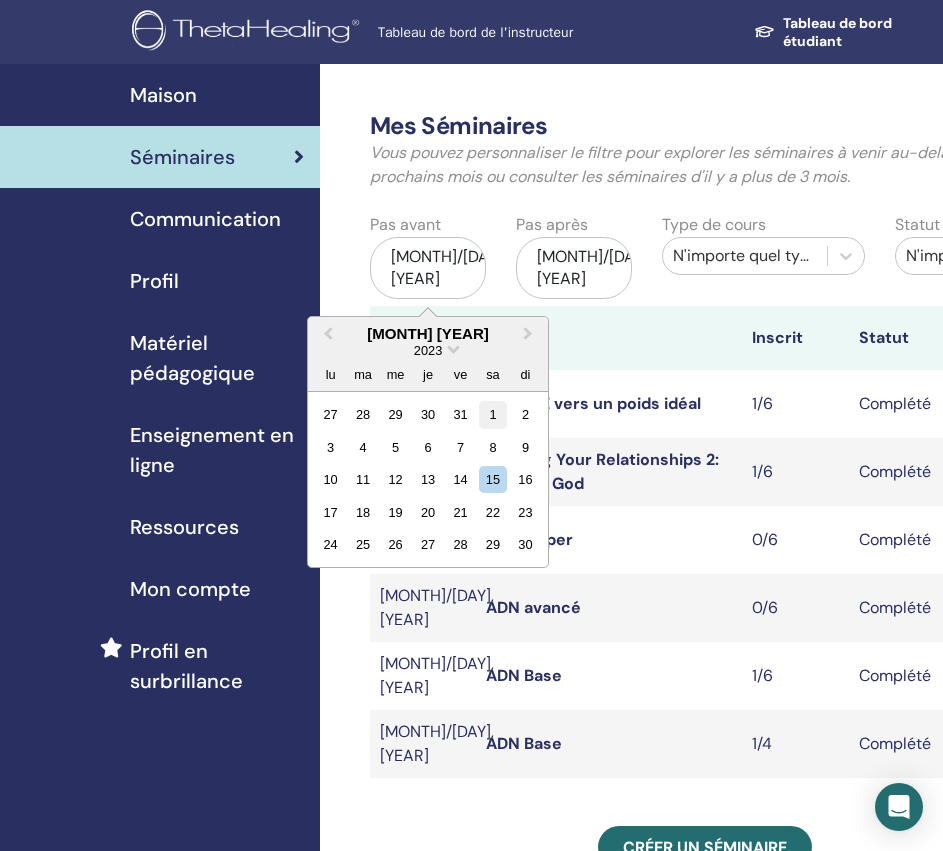 click on "1" at bounding box center [492, 414] 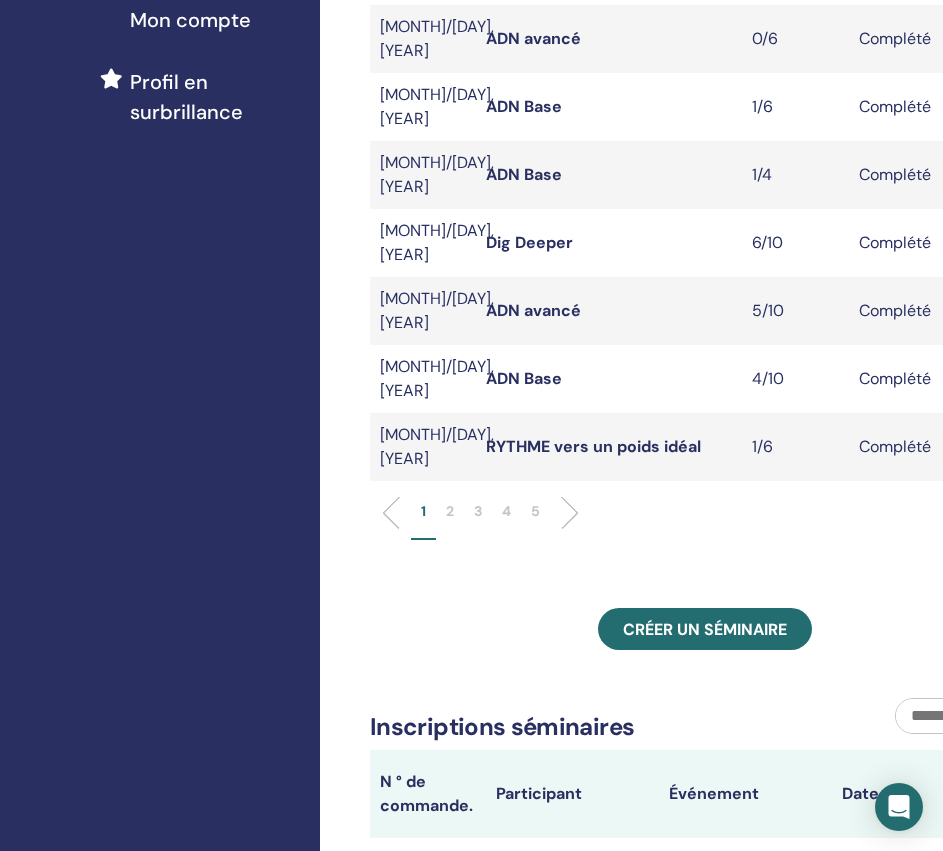 scroll, scrollTop: 400, scrollLeft: 0, axis: vertical 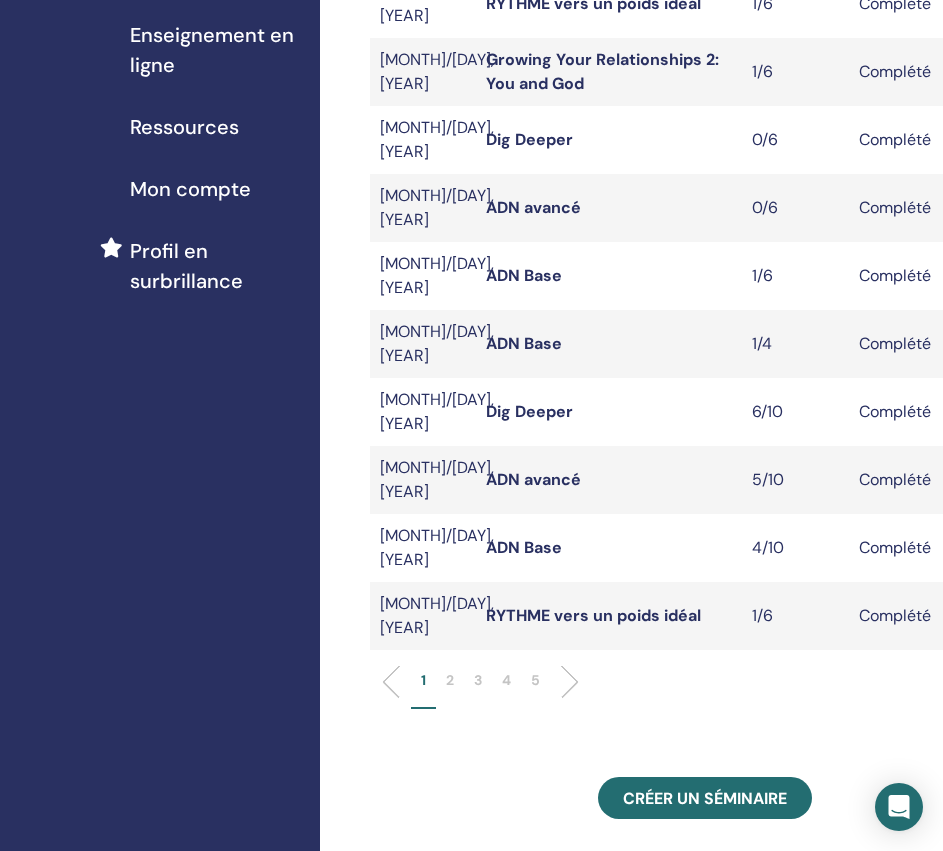 click on "4" at bounding box center [506, 680] 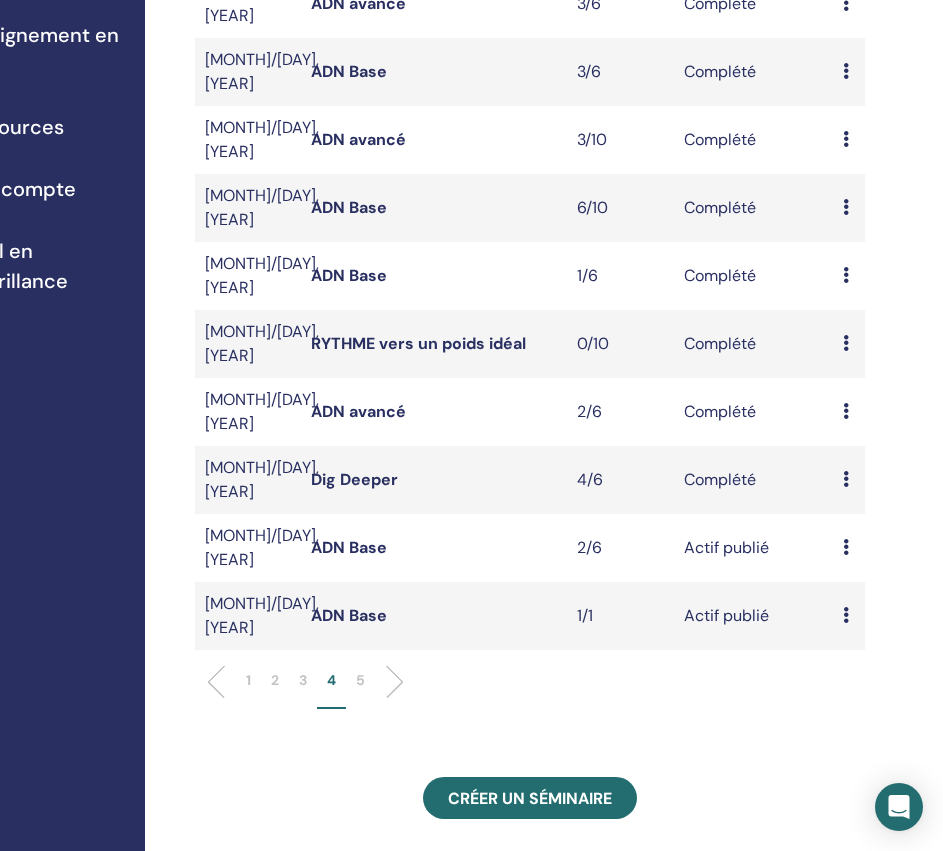 scroll, scrollTop: 100, scrollLeft: 175, axis: both 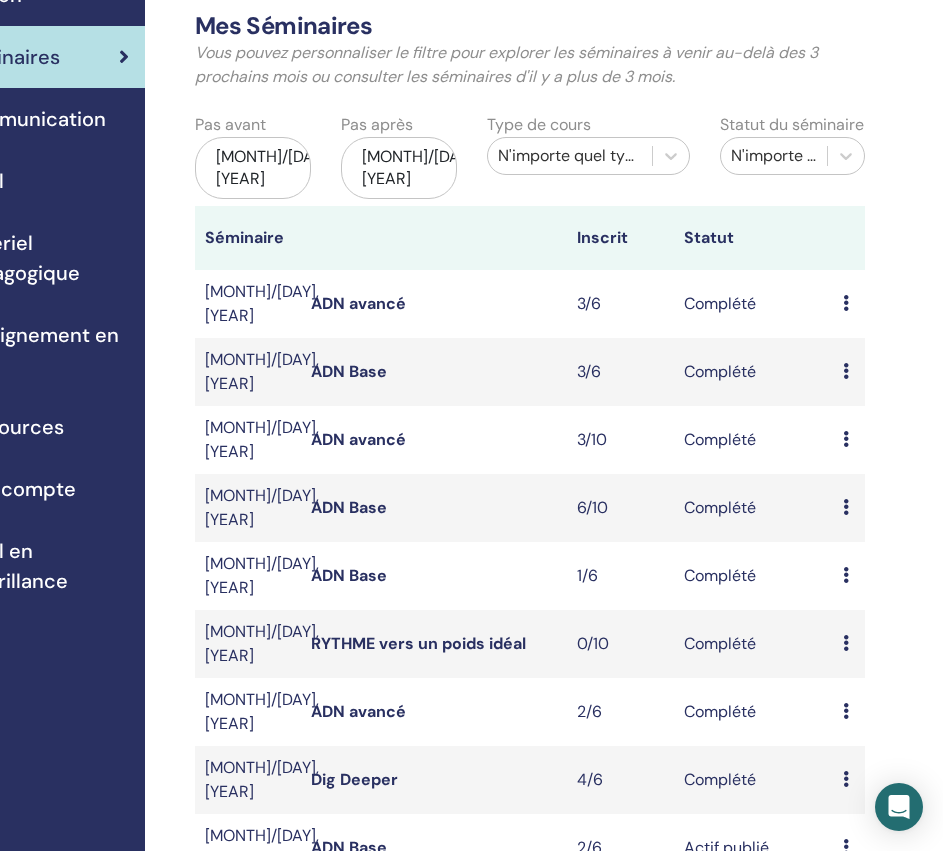 click on "[MONTH]/[DAY], [YEAR]" at bounding box center (253, 168) 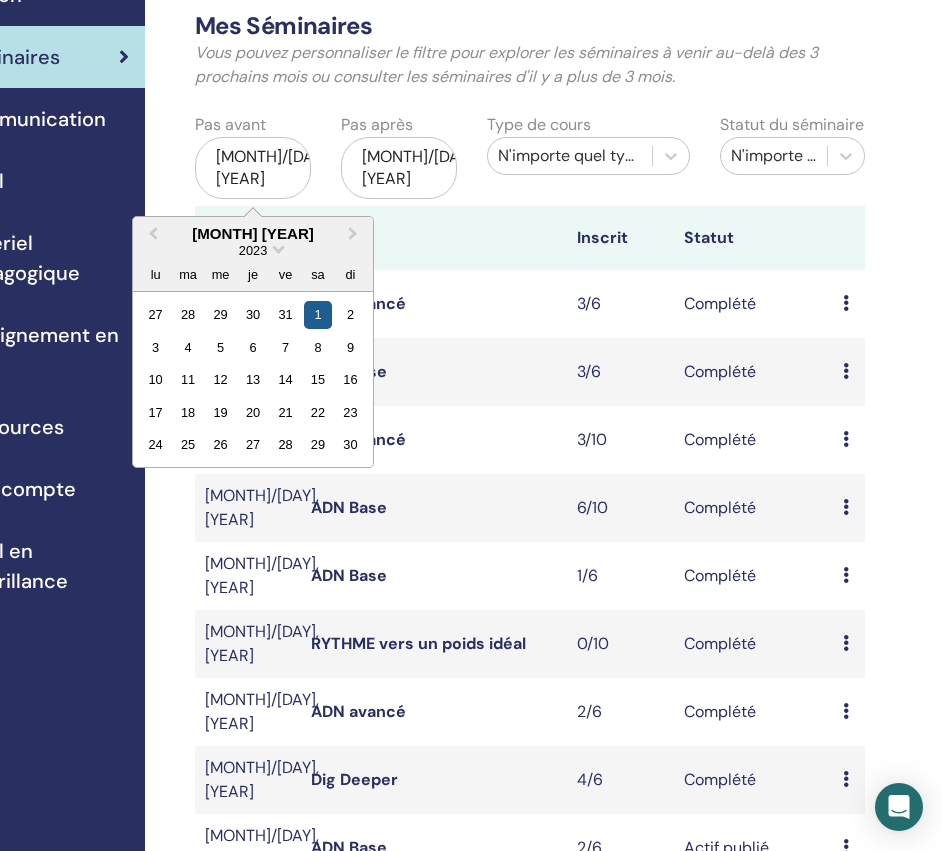 click on "1" at bounding box center (317, 314) 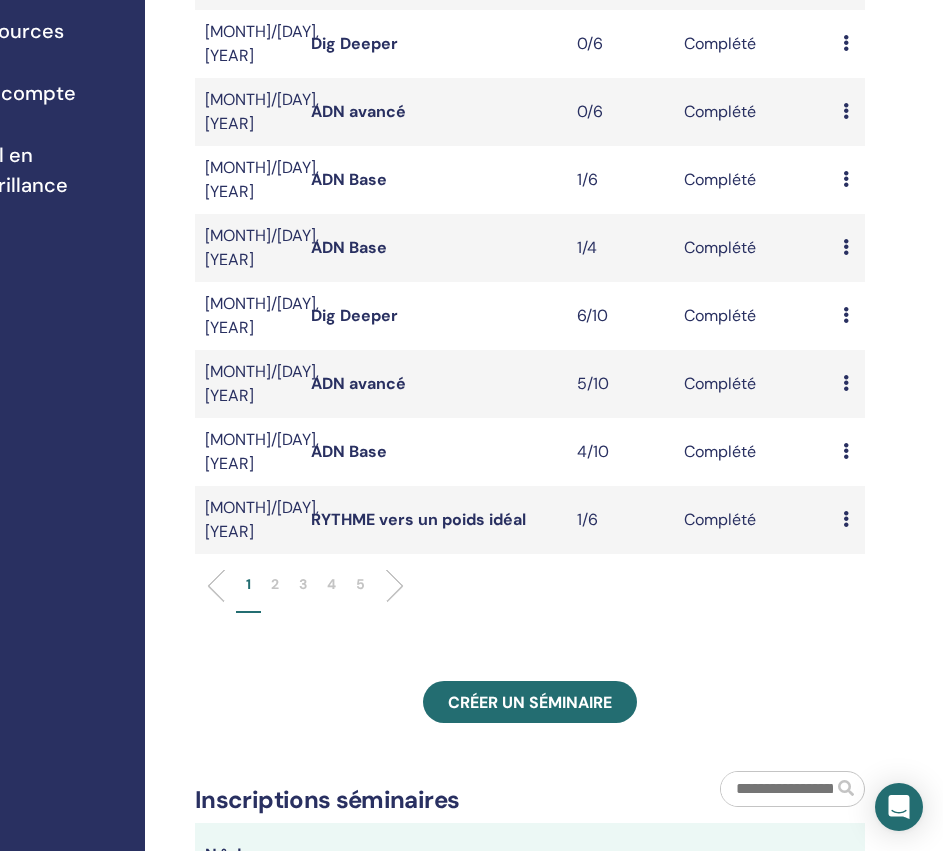 scroll, scrollTop: 500, scrollLeft: 175, axis: both 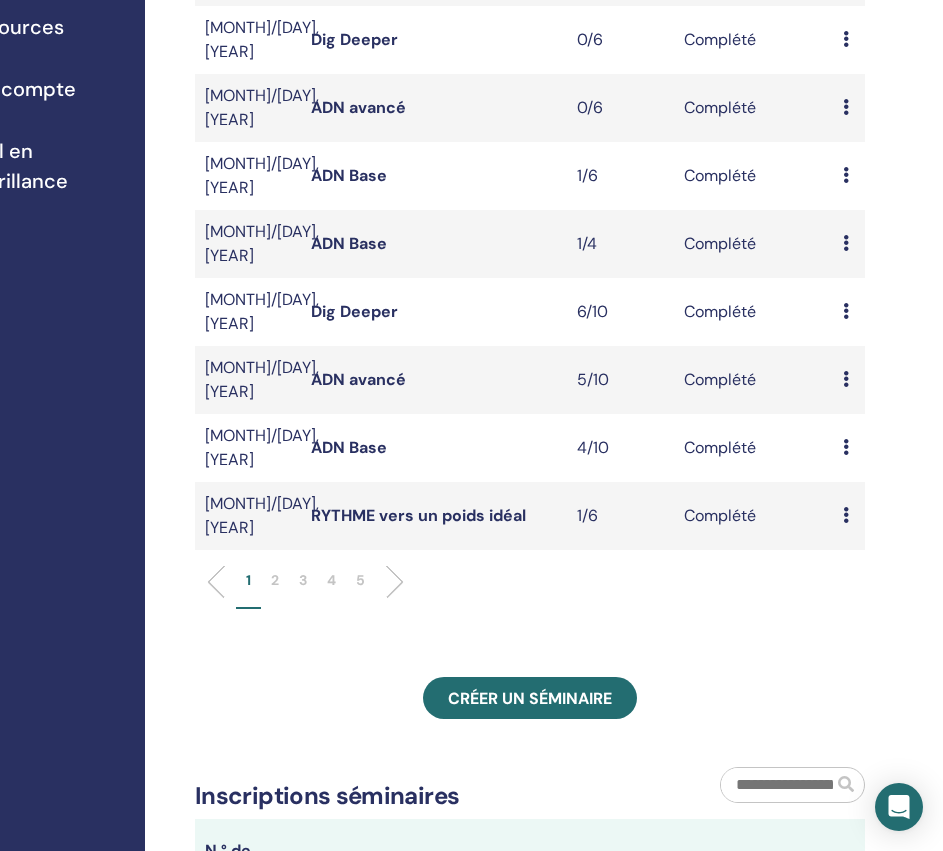 click on "4" at bounding box center [331, 580] 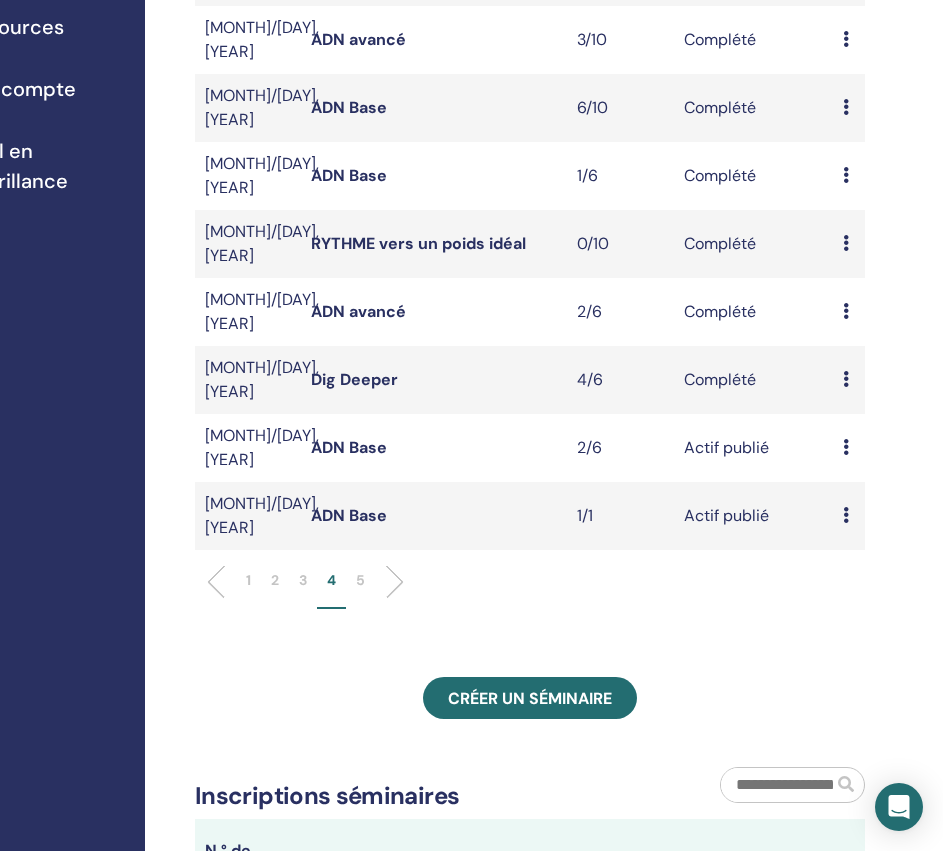 click on "5" at bounding box center (360, 580) 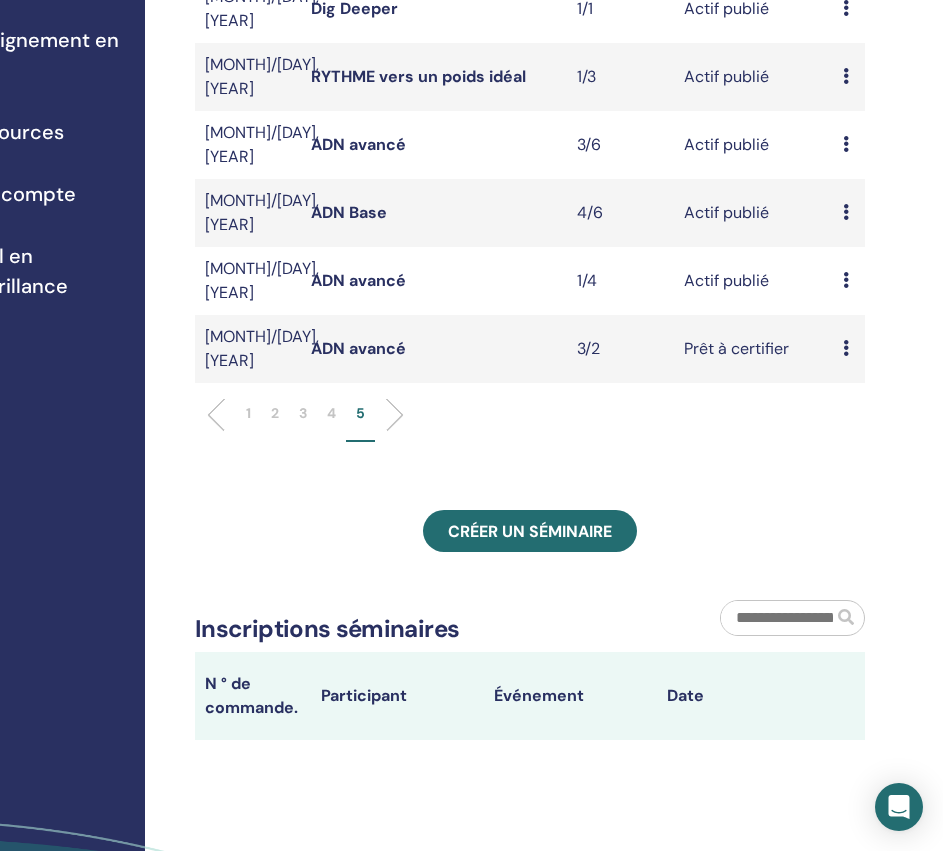 scroll, scrollTop: 300, scrollLeft: 175, axis: both 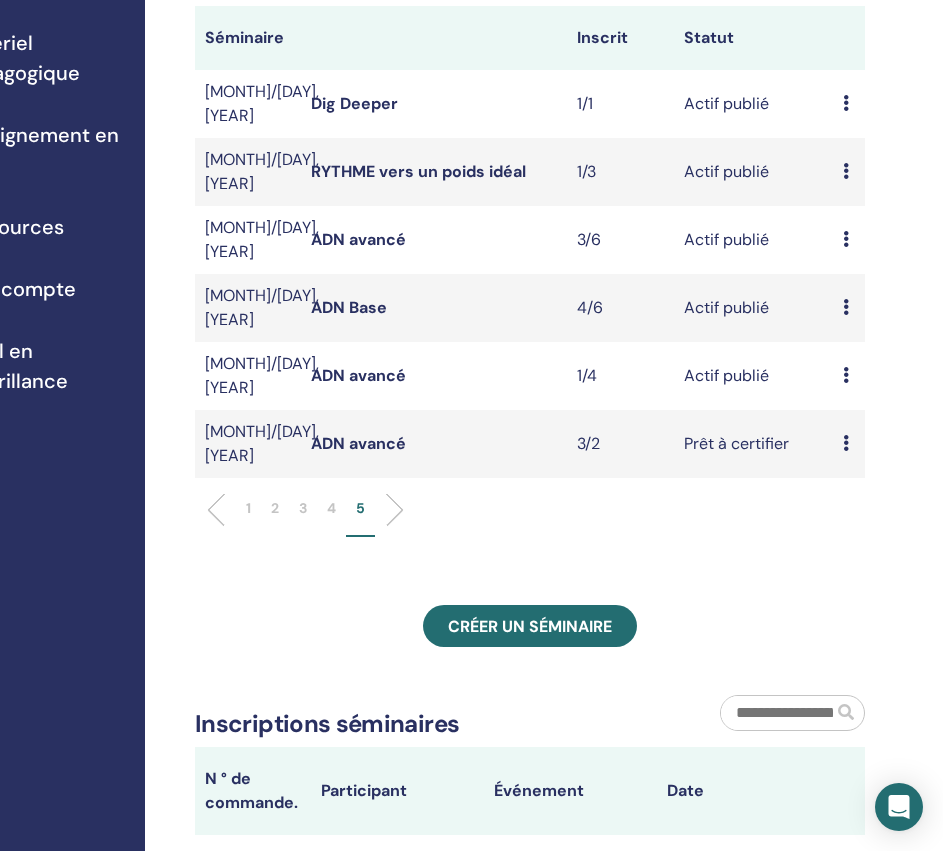 click on "4" at bounding box center [331, 508] 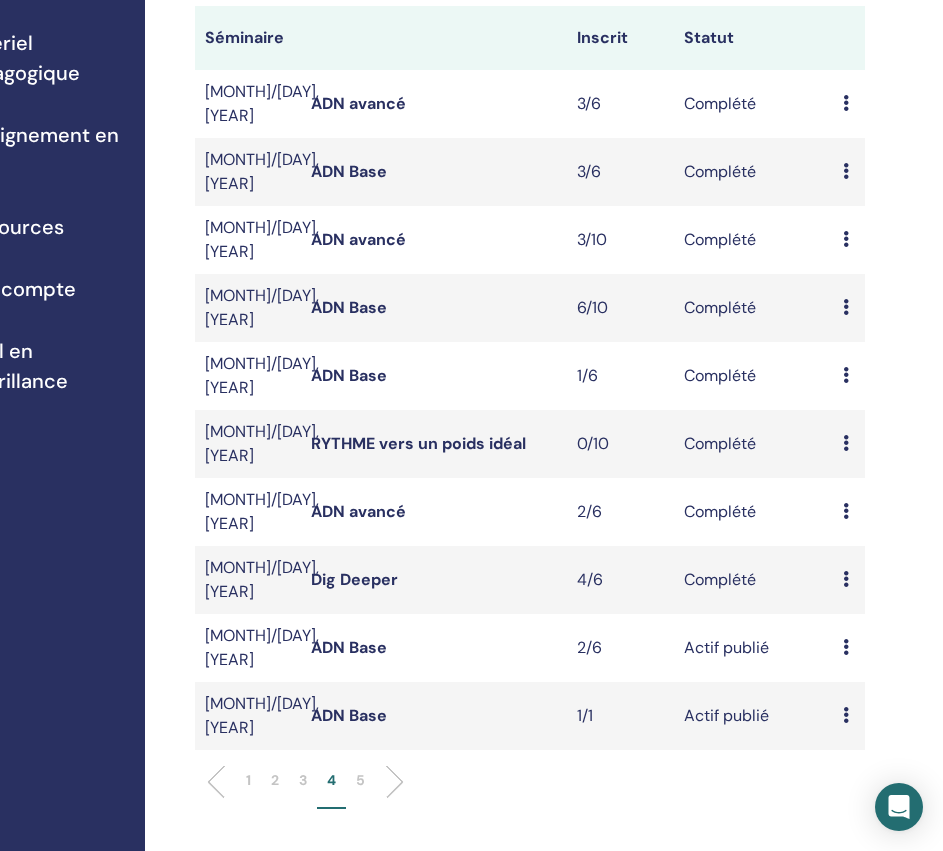 click on "ADN Base" at bounding box center [349, 715] 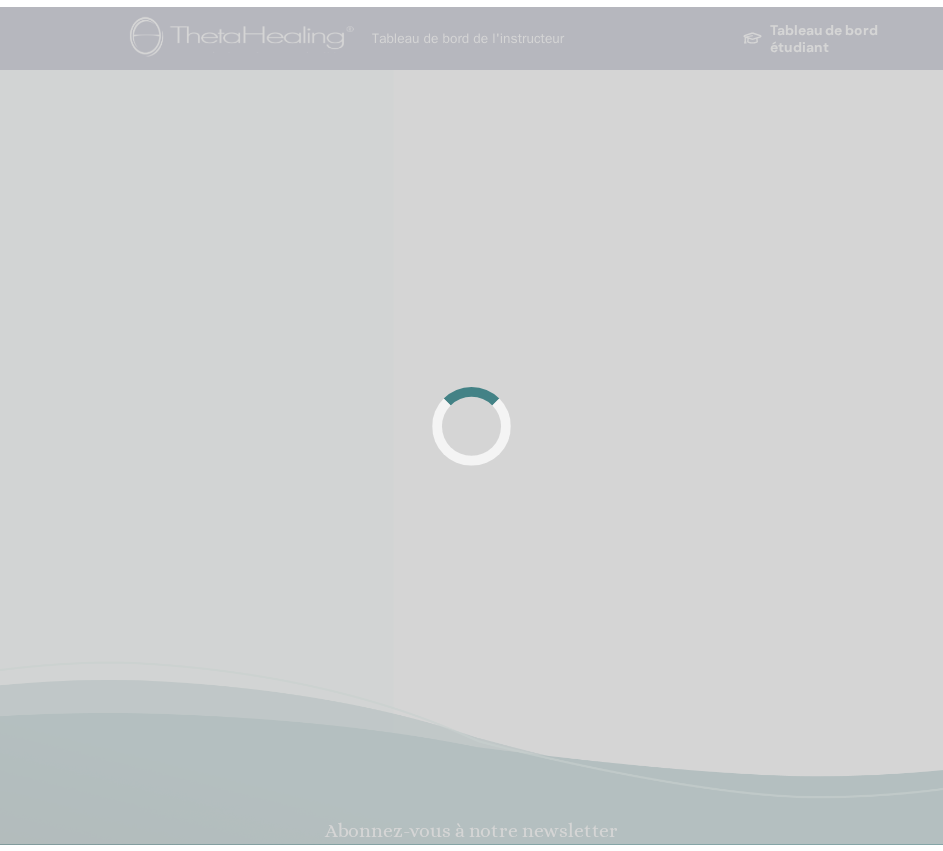 scroll, scrollTop: 0, scrollLeft: 0, axis: both 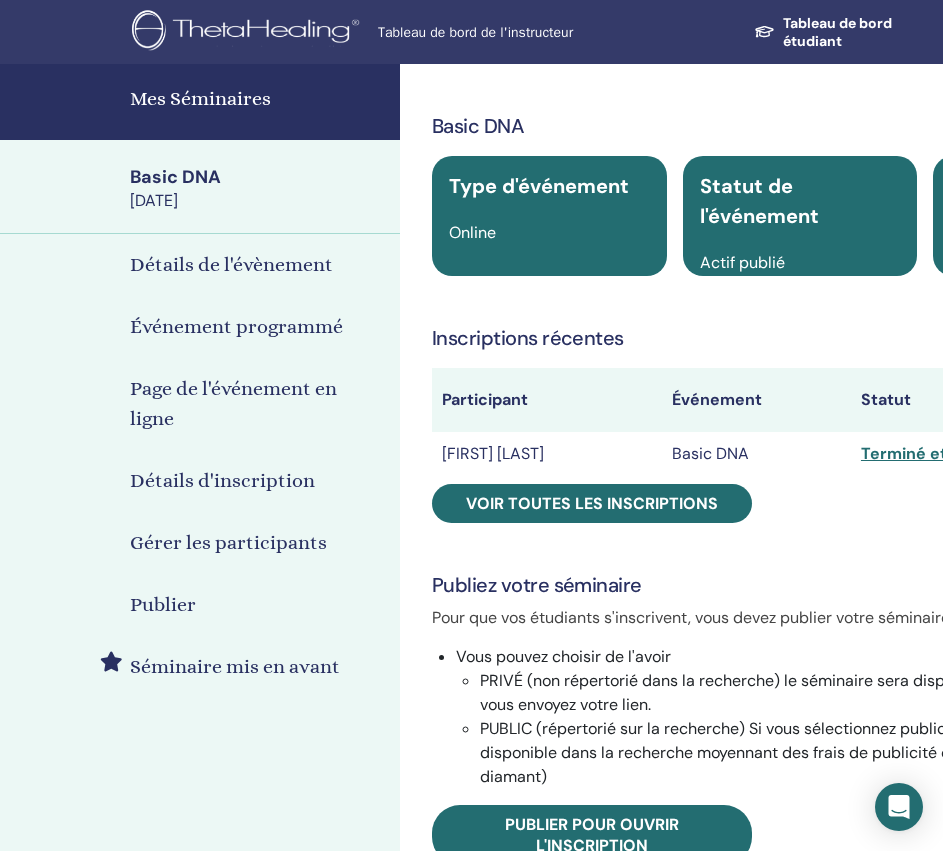 click on "Mes Séminaires" at bounding box center (259, 99) 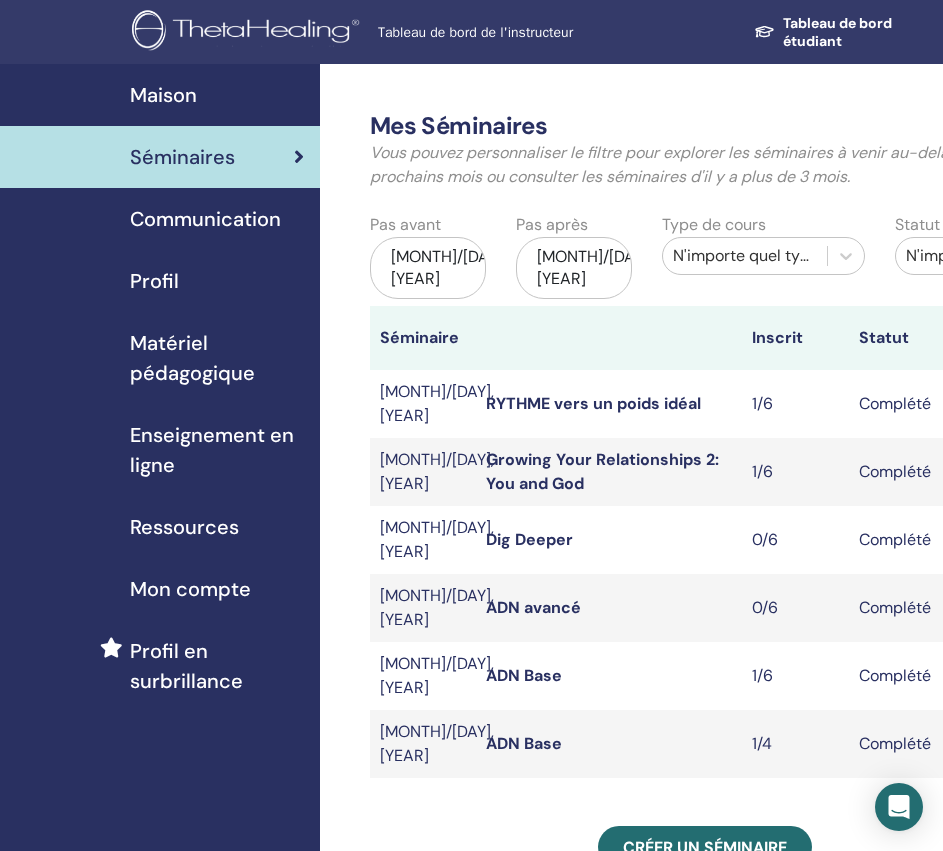 scroll, scrollTop: 200, scrollLeft: 0, axis: vertical 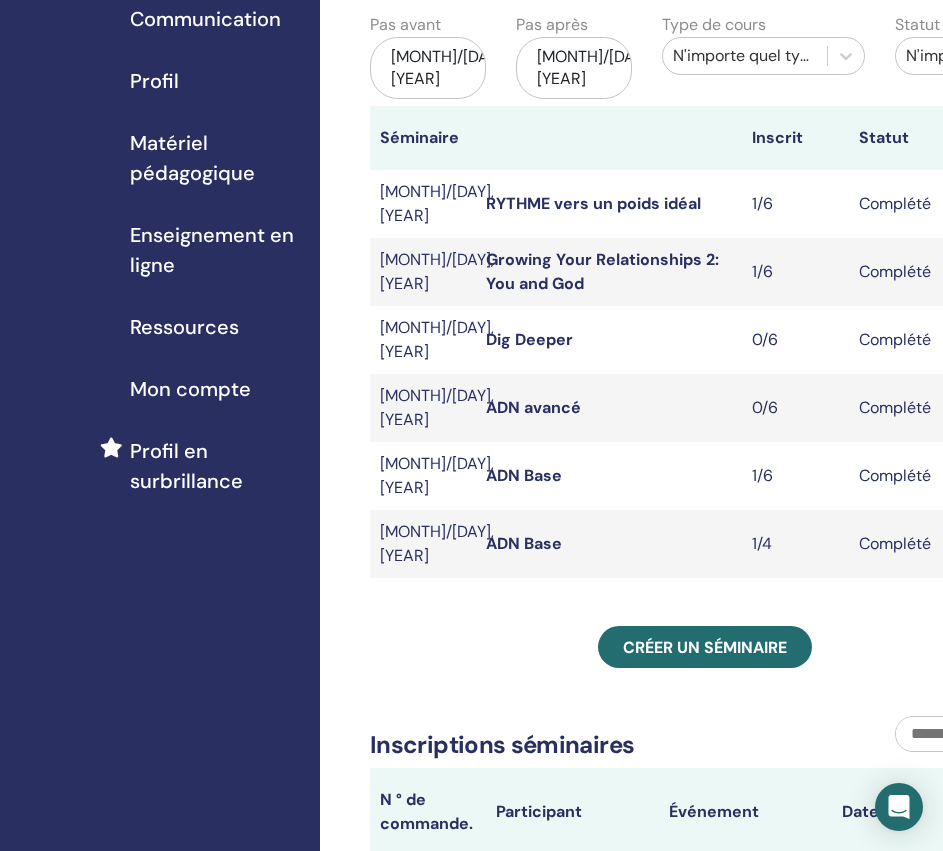 click on "avr./15, 2025" at bounding box center [428, 68] 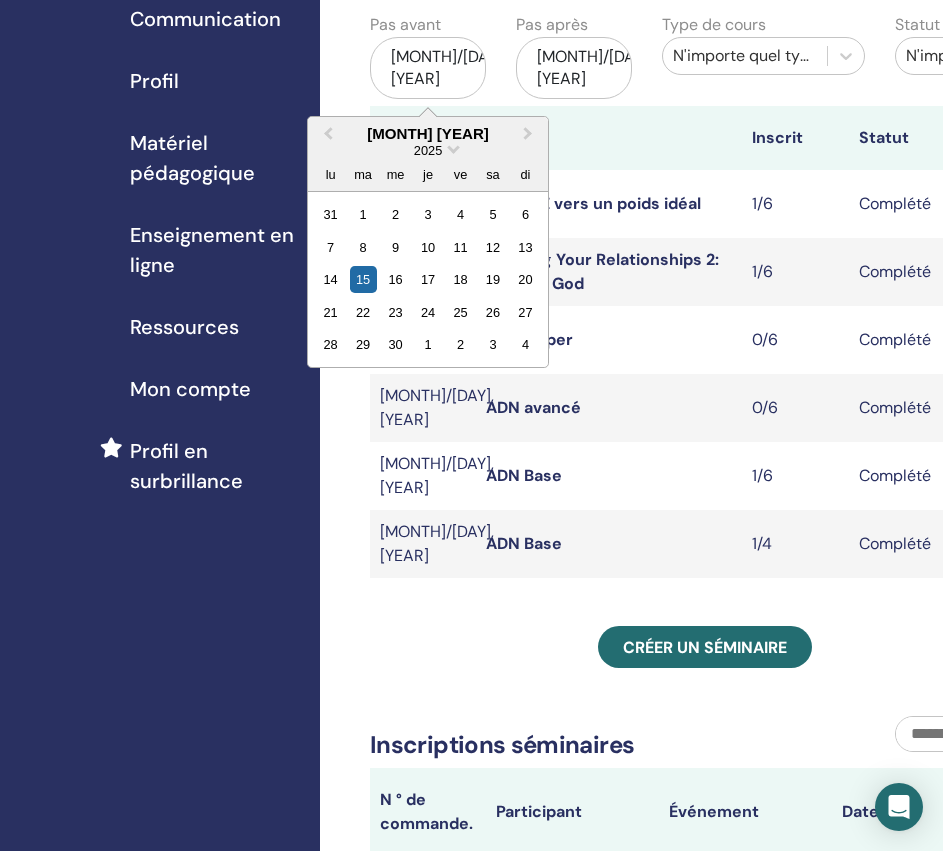 click on "2025" at bounding box center [428, 150] 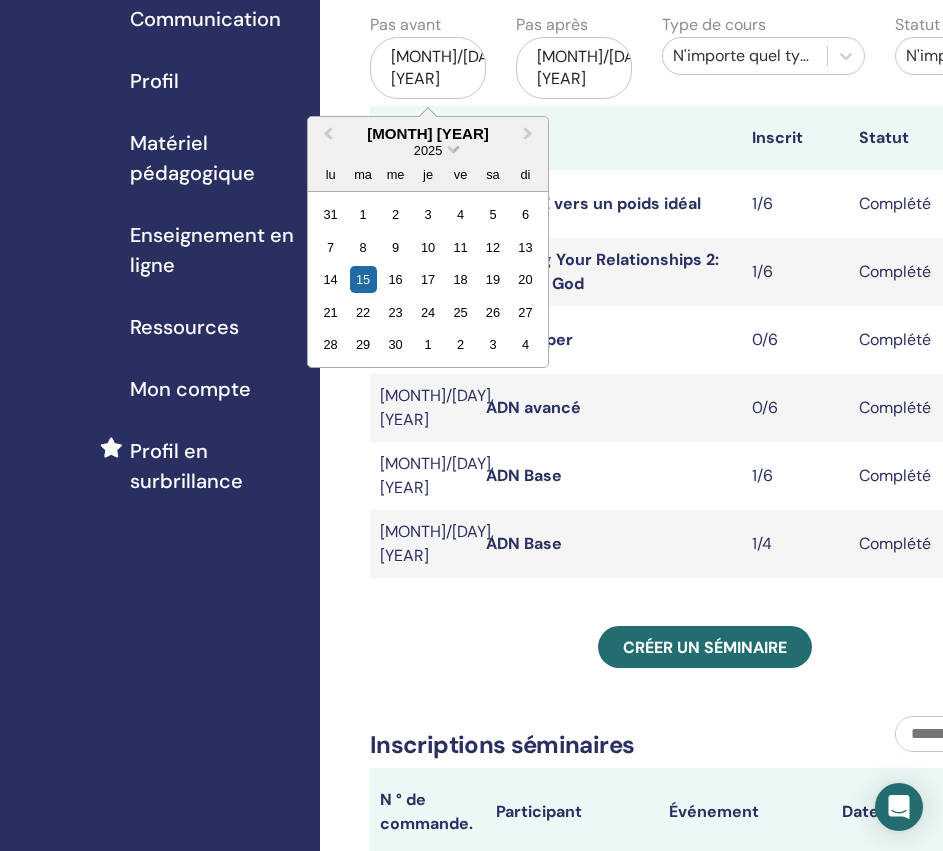 click at bounding box center (453, 147) 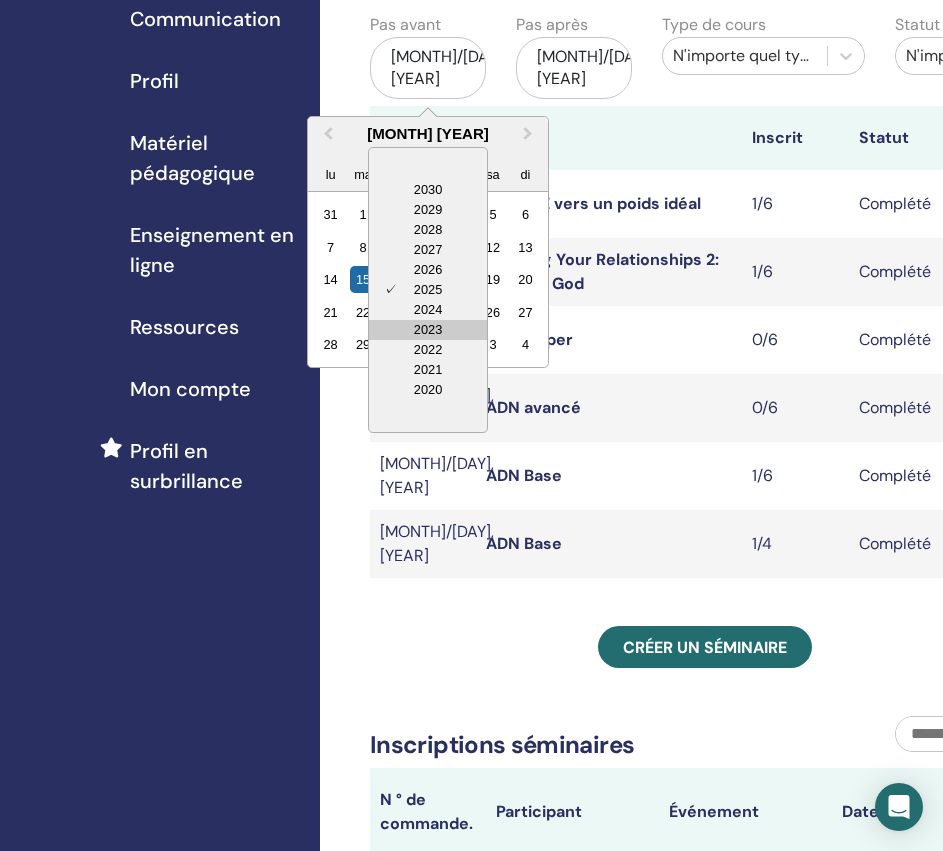 click on "2023" at bounding box center (428, 330) 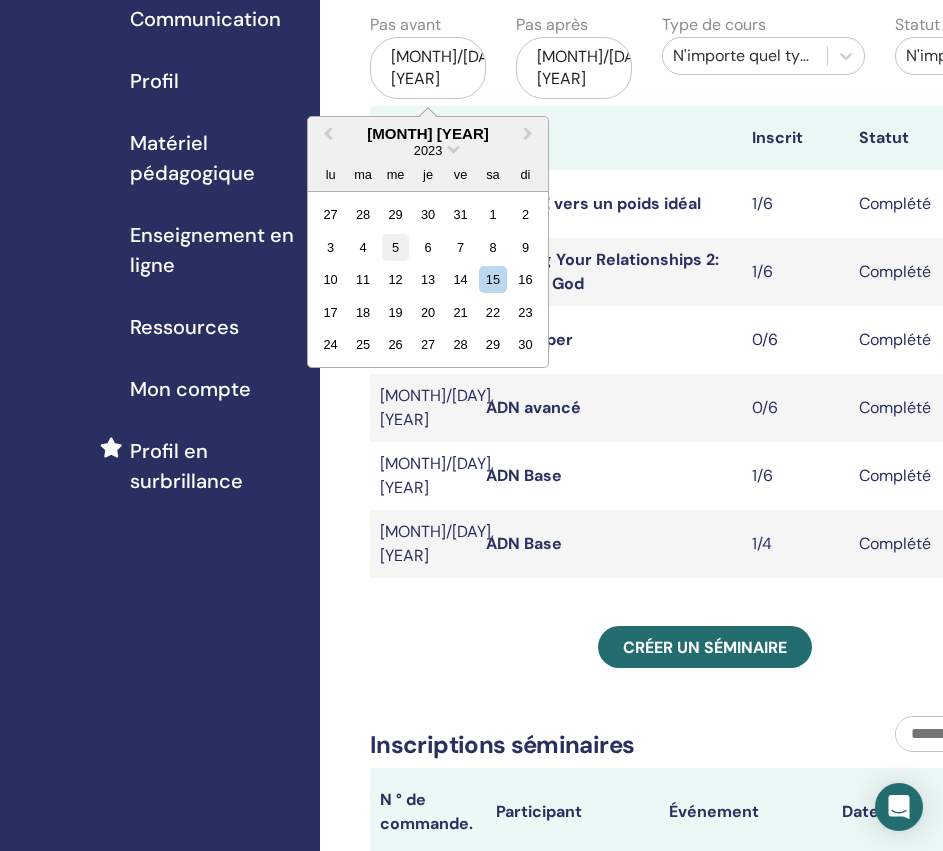 click on "5" at bounding box center [395, 247] 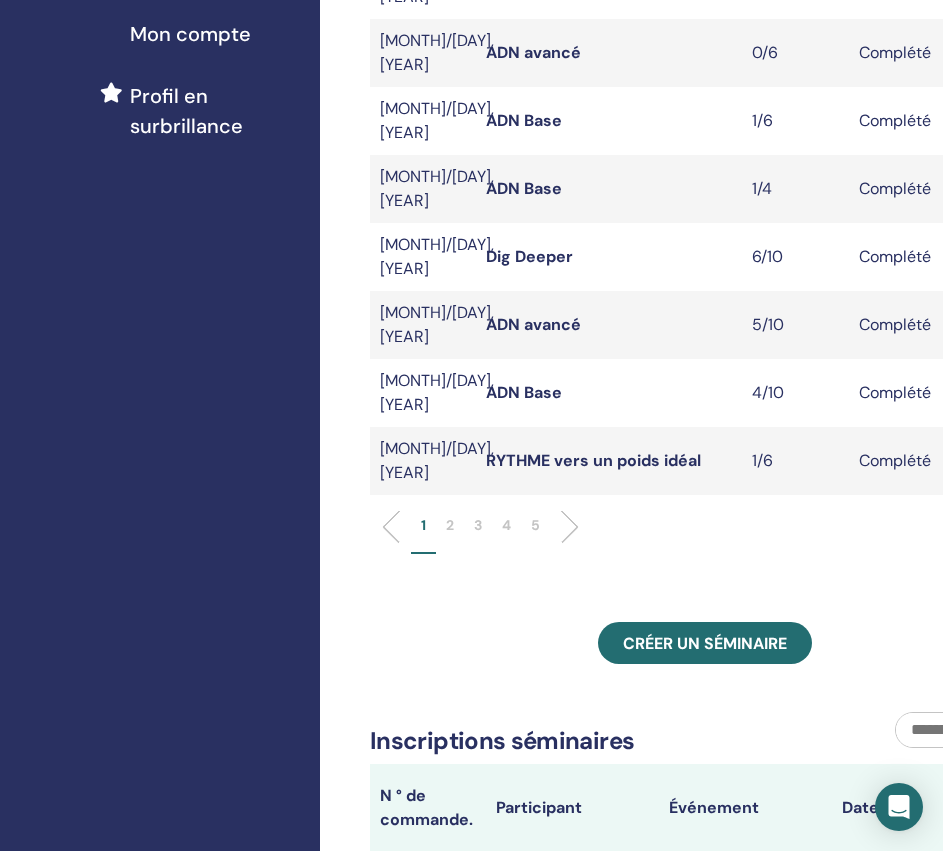 scroll, scrollTop: 600, scrollLeft: 0, axis: vertical 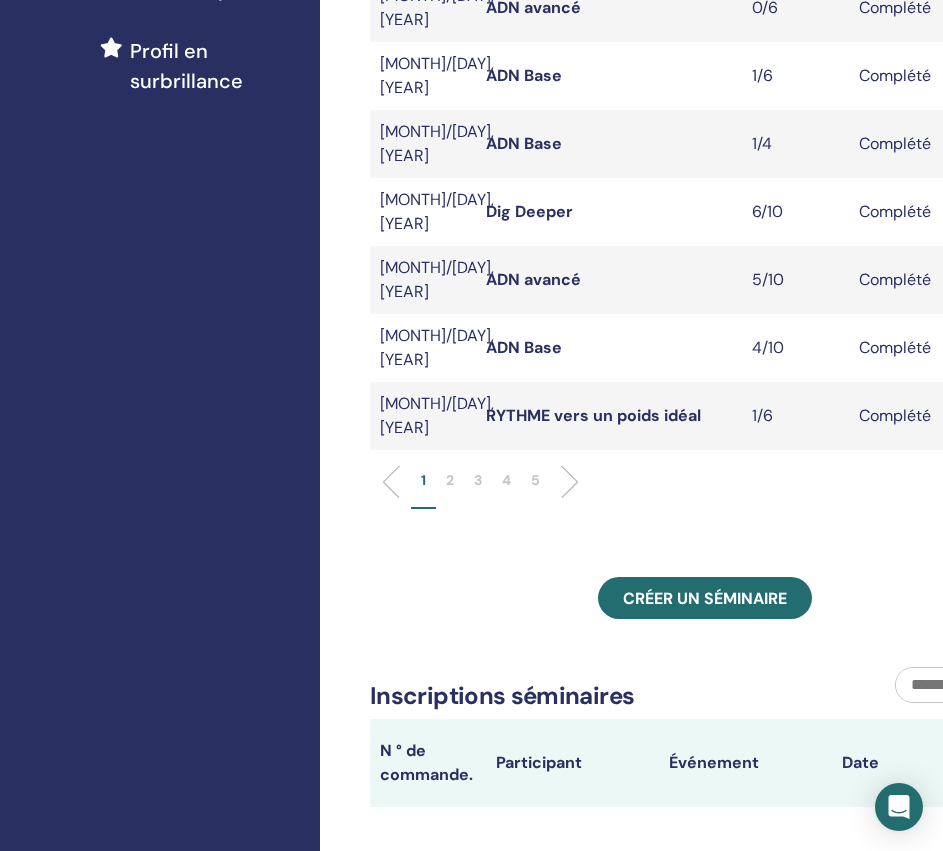 click on "4" at bounding box center [506, 480] 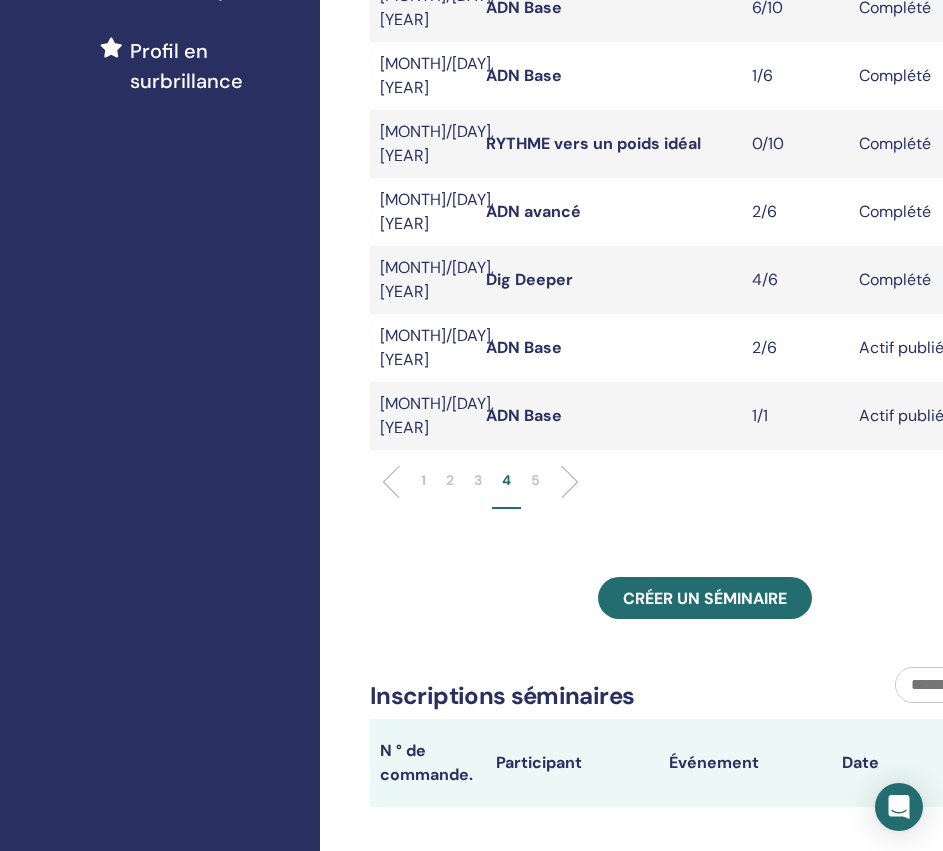 scroll, scrollTop: 500, scrollLeft: 0, axis: vertical 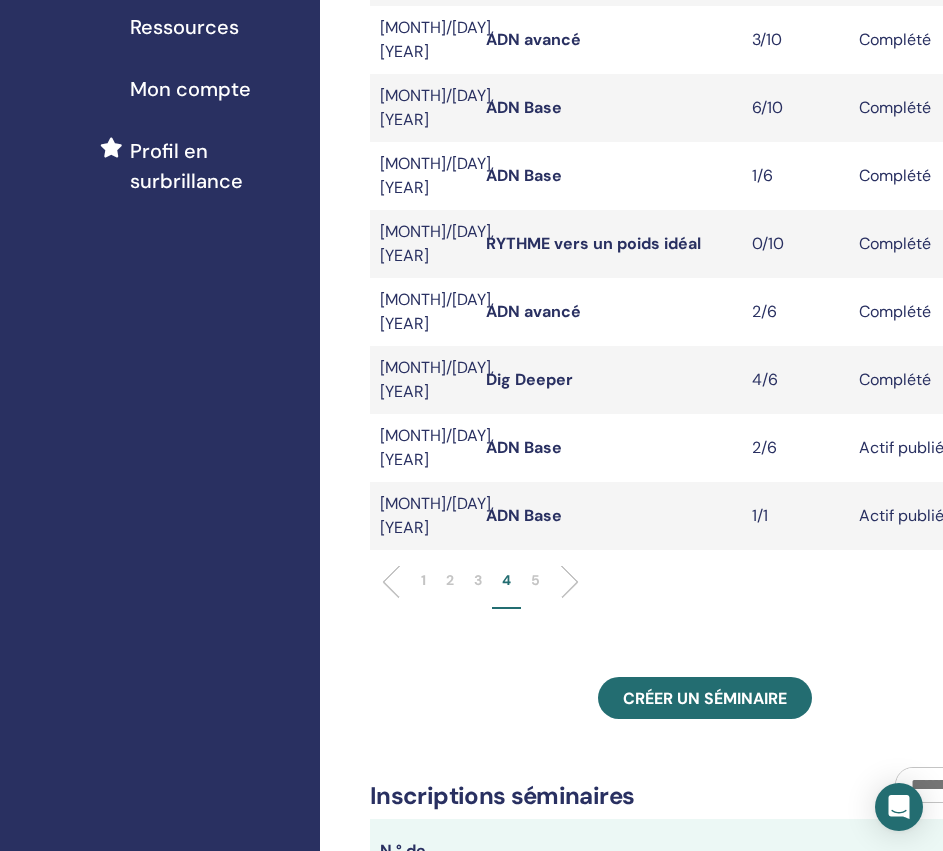 click on "ADN Base" at bounding box center (524, 447) 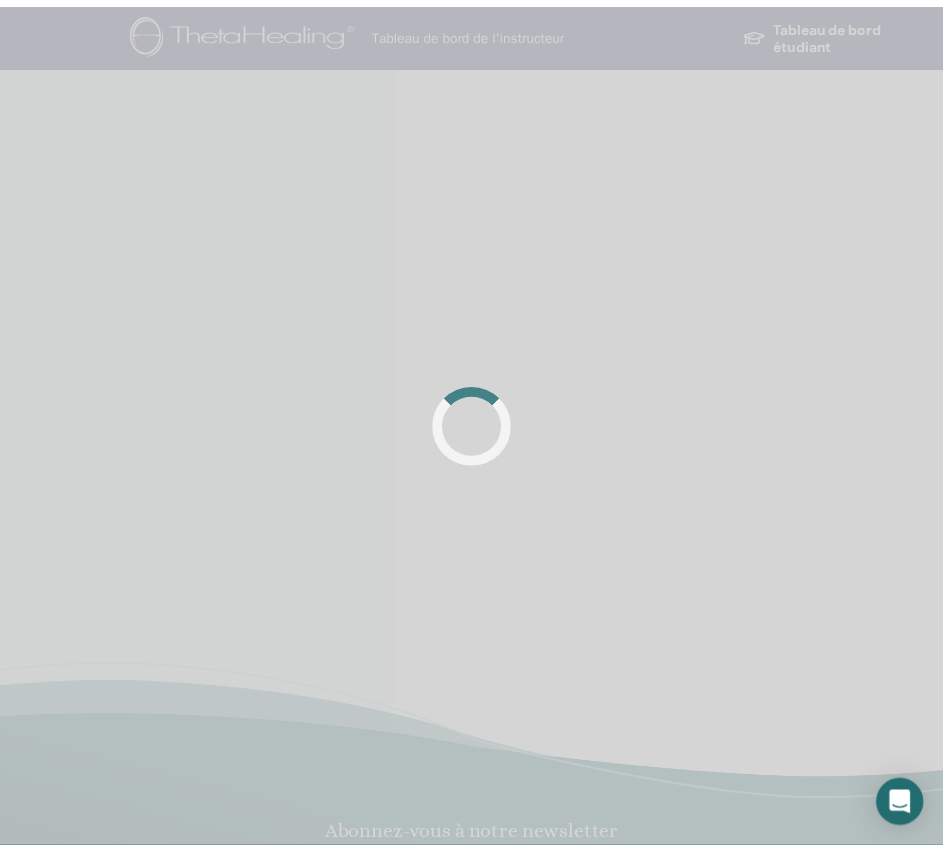 scroll, scrollTop: 0, scrollLeft: 0, axis: both 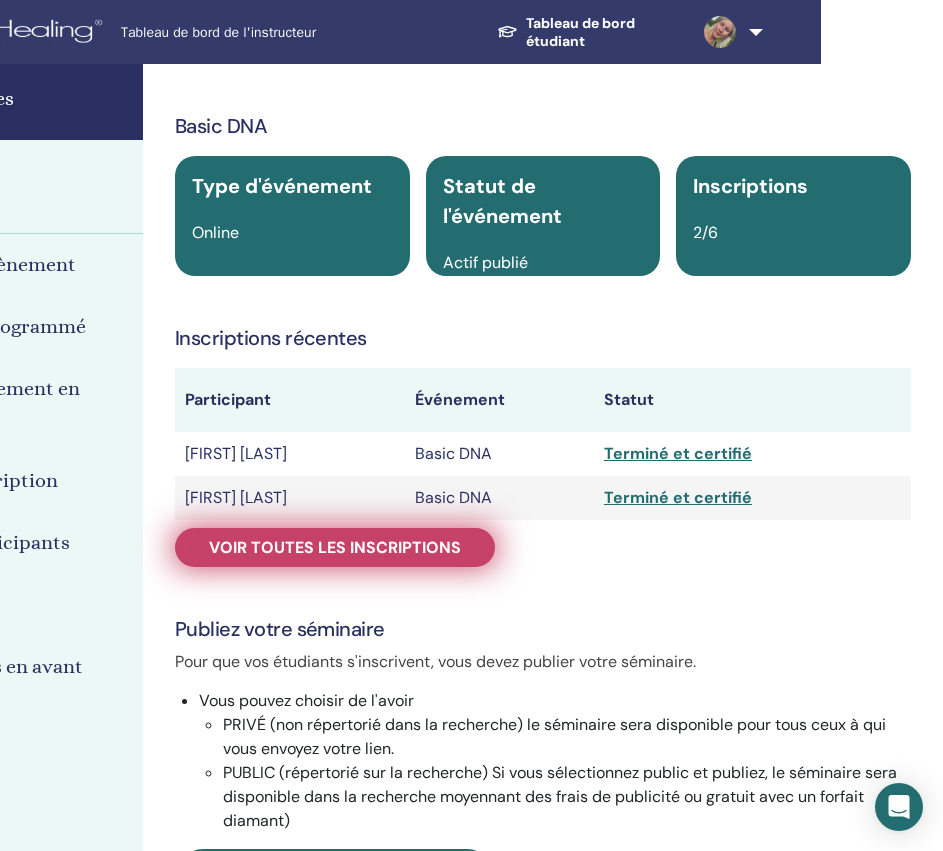 click on "Voir toutes les inscriptions" at bounding box center [335, 547] 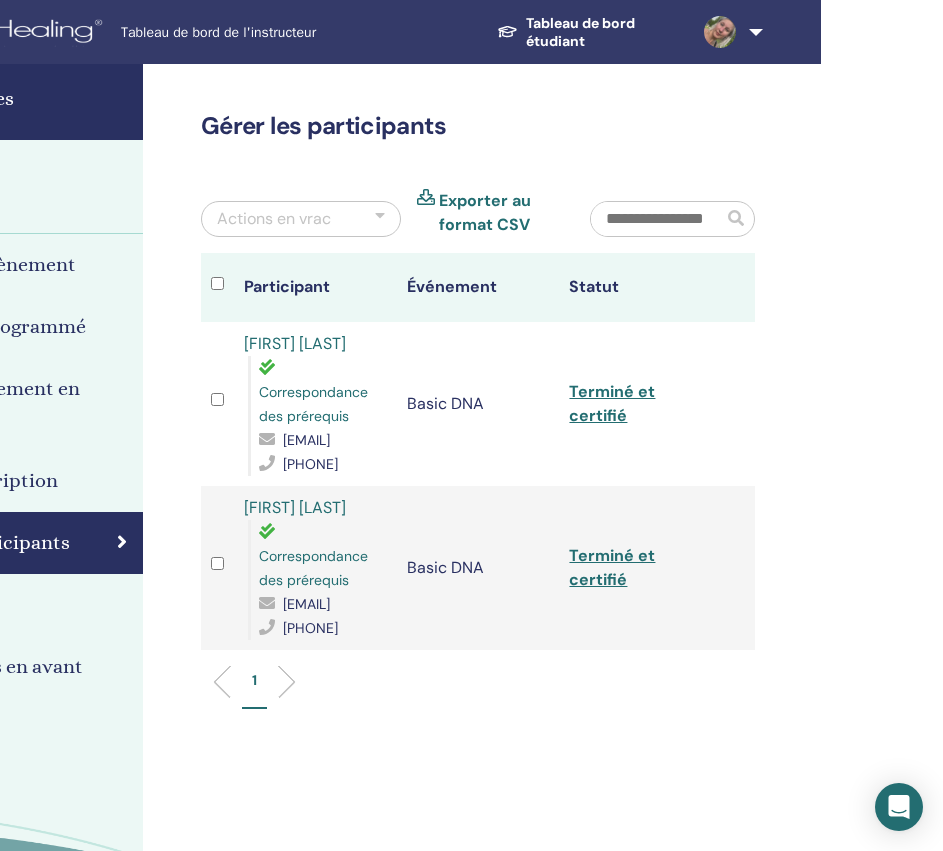 drag, startPoint x: 378, startPoint y: 462, endPoint x: 259, endPoint y: 462, distance: 119 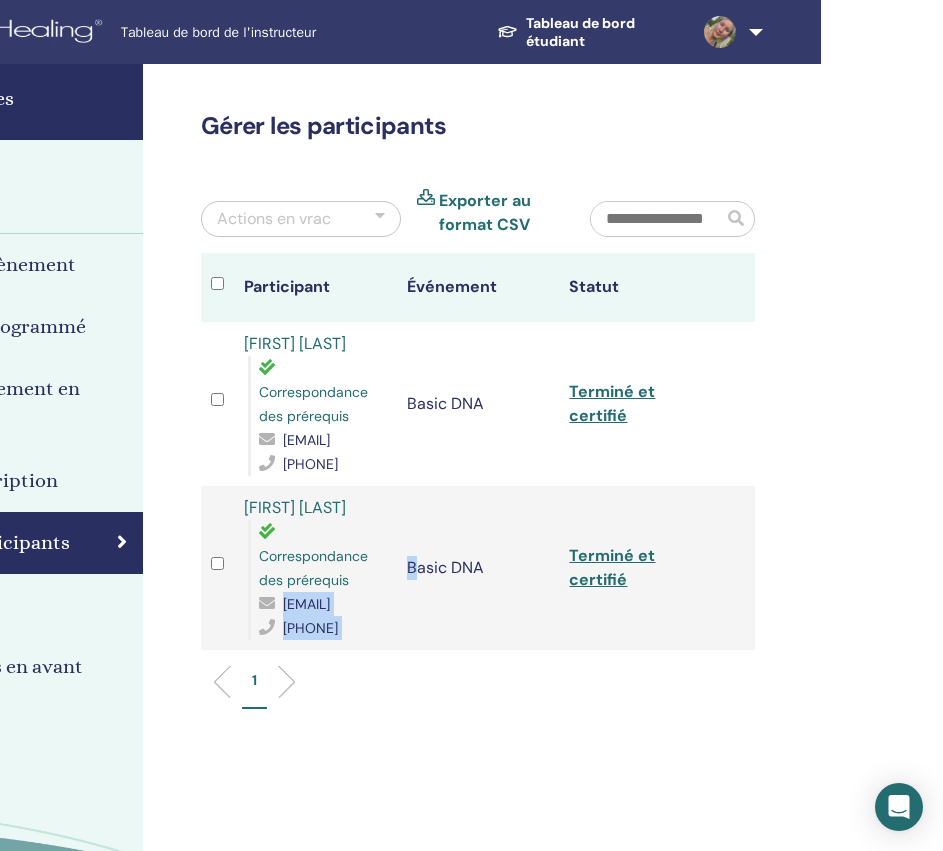 drag, startPoint x: 414, startPoint y: 651, endPoint x: 256, endPoint y: 648, distance: 158.02847 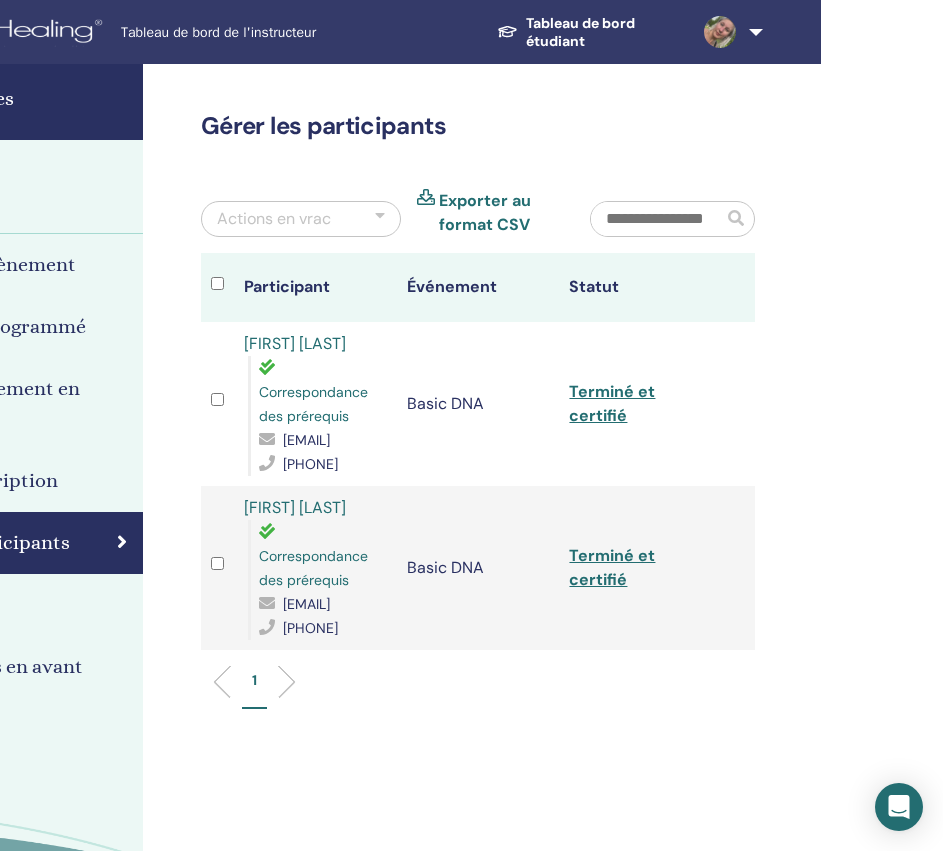 drag, startPoint x: 258, startPoint y: 648, endPoint x: 414, endPoint y: 656, distance: 156.20499 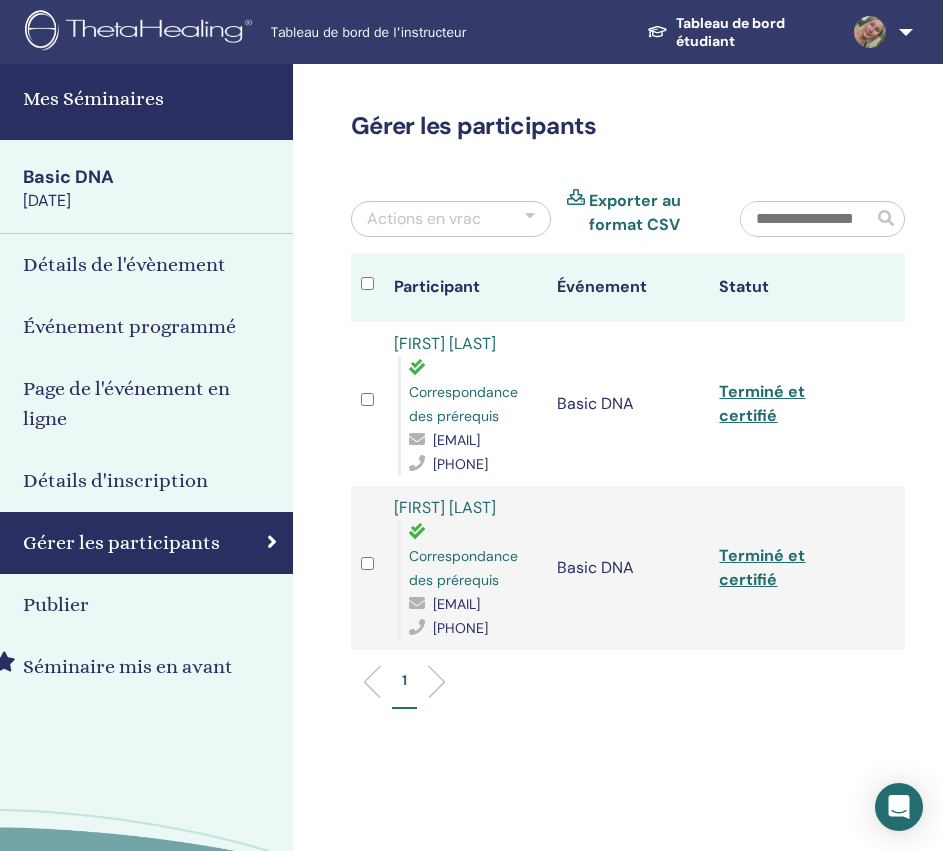 scroll, scrollTop: 0, scrollLeft: 89, axis: horizontal 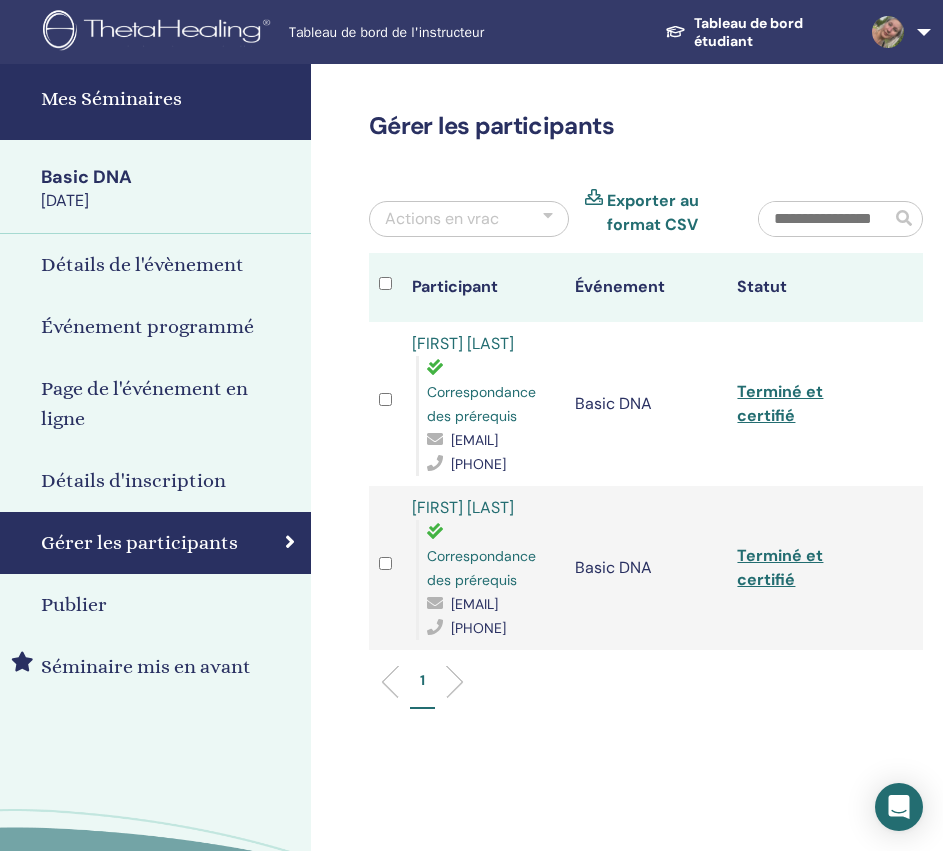 click on "January 19, 2024" at bounding box center [170, 201] 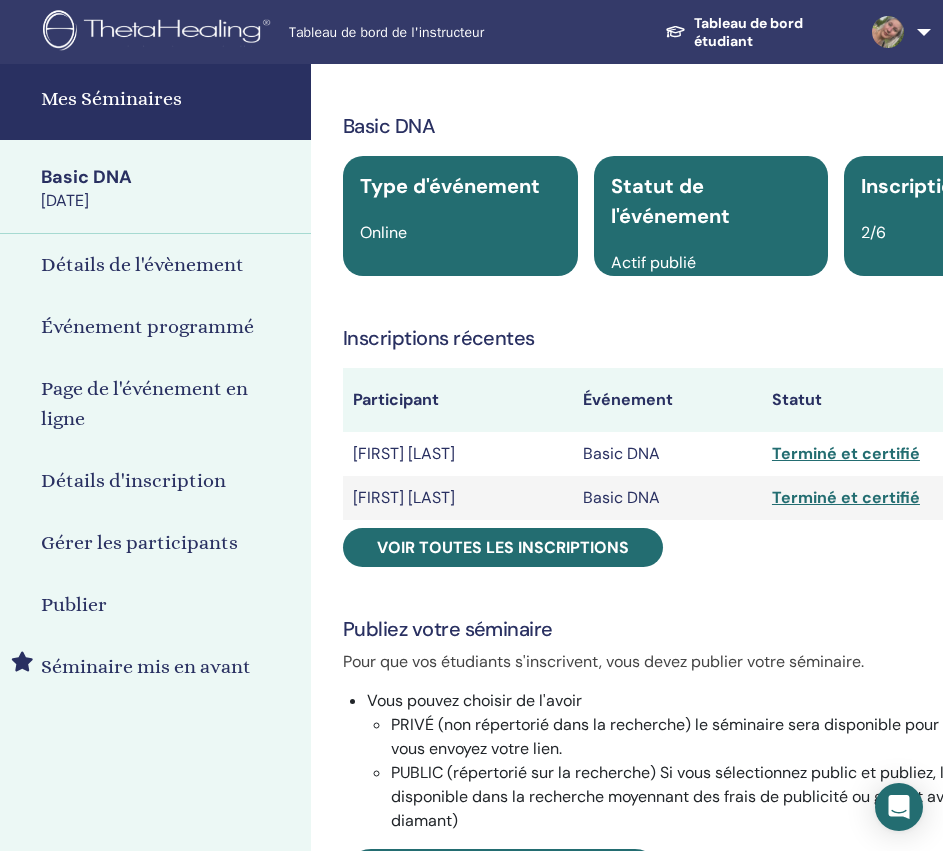click on "Mes Séminaires" at bounding box center [170, 99] 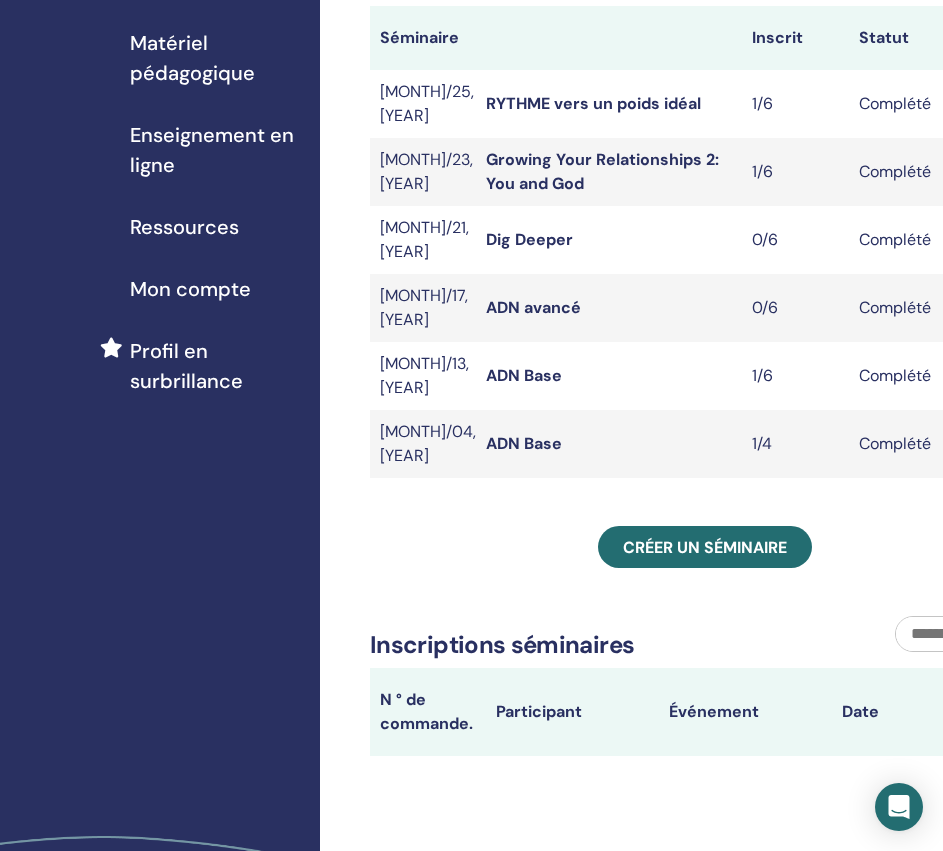 scroll, scrollTop: 100, scrollLeft: 0, axis: vertical 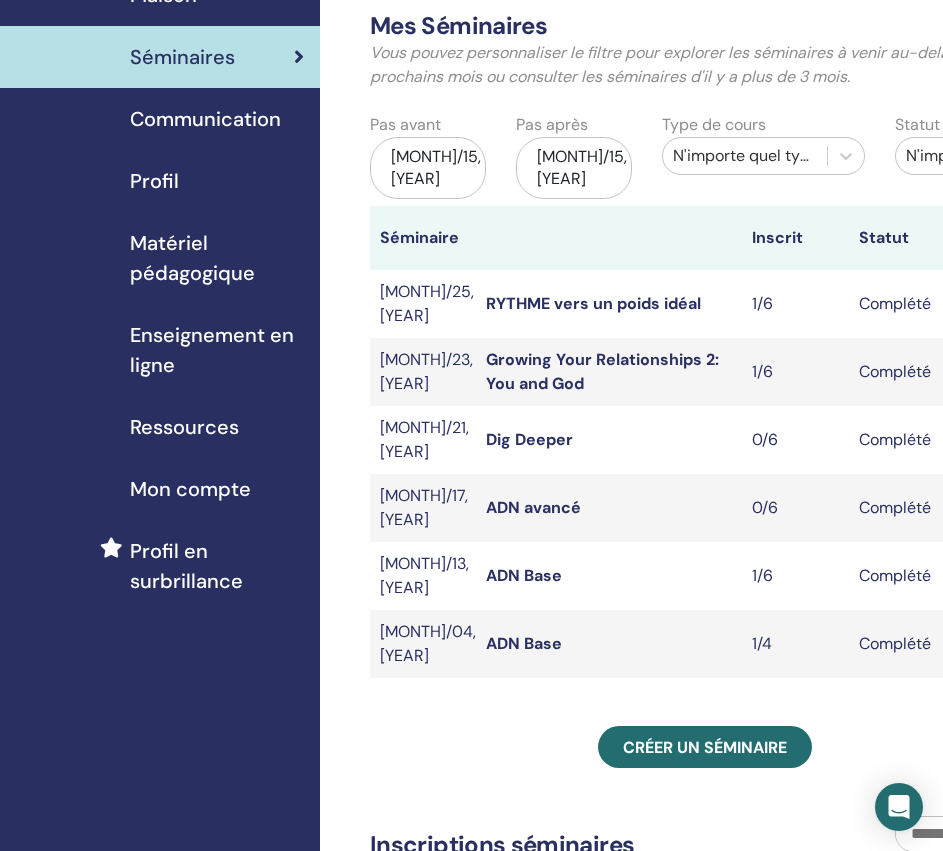 click on "avr./15, 2025" at bounding box center (428, 168) 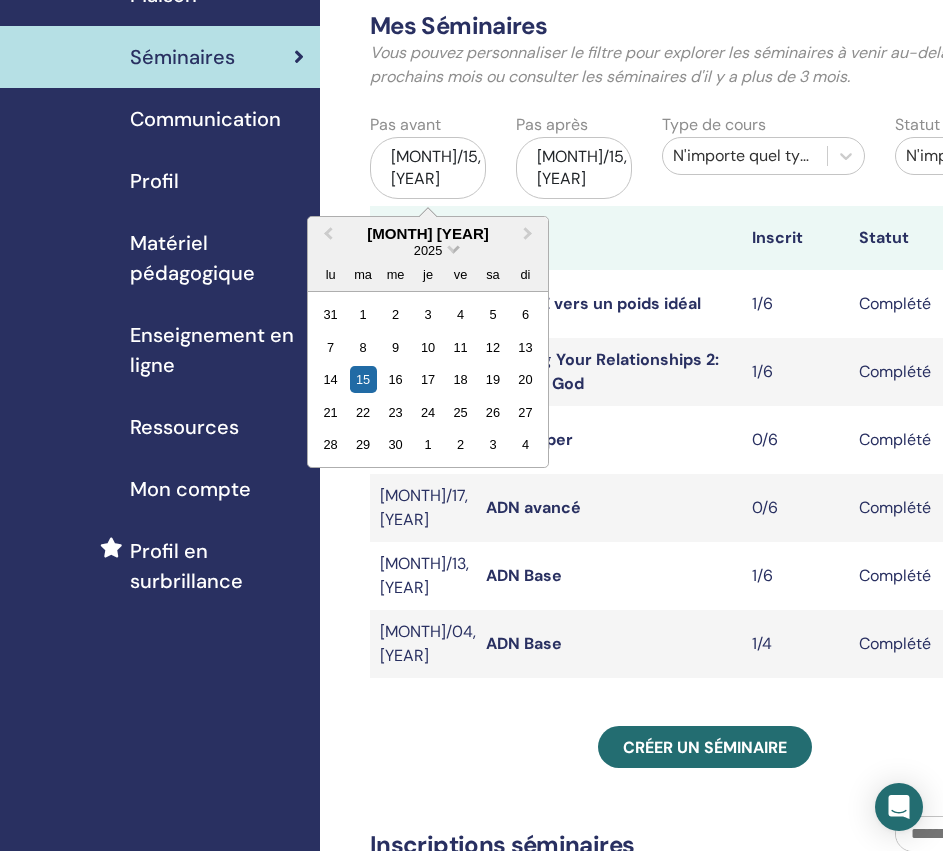 click at bounding box center (453, 247) 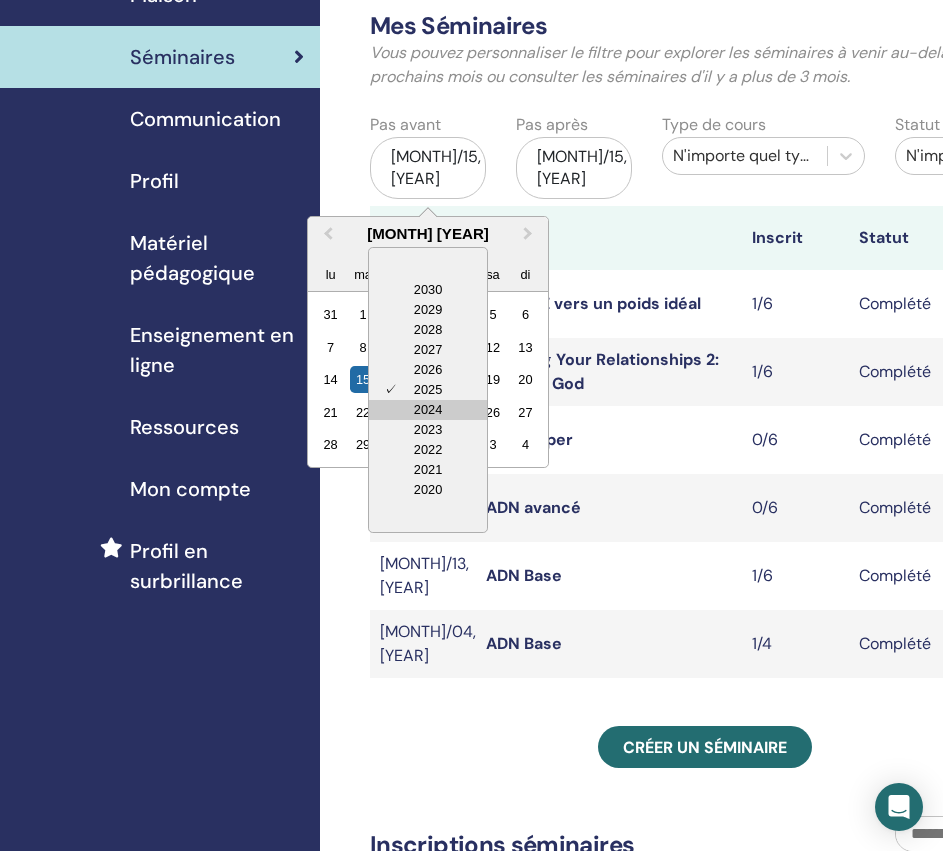click on "2024" at bounding box center (428, 410) 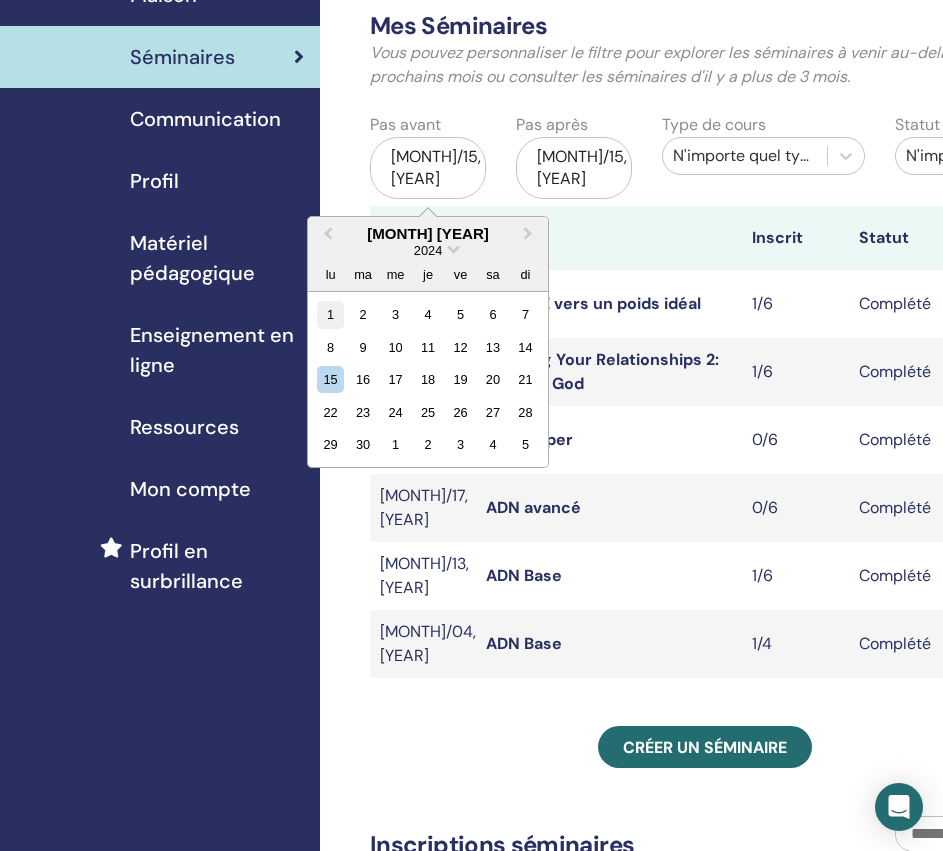 click on "1" at bounding box center (330, 314) 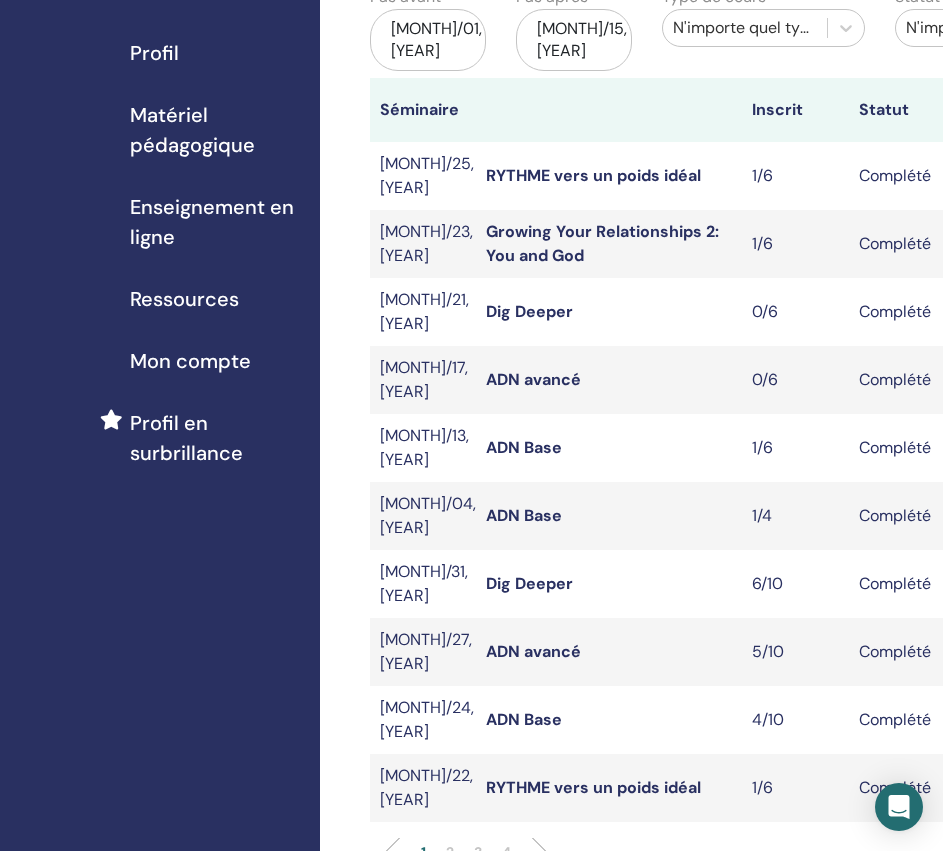scroll, scrollTop: 400, scrollLeft: 0, axis: vertical 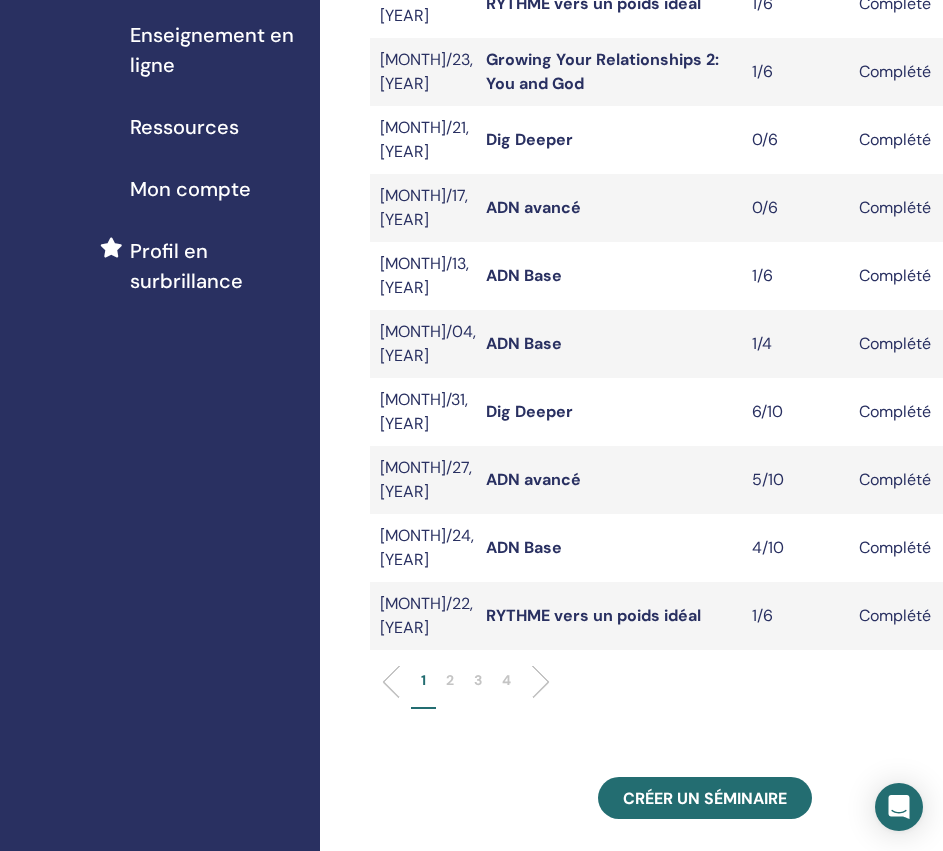 click on "3" at bounding box center [478, 689] 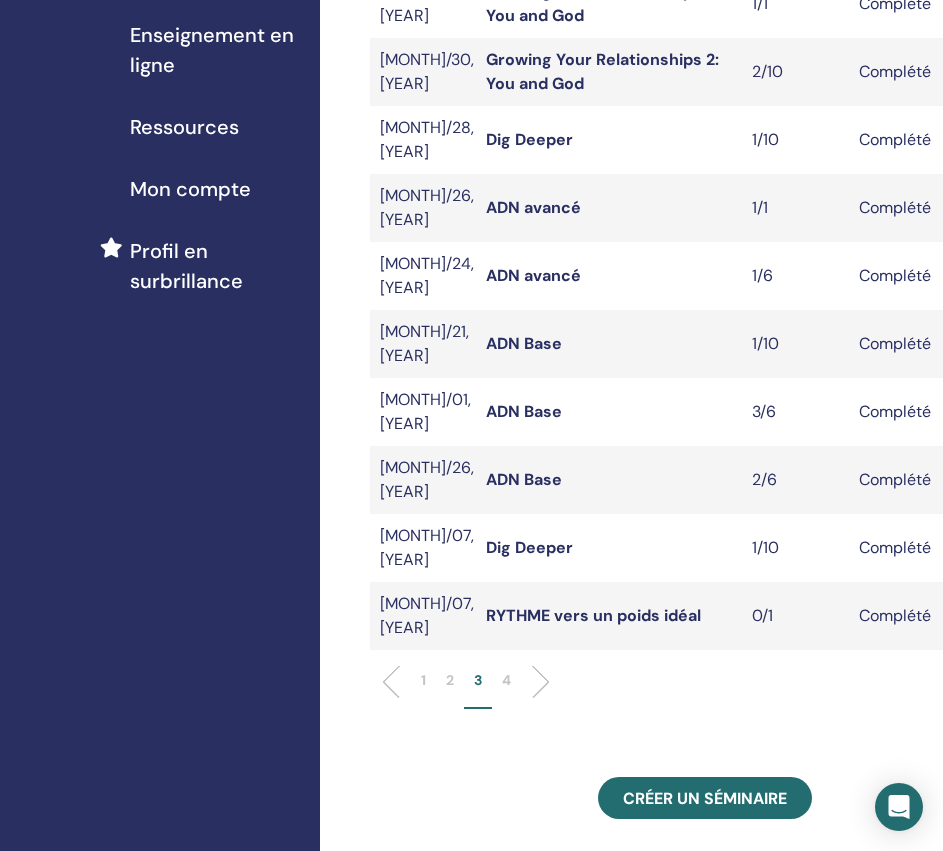 click on "4" at bounding box center (506, 680) 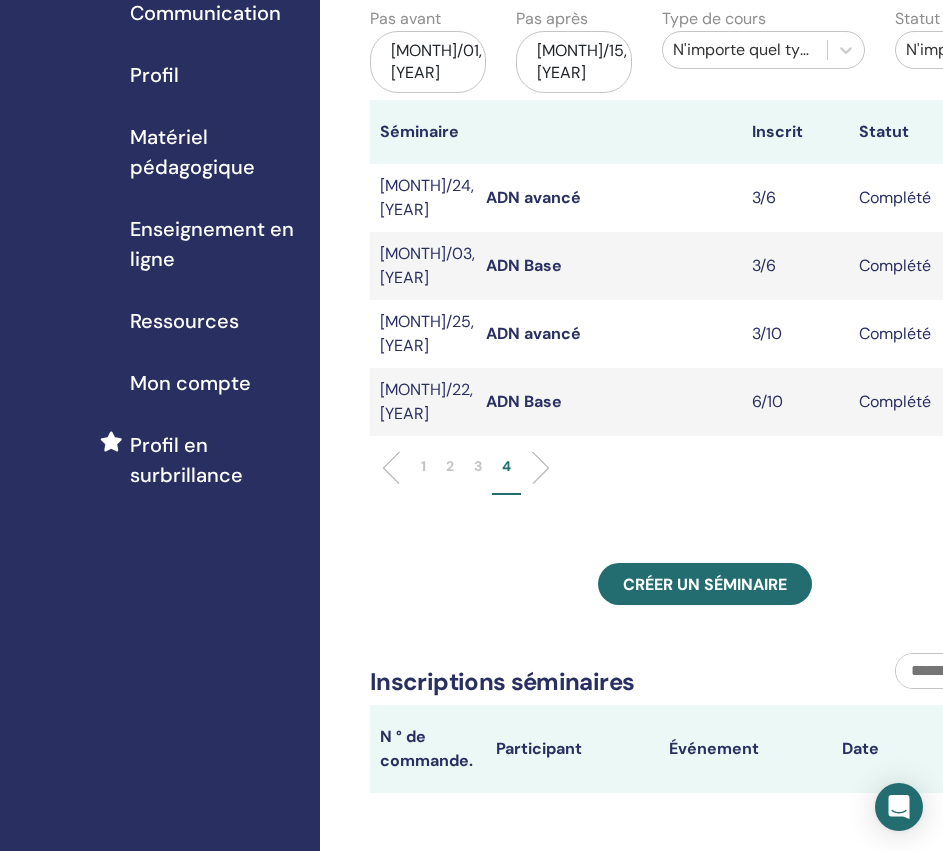 scroll, scrollTop: 200, scrollLeft: 0, axis: vertical 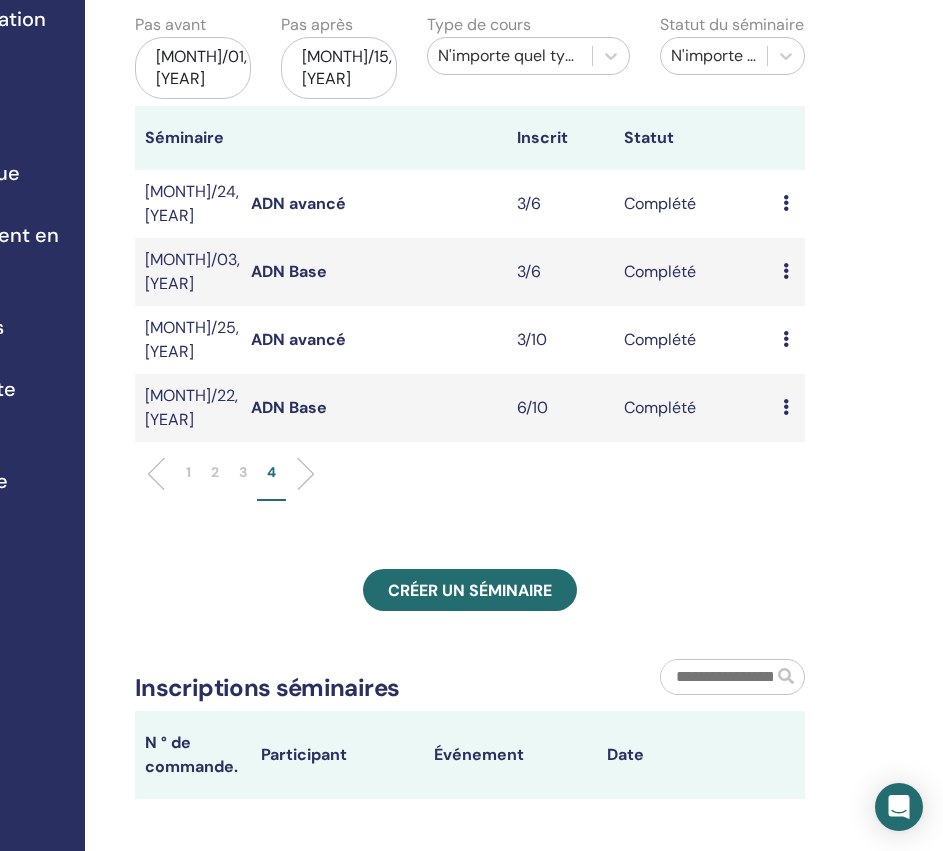 click on "1 2 3 4" at bounding box center (470, 481) 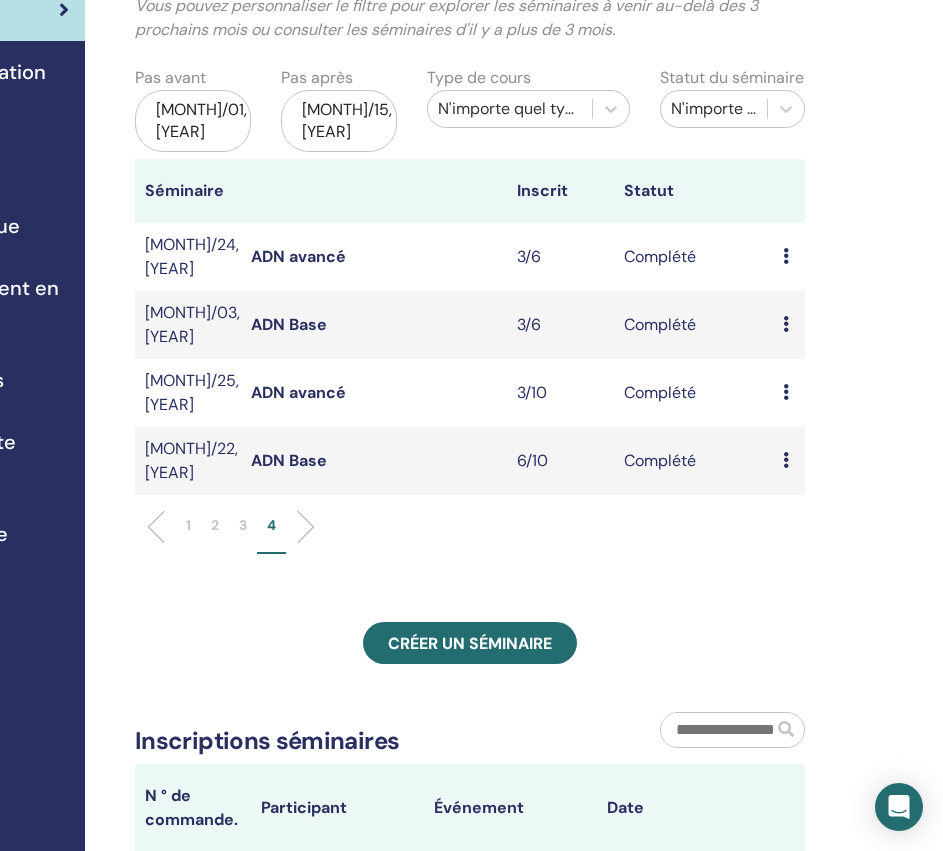 scroll, scrollTop: 100, scrollLeft: 235, axis: both 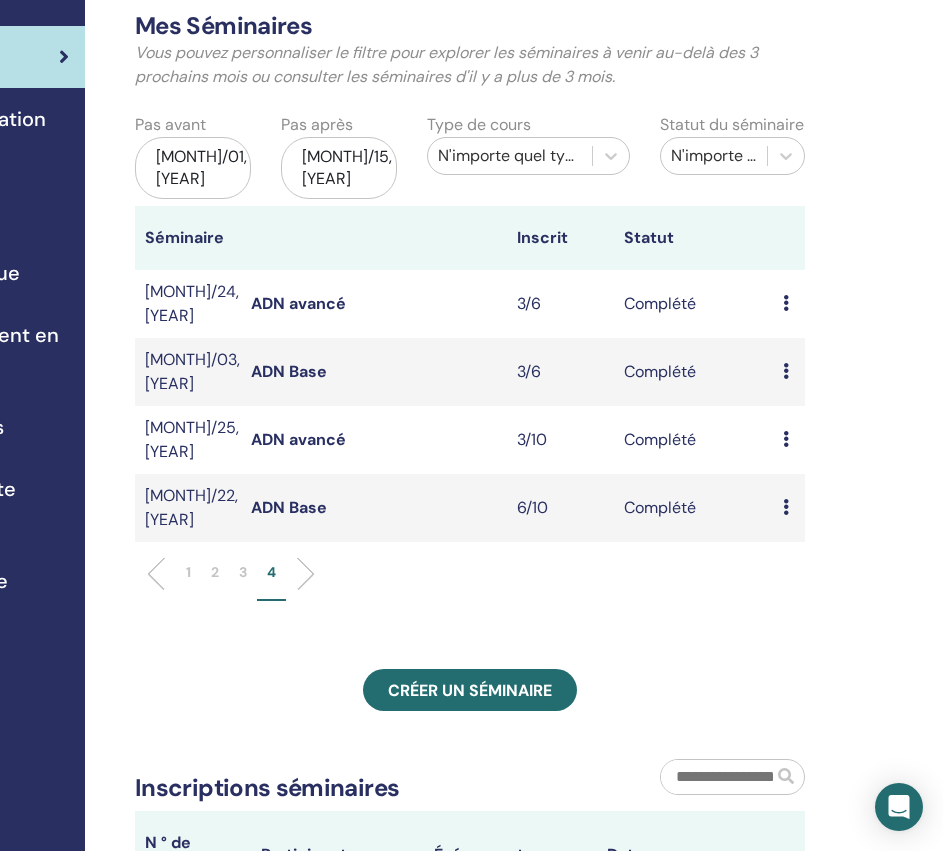 click on "ADN Base" at bounding box center (289, 507) 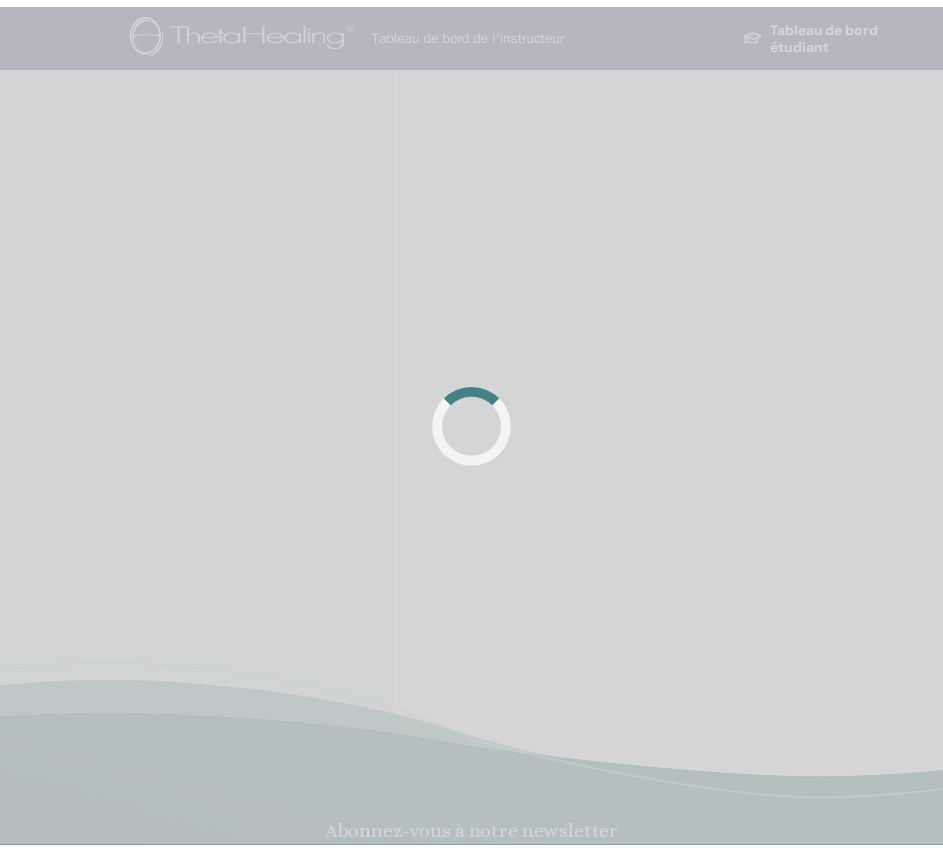 scroll, scrollTop: 0, scrollLeft: 0, axis: both 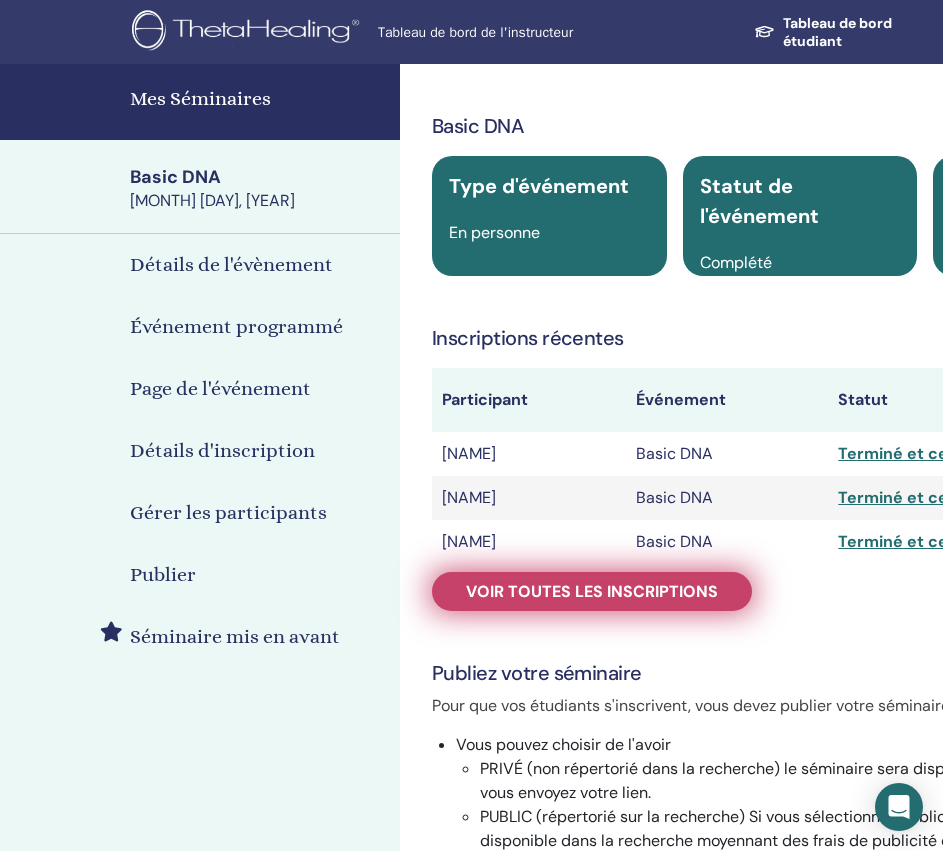 click on "Voir toutes les inscriptions" at bounding box center (592, 591) 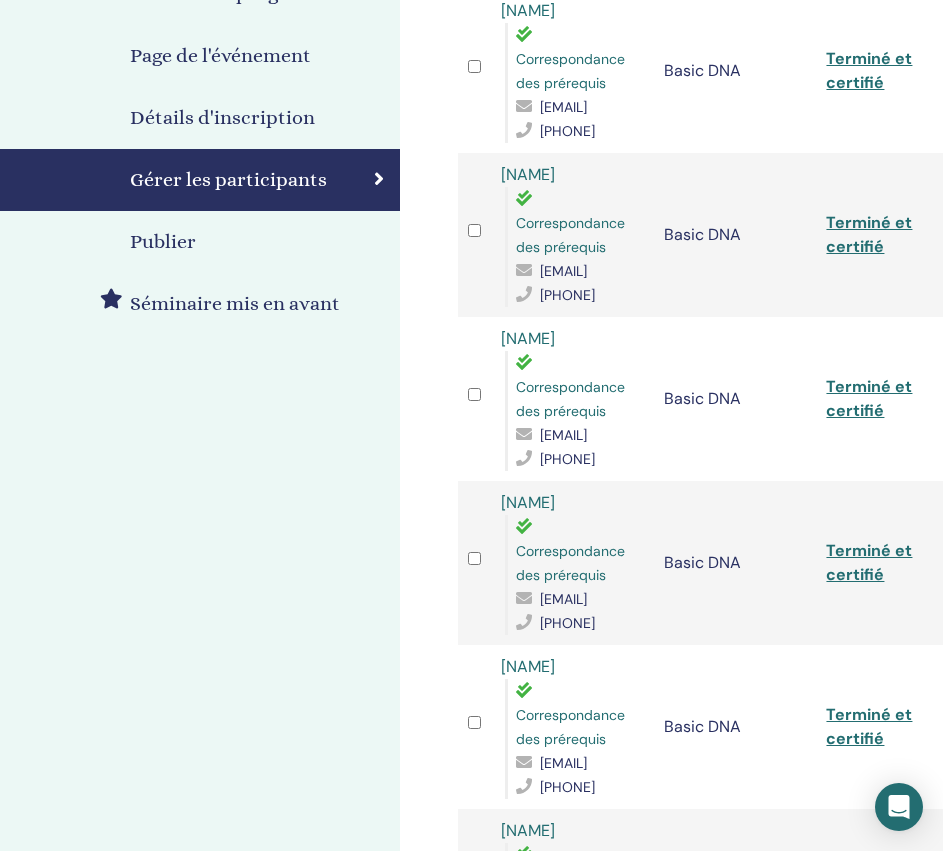 scroll, scrollTop: 400, scrollLeft: 0, axis: vertical 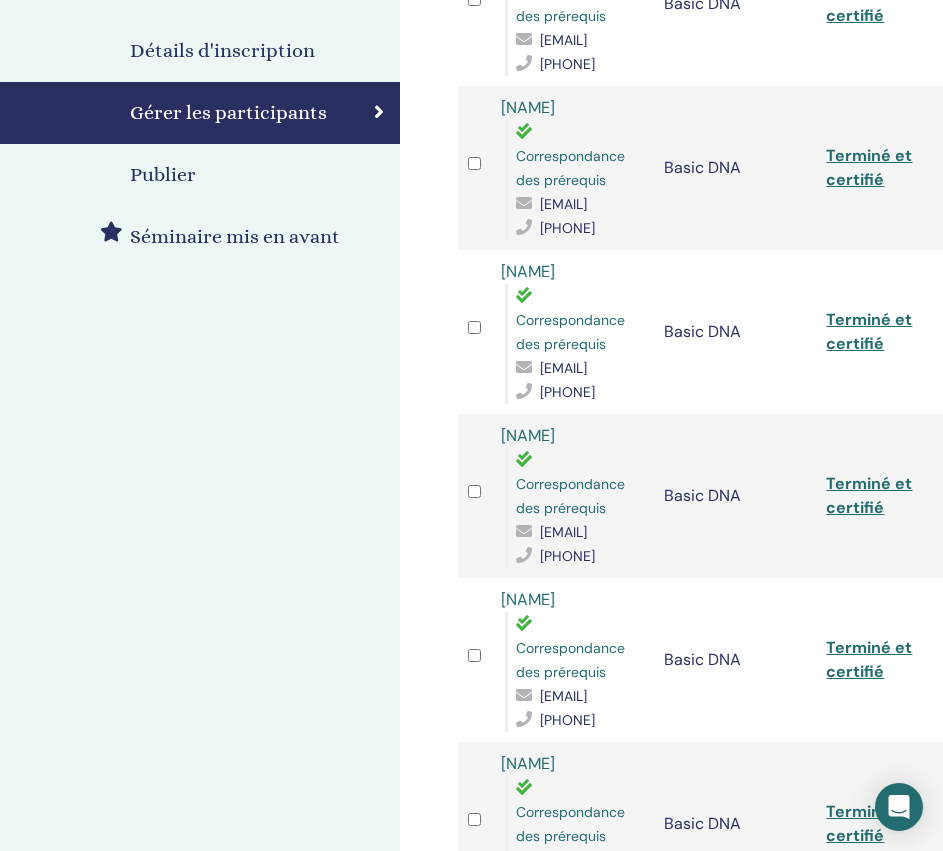 click on "[NAME]" at bounding box center (528, 435) 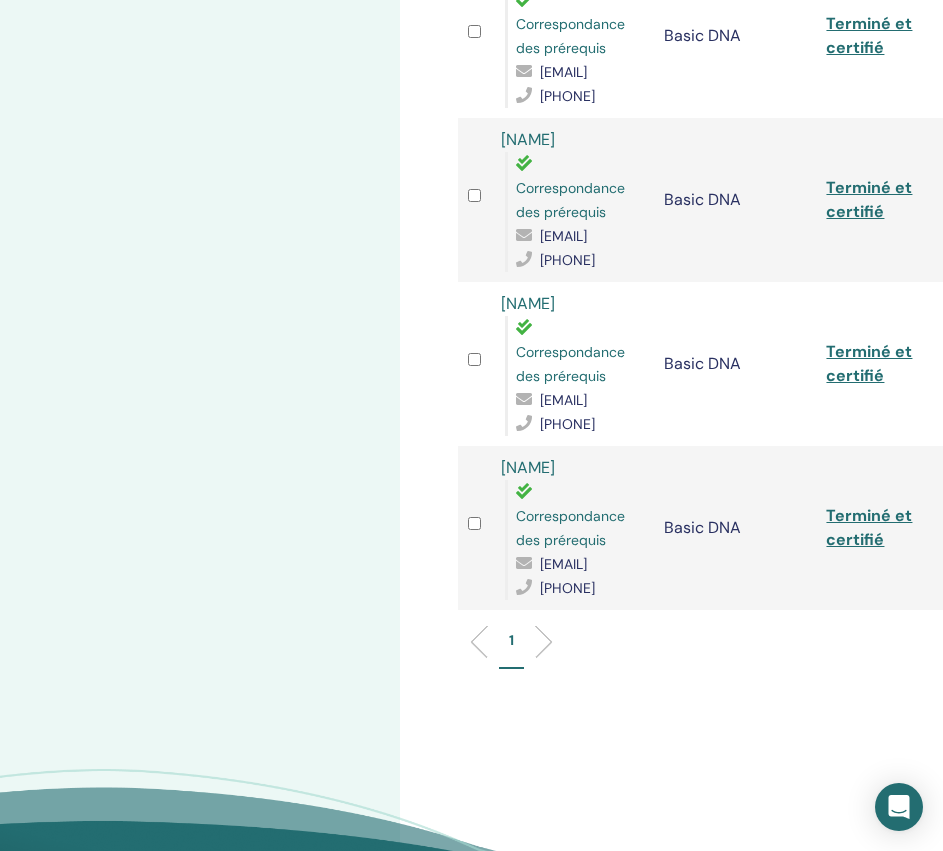 scroll, scrollTop: 900, scrollLeft: 0, axis: vertical 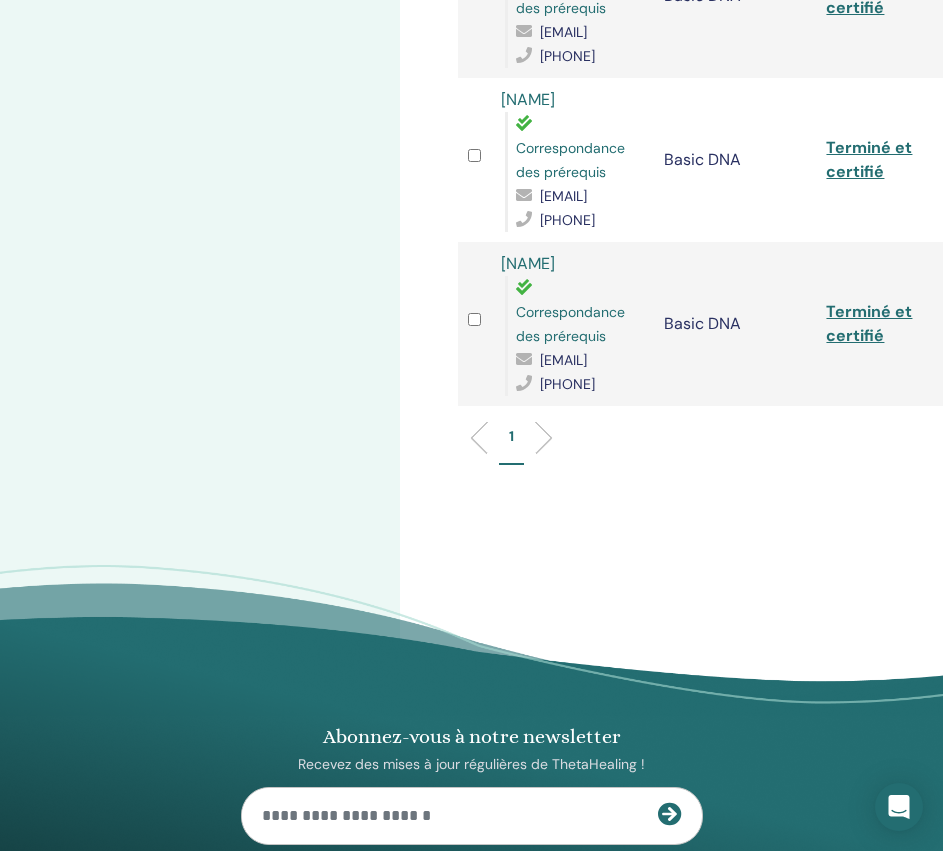 drag, startPoint x: 716, startPoint y: 366, endPoint x: 517, endPoint y: 360, distance: 199.09044 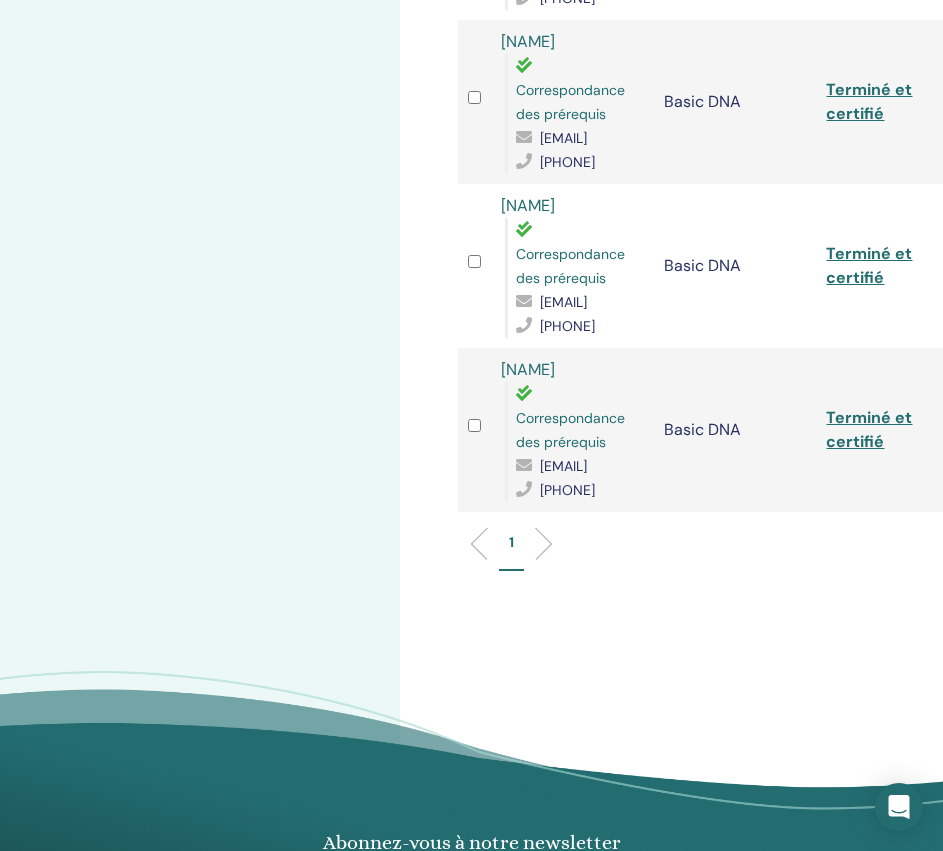 scroll, scrollTop: 700, scrollLeft: 0, axis: vertical 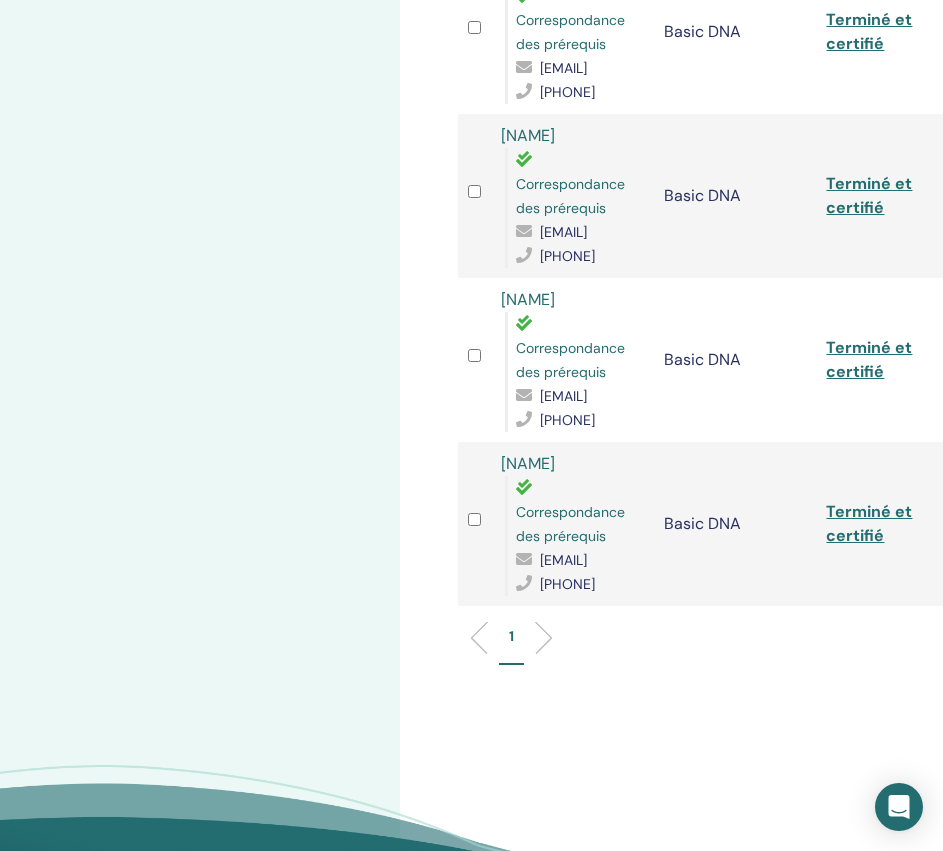 drag, startPoint x: 596, startPoint y: 228, endPoint x: 503, endPoint y: 239, distance: 93.64828 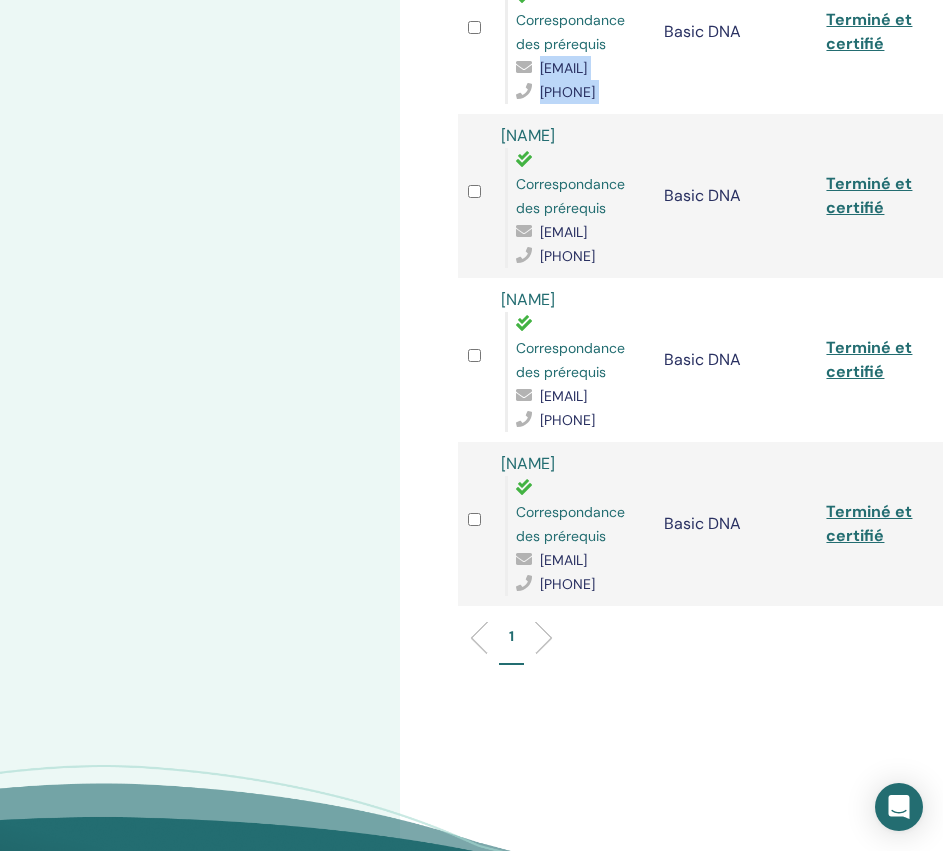 drag, startPoint x: 664, startPoint y: 165, endPoint x: 516, endPoint y: 170, distance: 148.08444 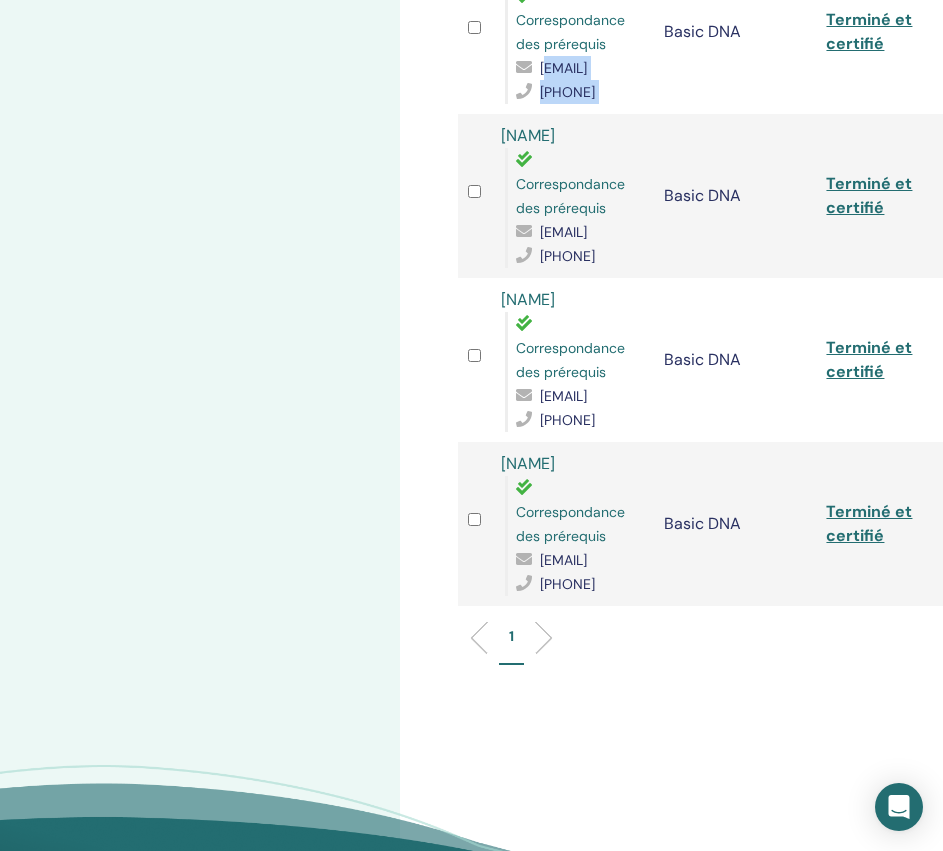 drag, startPoint x: 668, startPoint y: 164, endPoint x: 526, endPoint y: 170, distance: 142.12671 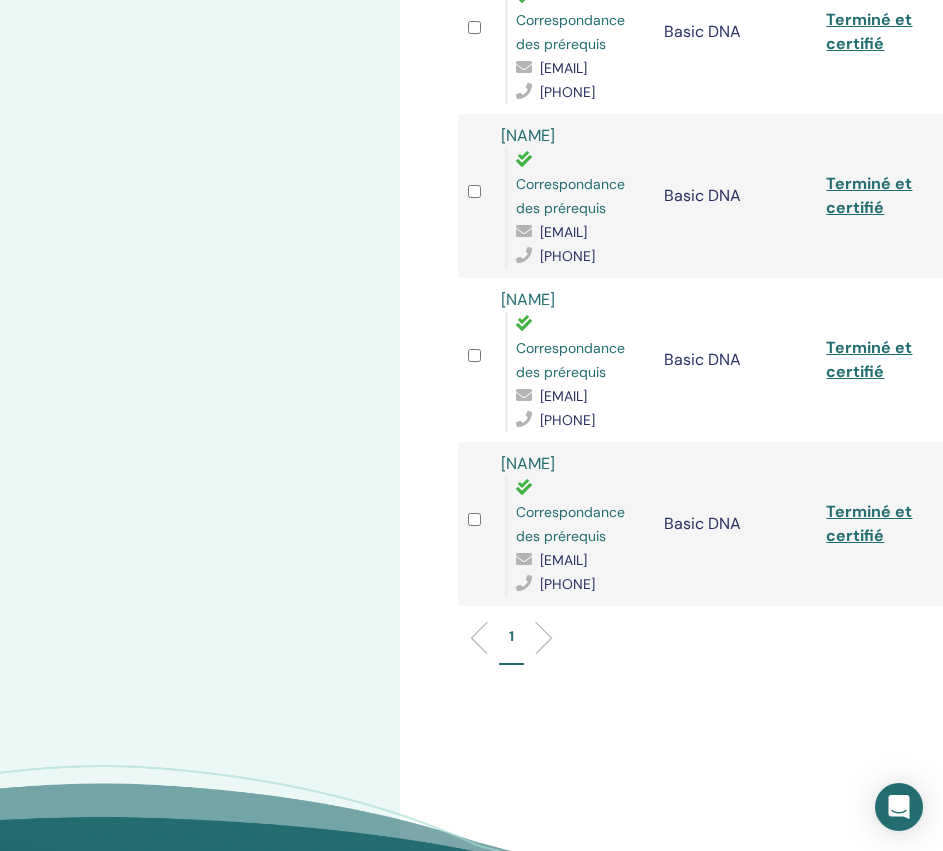 click on "Correspondance des prérequis [EMAIL] [PHONE]" at bounding box center (574, 44) 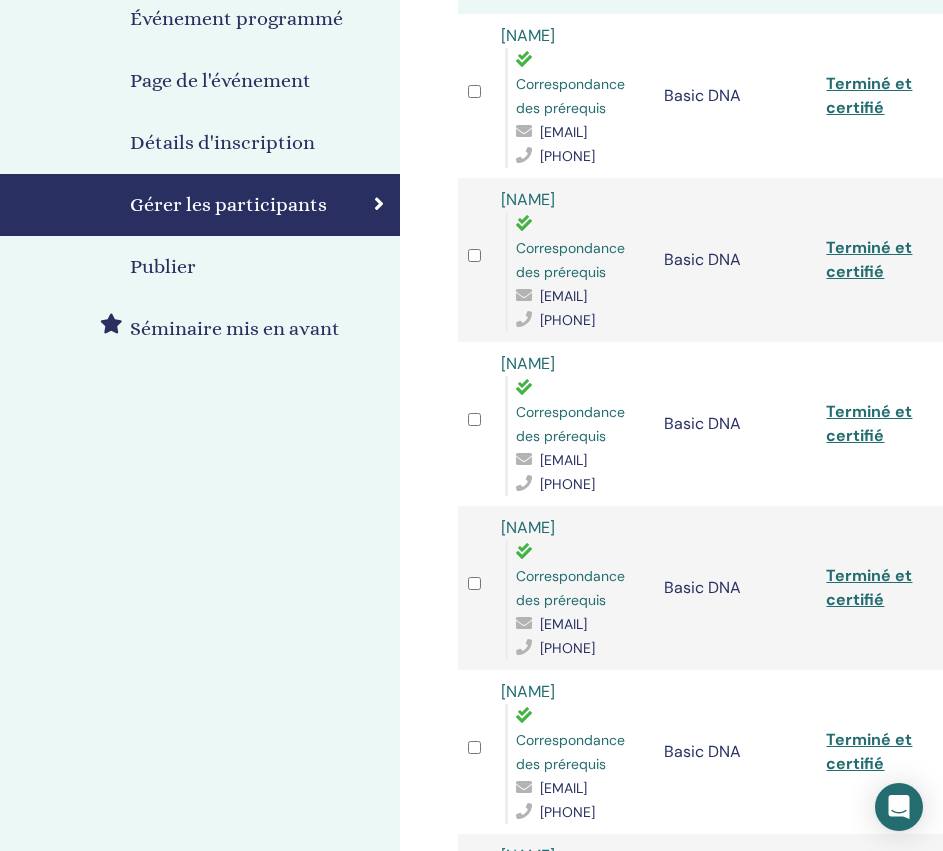 scroll, scrollTop: 300, scrollLeft: 0, axis: vertical 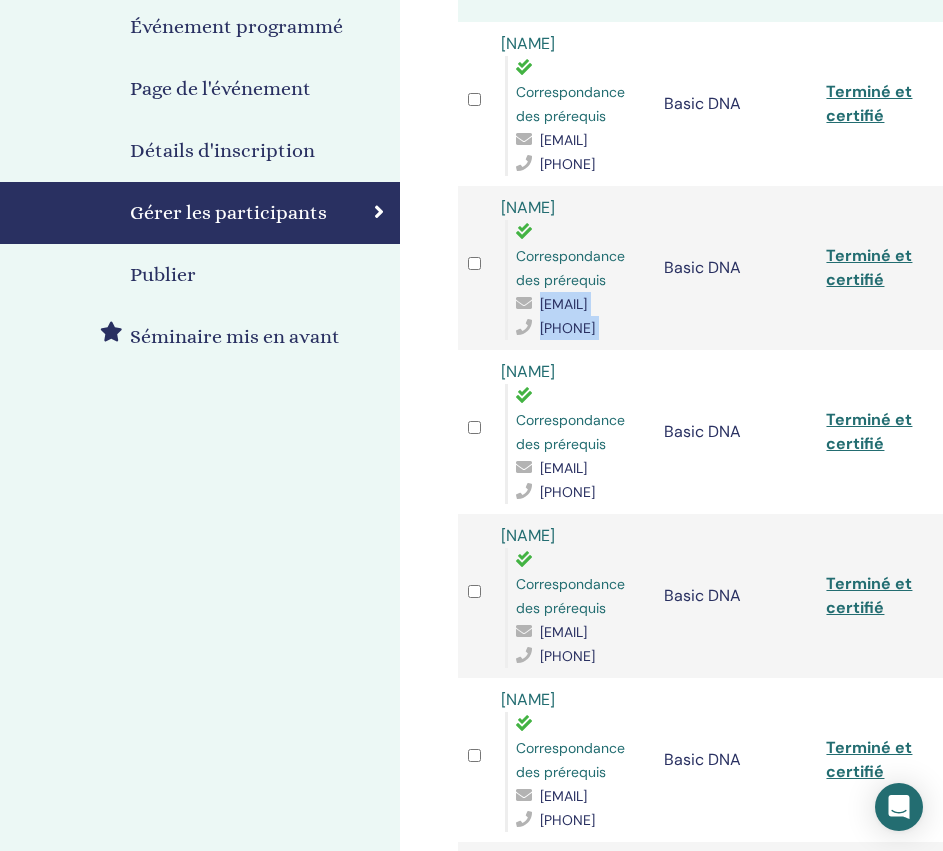 drag, startPoint x: 665, startPoint y: 373, endPoint x: 511, endPoint y: 372, distance: 154.00325 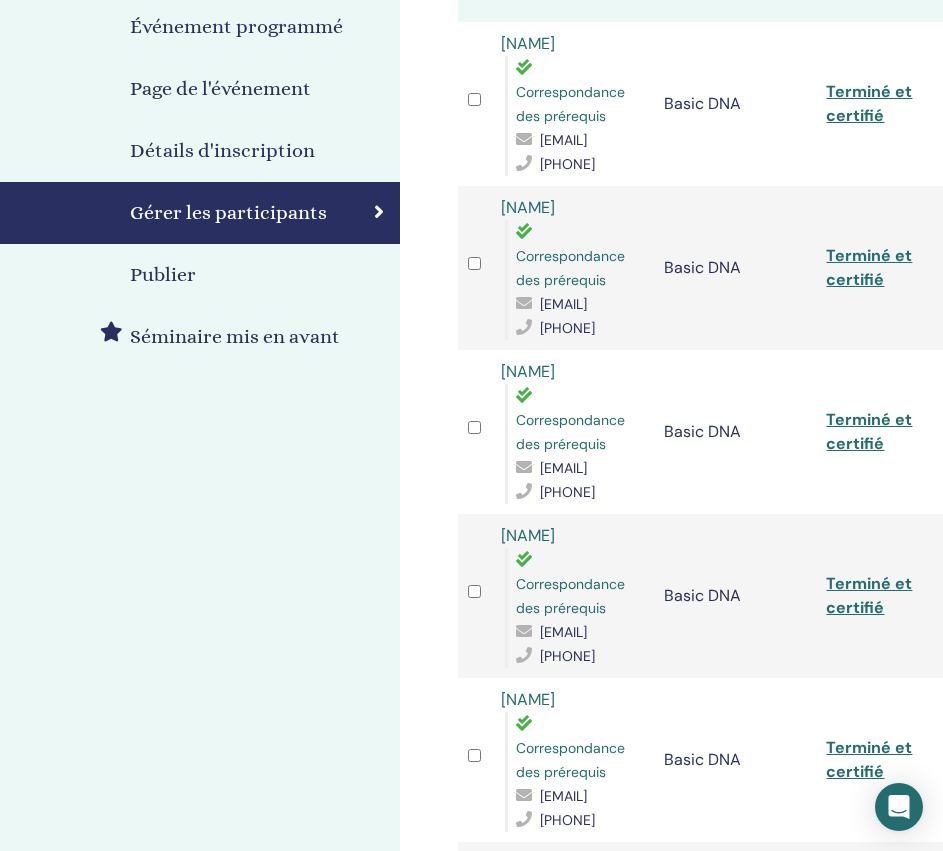 drag, startPoint x: 516, startPoint y: 378, endPoint x: 663, endPoint y: 380, distance: 147.01361 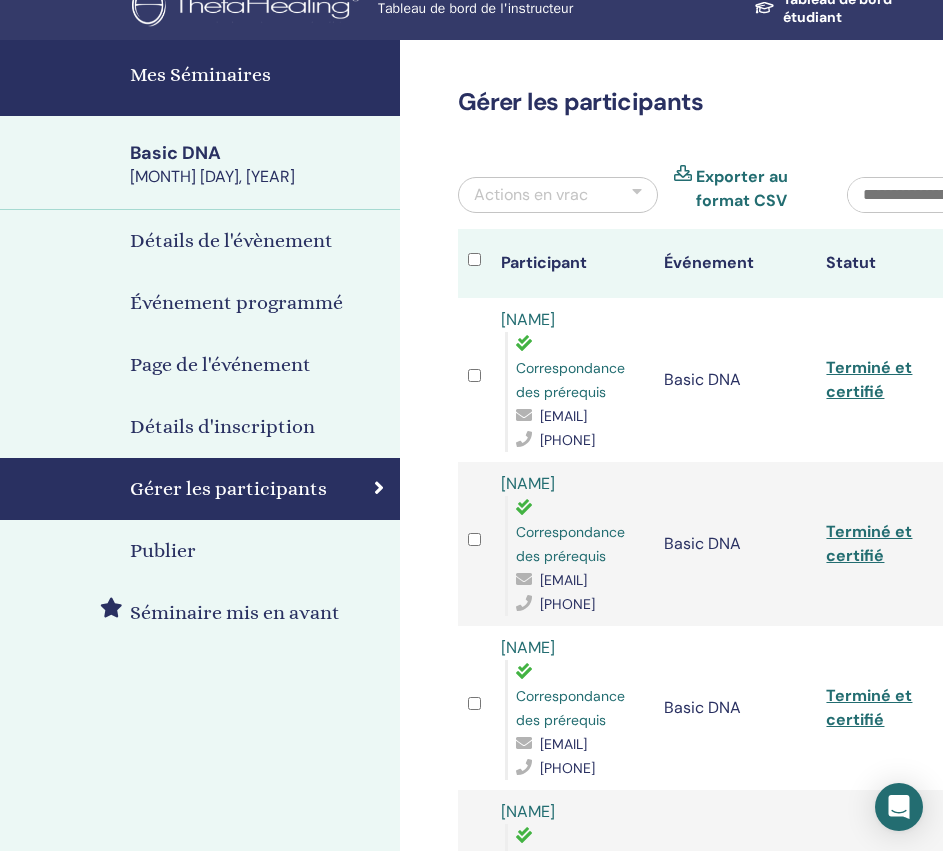 scroll, scrollTop: 0, scrollLeft: 0, axis: both 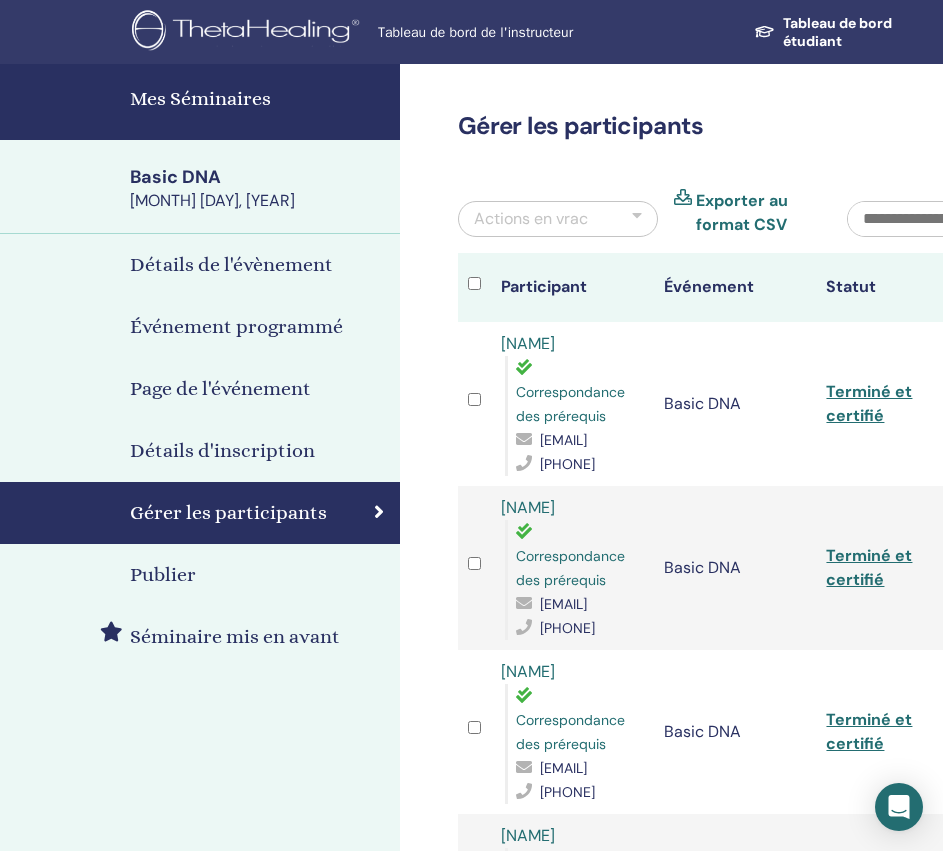 click on "Basic DNA" at bounding box center (259, 177) 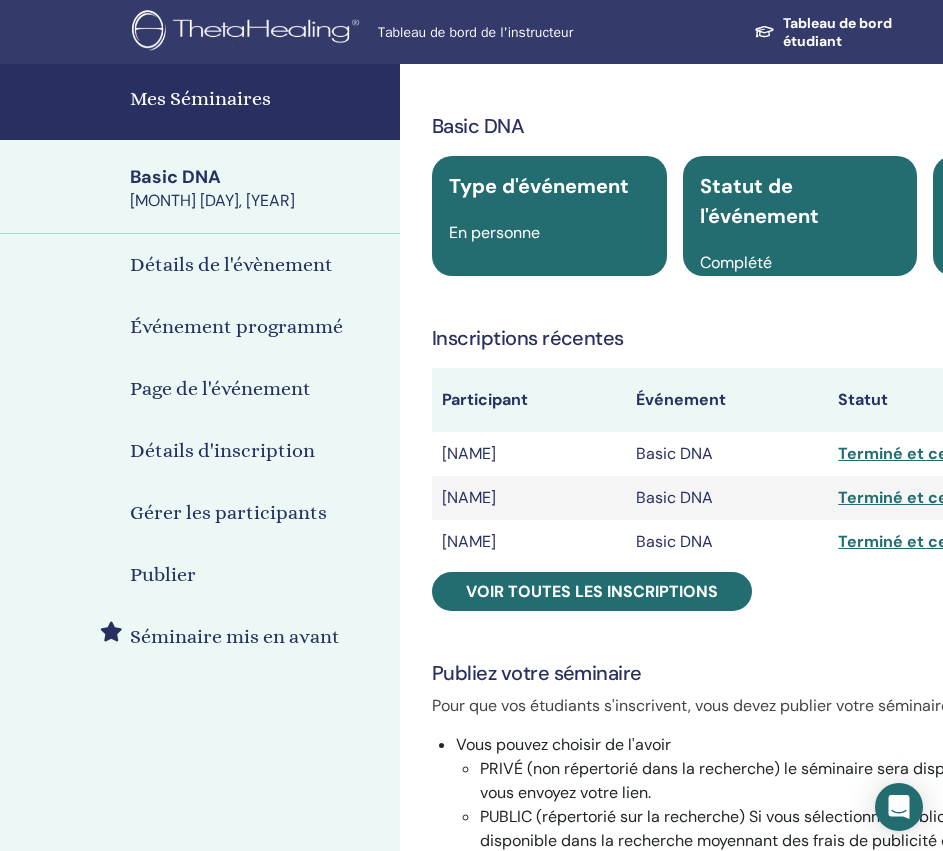 click on "[MONTH] [DAY], [YEAR]" at bounding box center (259, 201) 